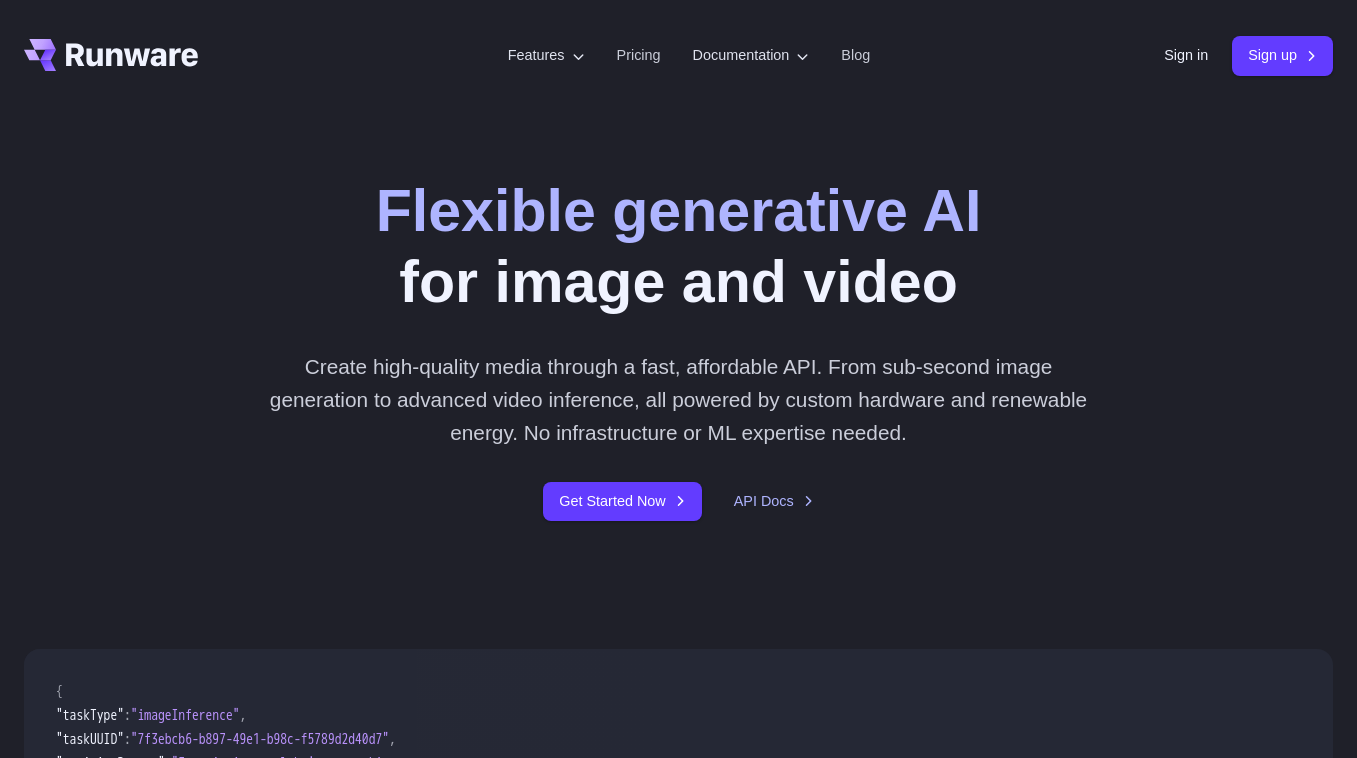 scroll, scrollTop: 67, scrollLeft: 0, axis: vertical 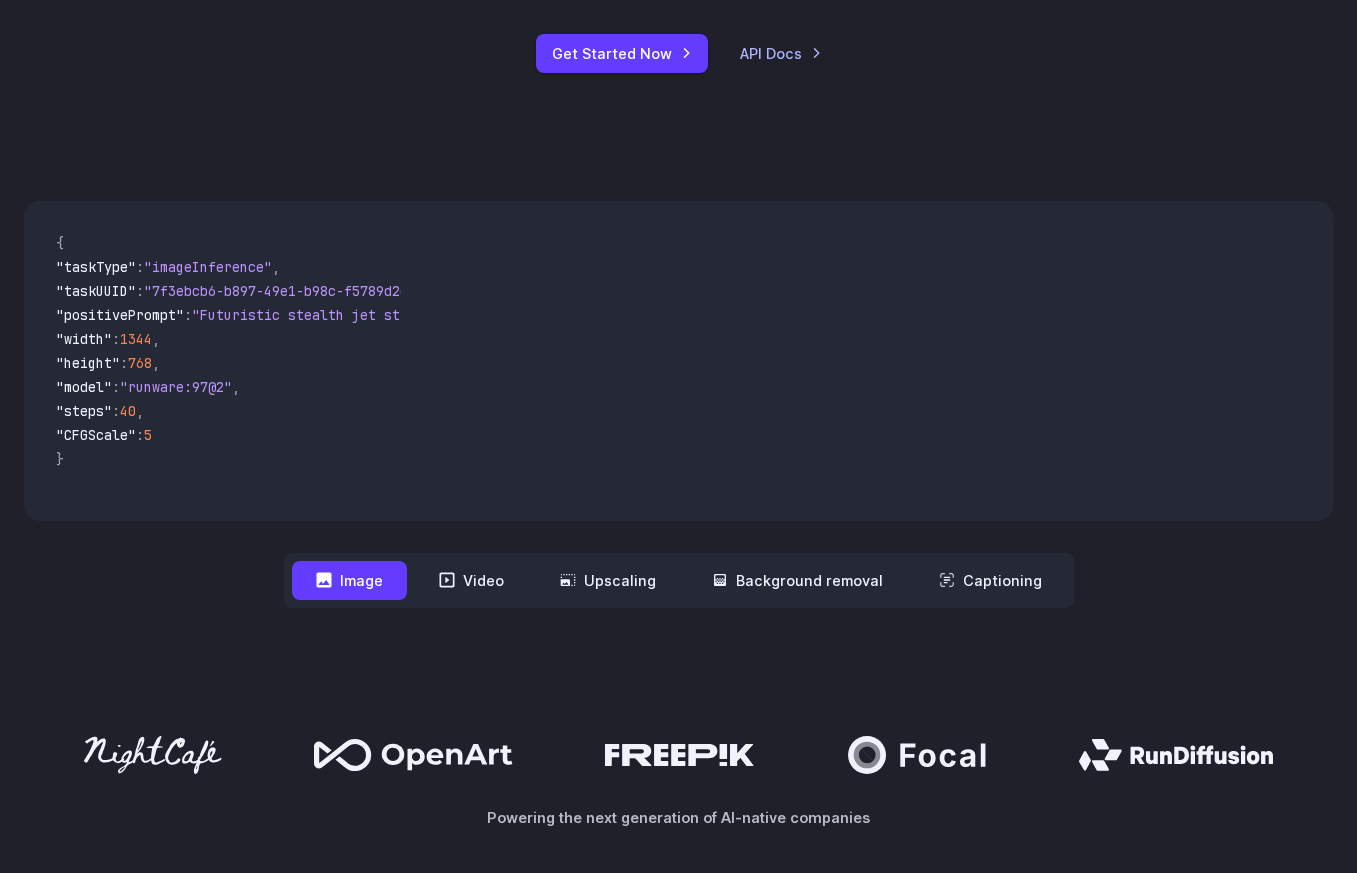 click on "**********" at bounding box center (679, 580) 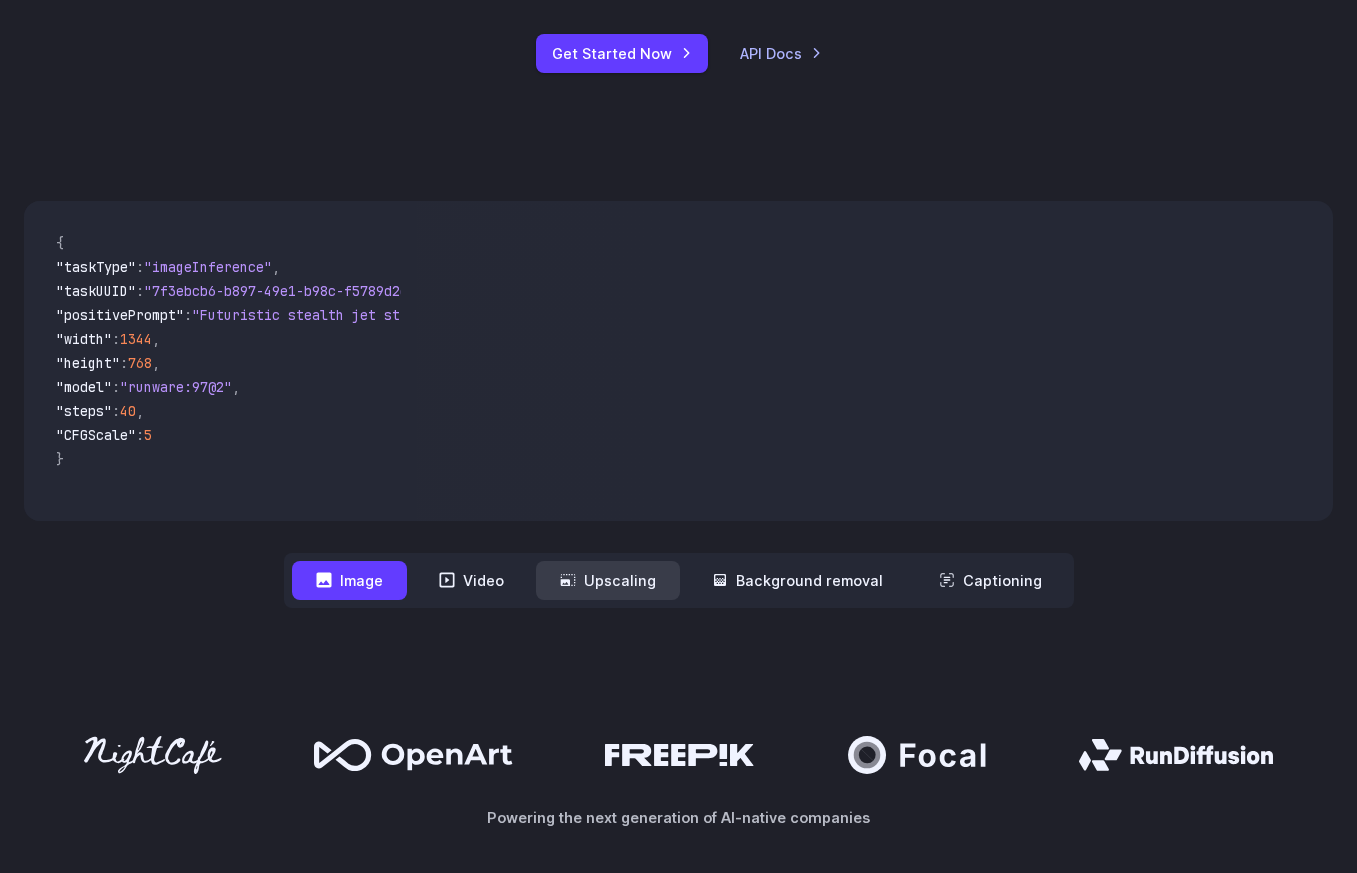 click on "Upscaling" at bounding box center [608, 580] 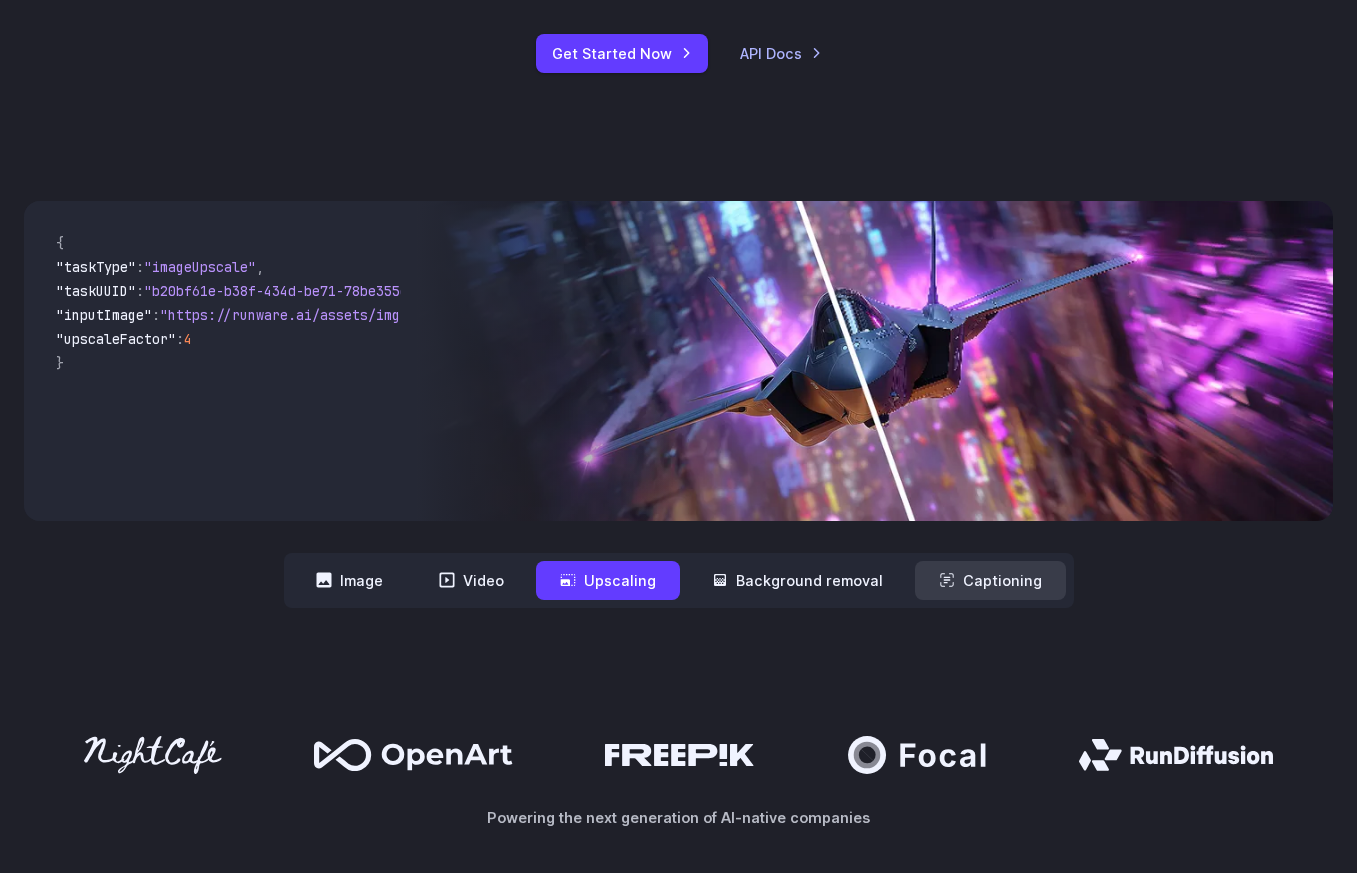 click on "Captioning" at bounding box center [990, 580] 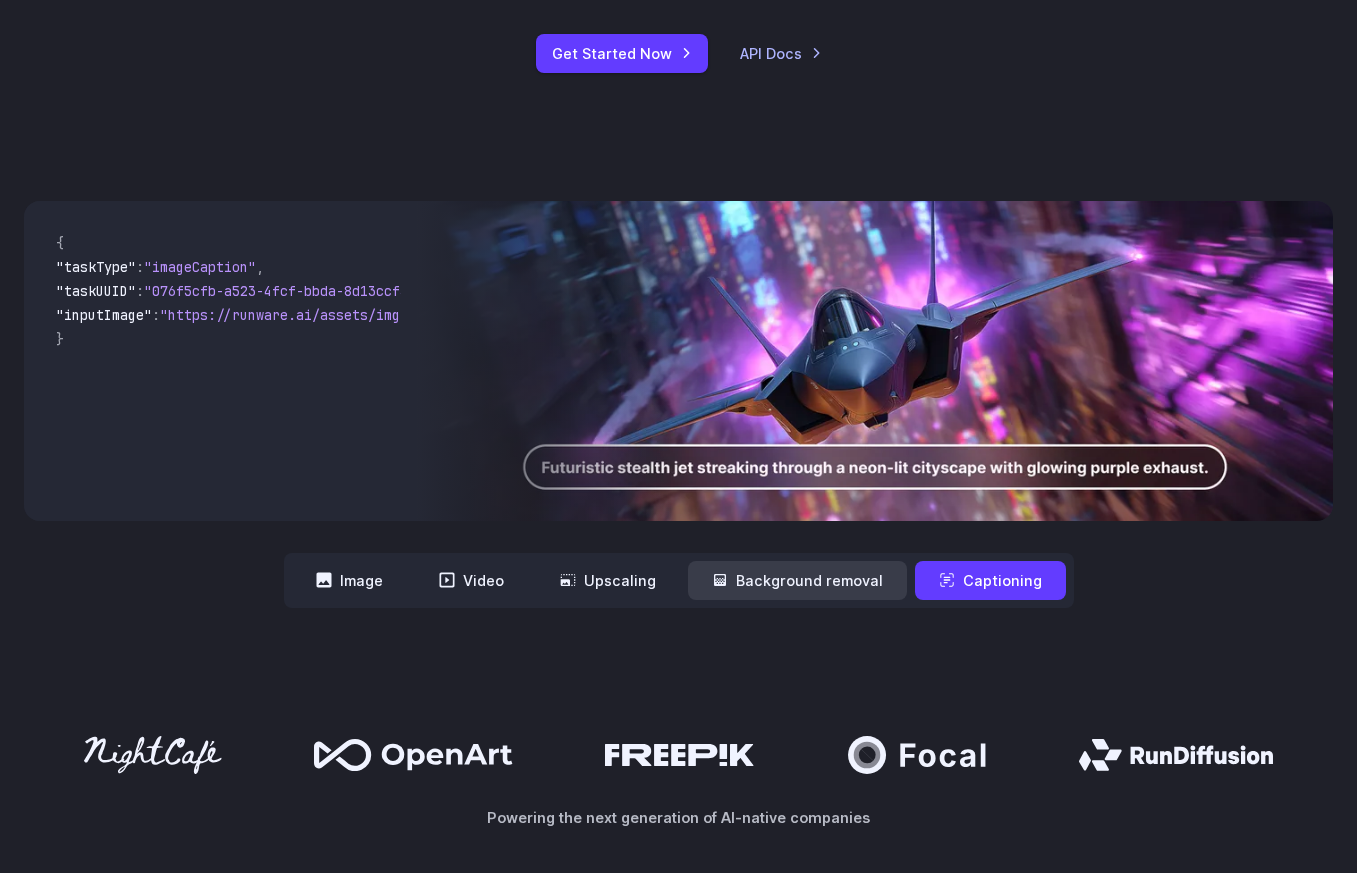 click on "Background removal" at bounding box center (797, 580) 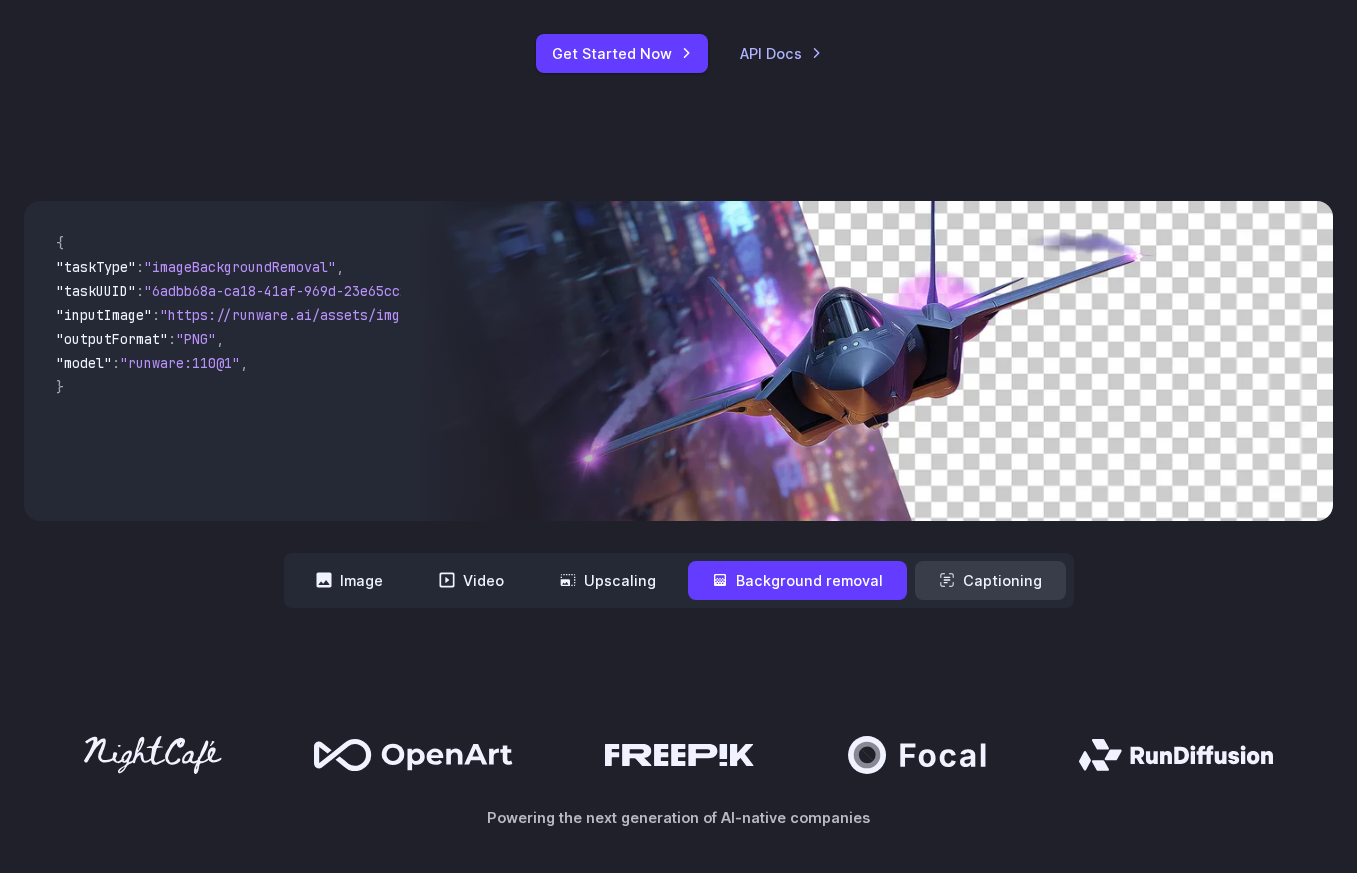click on "Captioning" at bounding box center (990, 580) 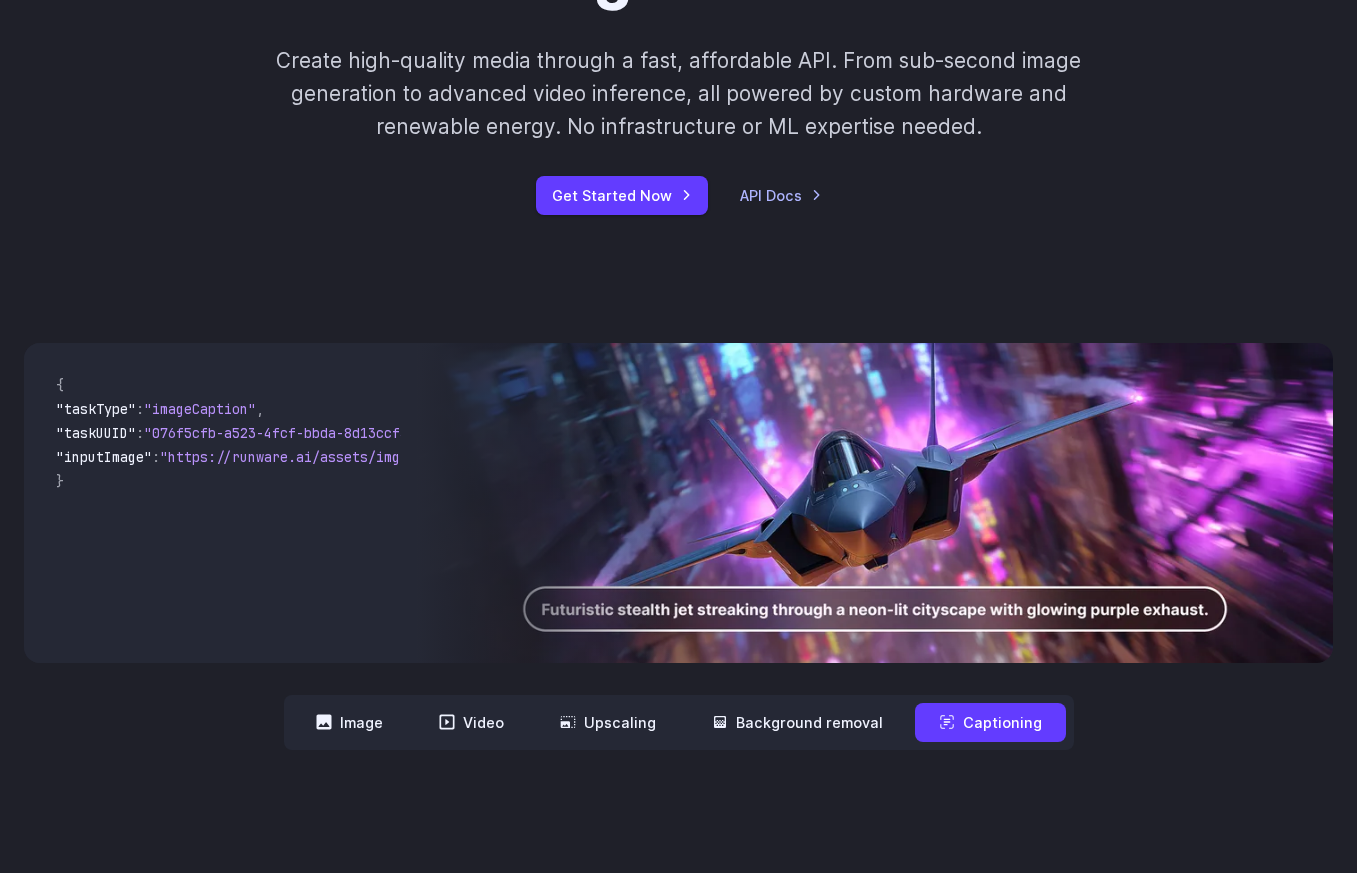 scroll, scrollTop: 251, scrollLeft: 0, axis: vertical 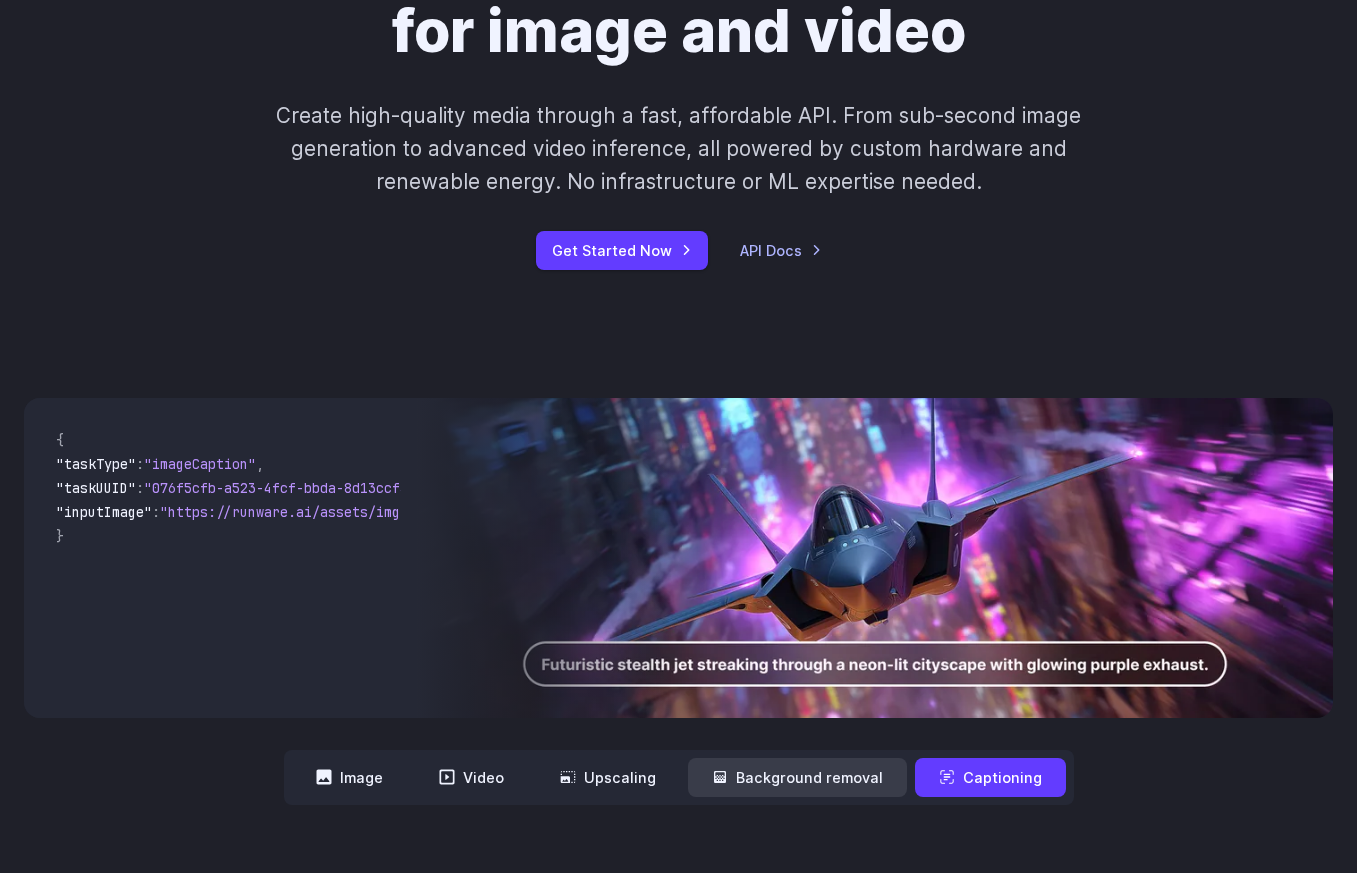 click on "Background removal" at bounding box center (797, 777) 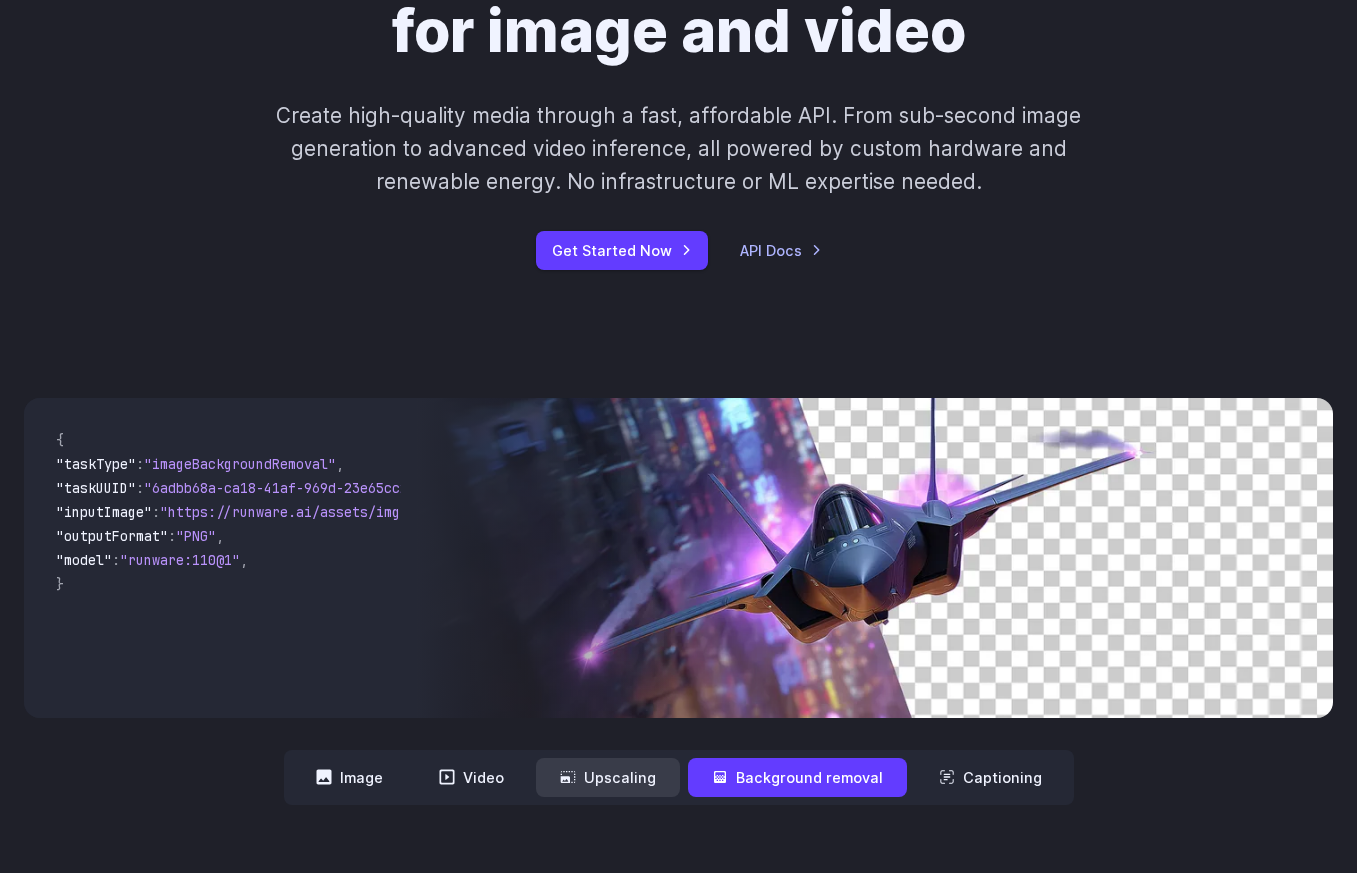 click on "Upscaling" at bounding box center [608, 777] 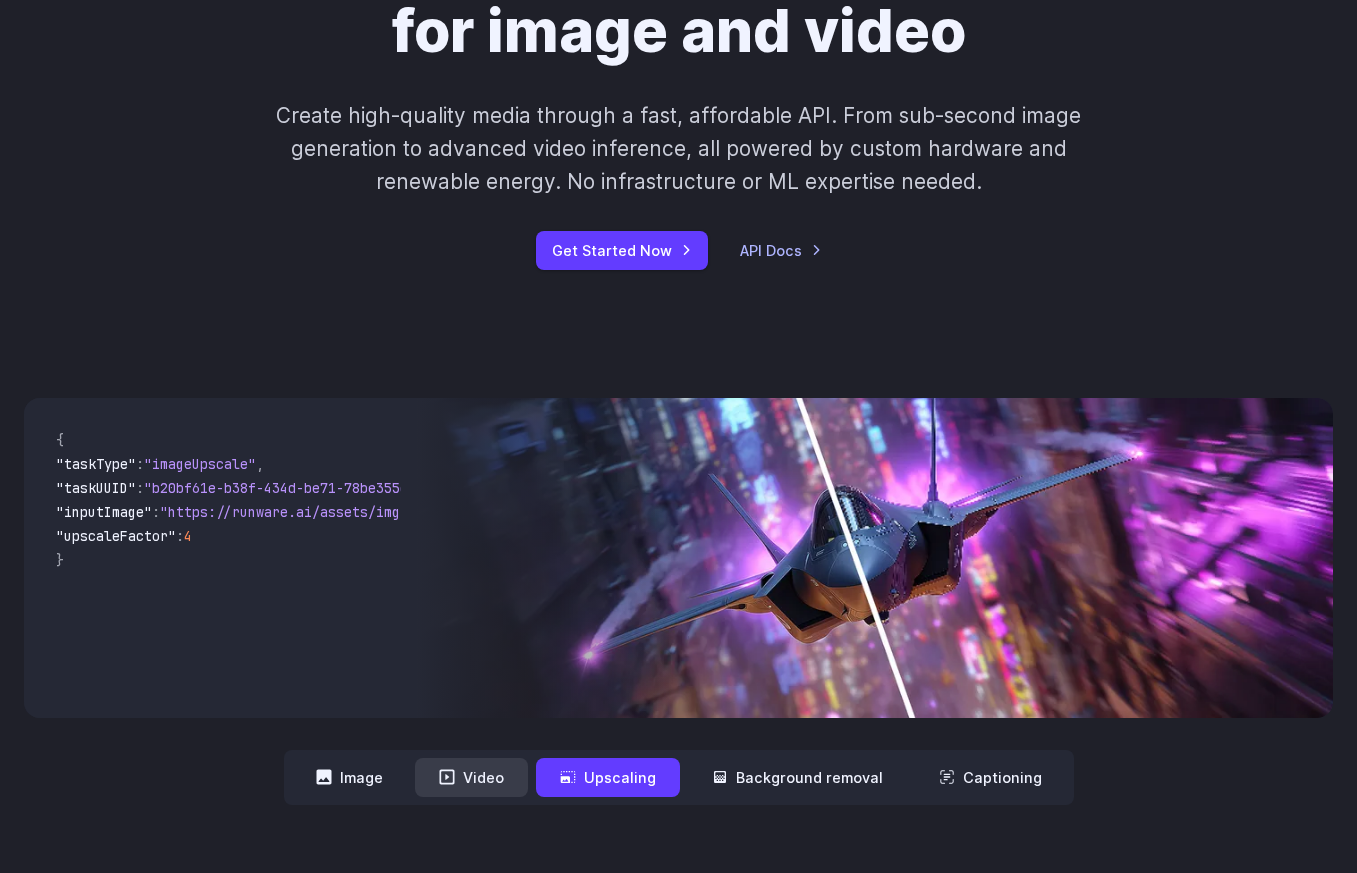 click on "Video" at bounding box center [471, 777] 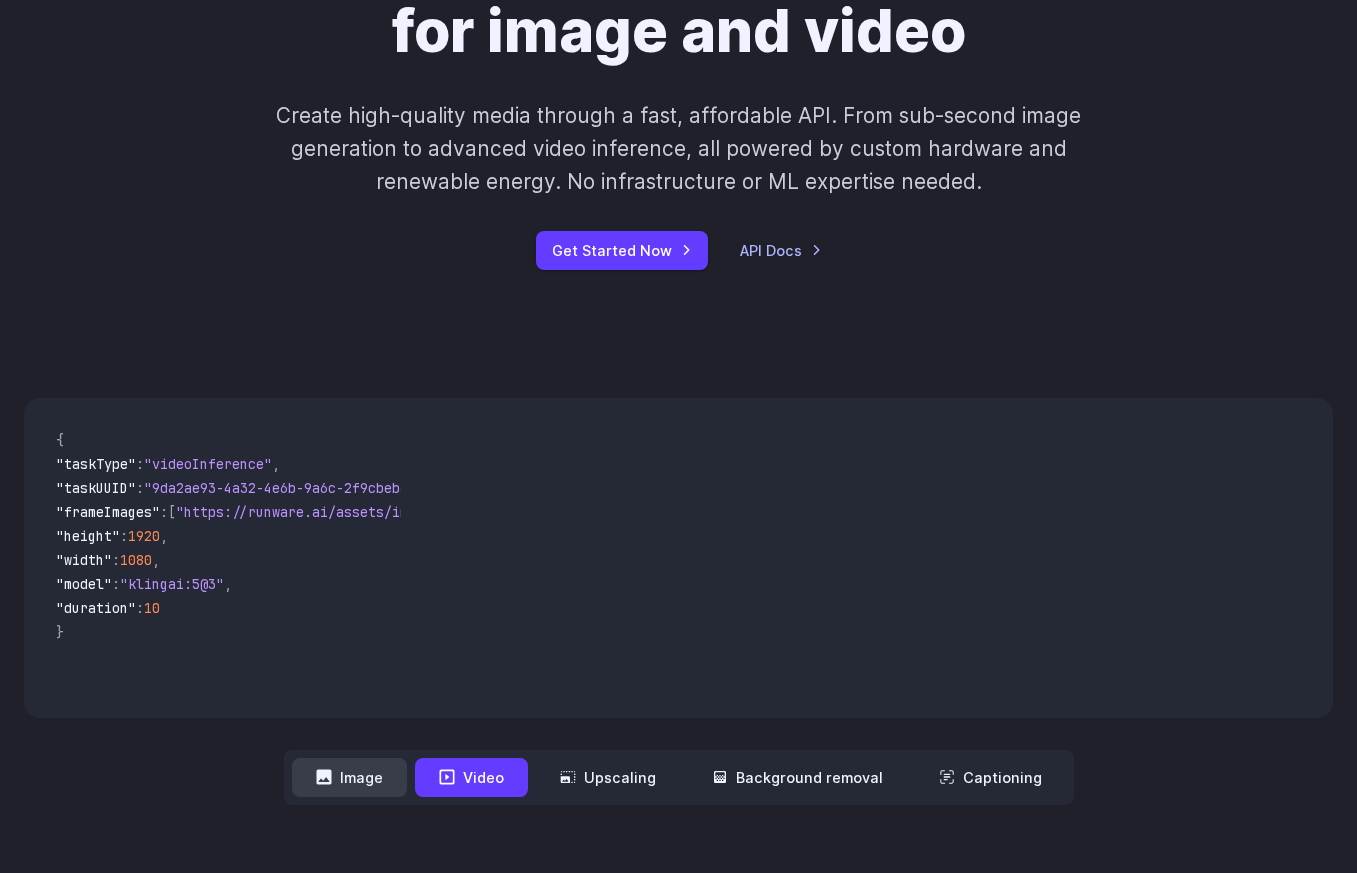 click 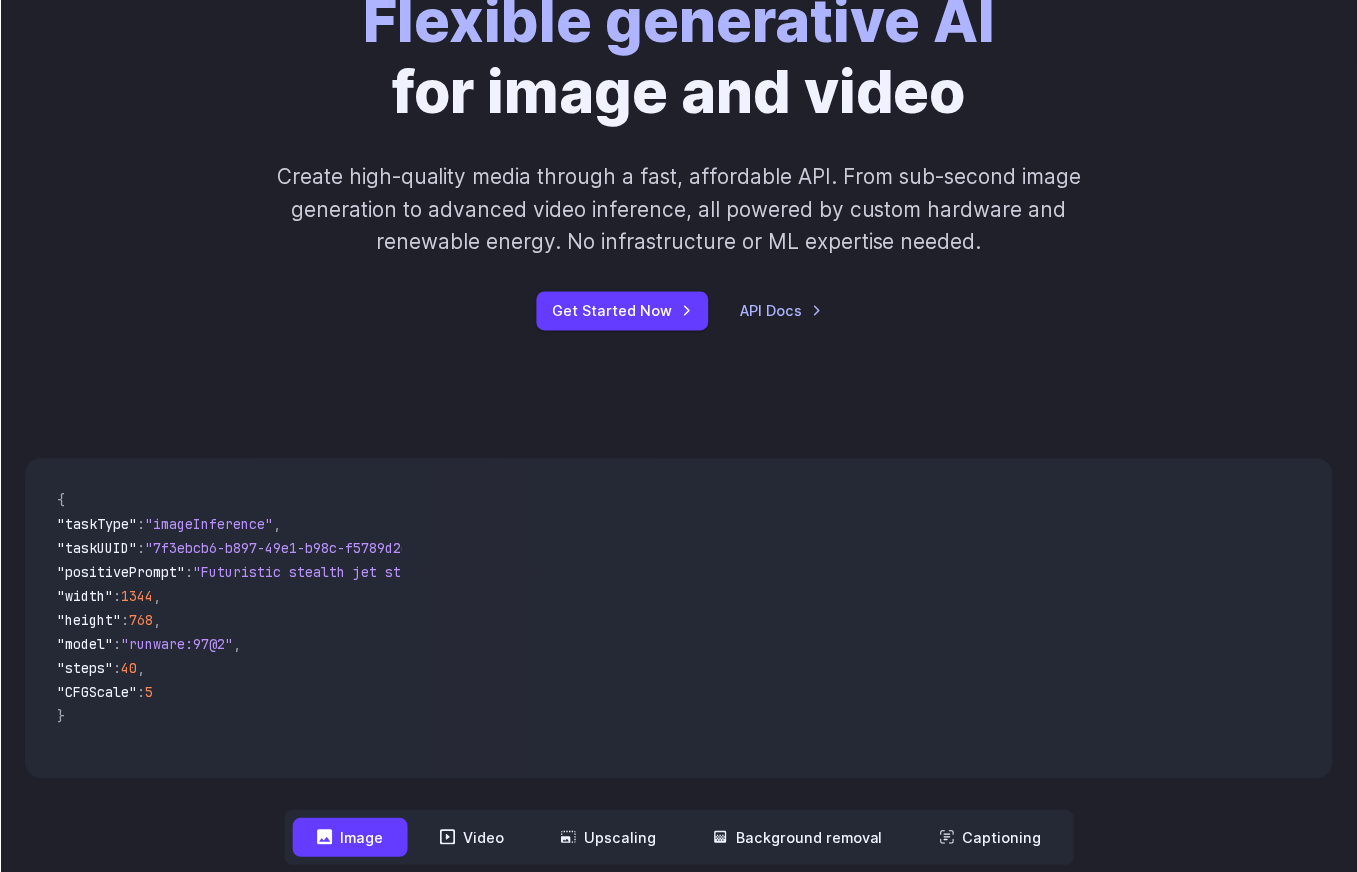 scroll, scrollTop: 0, scrollLeft: 0, axis: both 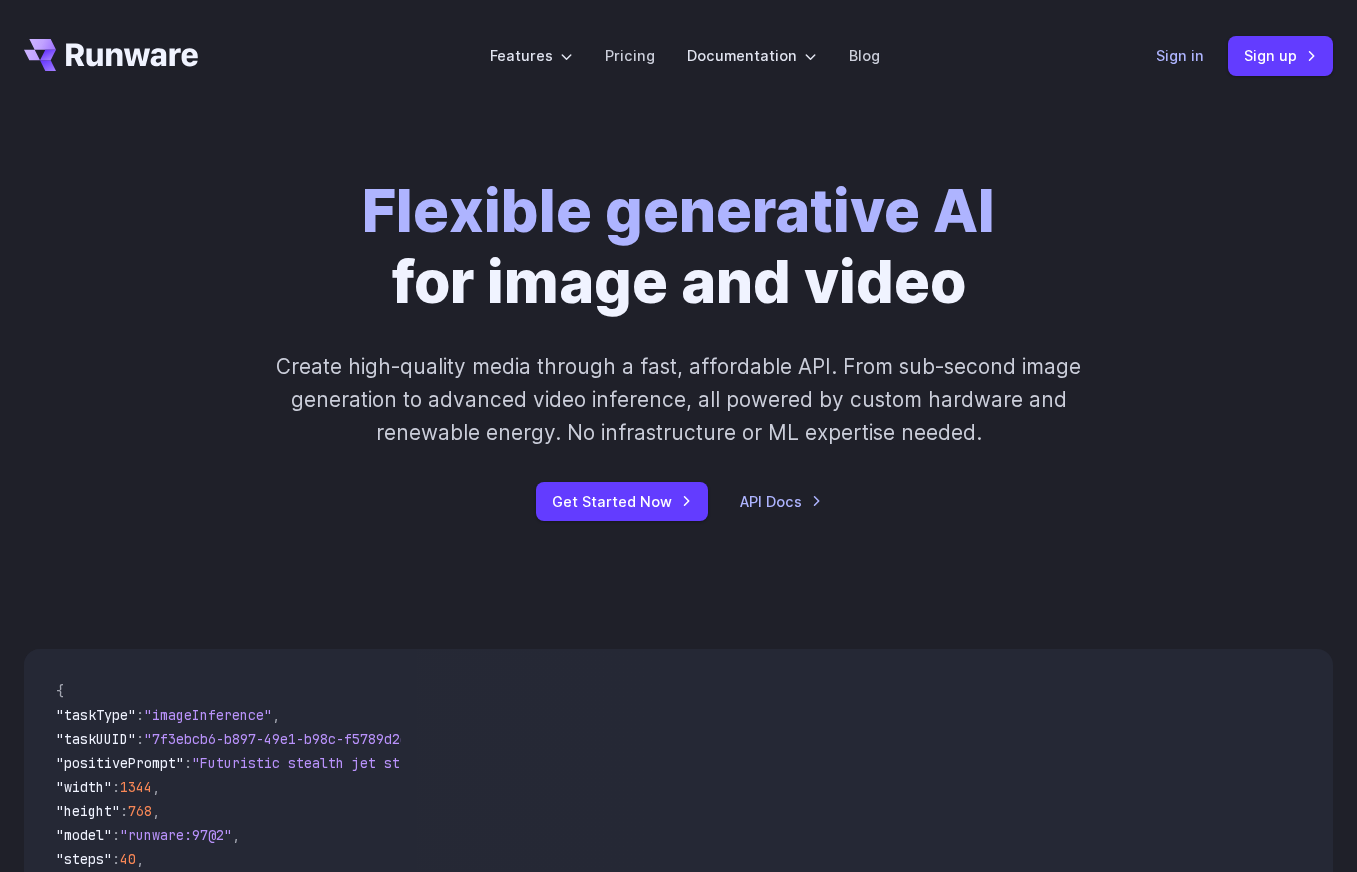 click on "Sign in" at bounding box center (1180, 55) 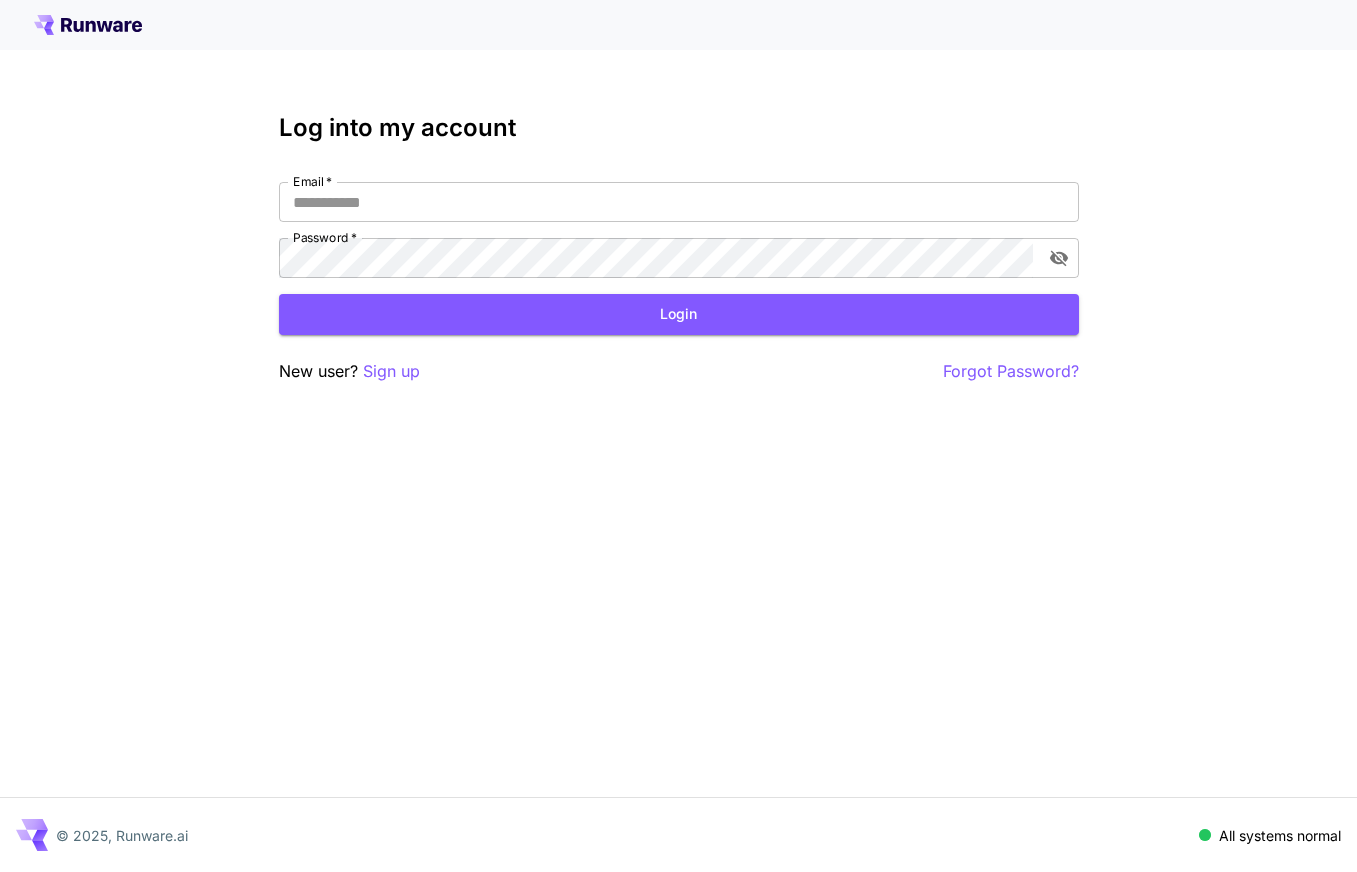 scroll, scrollTop: 0, scrollLeft: 0, axis: both 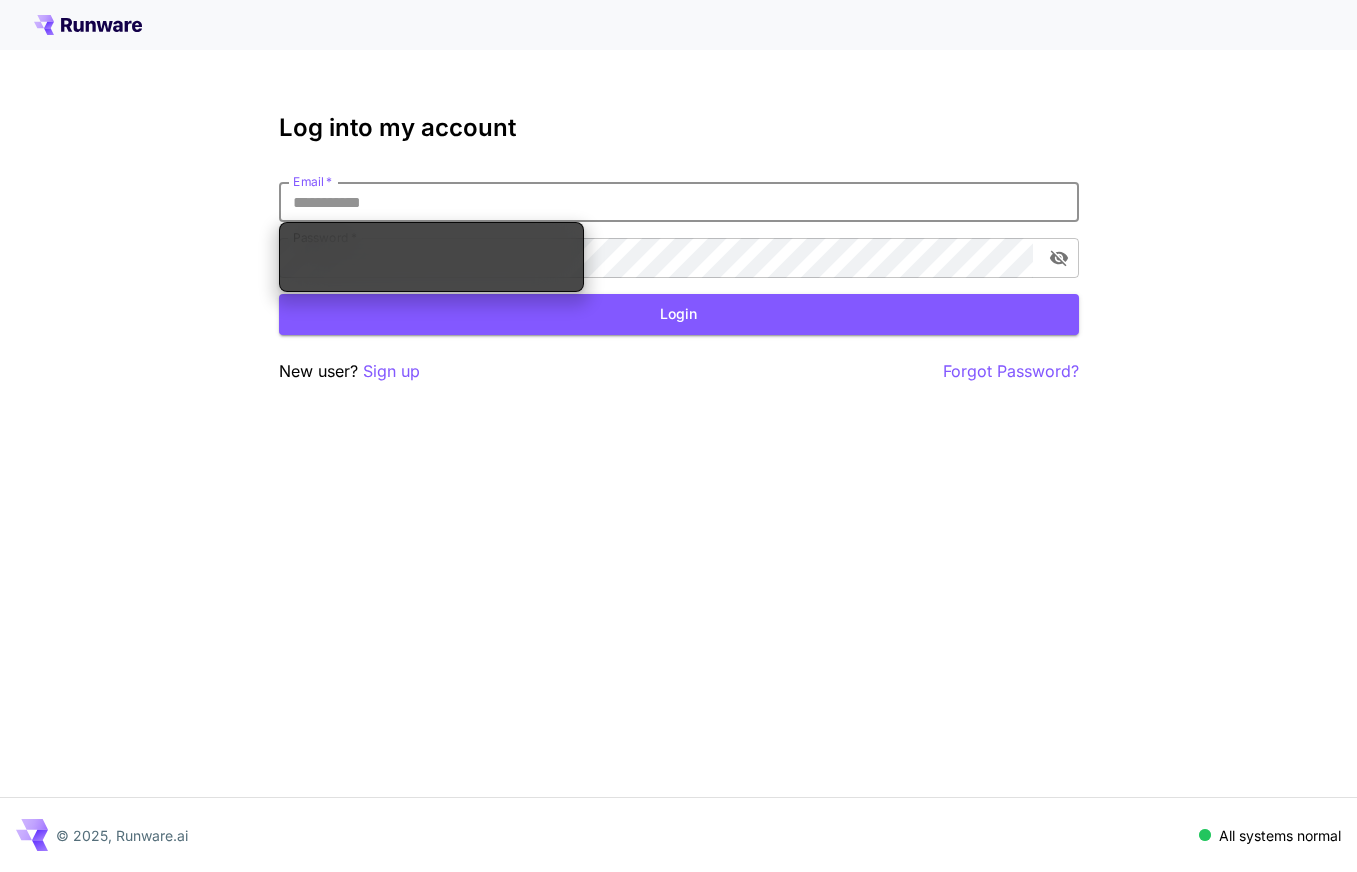 click on "Email   *" at bounding box center (679, 202) 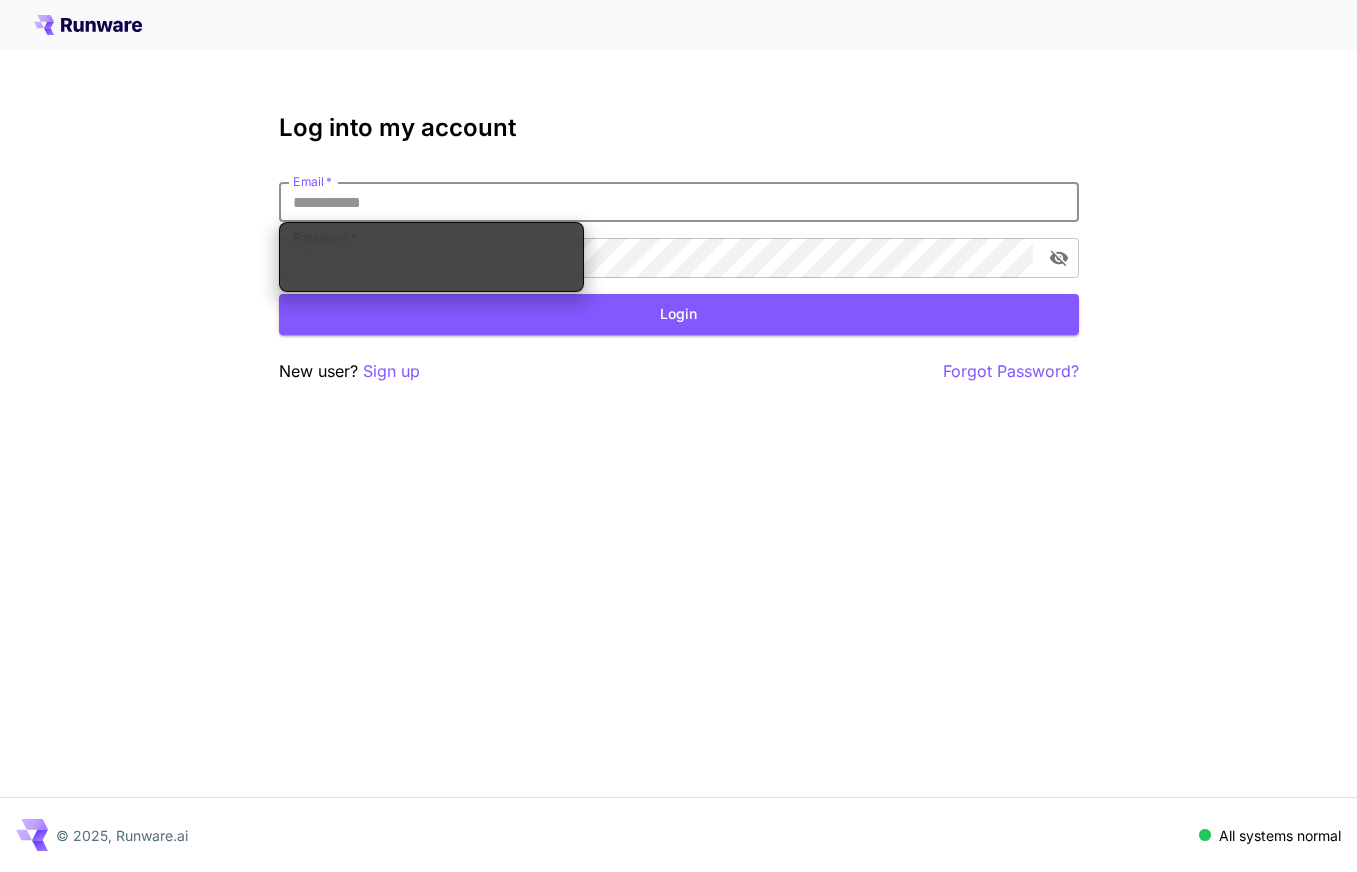 click on "Email   *" at bounding box center [679, 202] 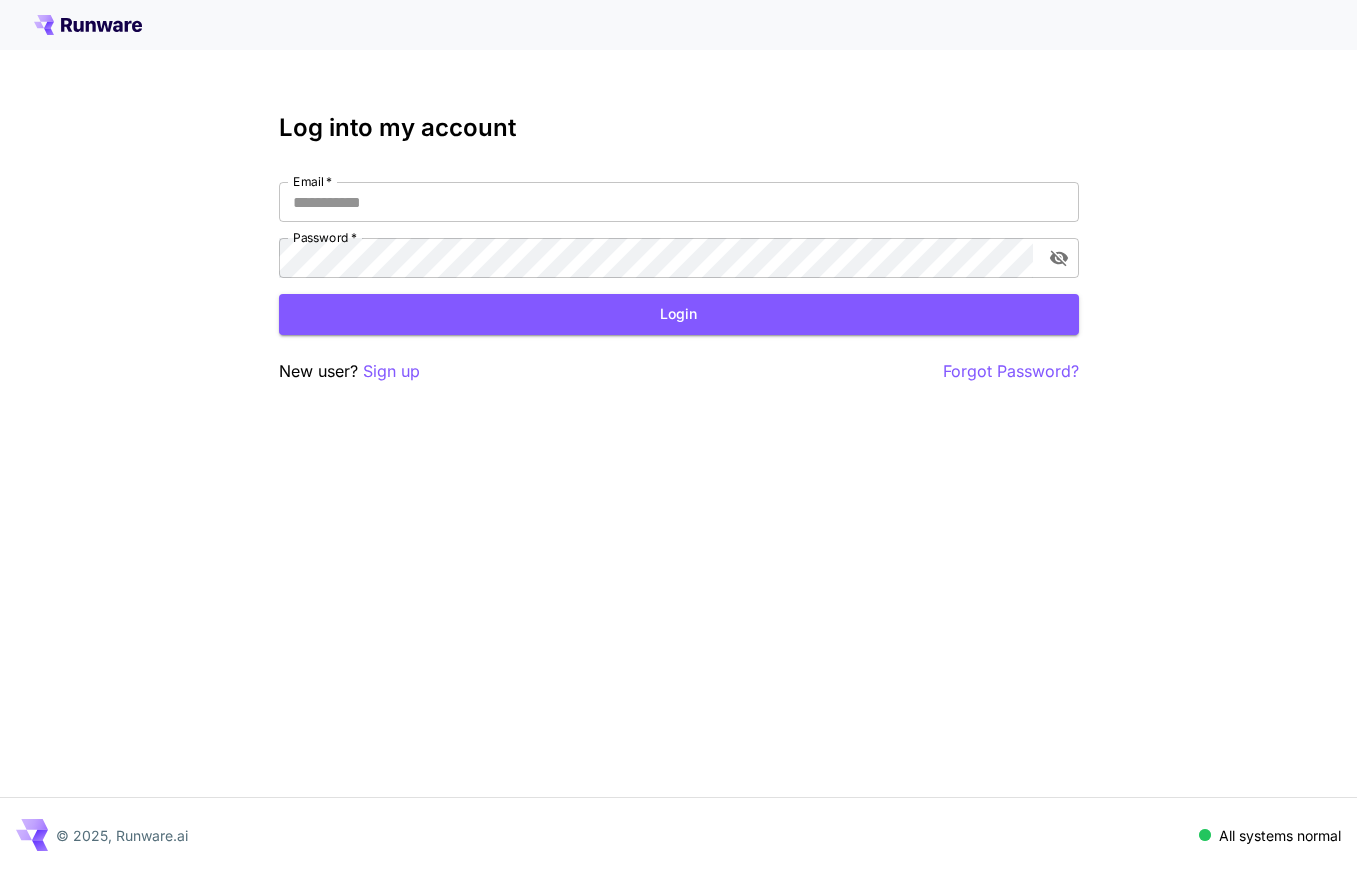 type on "**********" 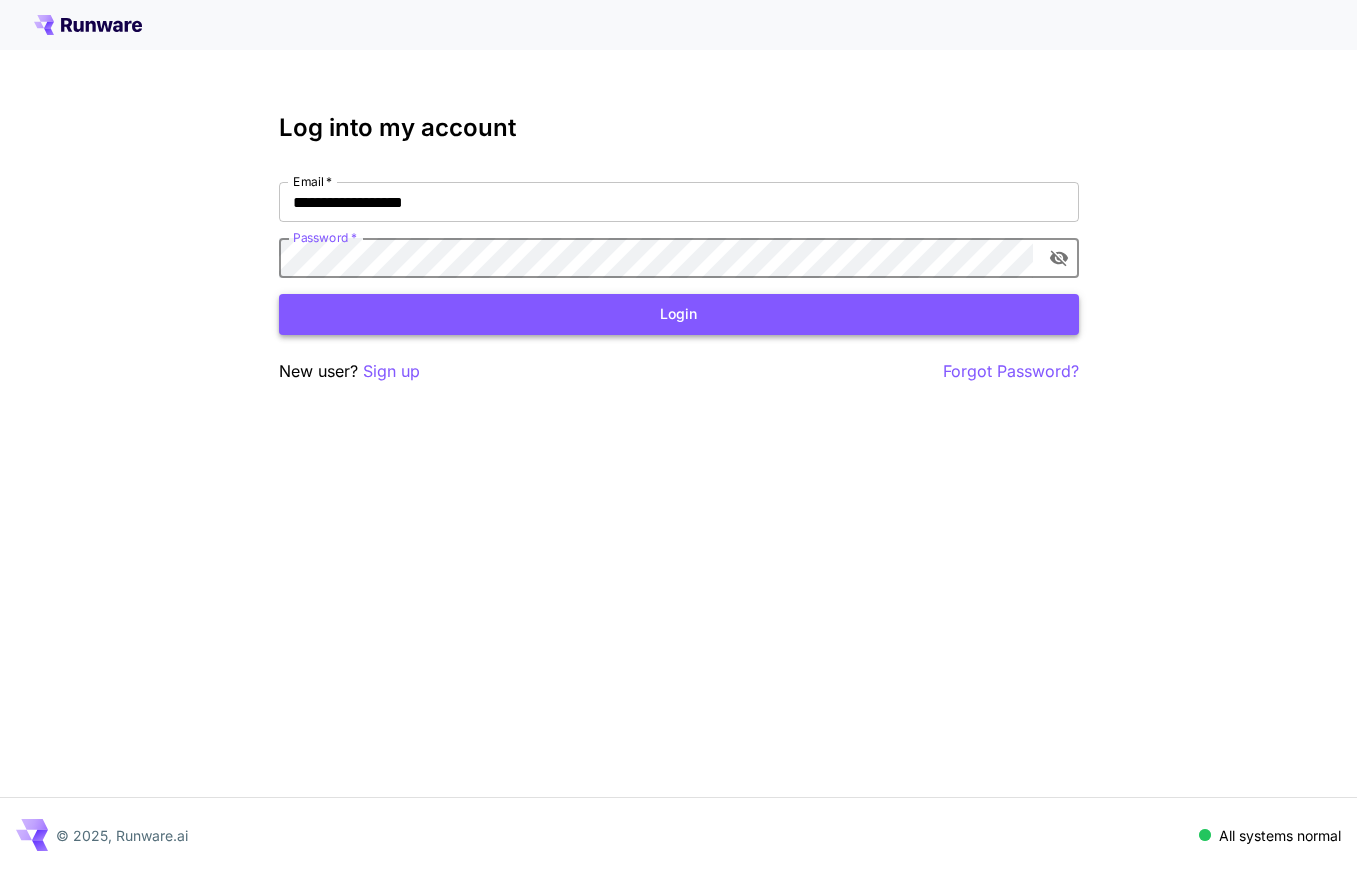 click on "Login" at bounding box center [679, 314] 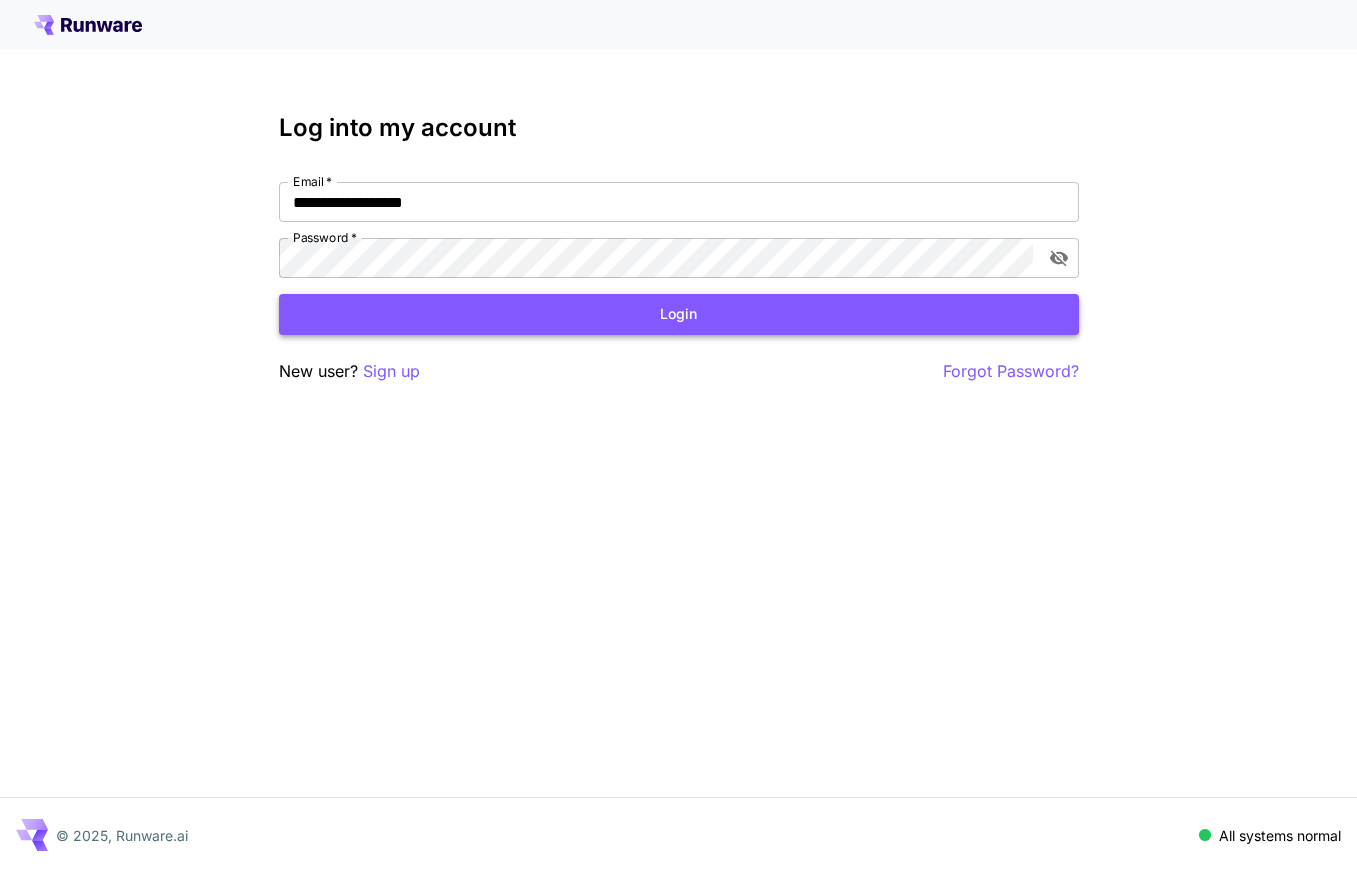 click on "Login" at bounding box center (679, 314) 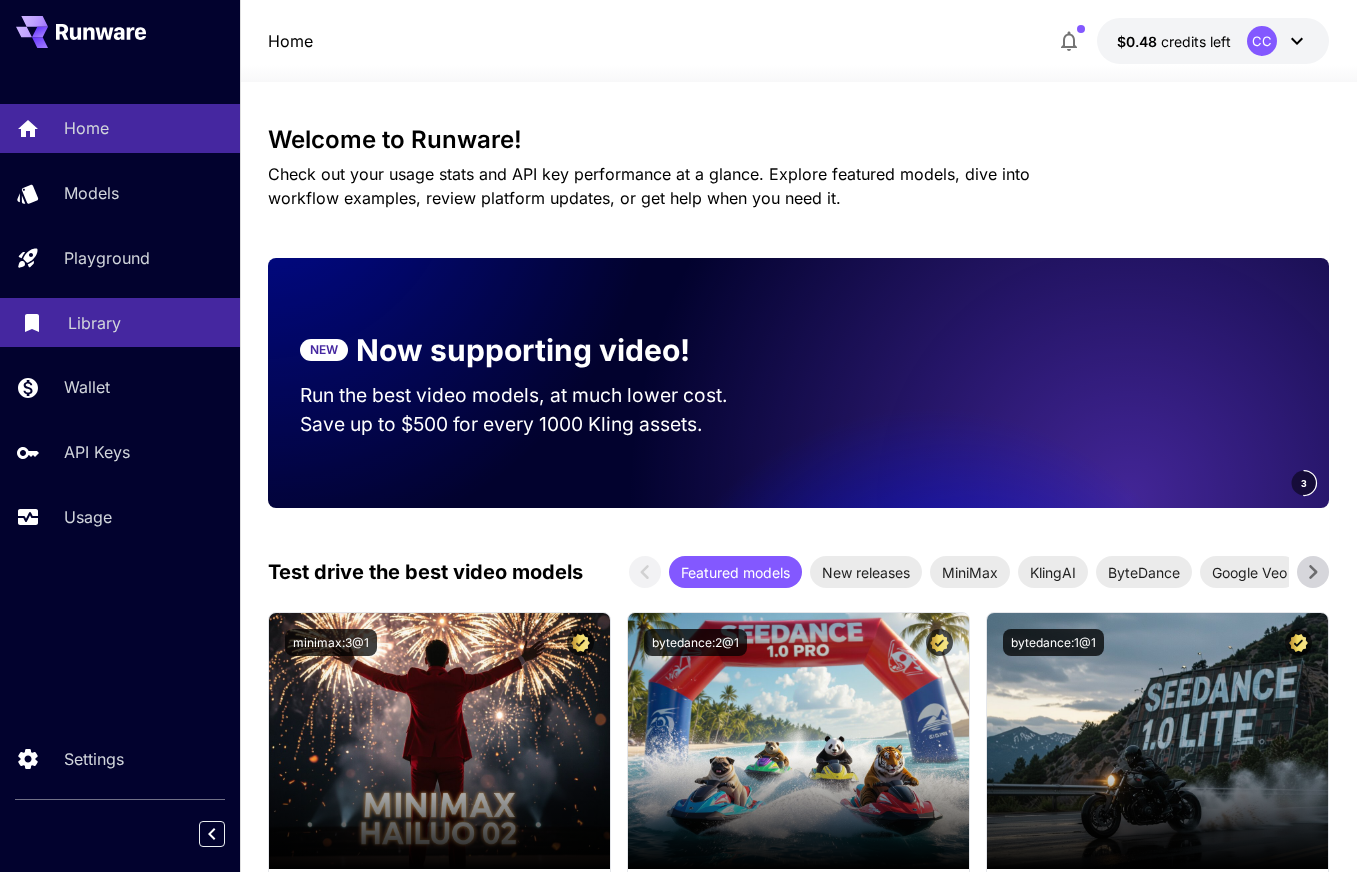 click on "Library" at bounding box center (94, 323) 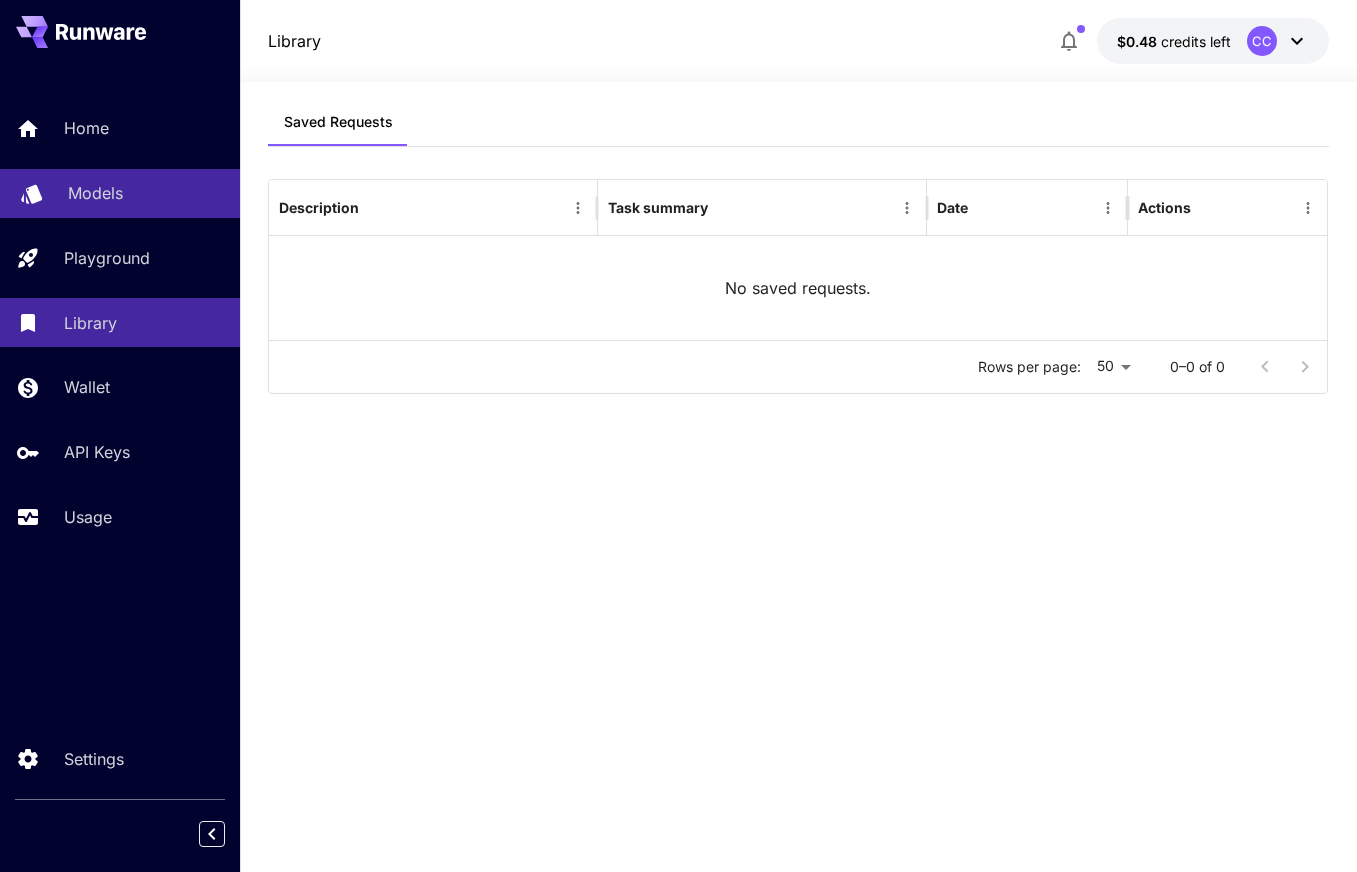 click on "Models" at bounding box center [120, 193] 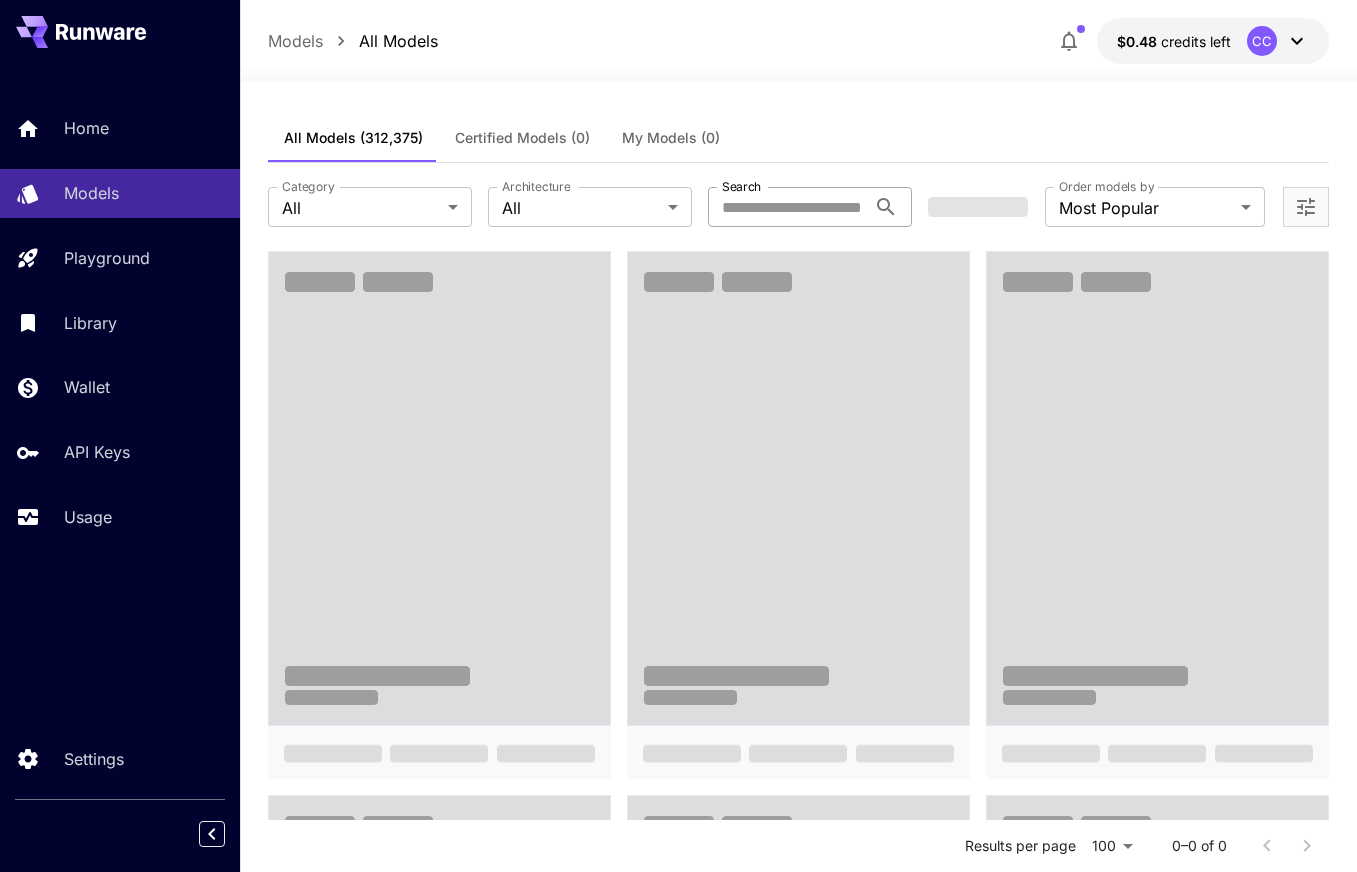 click on "Search" at bounding box center [787, 207] 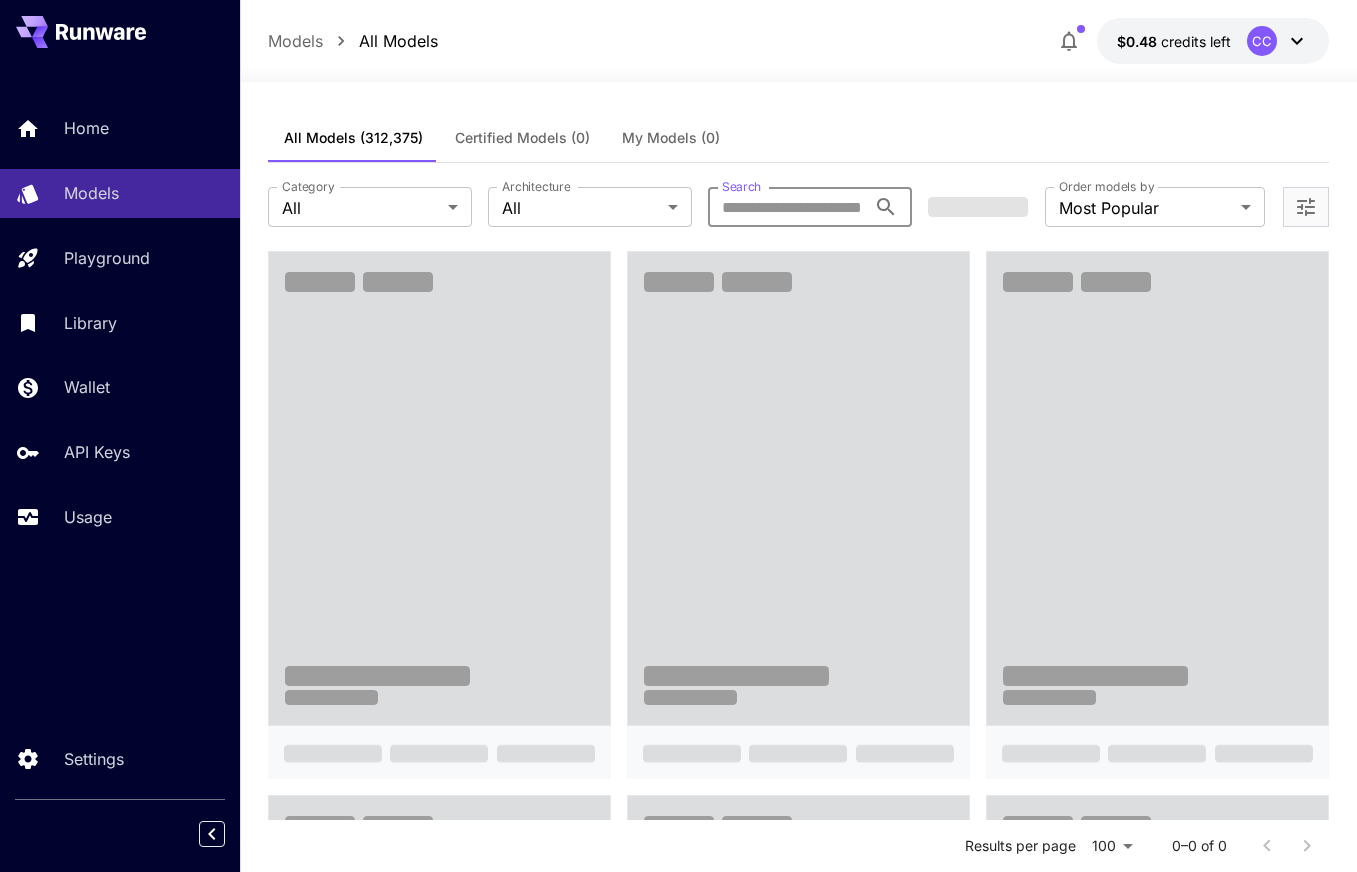 paste on "**********" 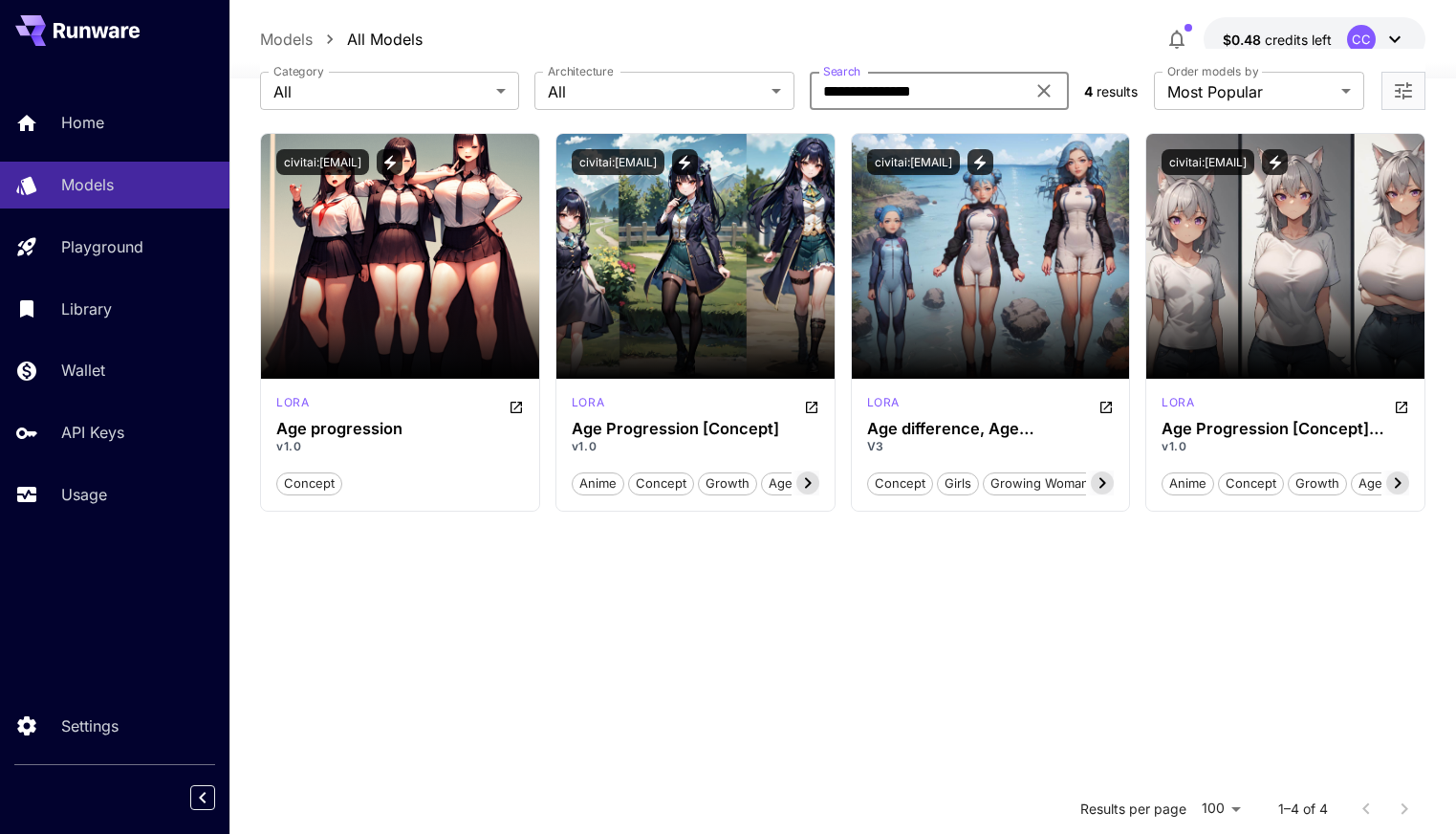 scroll, scrollTop: 0, scrollLeft: 0, axis: both 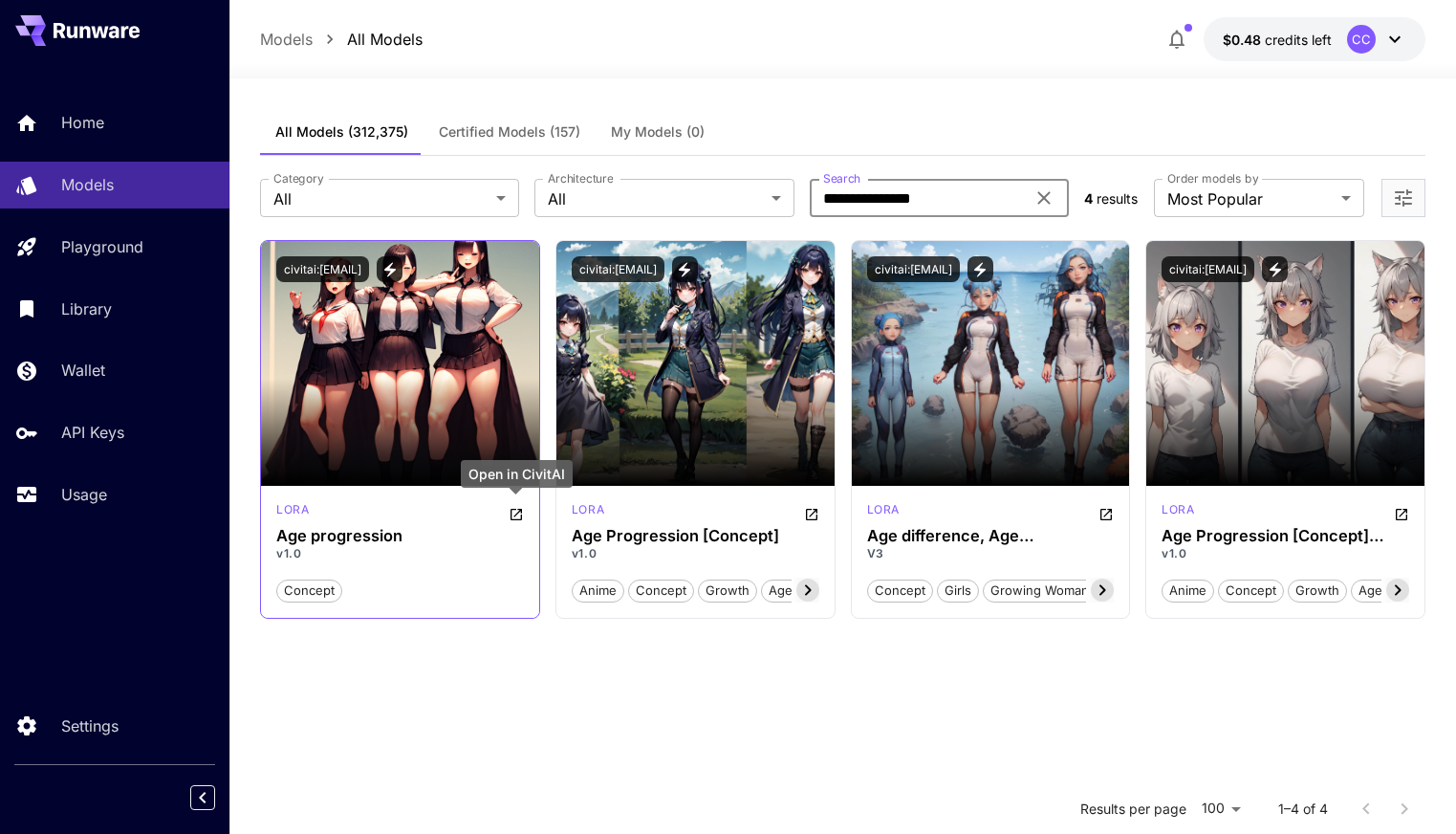 type on "**********" 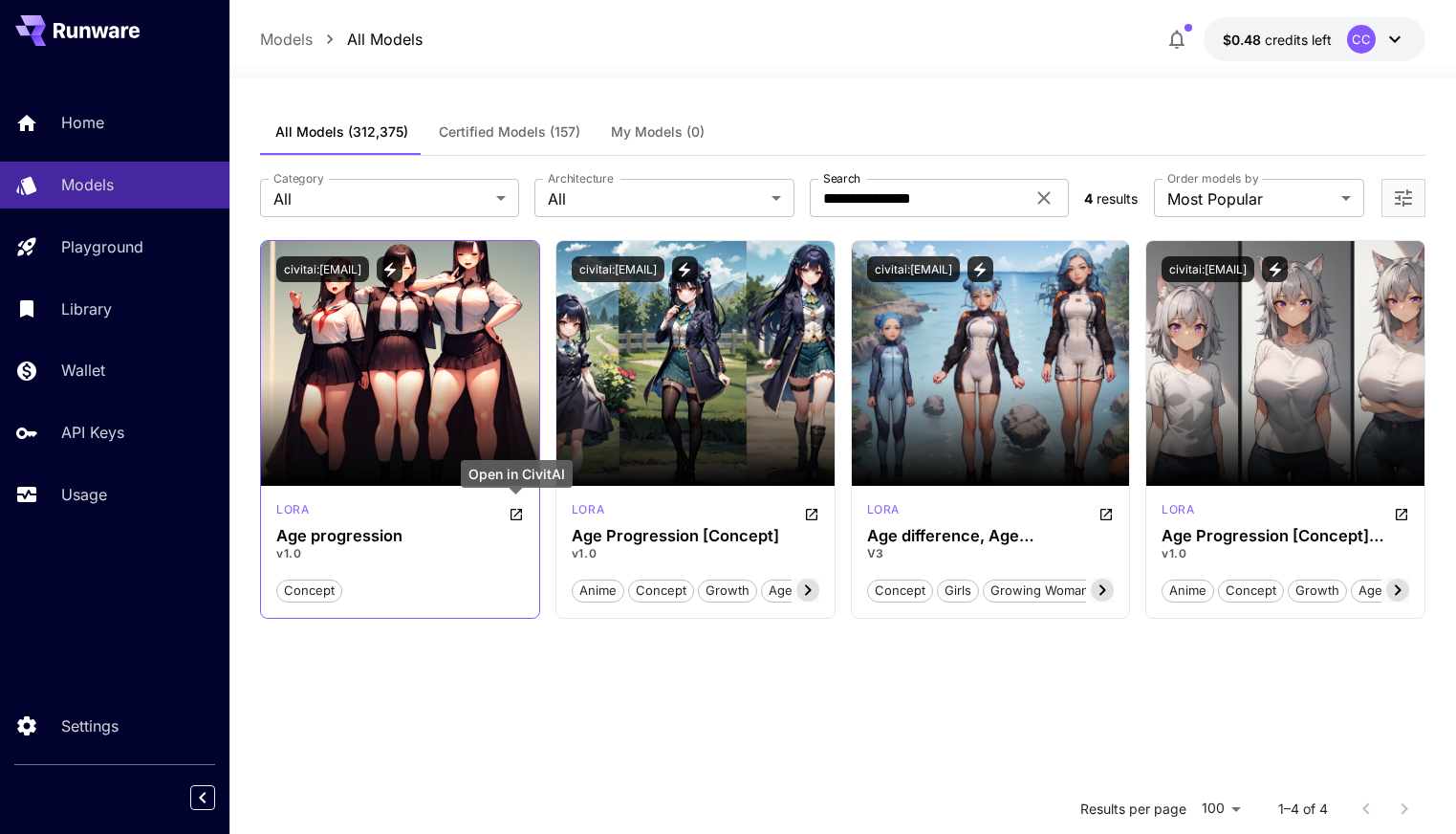 type 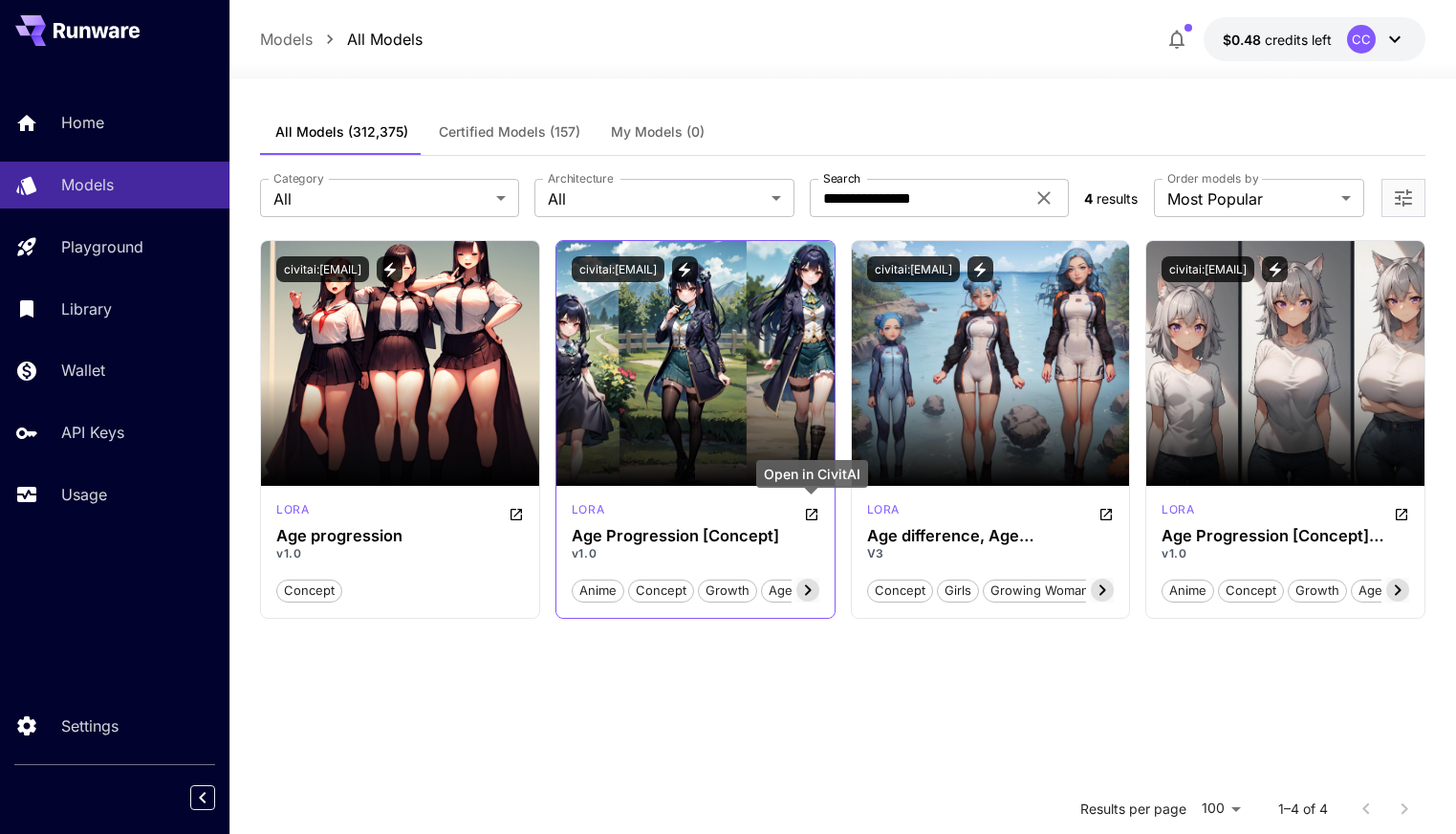 click 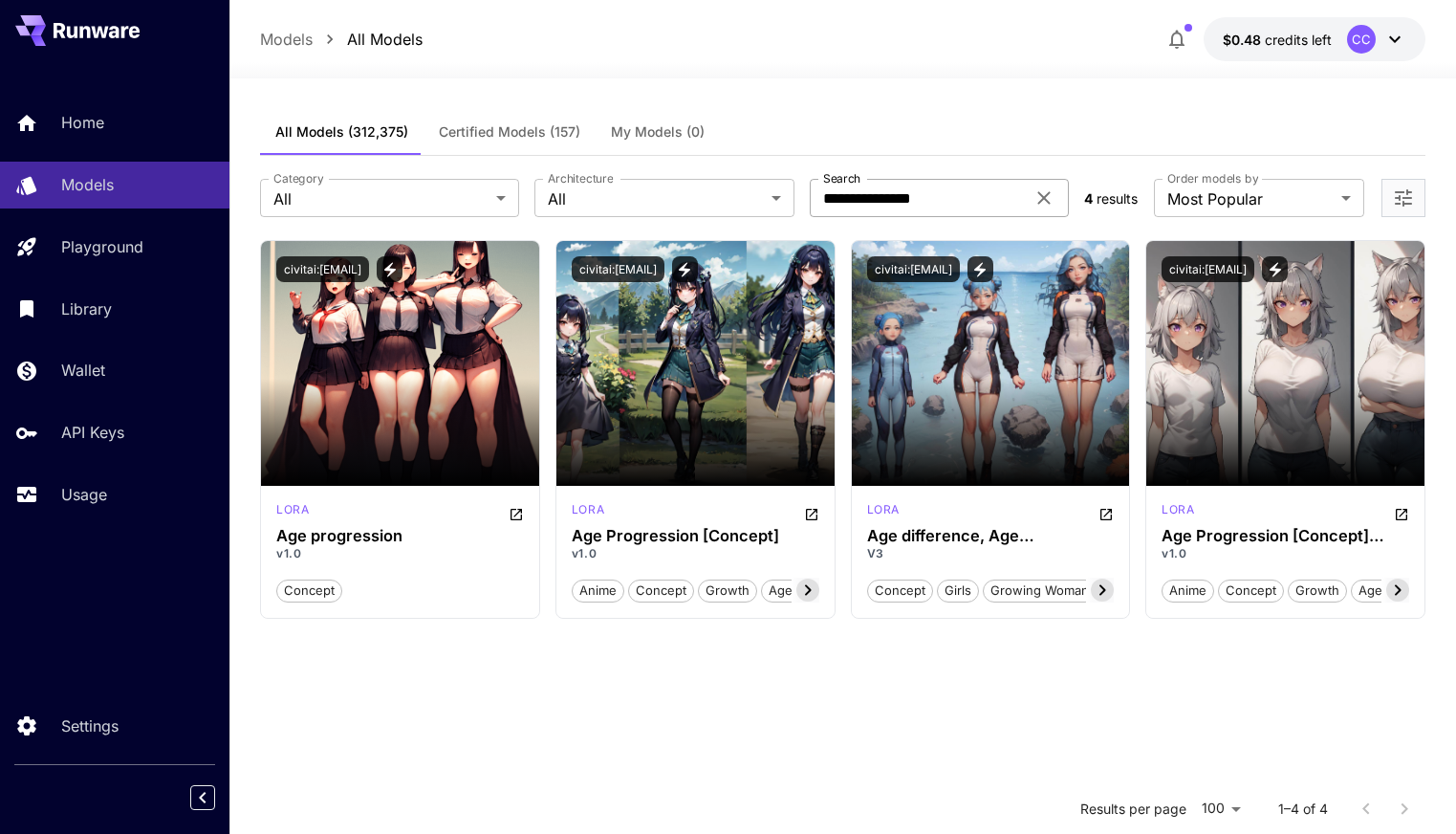 click on "**********" at bounding box center (917, 198) 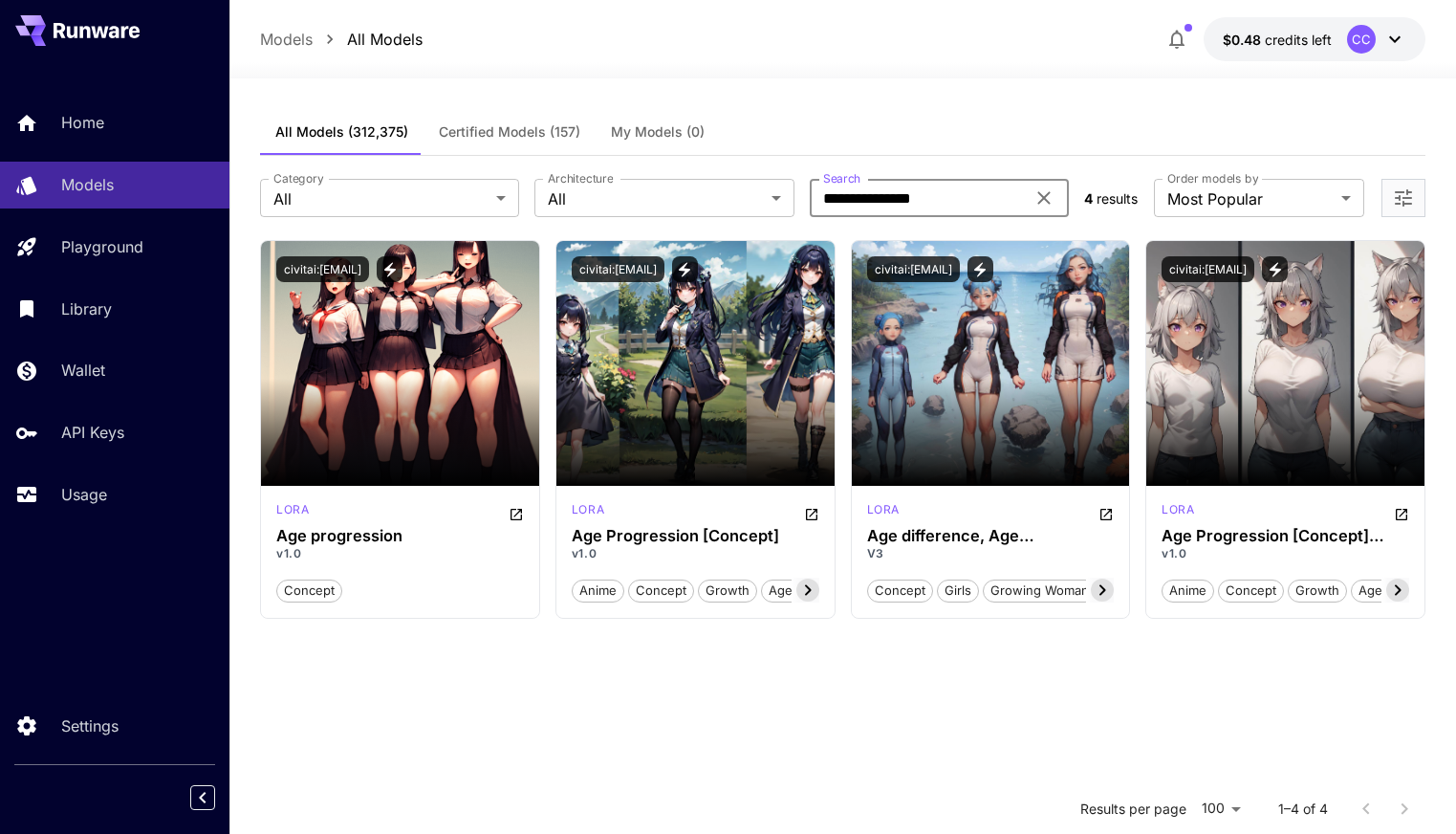click on "**********" at bounding box center (917, 198) 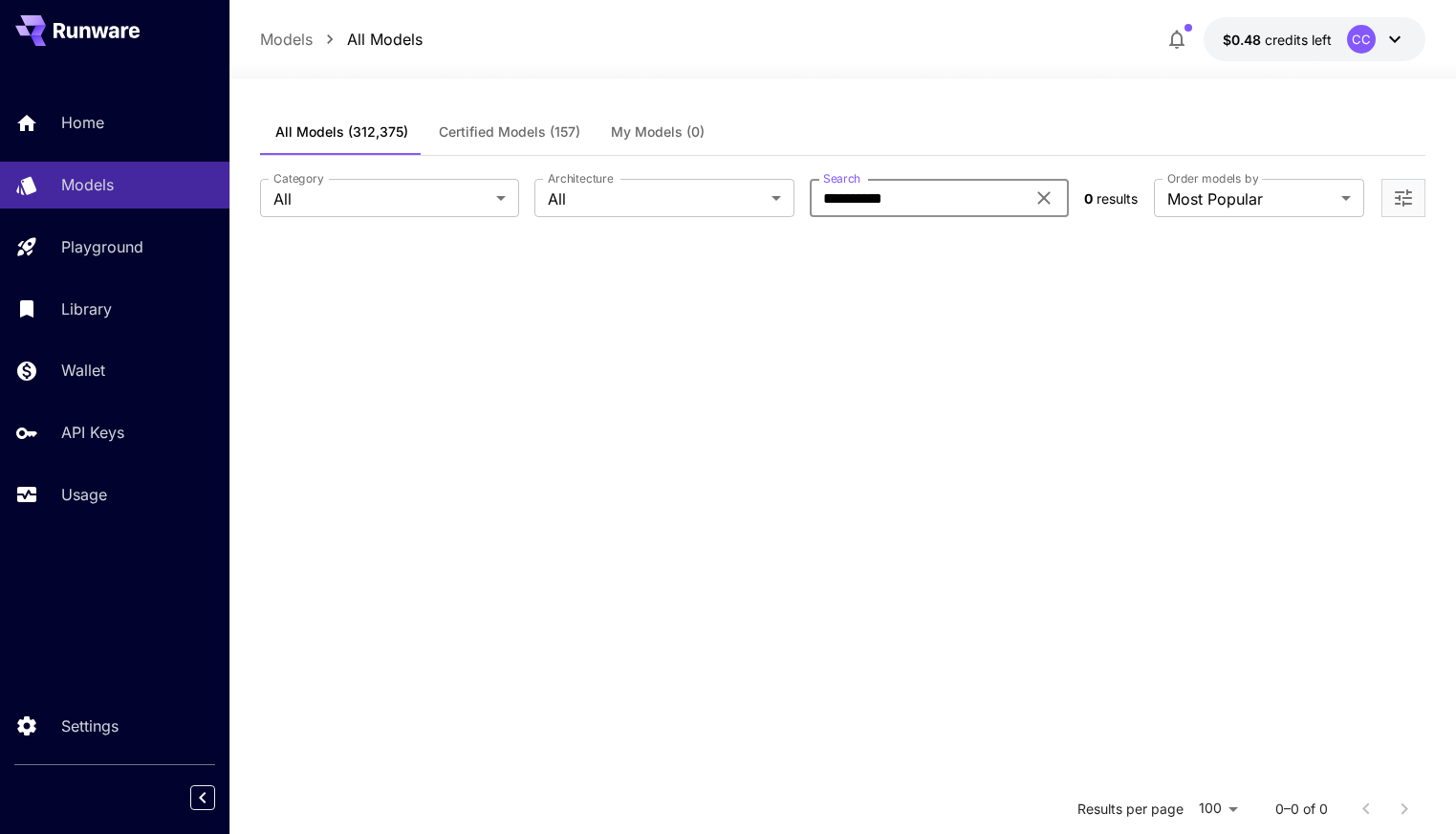 click on "**********" at bounding box center (917, 198) 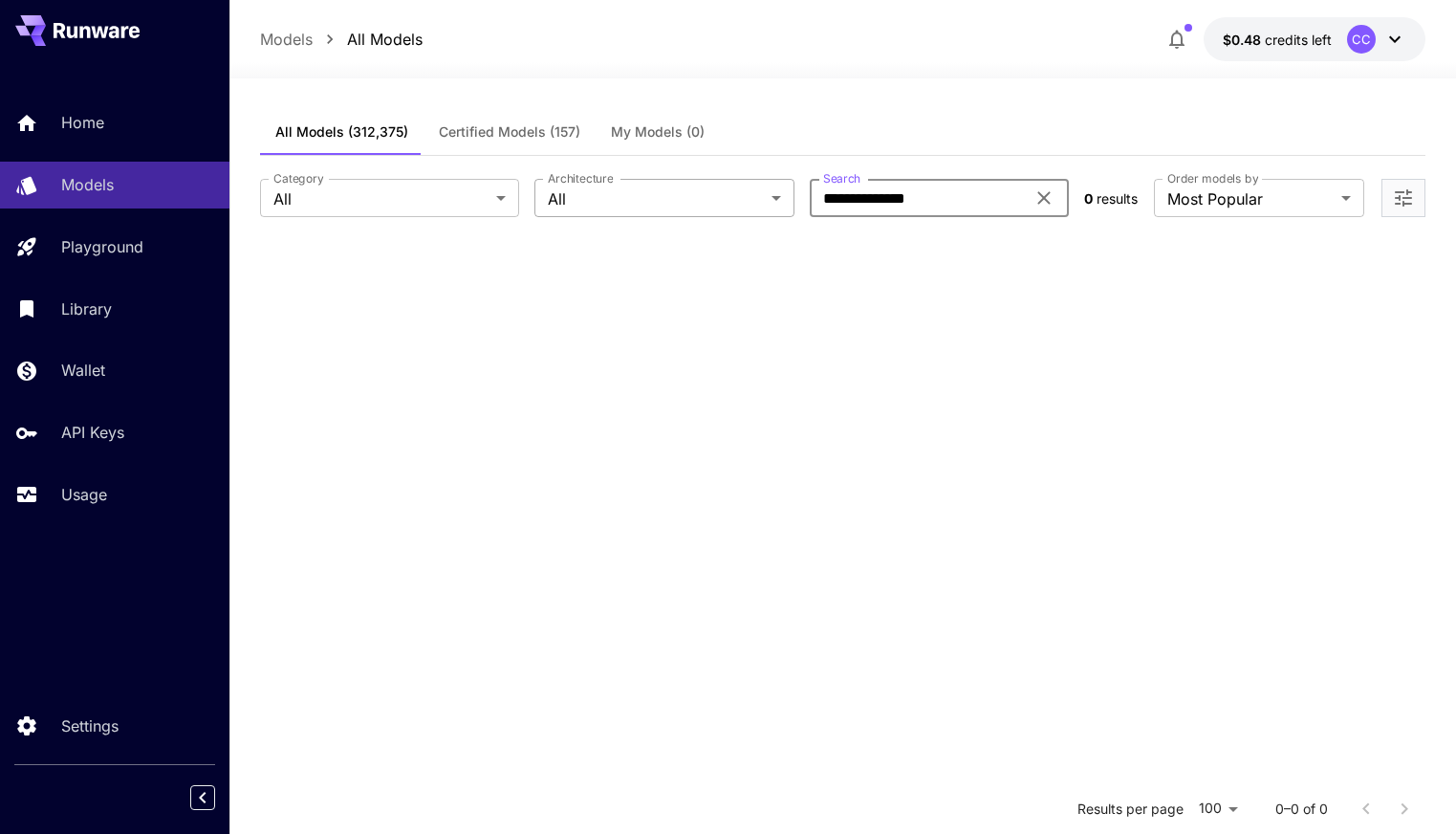 drag, startPoint x: 854, startPoint y: 198, endPoint x: 745, endPoint y: 198, distance: 109 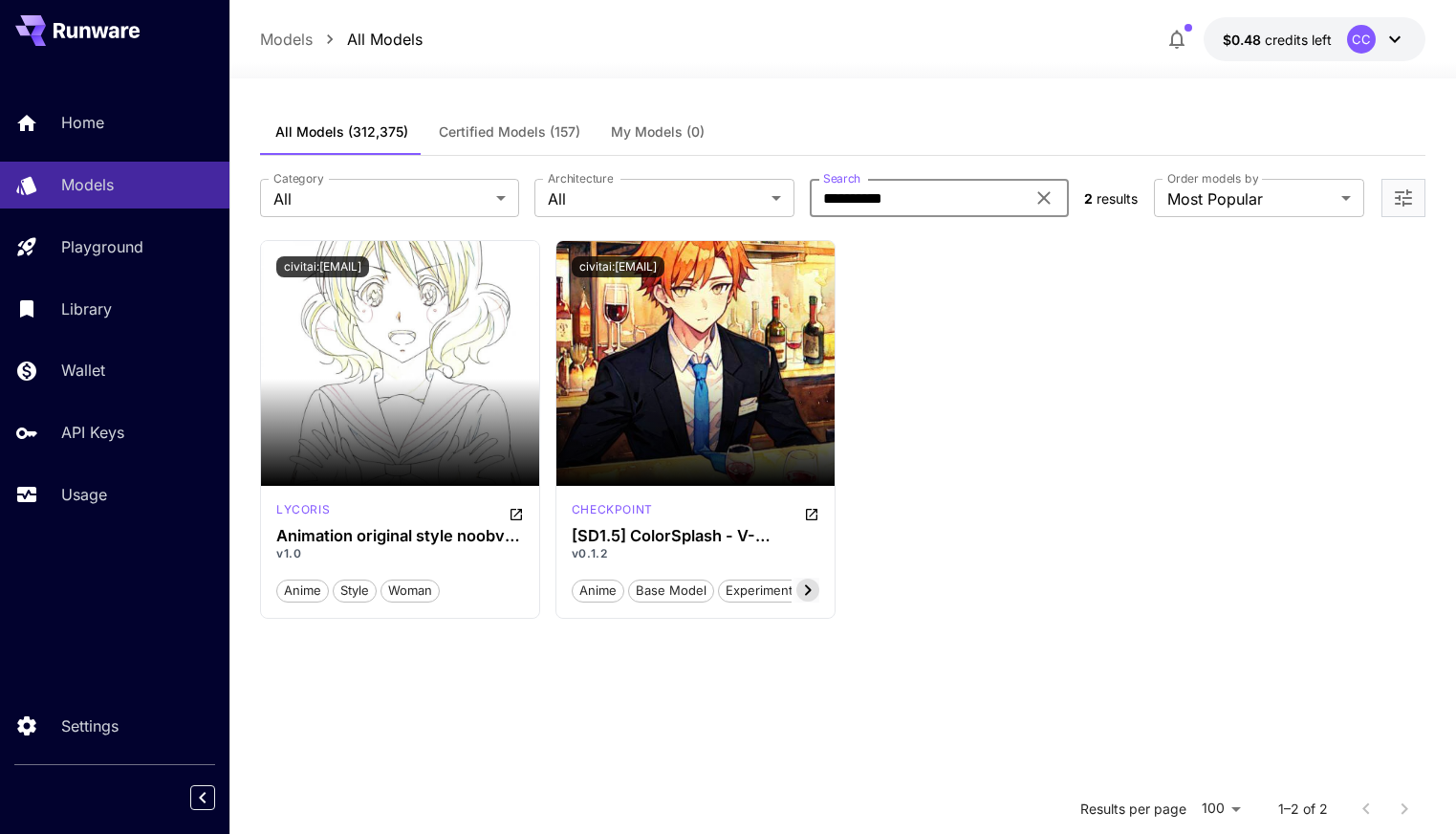 click on "**********" at bounding box center (917, 198) 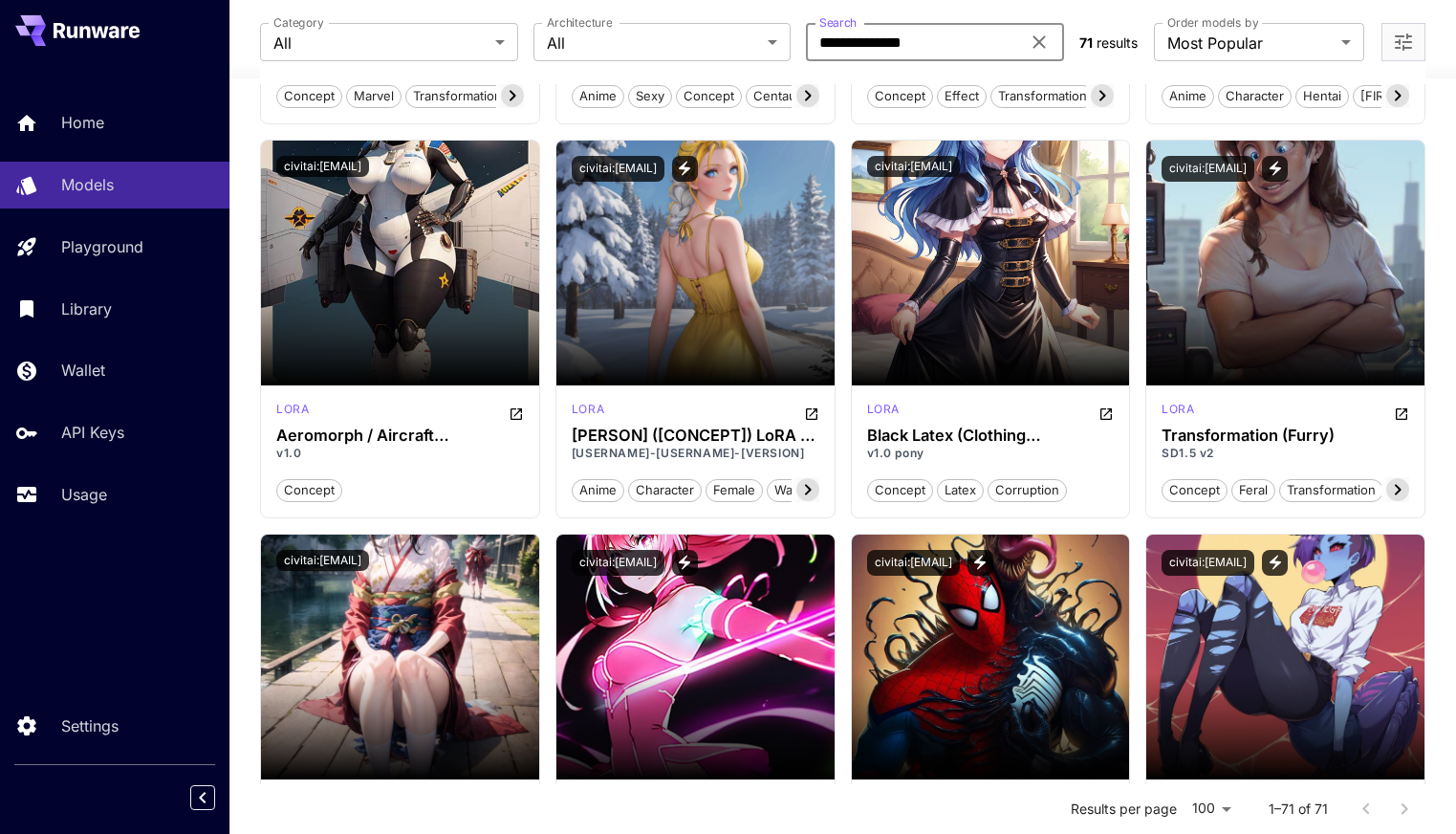 scroll, scrollTop: 0, scrollLeft: 0, axis: both 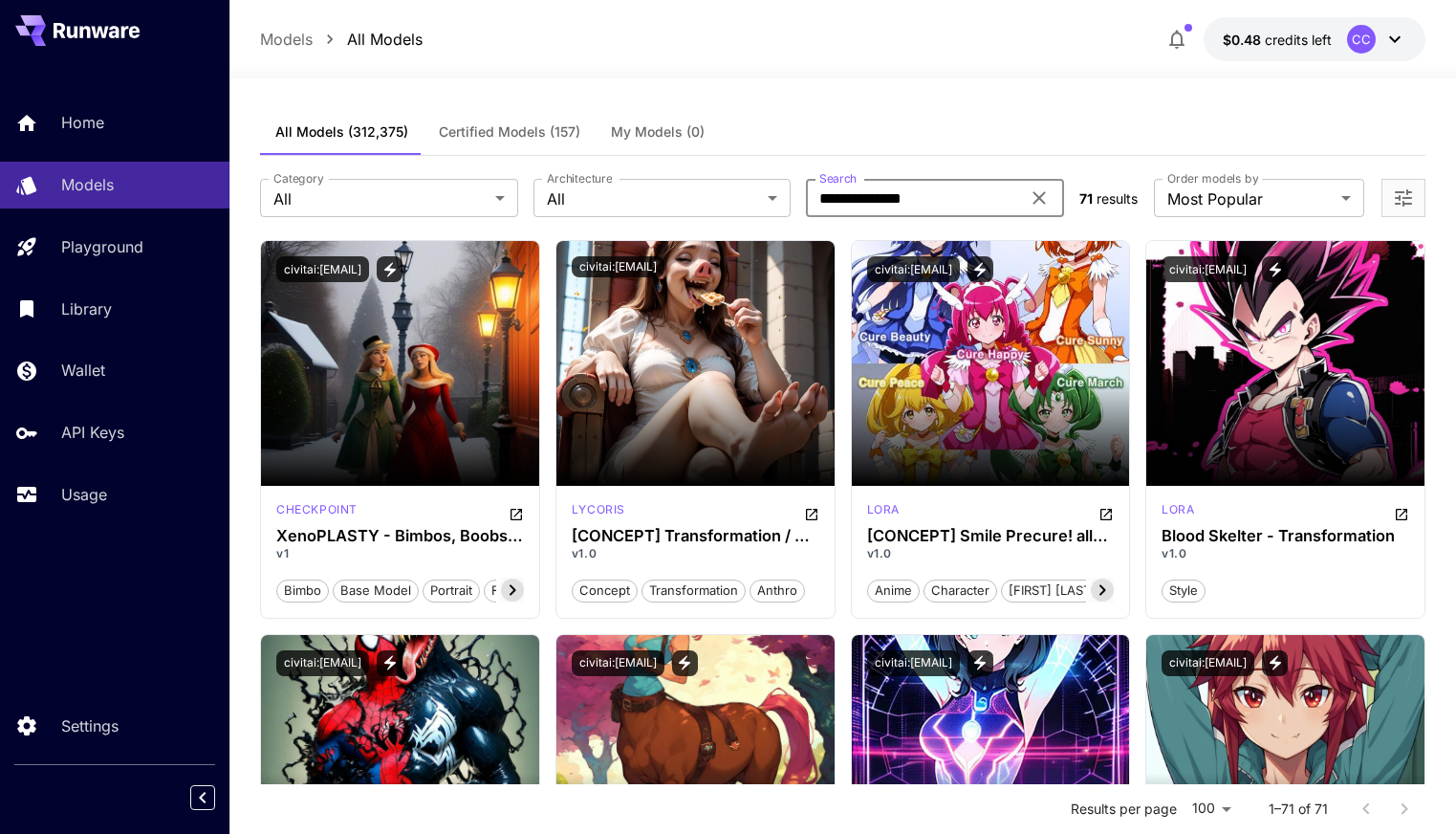 click on "**********" at bounding box center (913, 198) 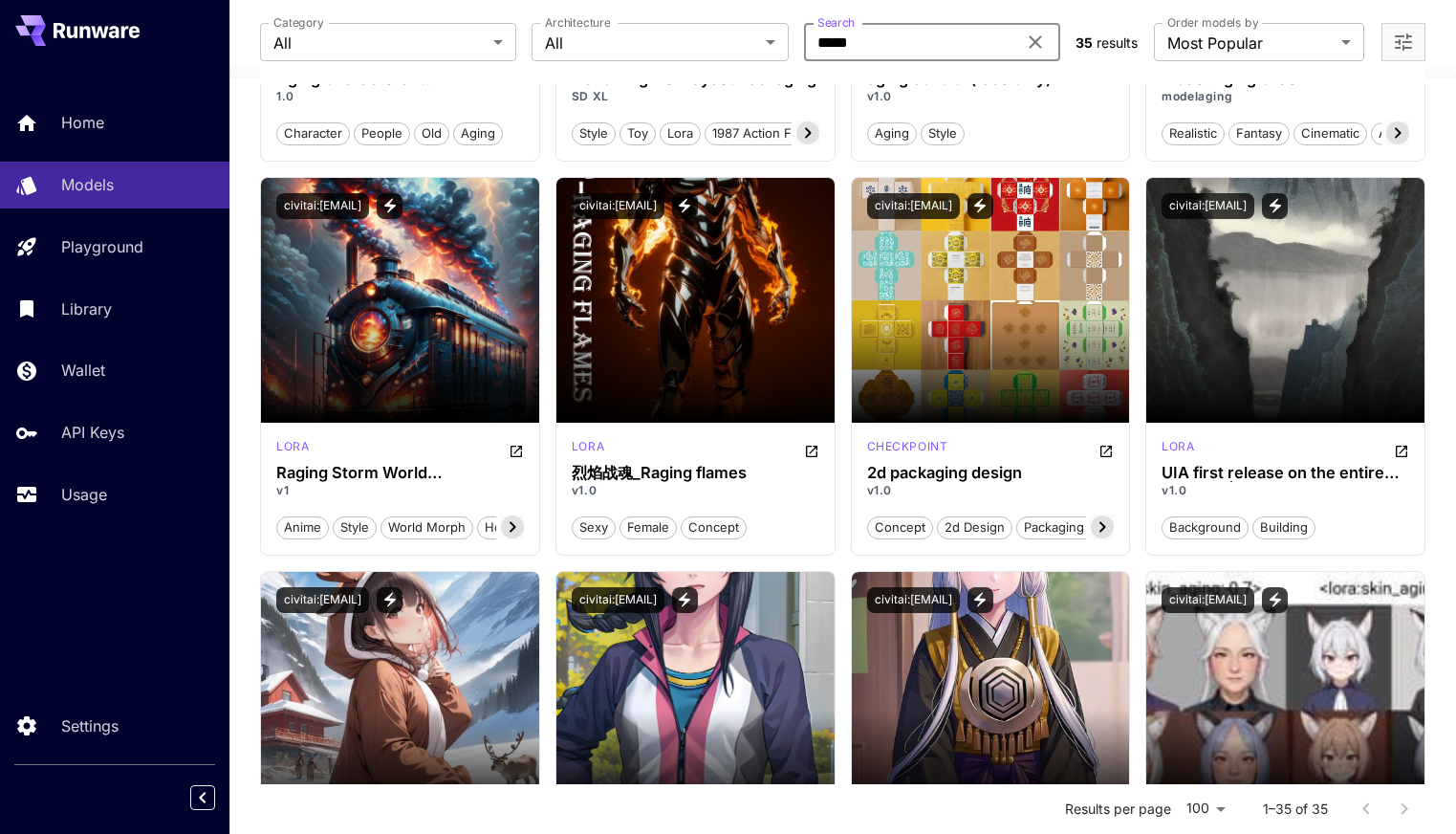 scroll, scrollTop: 0, scrollLeft: 0, axis: both 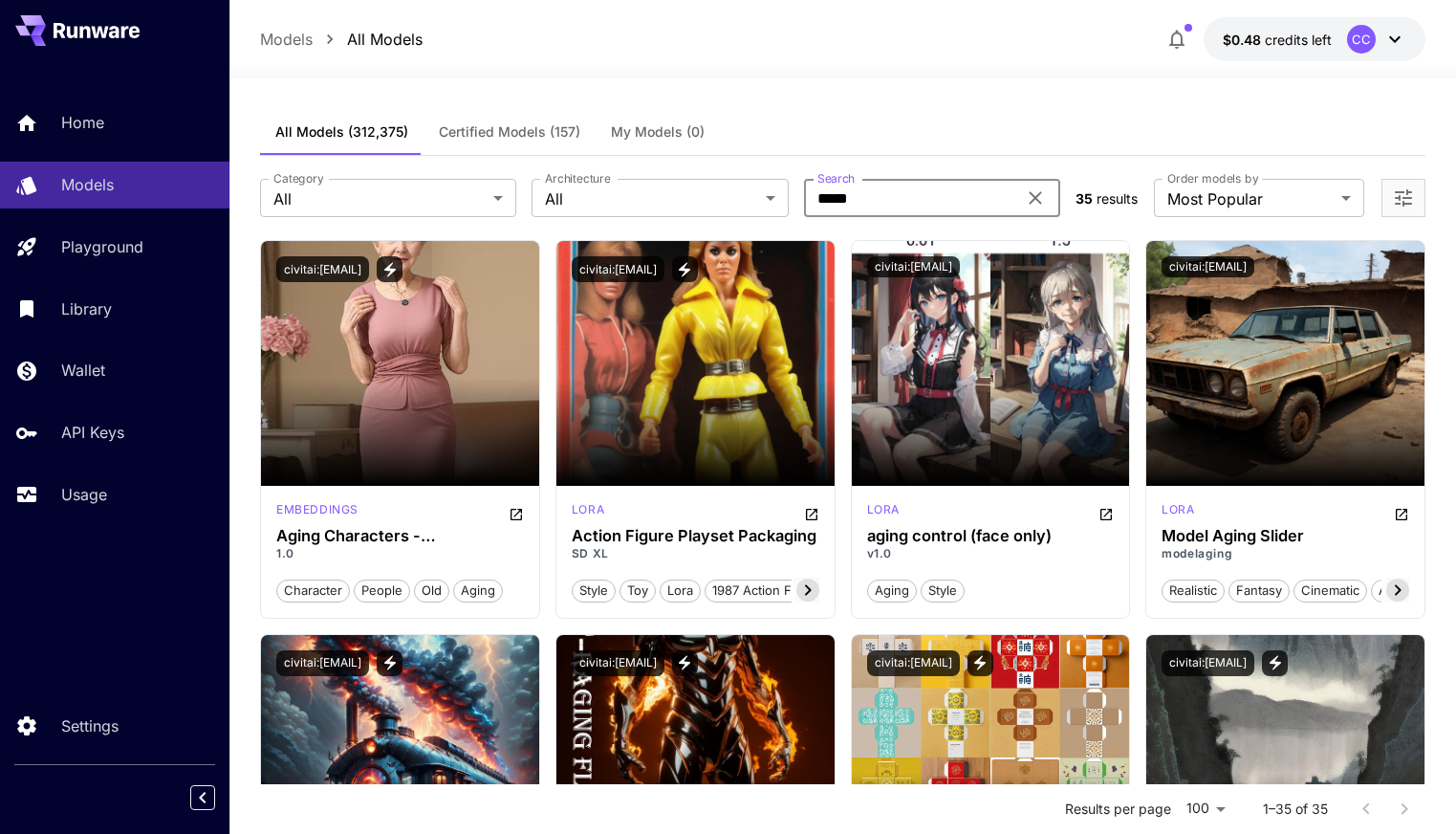 click on "*****" at bounding box center (910, 198) 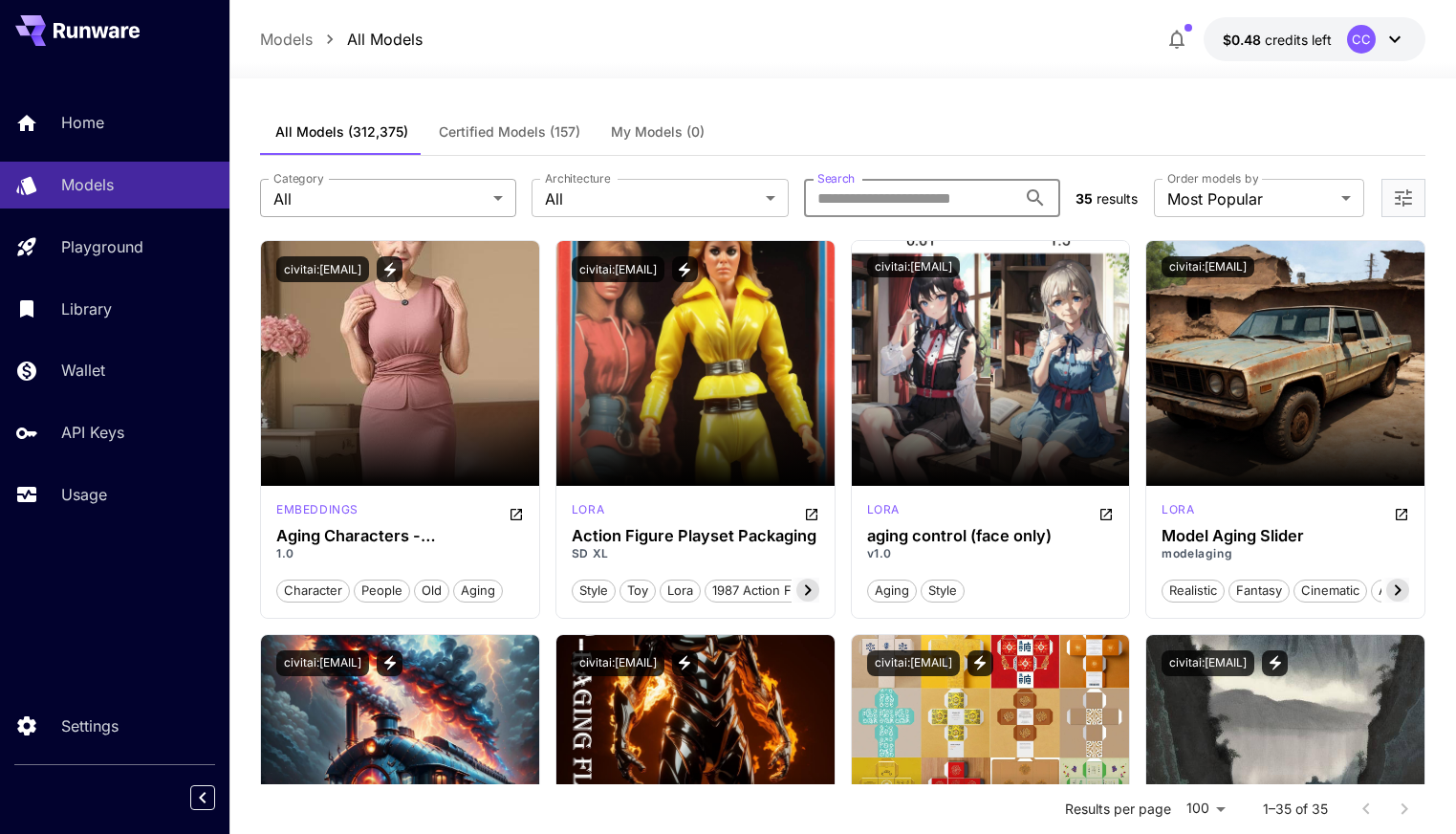type 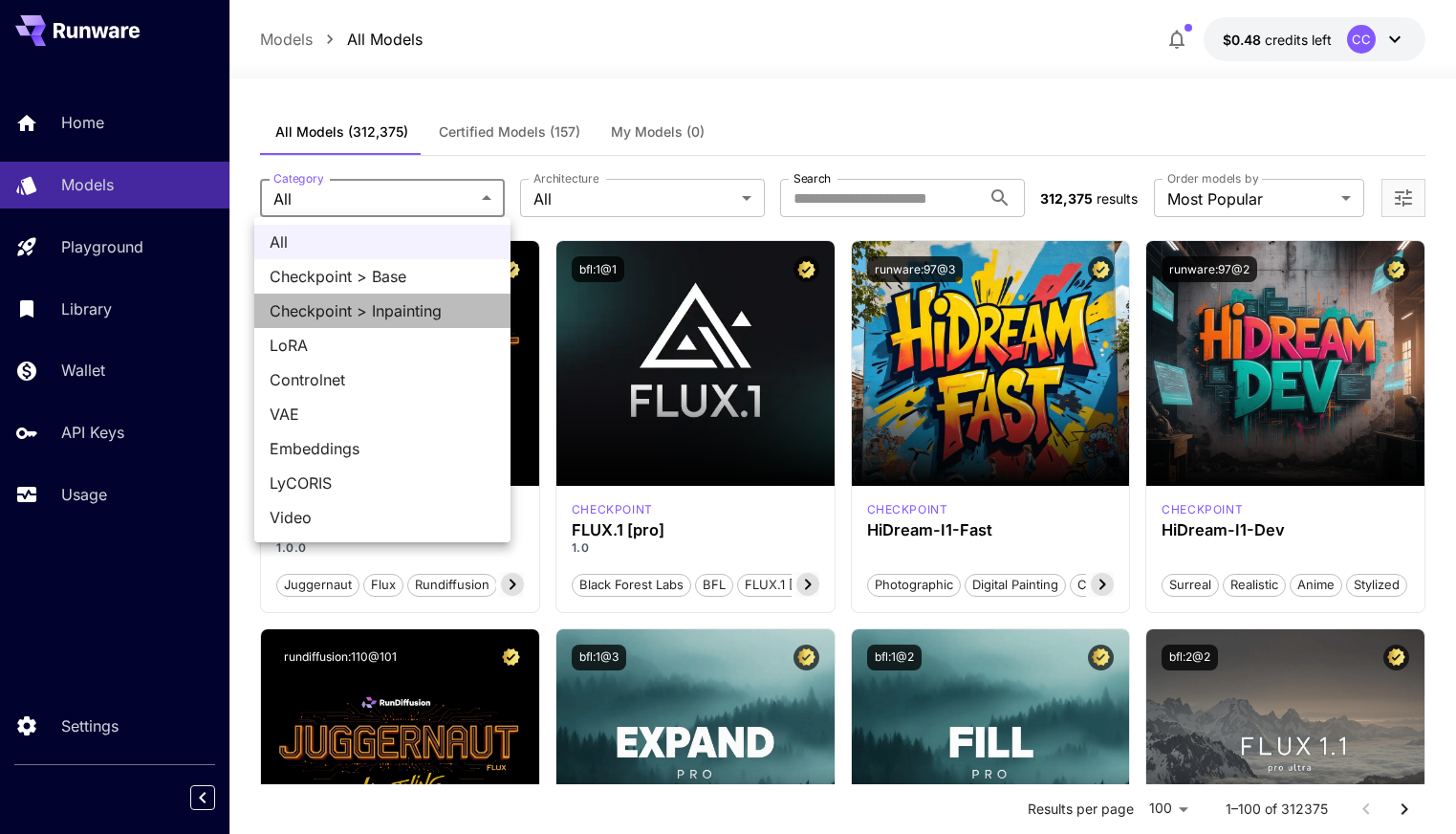 click on "Checkpoint > Inpainting" at bounding box center (382, 311) 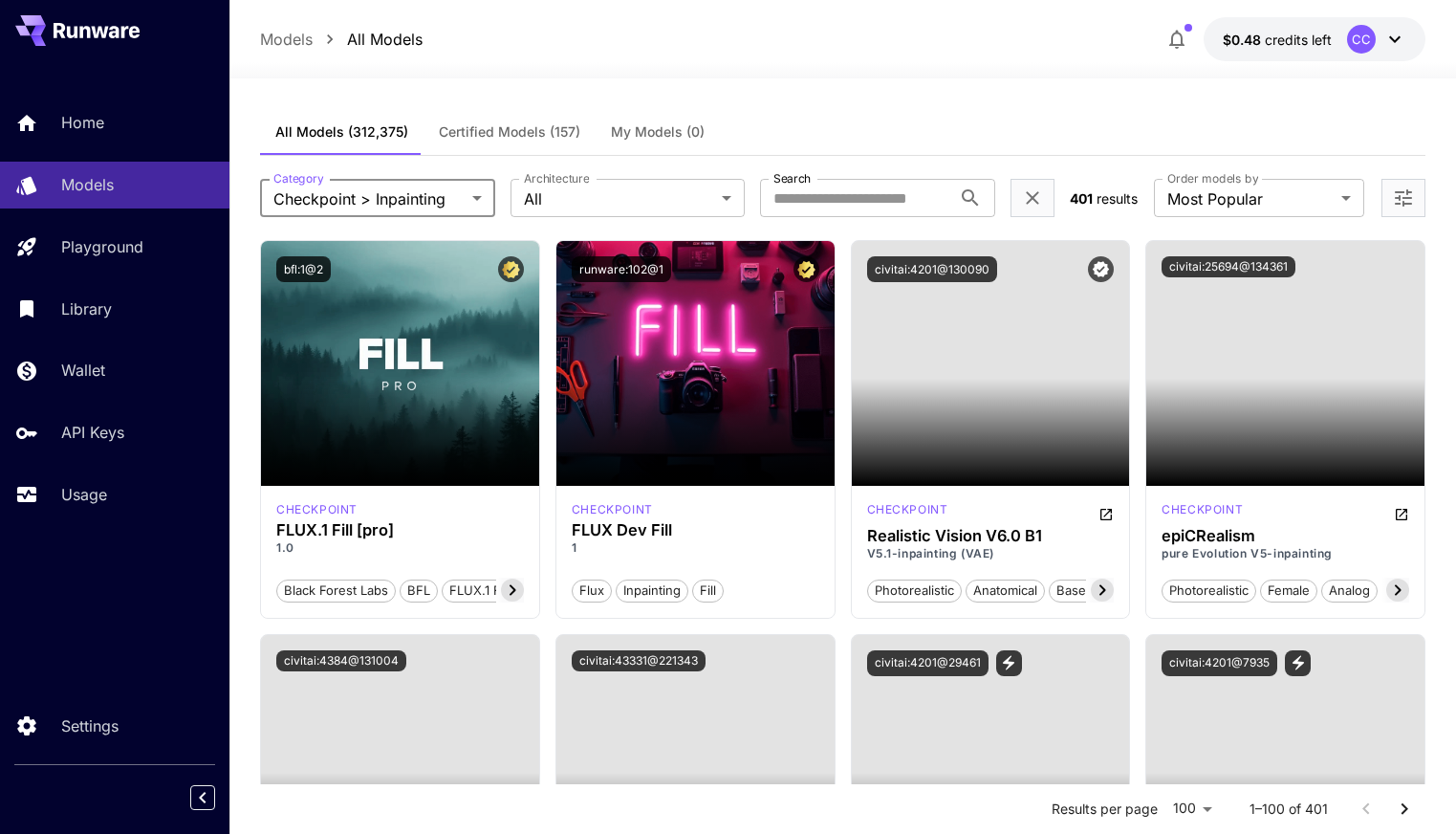 click on "**********" at bounding box center (728, 9148) 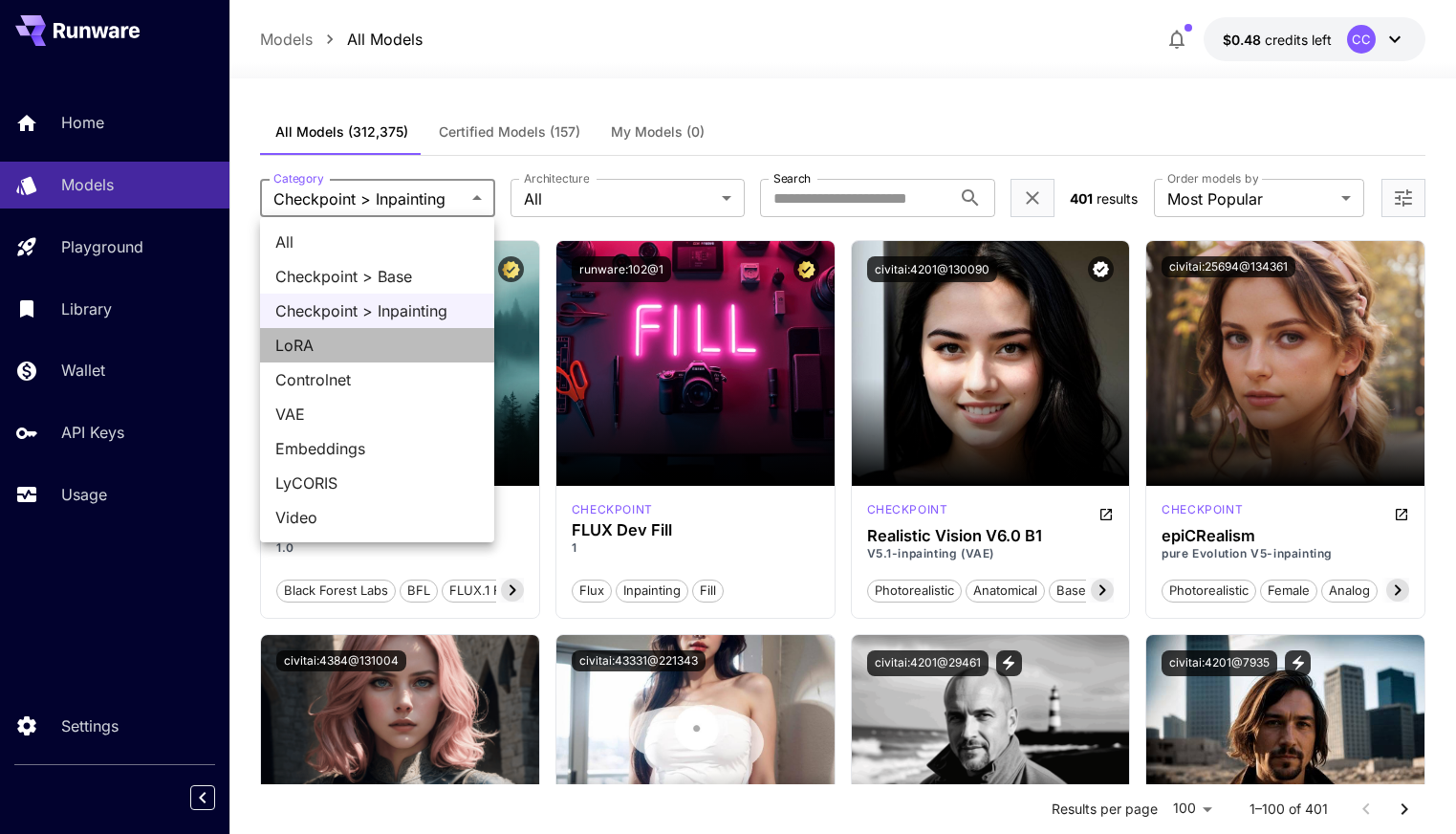 click on "LoRA" at bounding box center [377, 345] 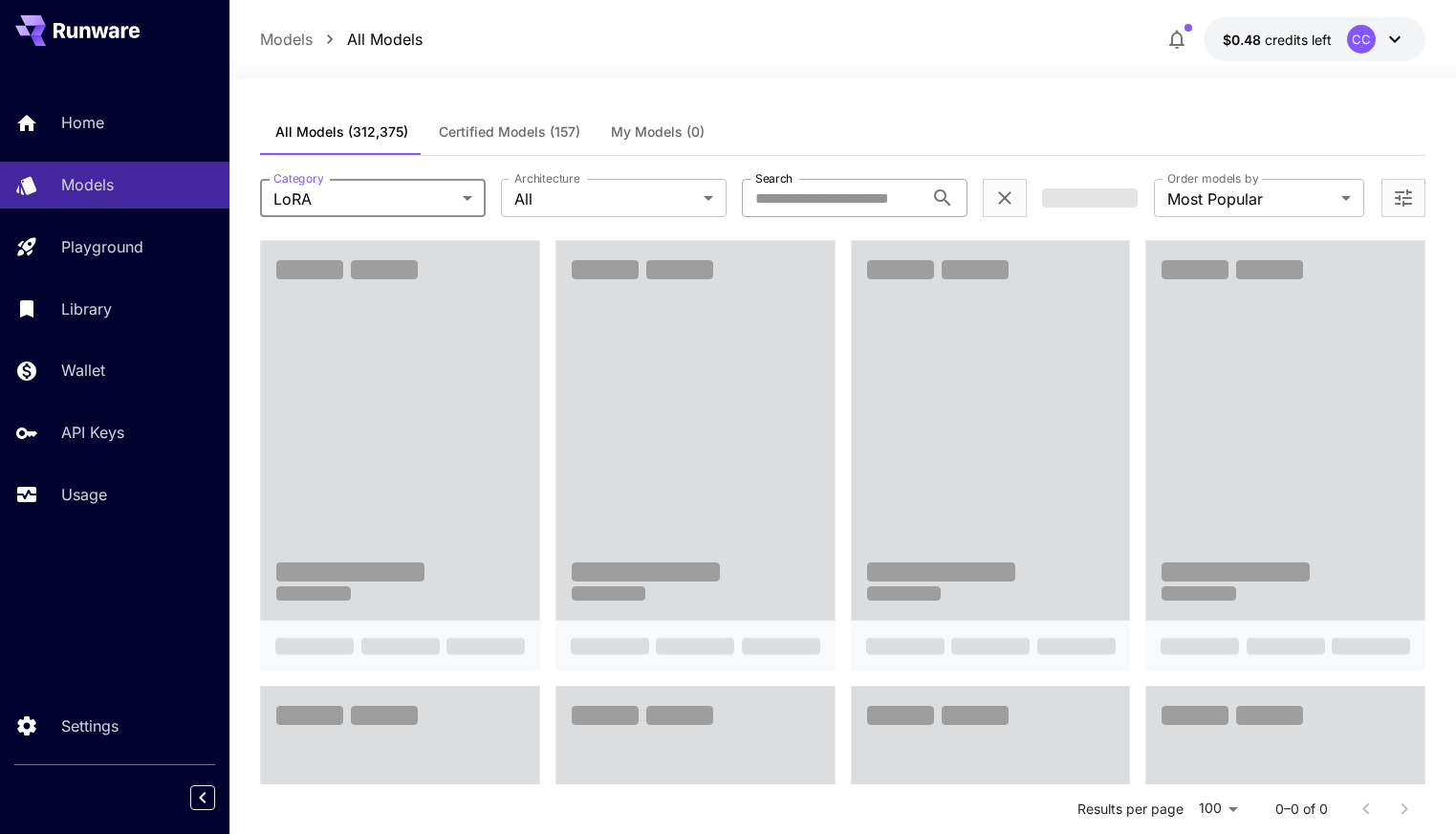 click on "Search" at bounding box center (833, 198) 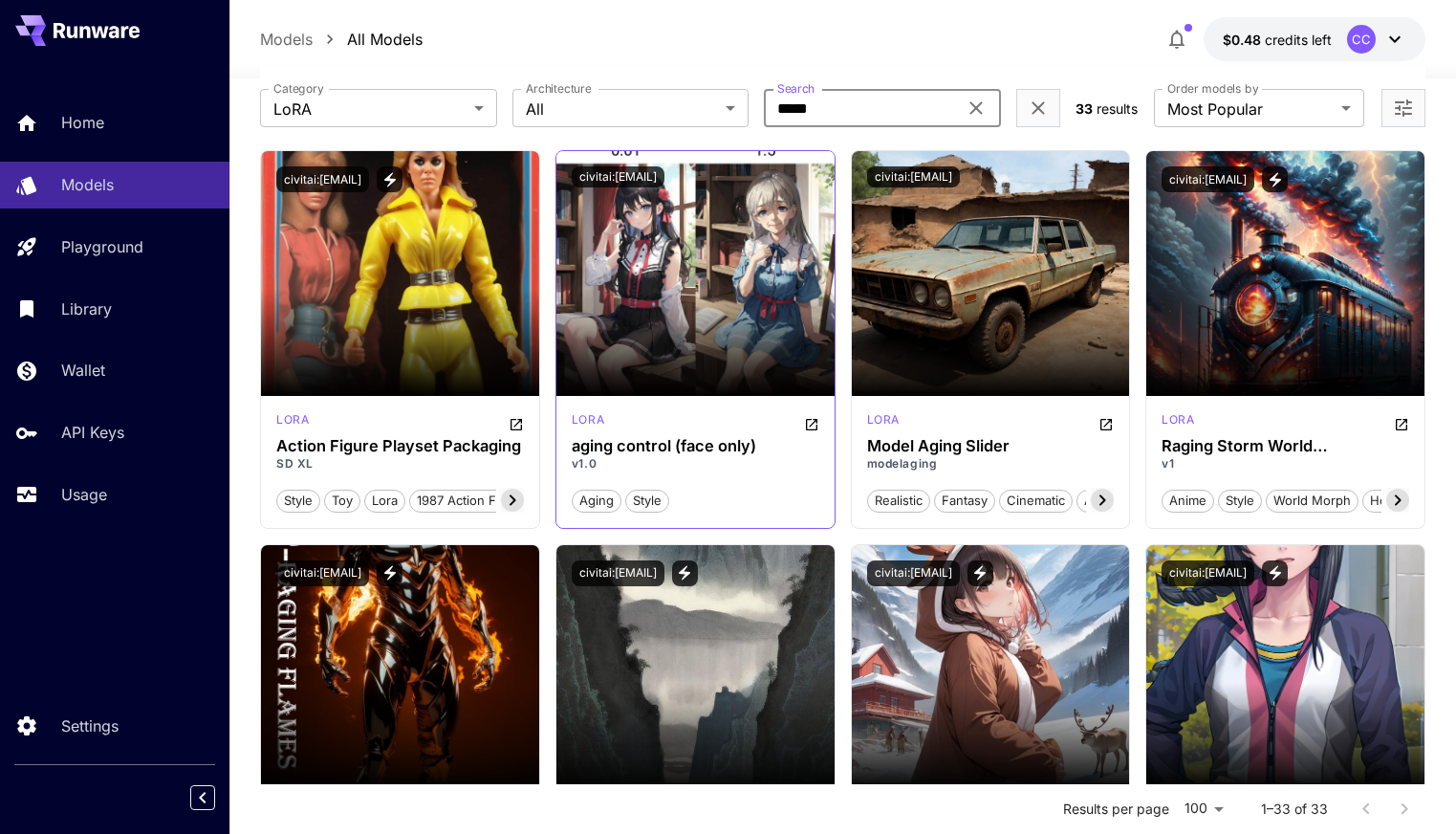 scroll, scrollTop: 41, scrollLeft: 0, axis: vertical 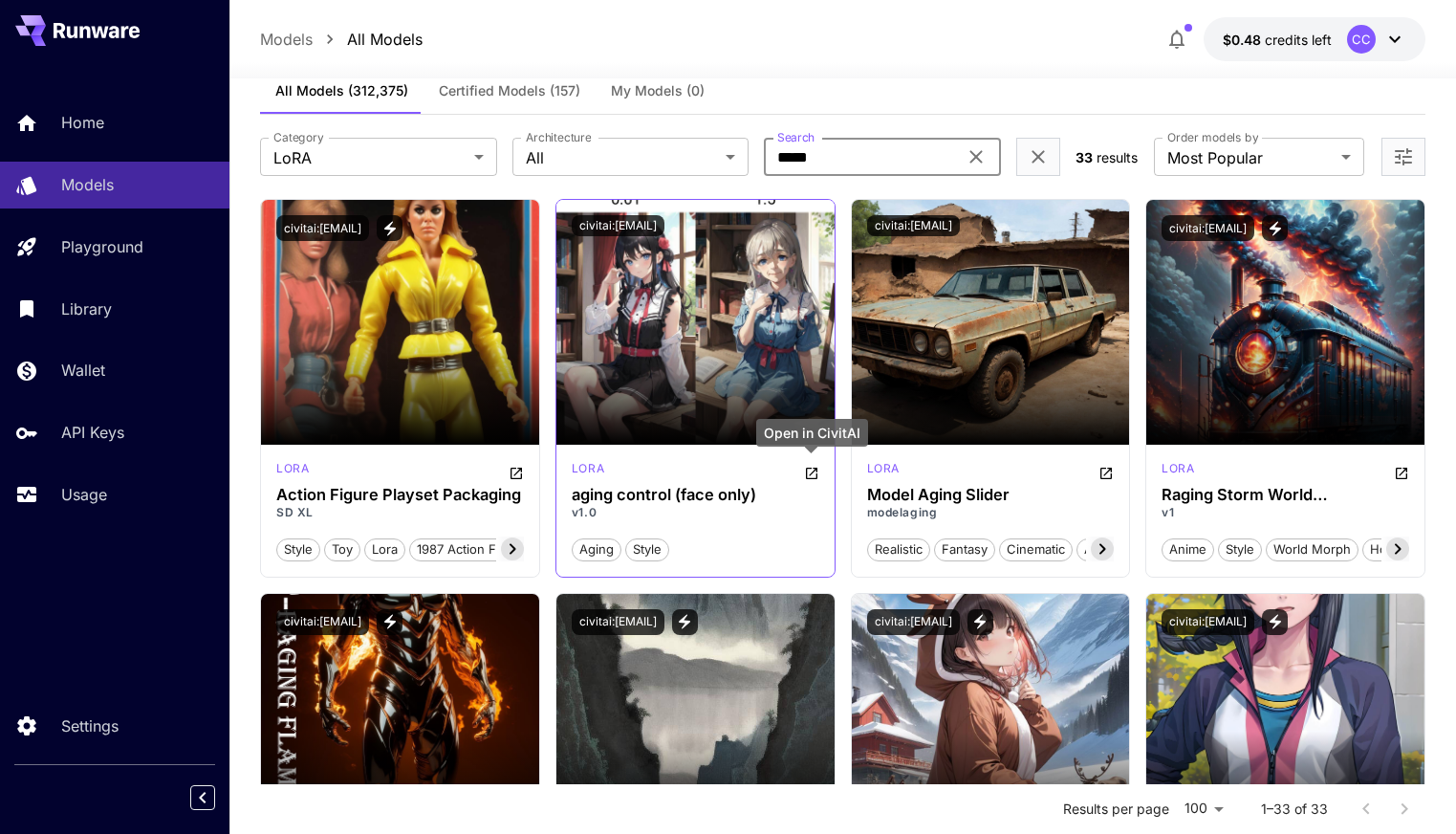 type on "*****" 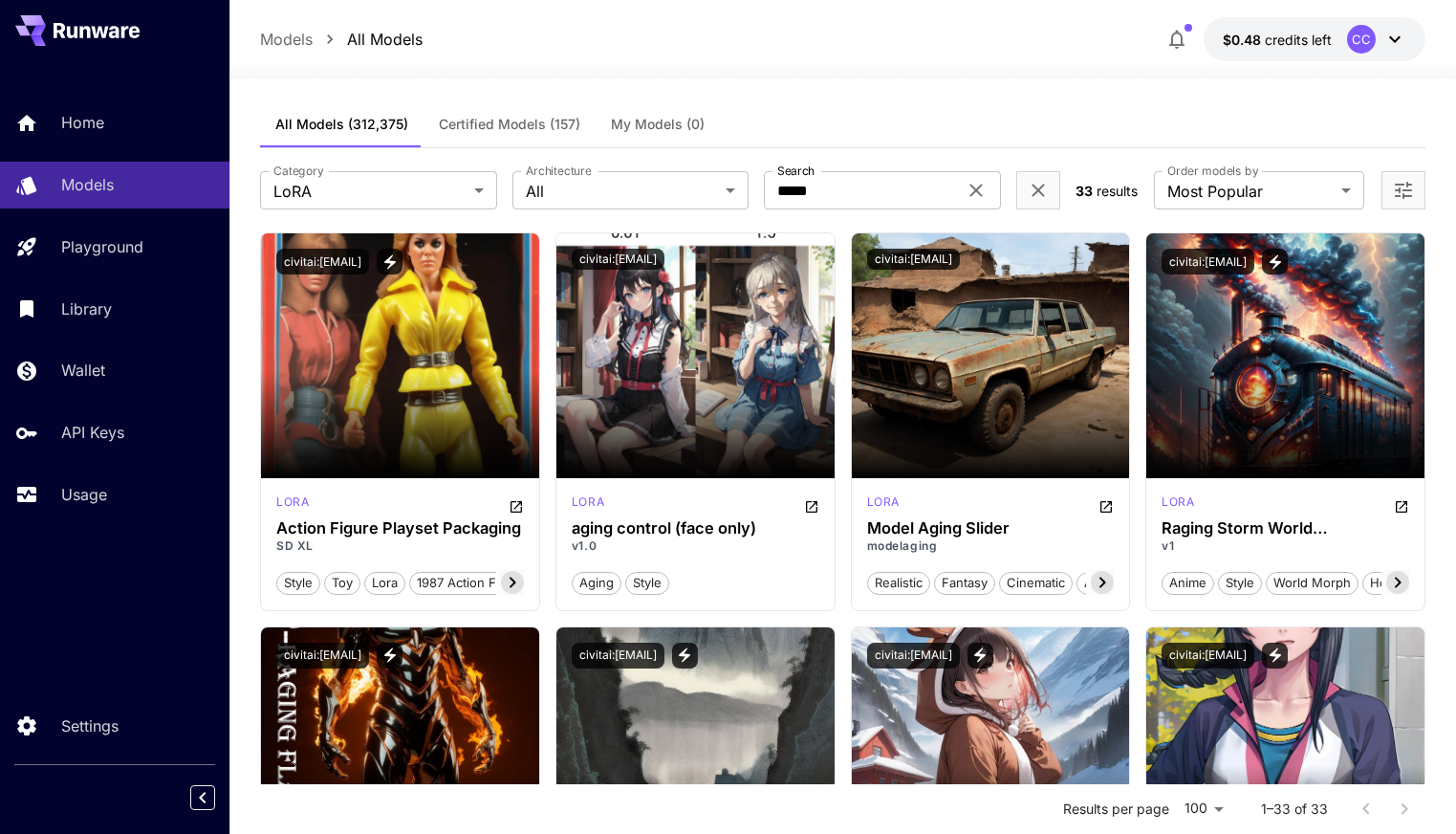 scroll, scrollTop: 0, scrollLeft: 0, axis: both 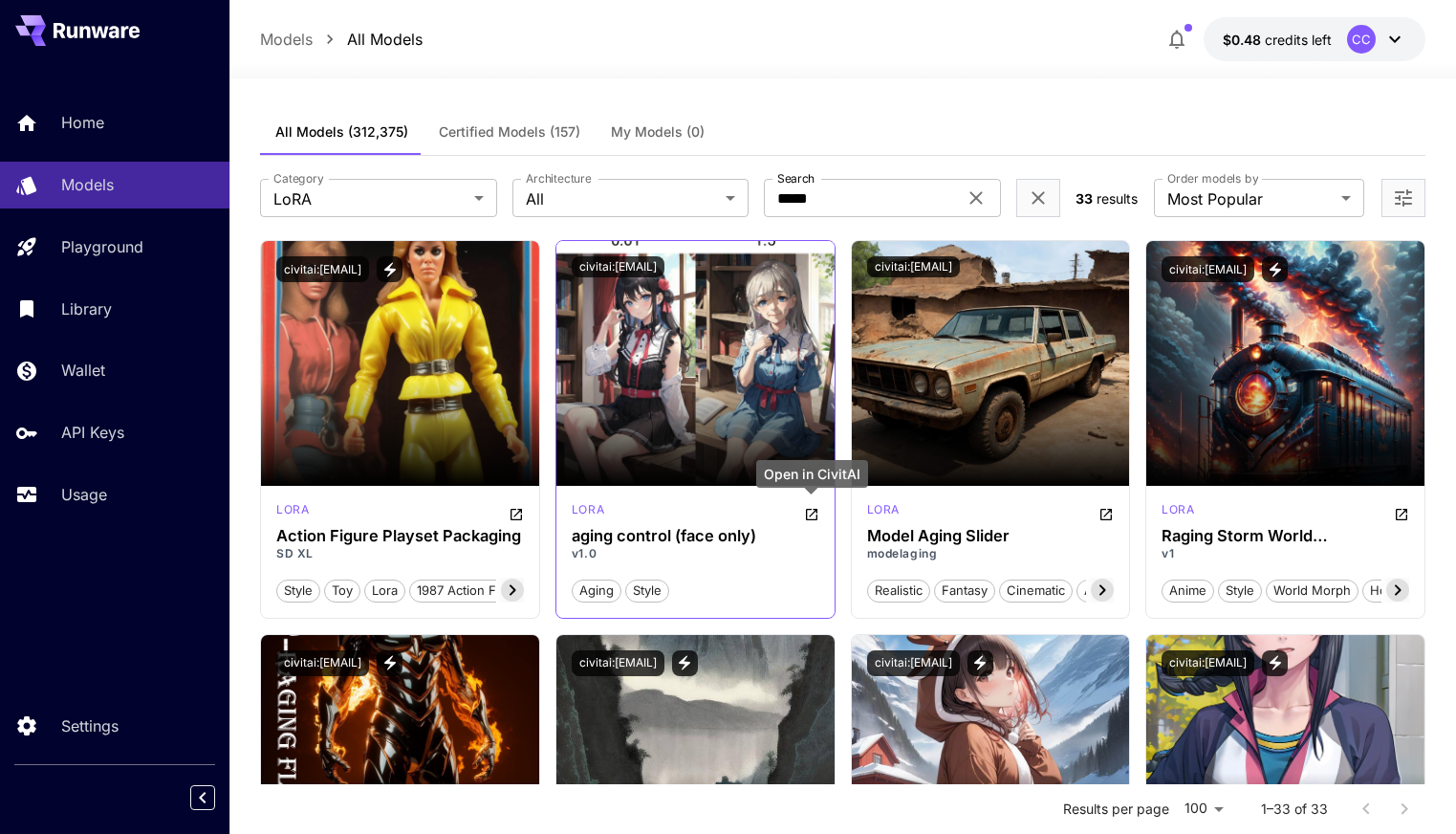 click 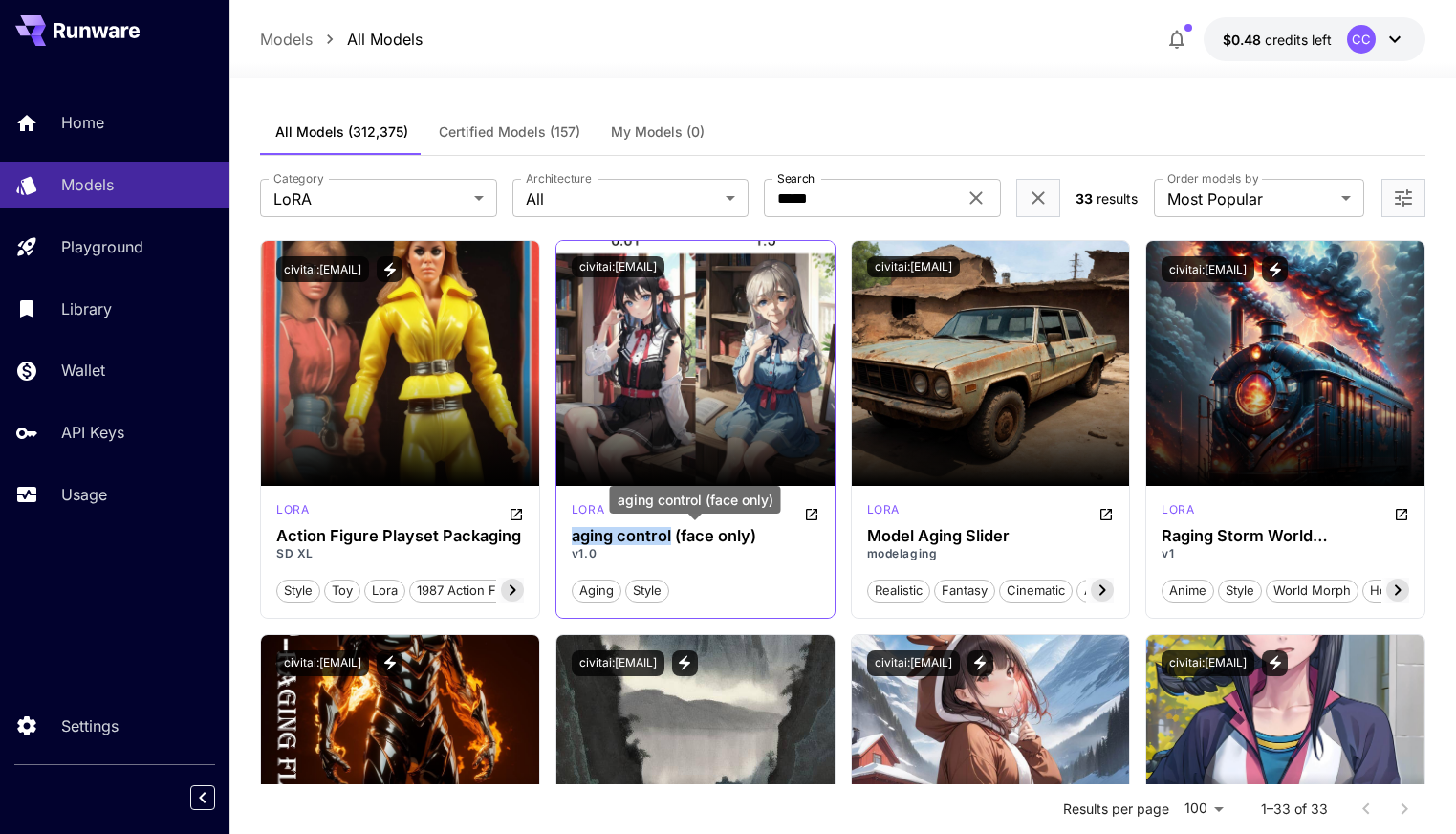 drag, startPoint x: 574, startPoint y: 537, endPoint x: 672, endPoint y: 539, distance: 98.02041 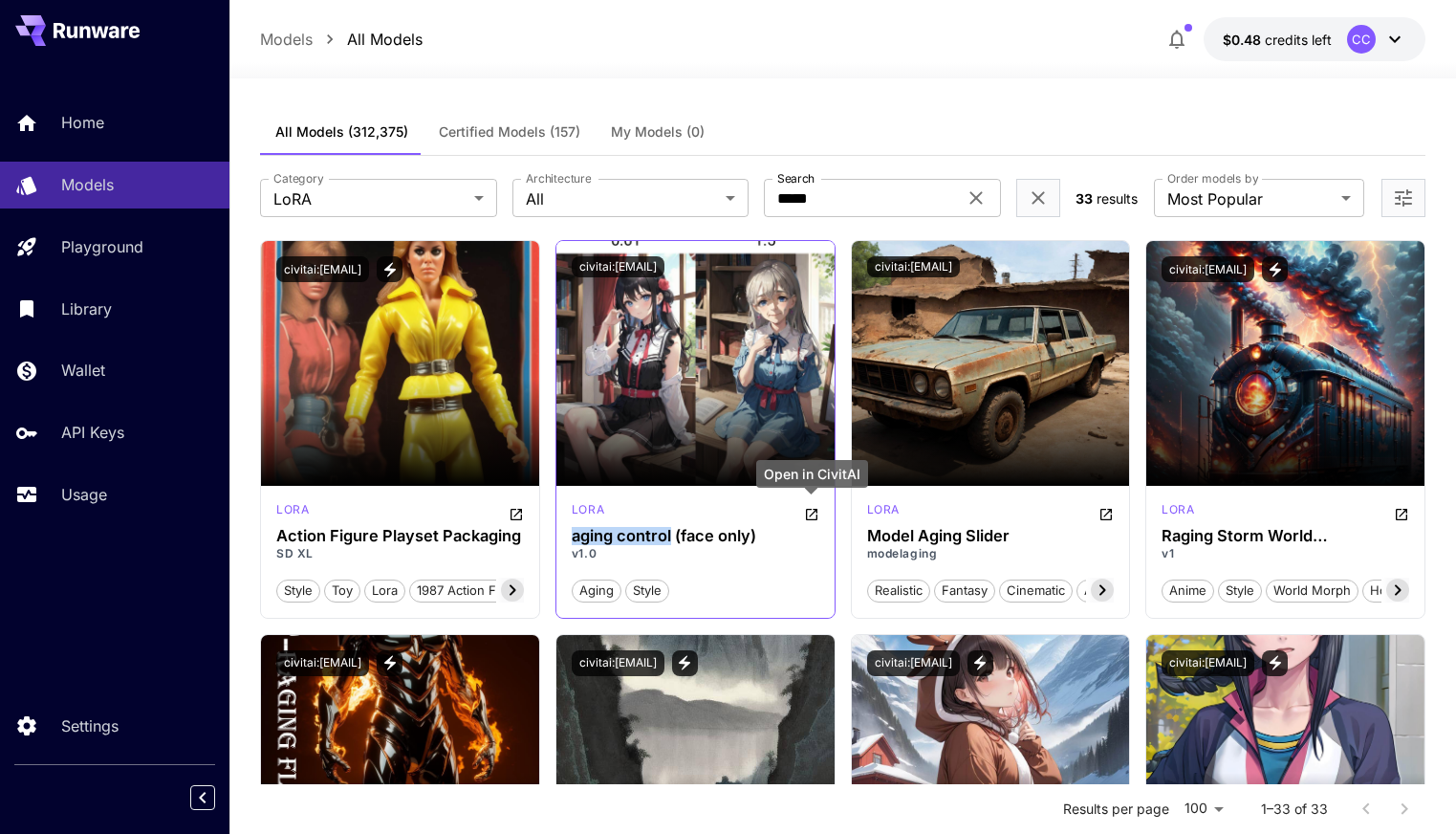 click 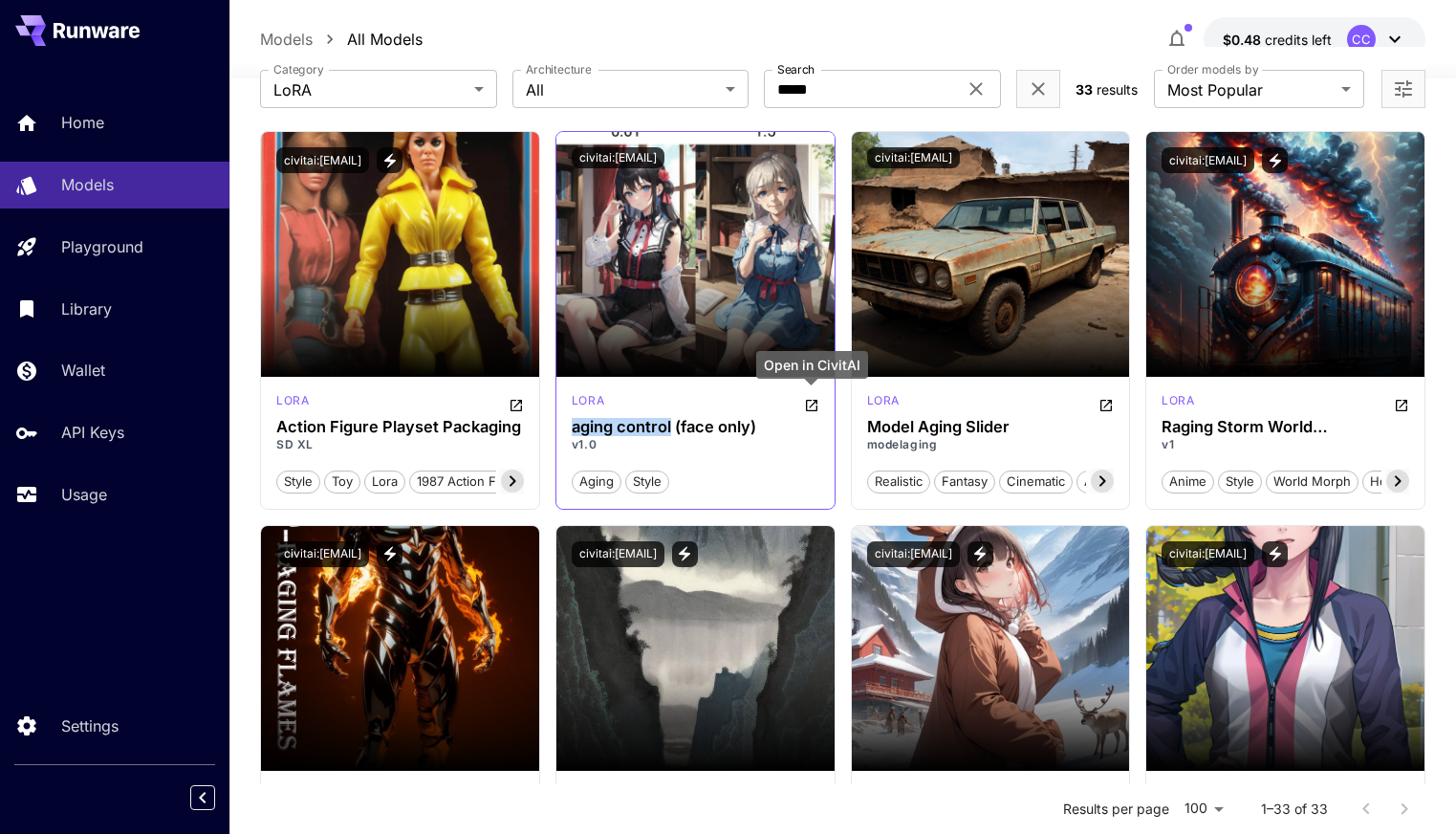 scroll, scrollTop: 118, scrollLeft: 0, axis: vertical 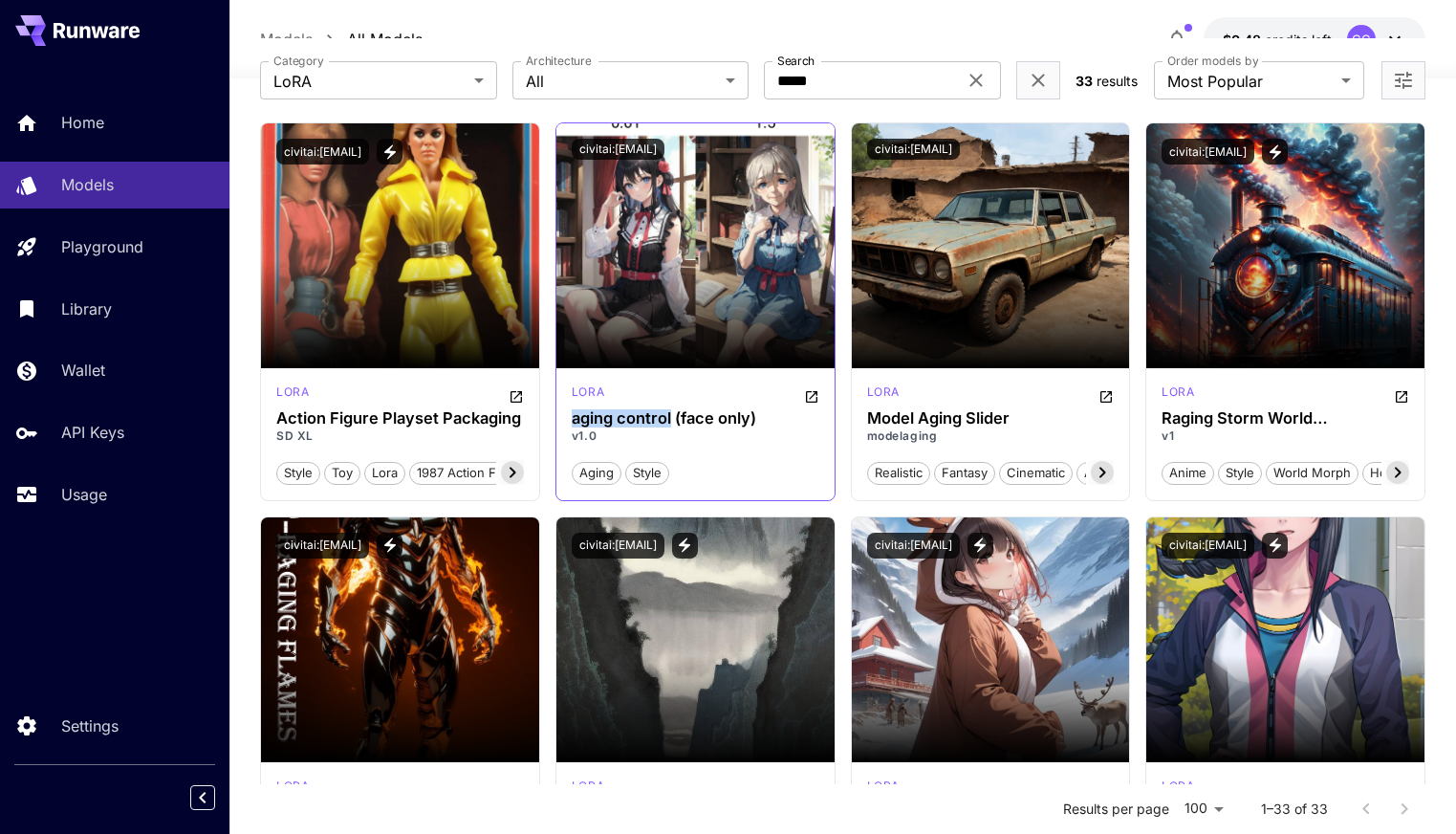 click on "aging" at bounding box center (597, 473) 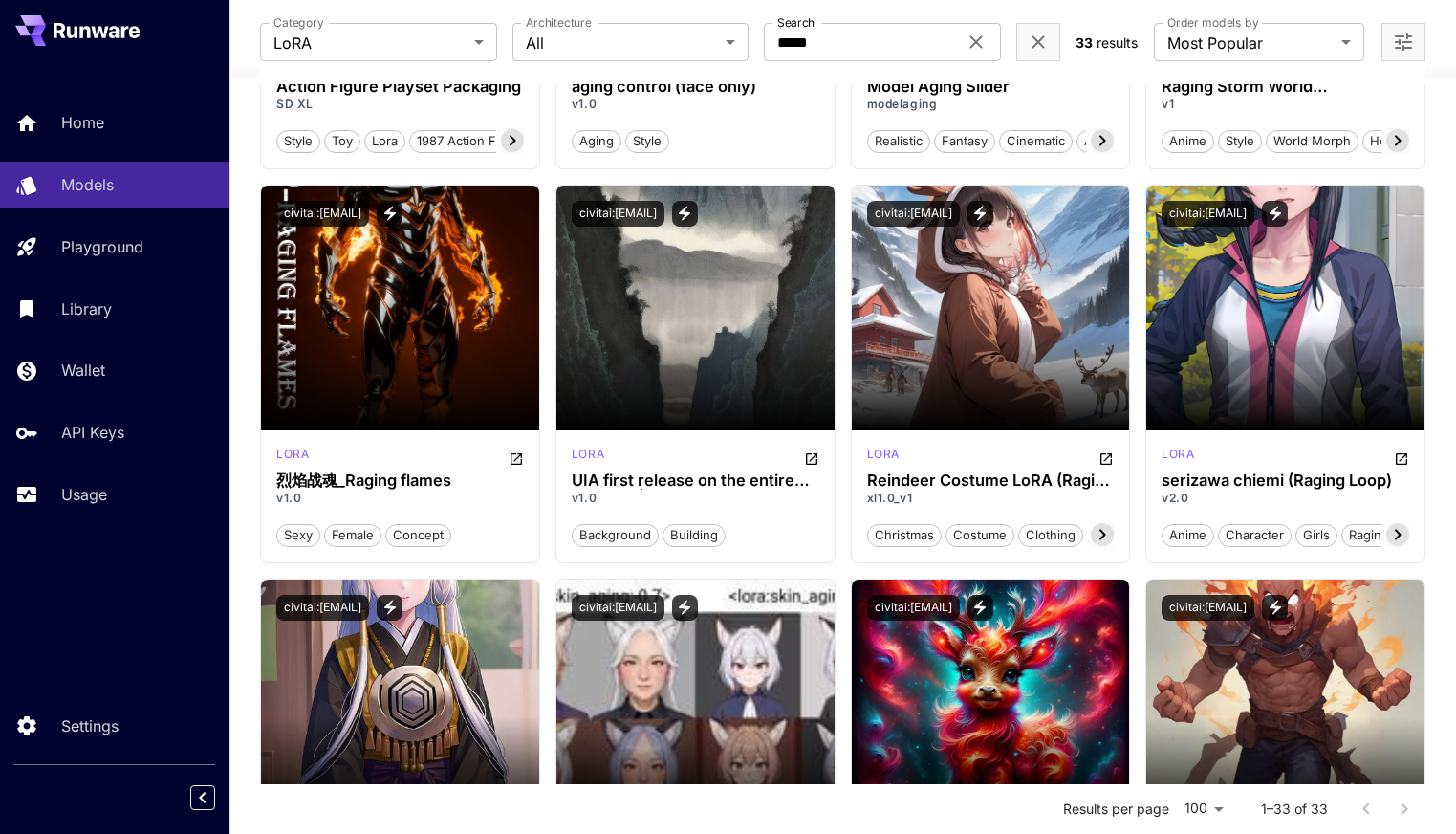 scroll, scrollTop: 0, scrollLeft: 0, axis: both 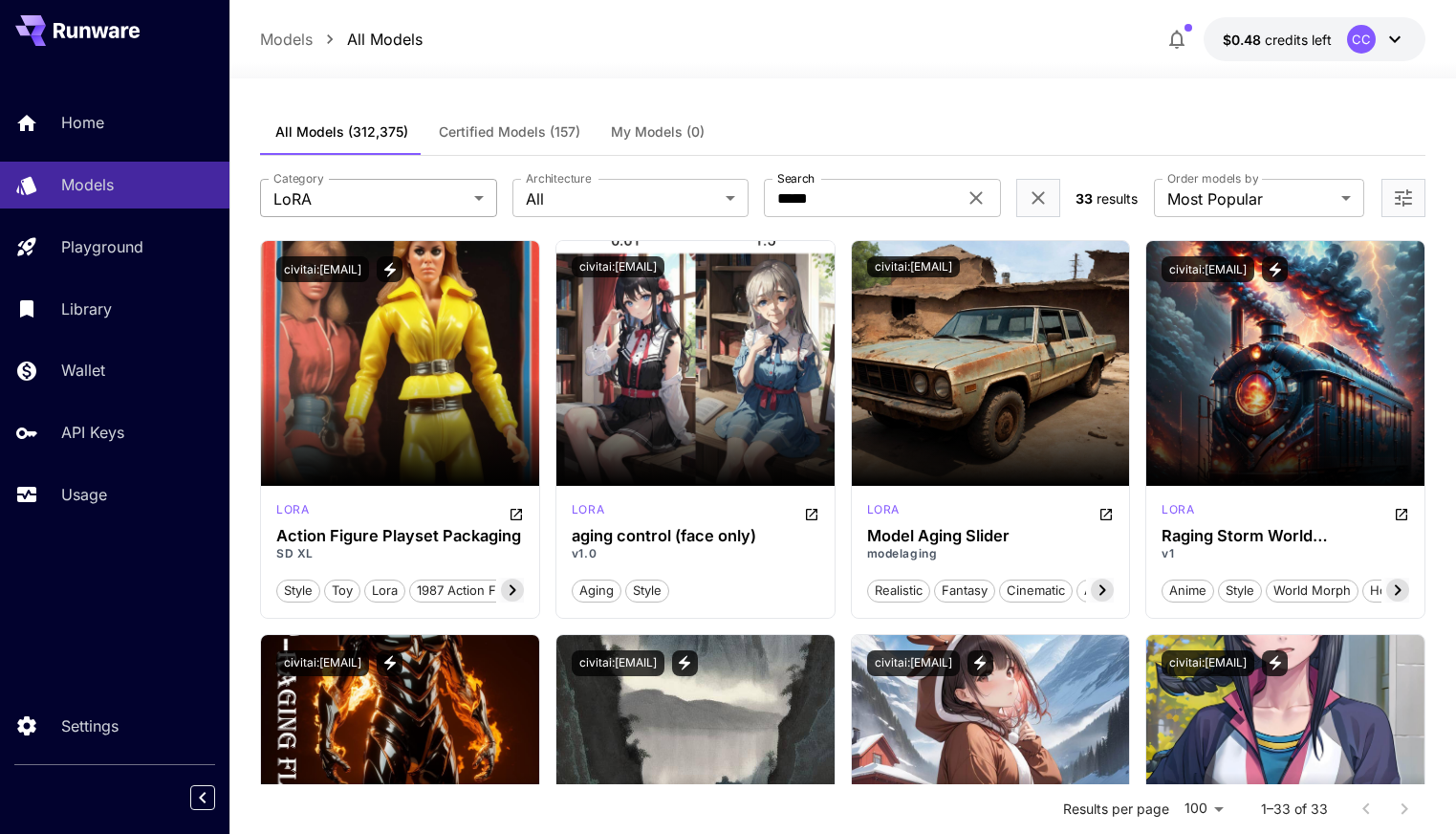 click on "**********" at bounding box center (728, 1937) 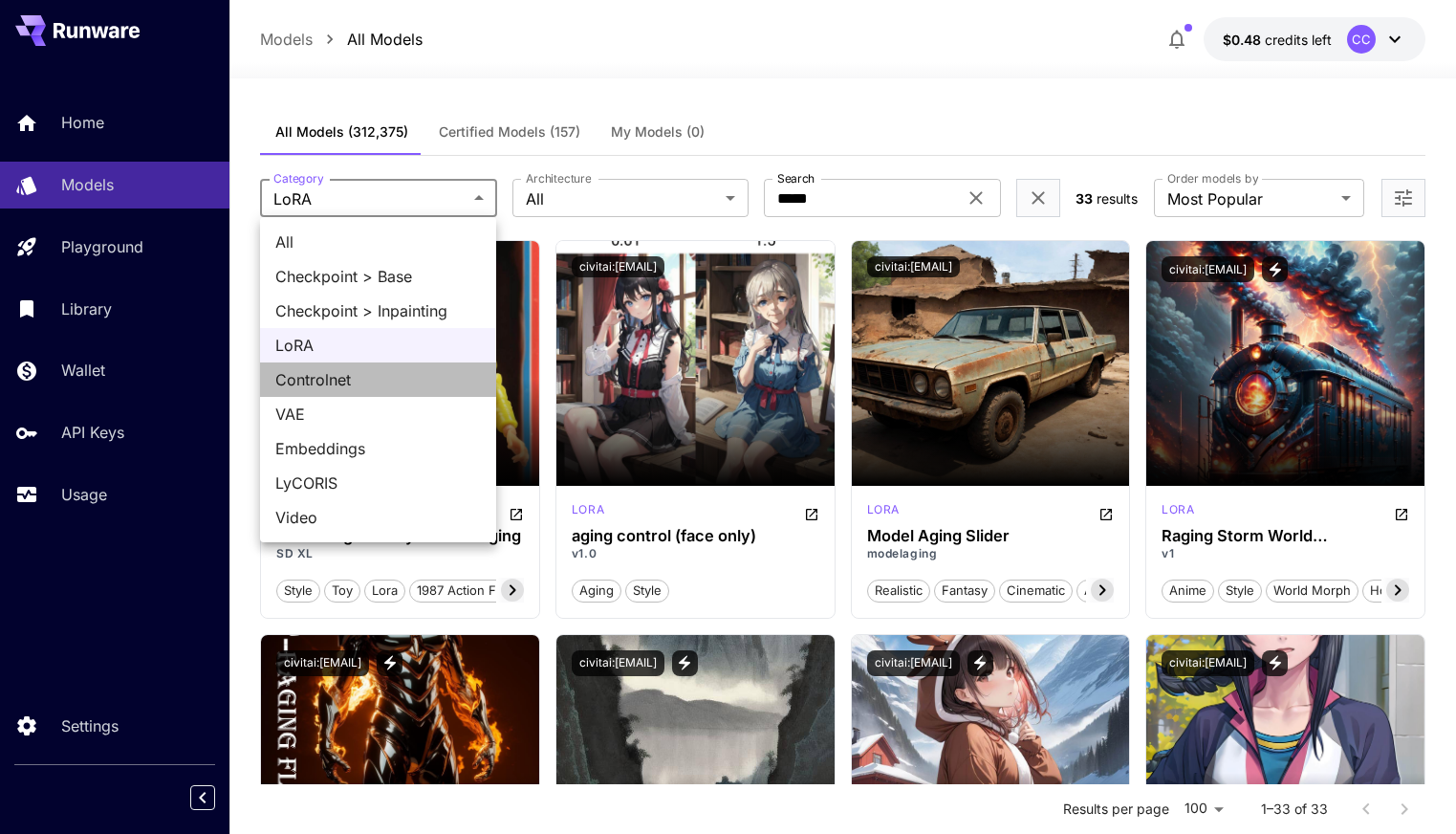 click on "Controlnet" at bounding box center (378, 380) 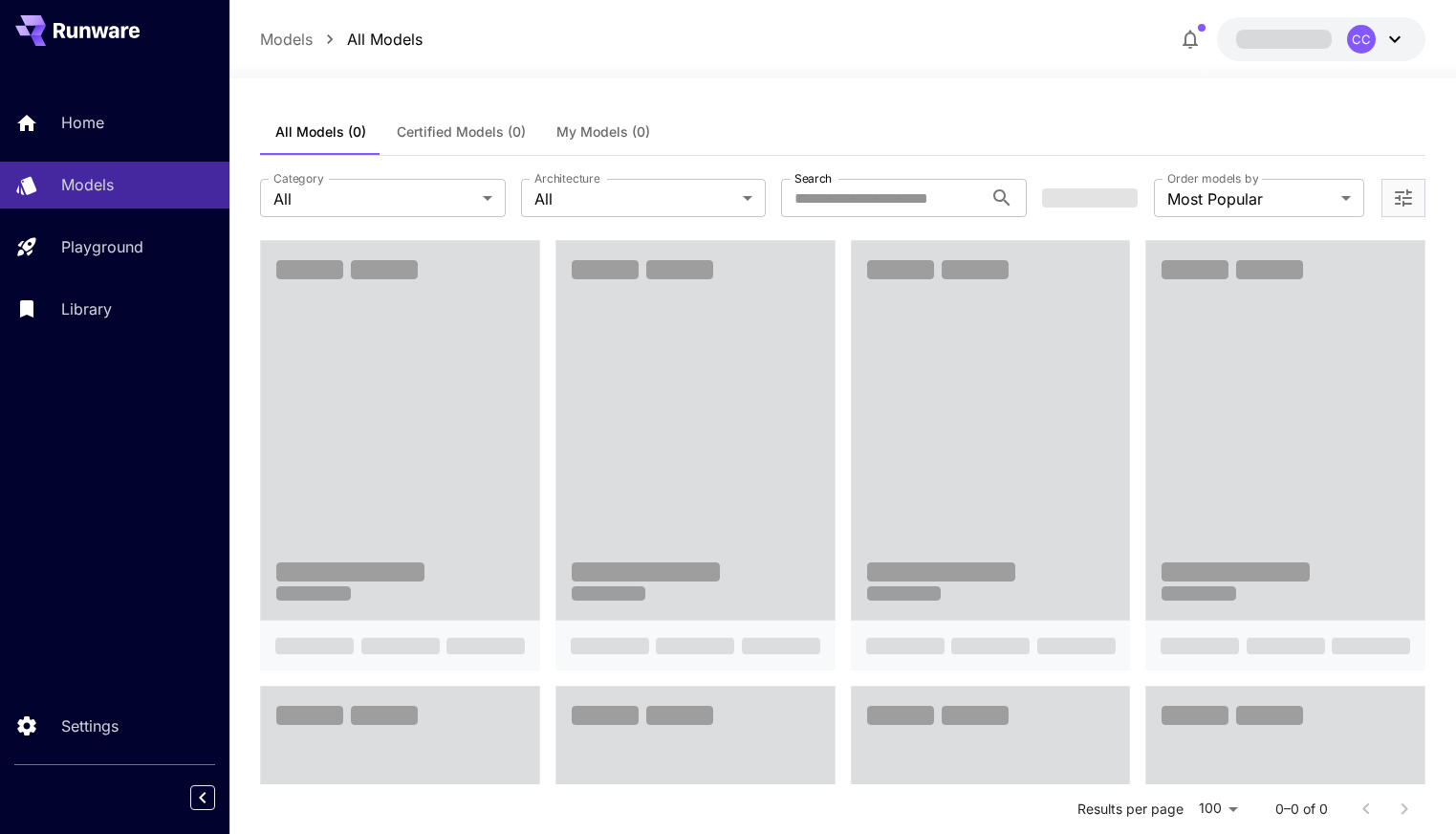 scroll, scrollTop: 0, scrollLeft: 0, axis: both 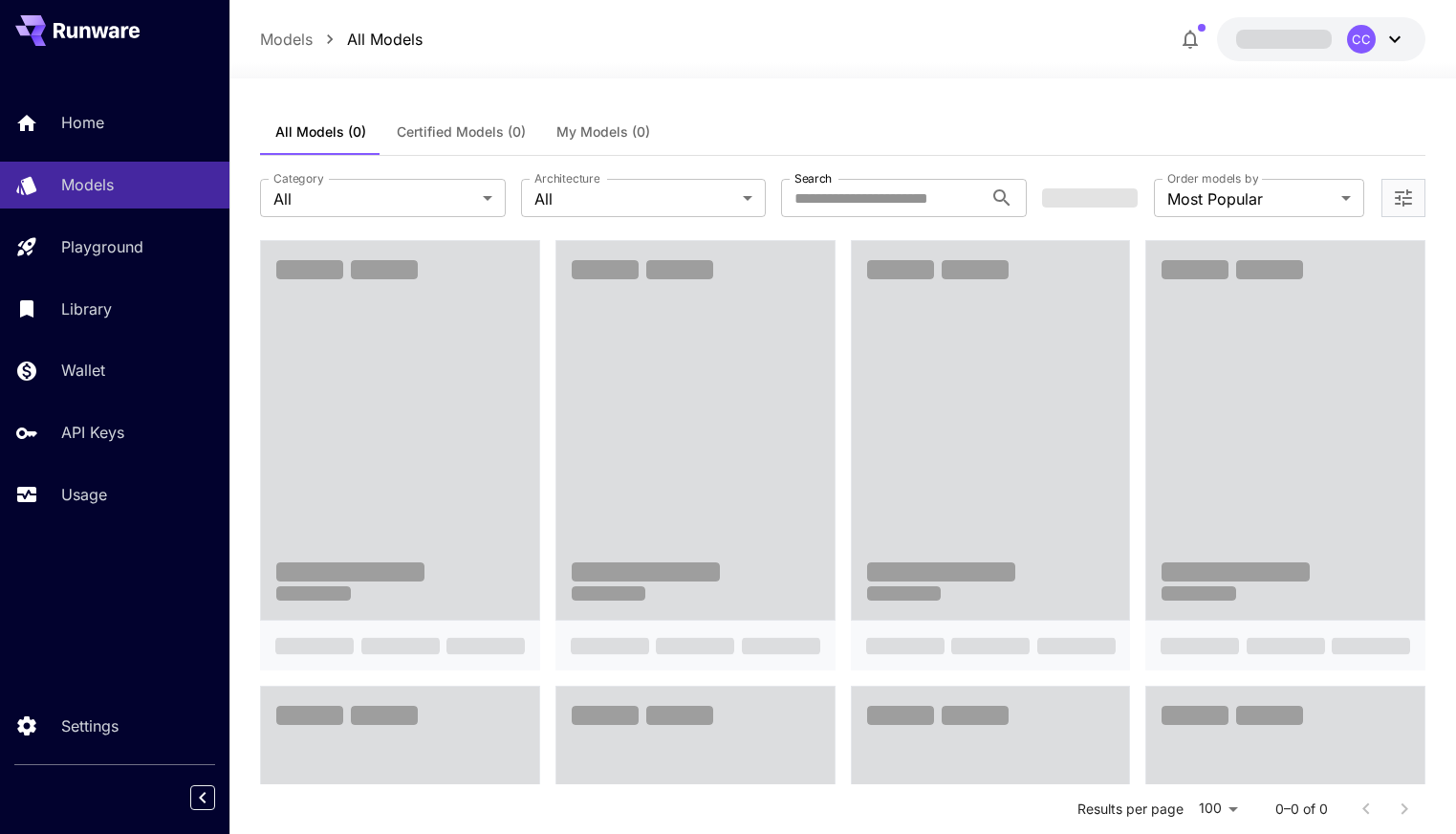 click on "All Models (0) Certified Models (0) My Models (0)" at bounding box center [842, 132] 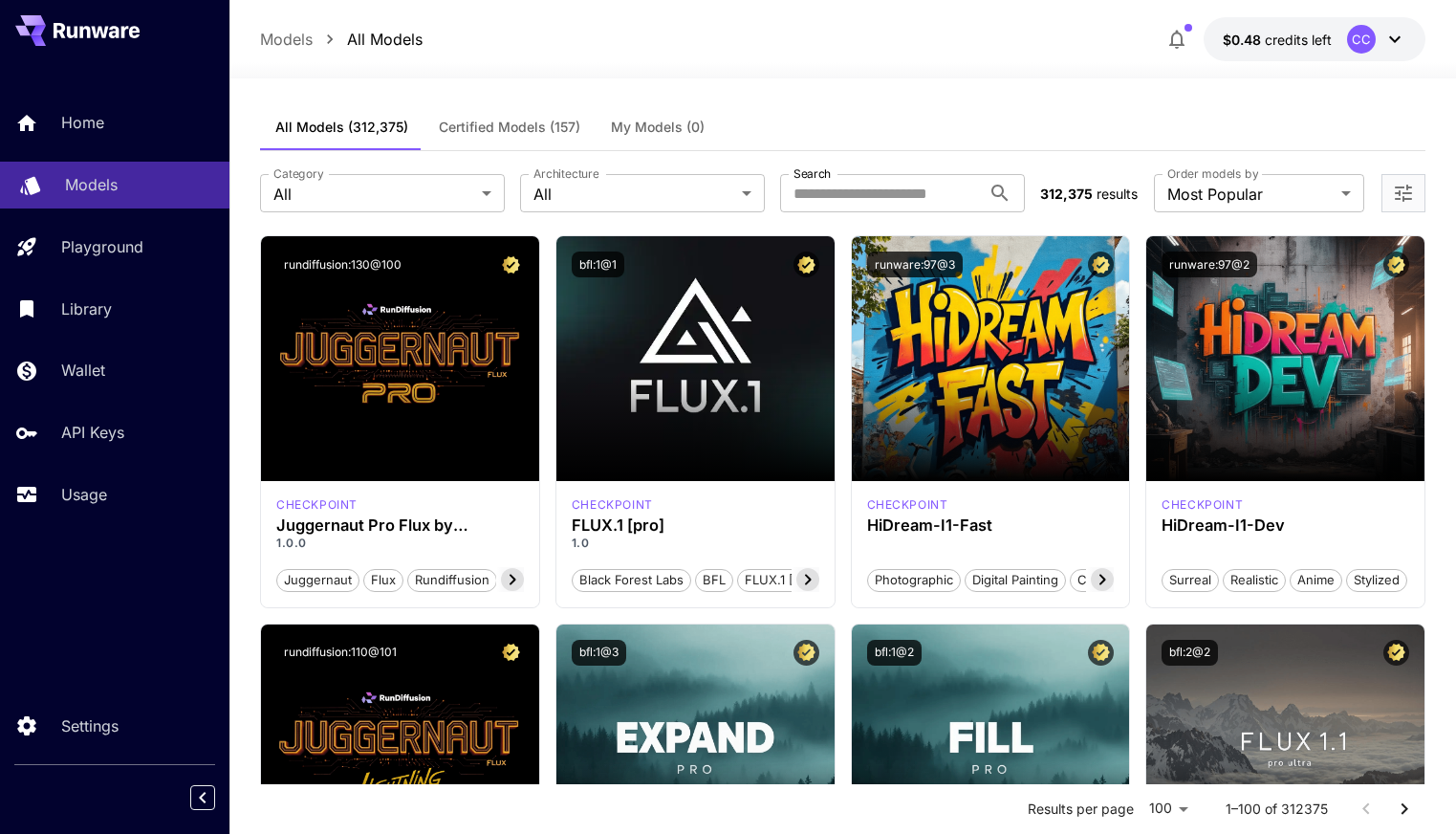 scroll, scrollTop: 0, scrollLeft: 0, axis: both 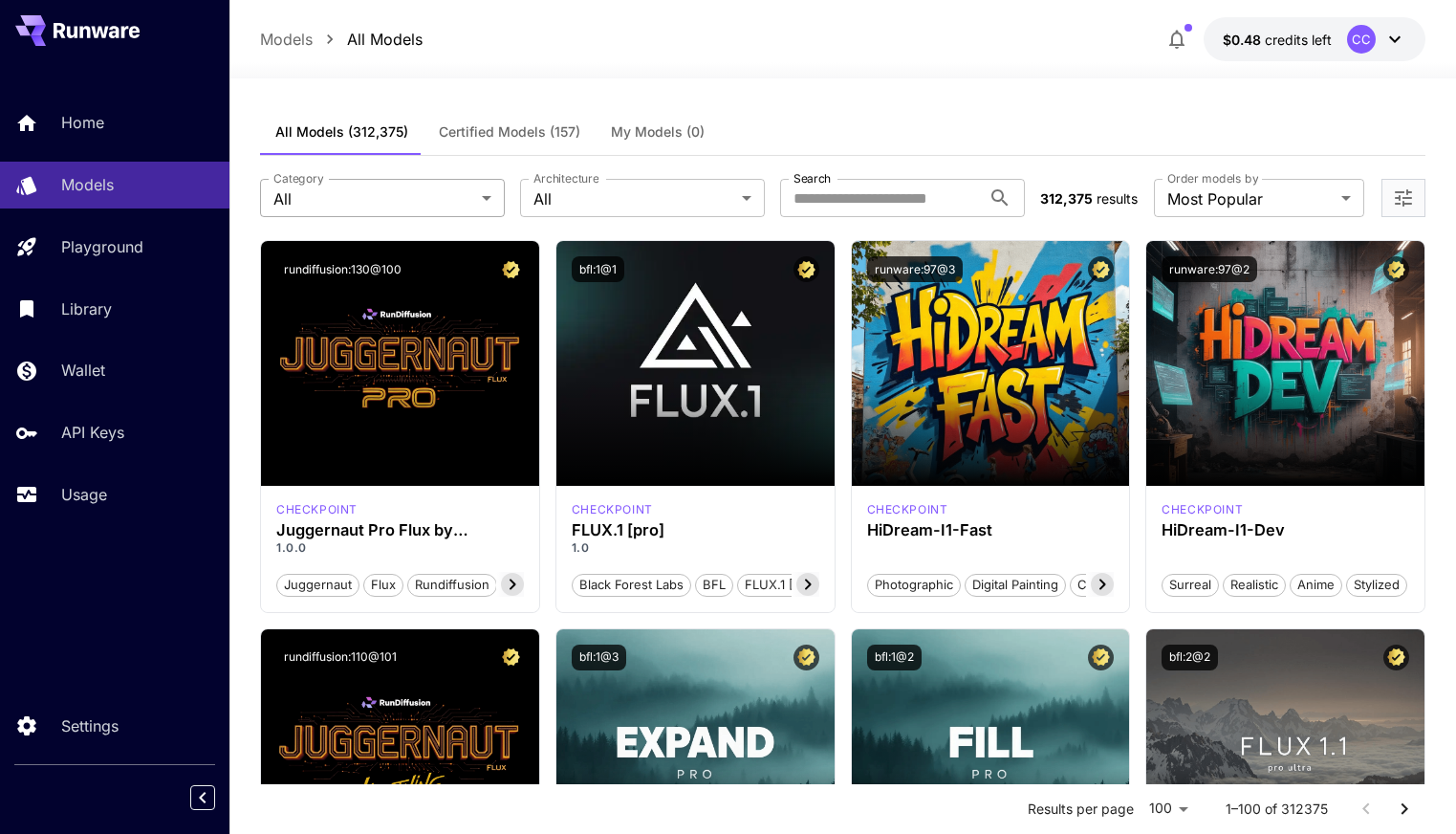 click on "**********" at bounding box center (728, 8941) 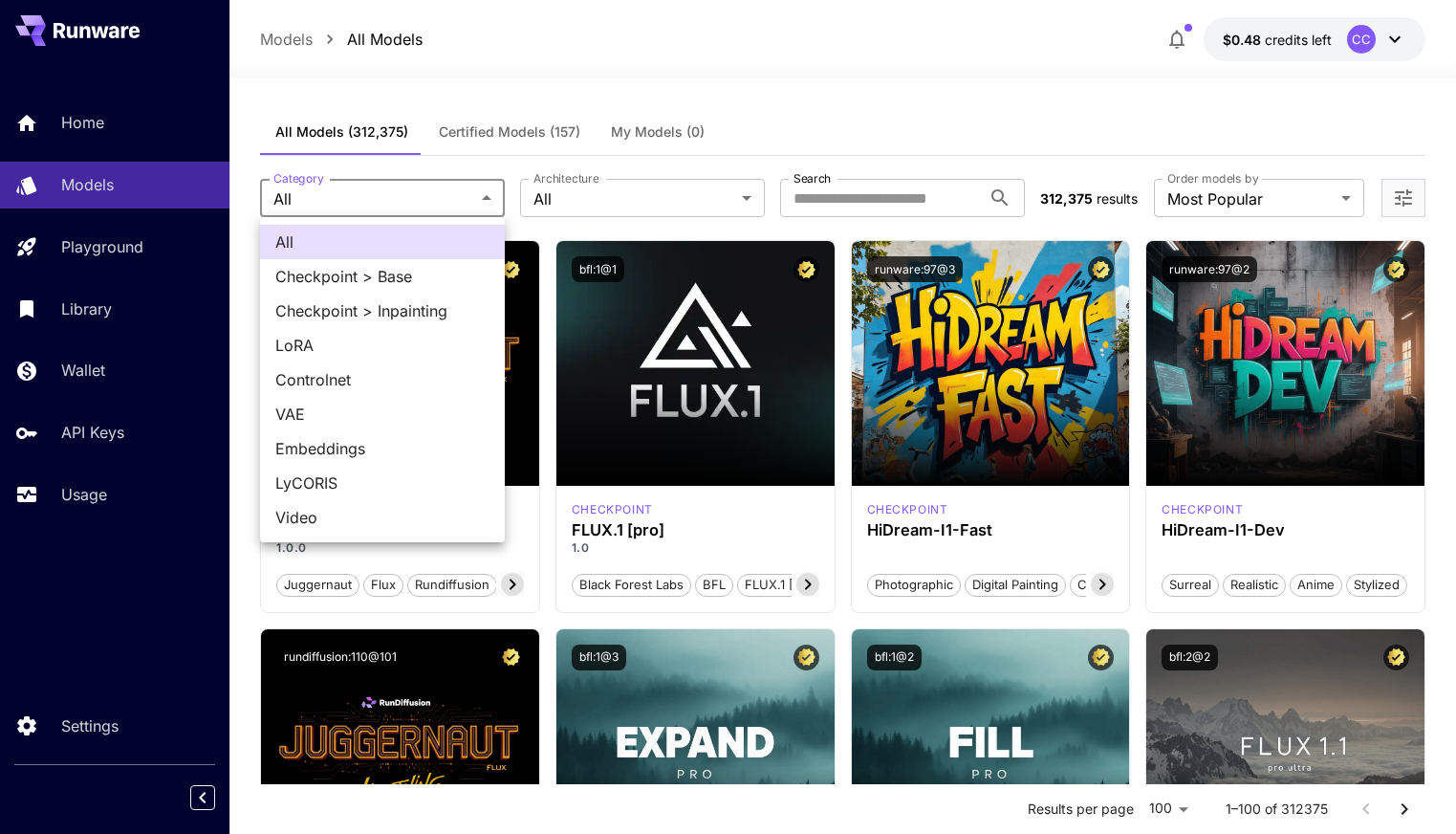 click on "Controlnet" at bounding box center [382, 380] 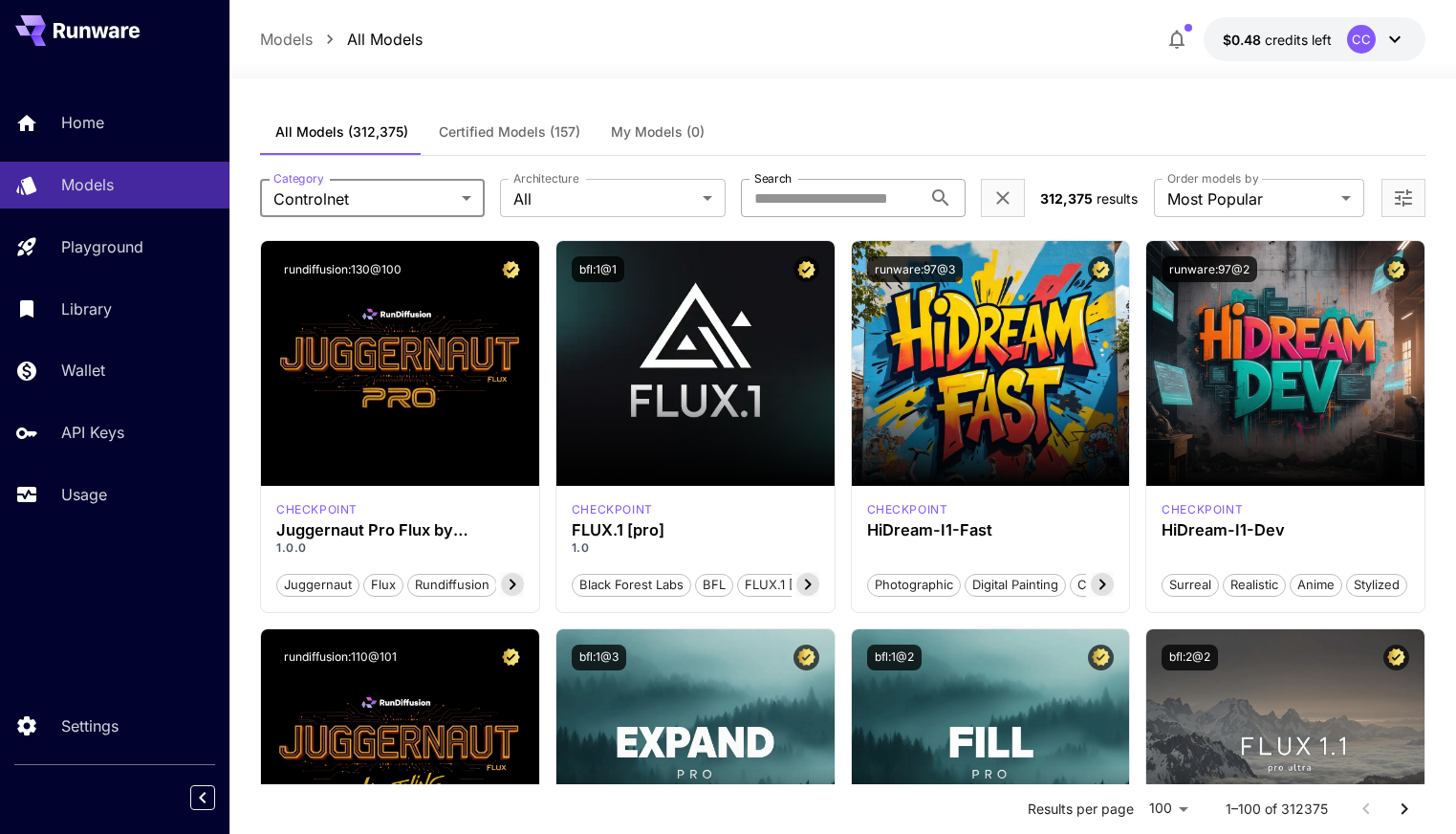 click on "Search" at bounding box center (831, 198) 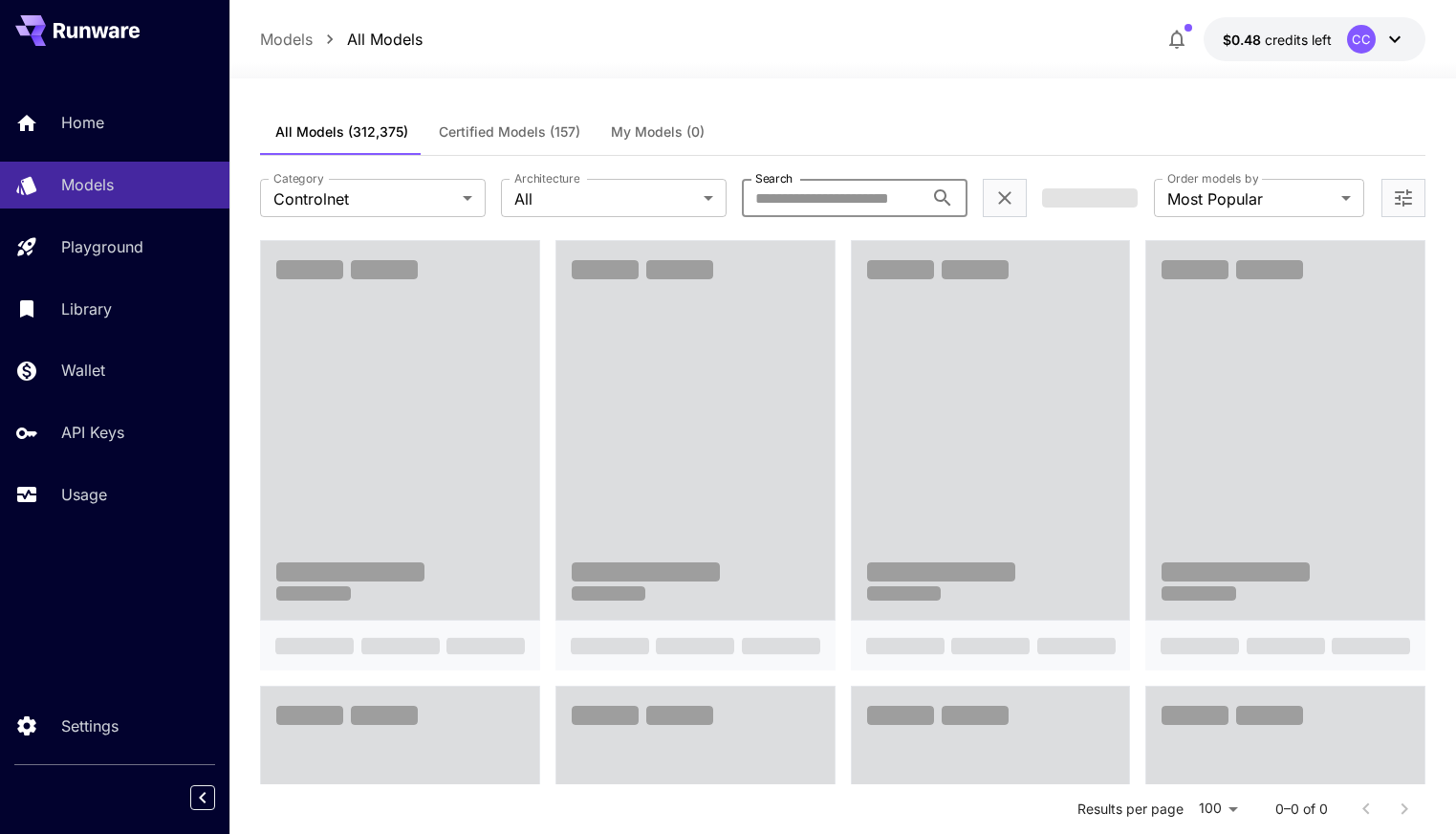 paste on "**********" 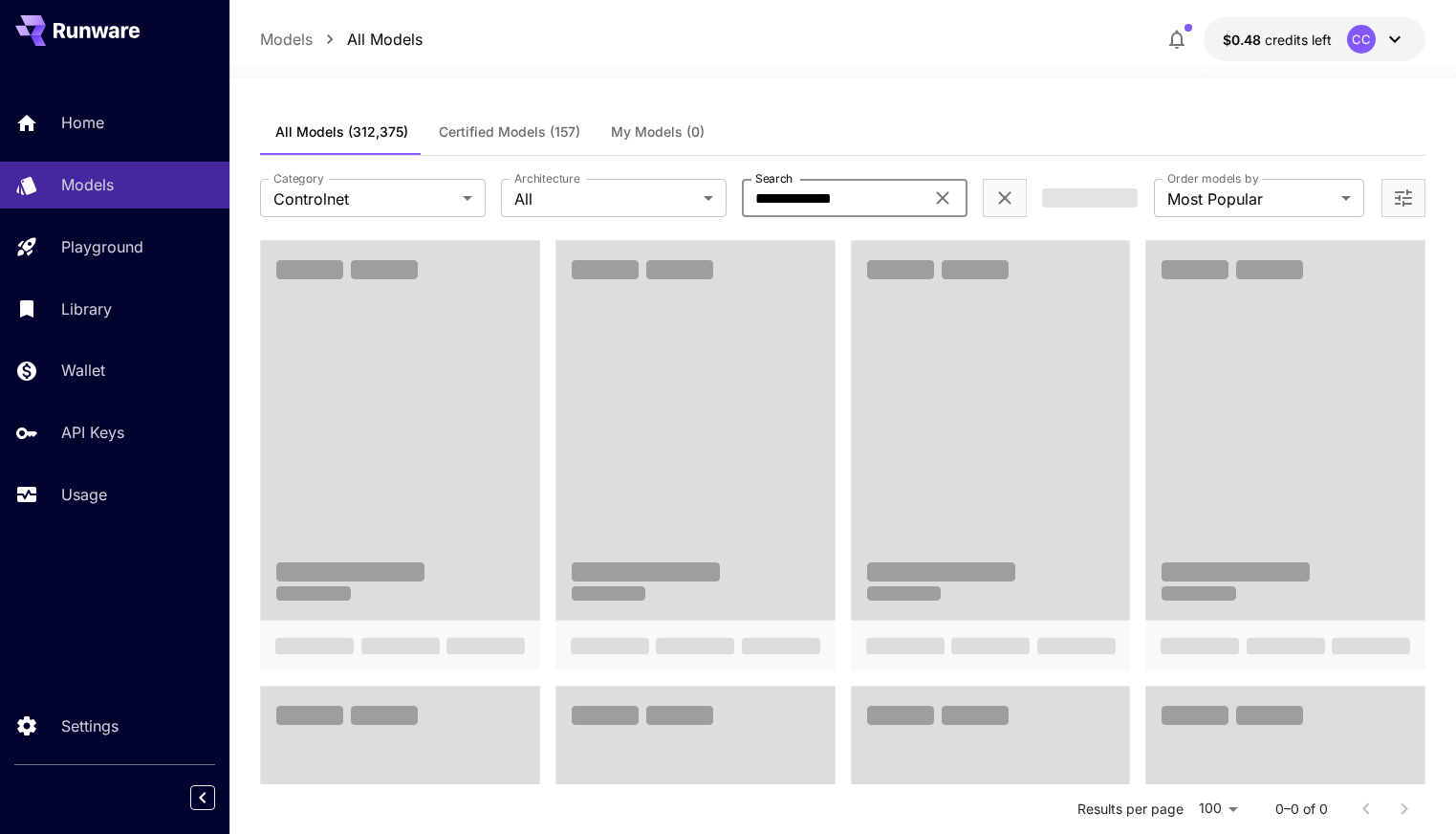 click on "**********" at bounding box center (833, 198) 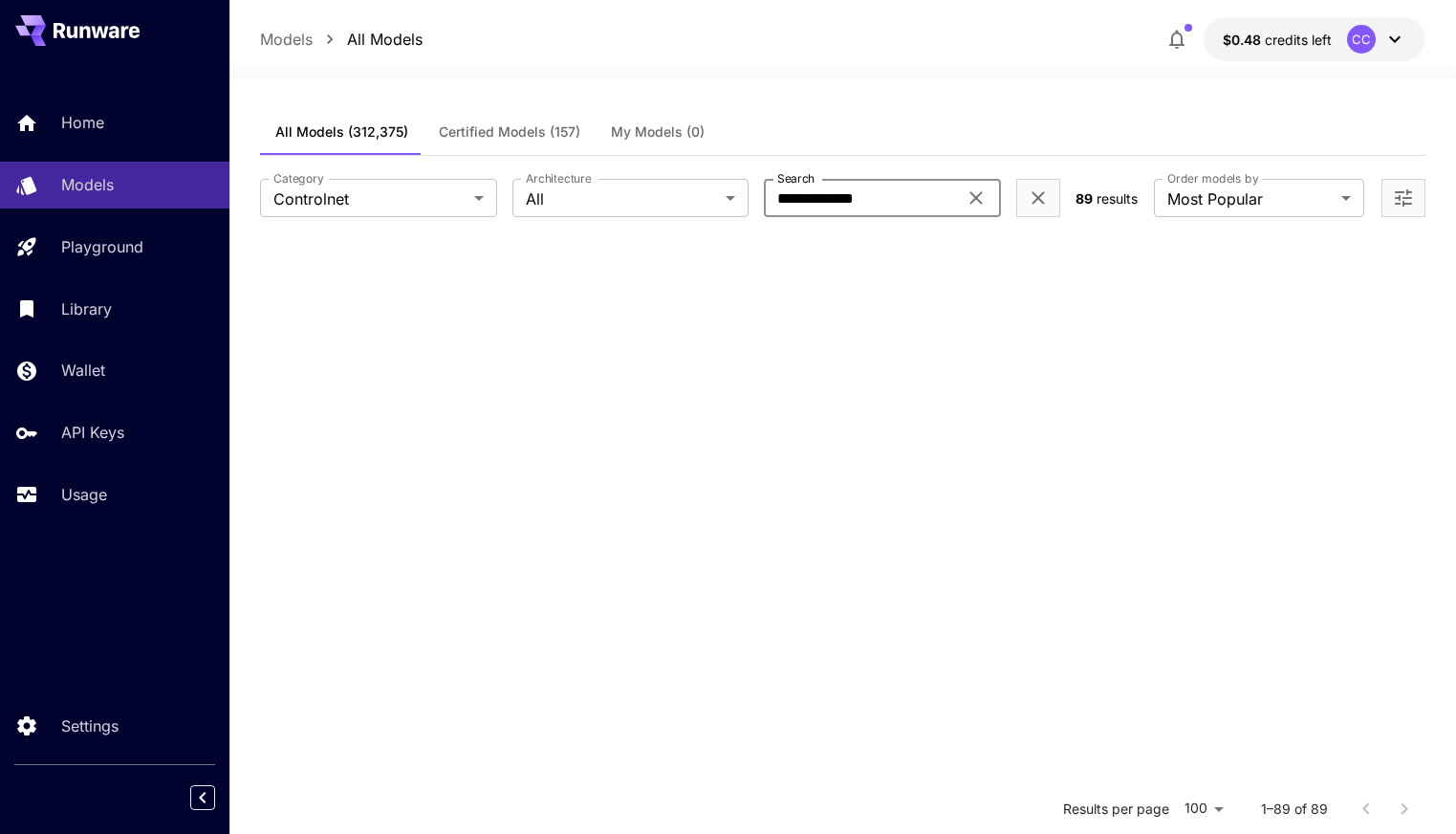 click on "**********" at bounding box center [860, 198] 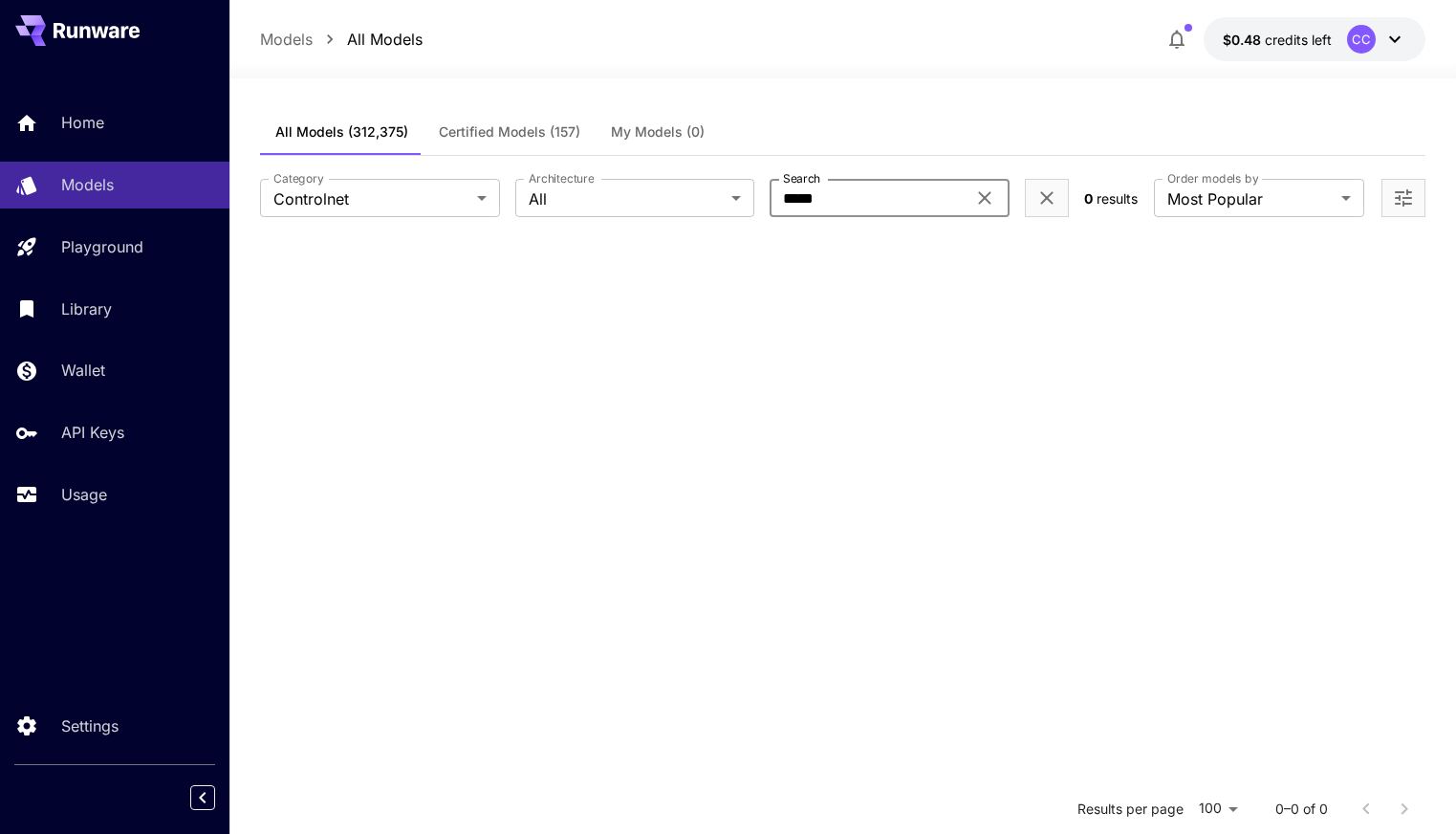 click on "*****" at bounding box center [867, 198] 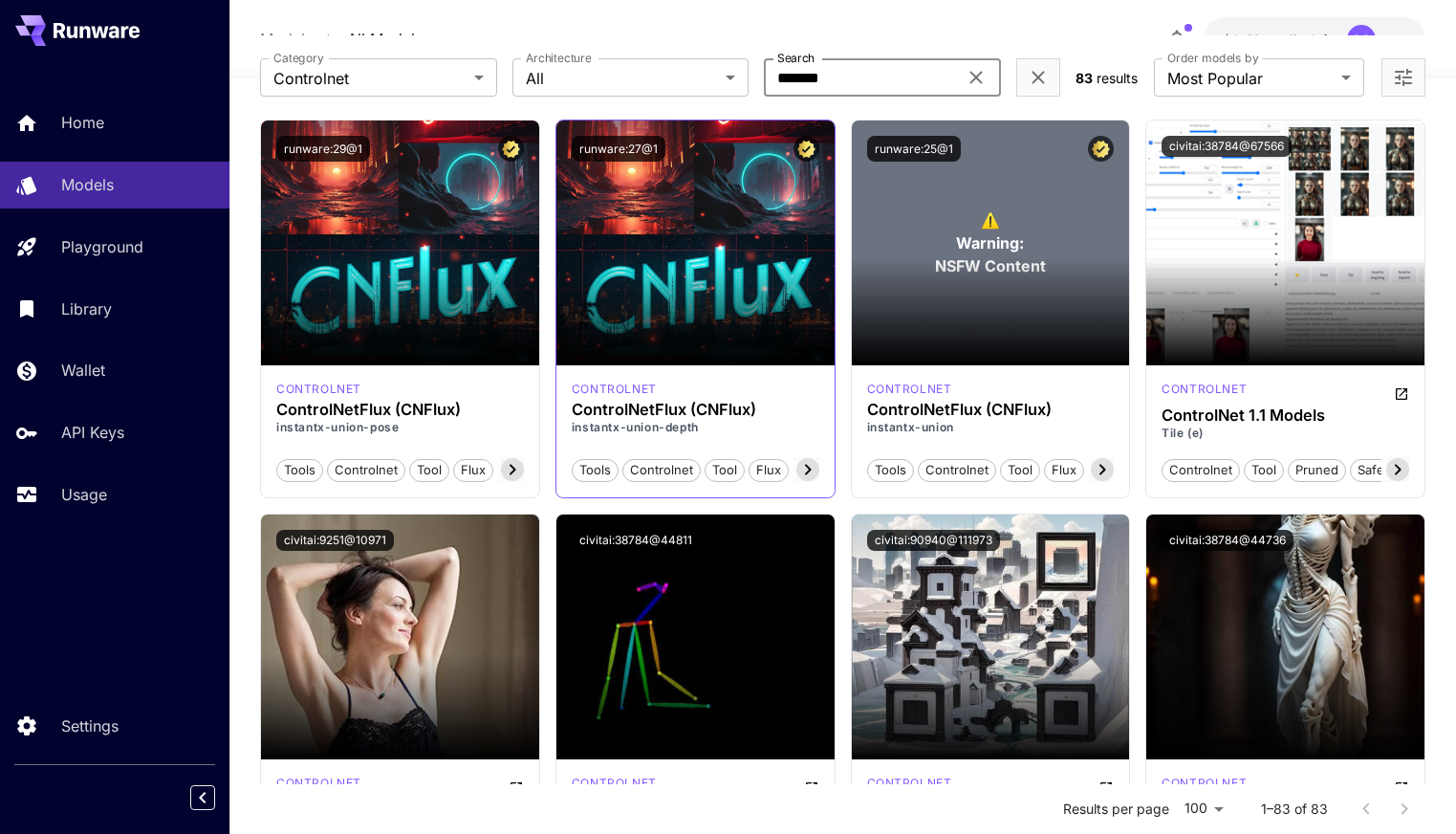 scroll, scrollTop: 0, scrollLeft: 0, axis: both 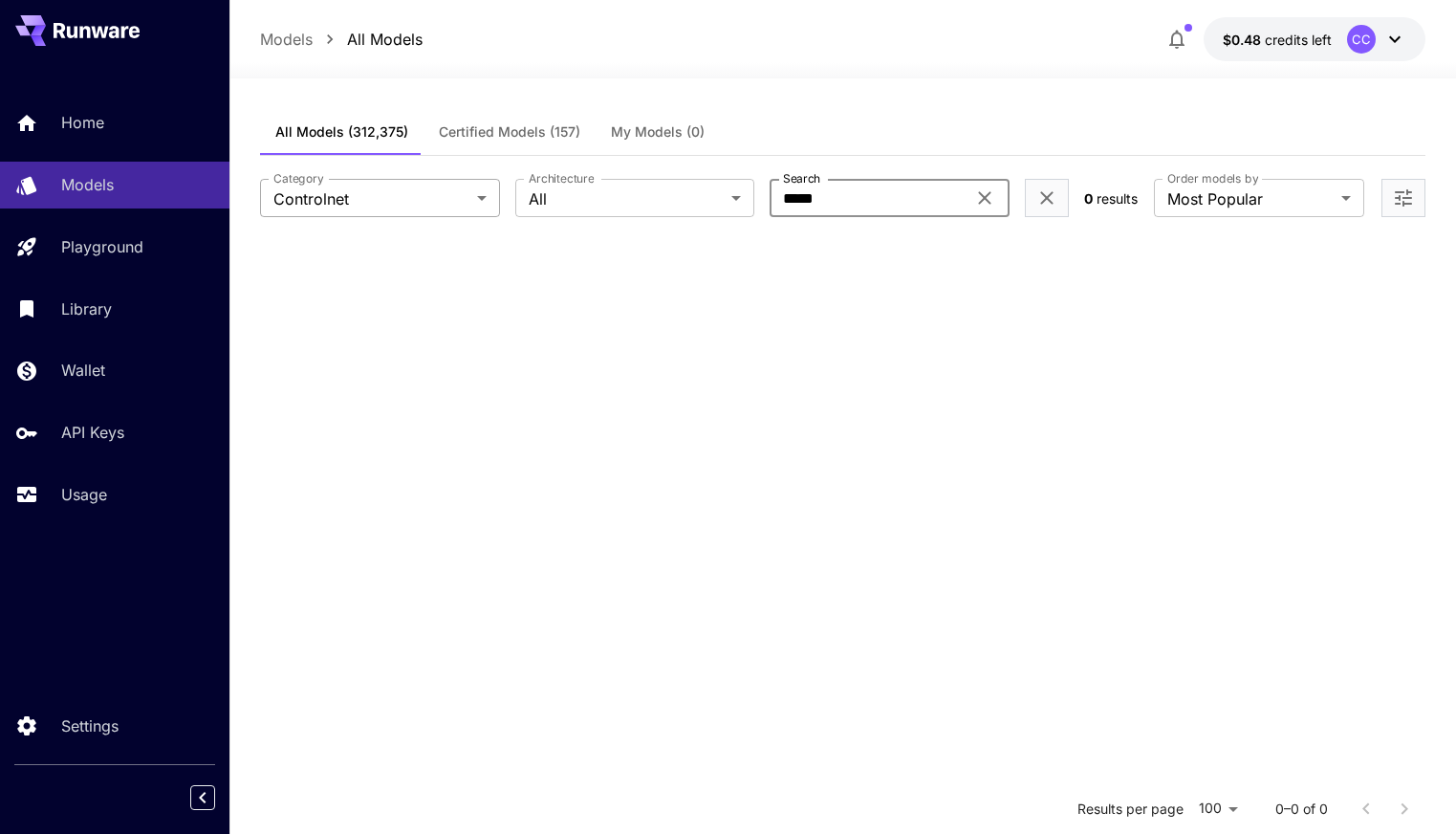 type on "*****" 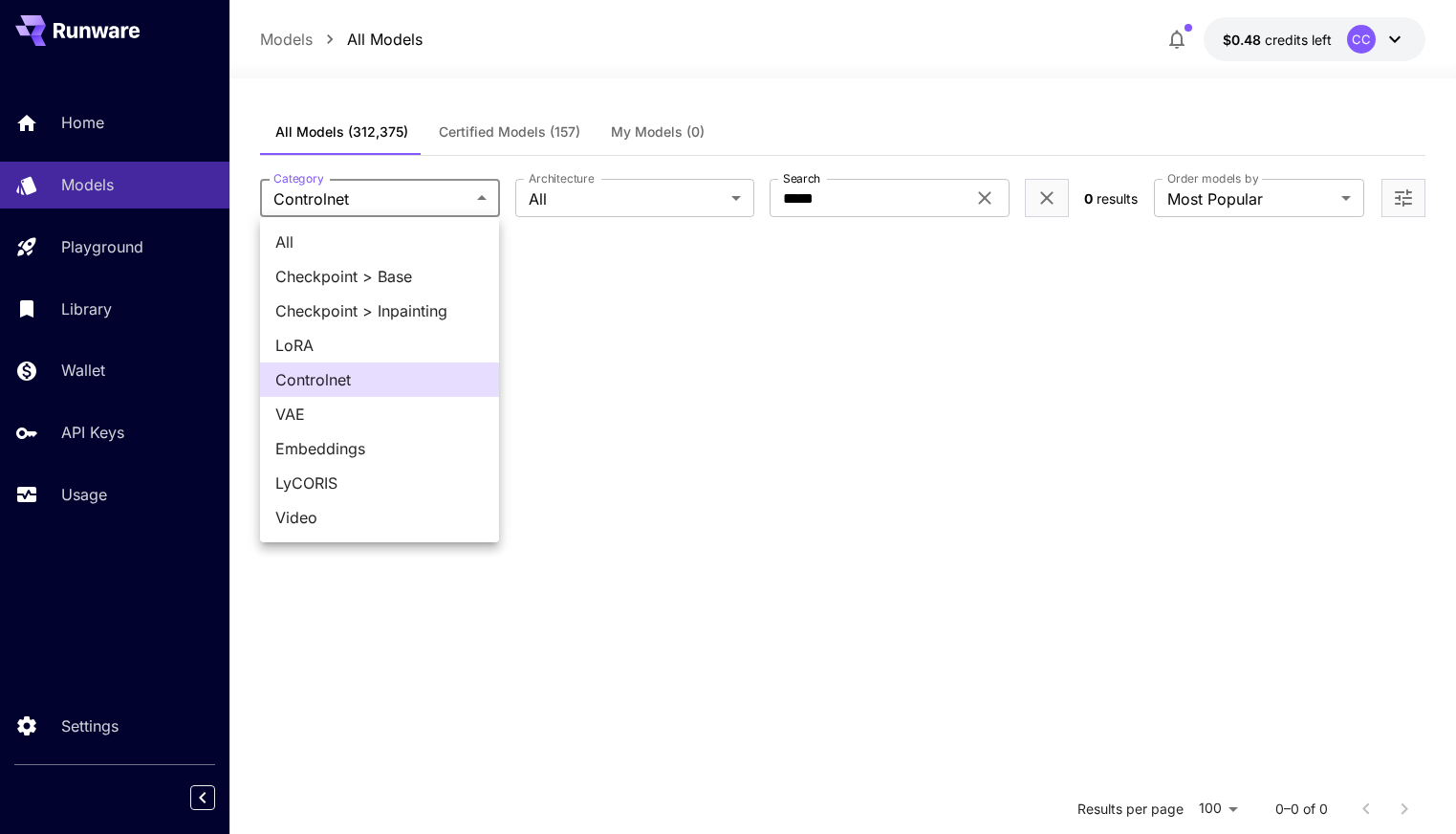 click on "**********" at bounding box center [728, 590] 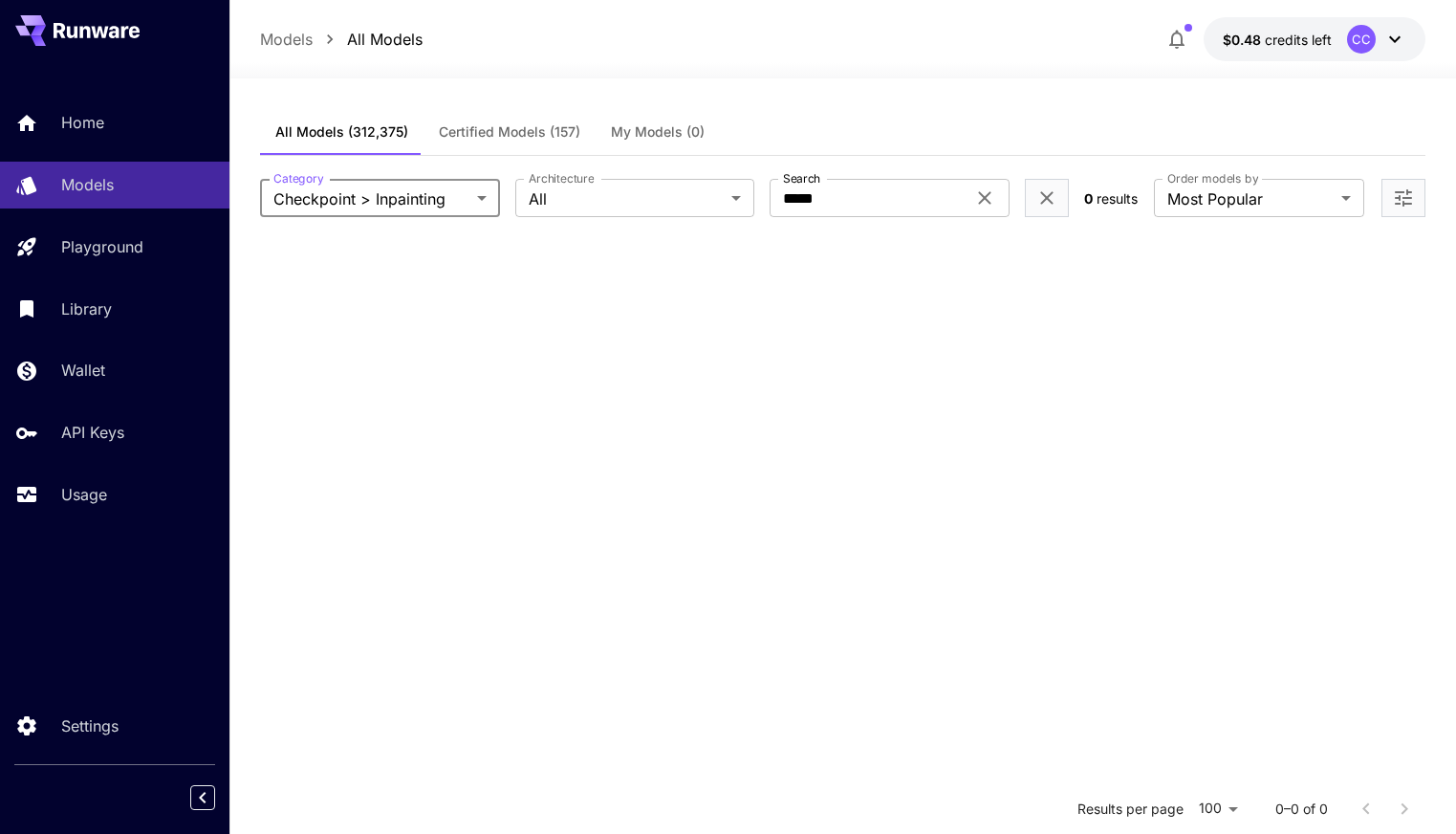 click on "**********" at bounding box center (728, 590) 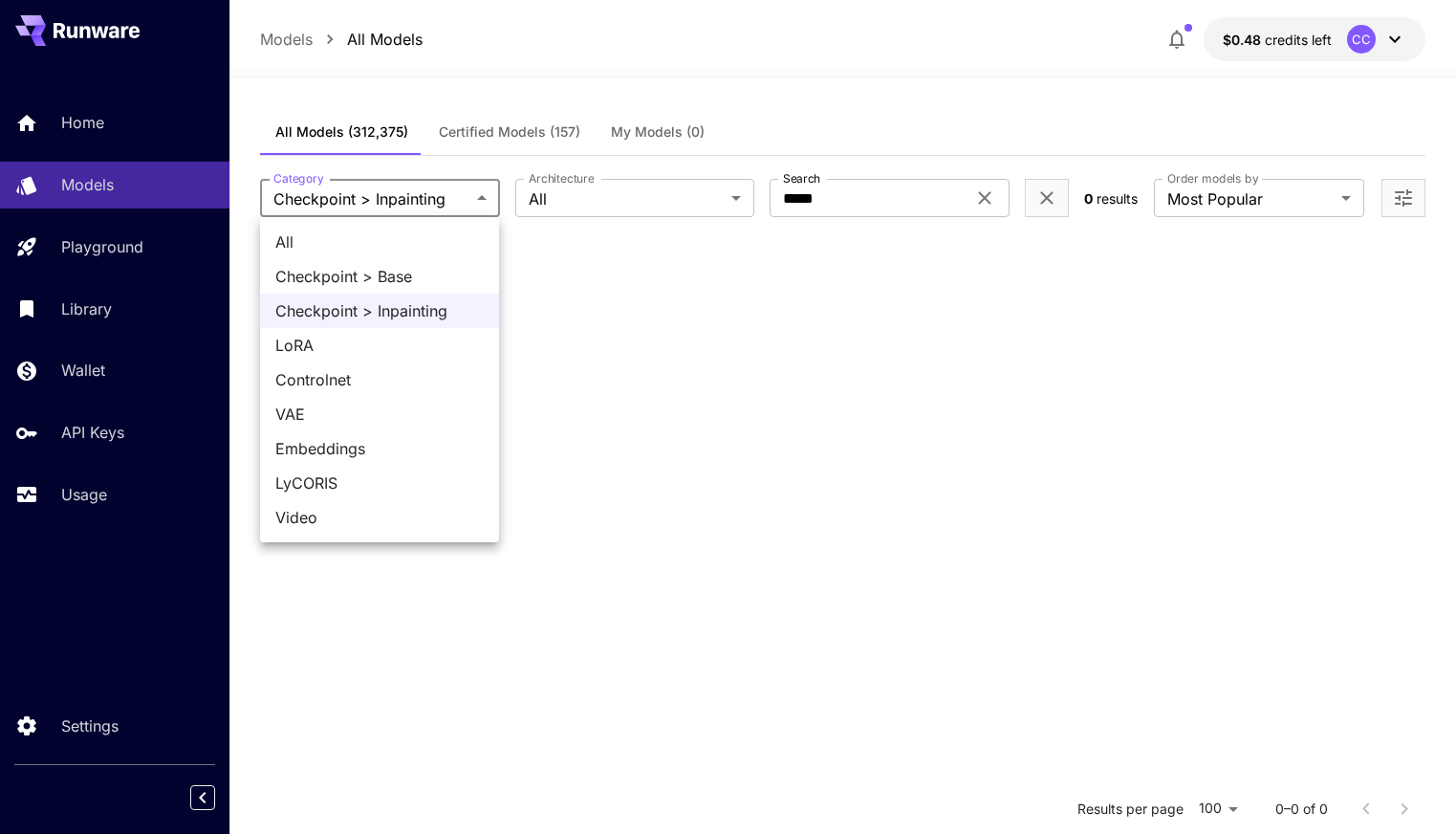 click on "LoRA" at bounding box center [380, 345] 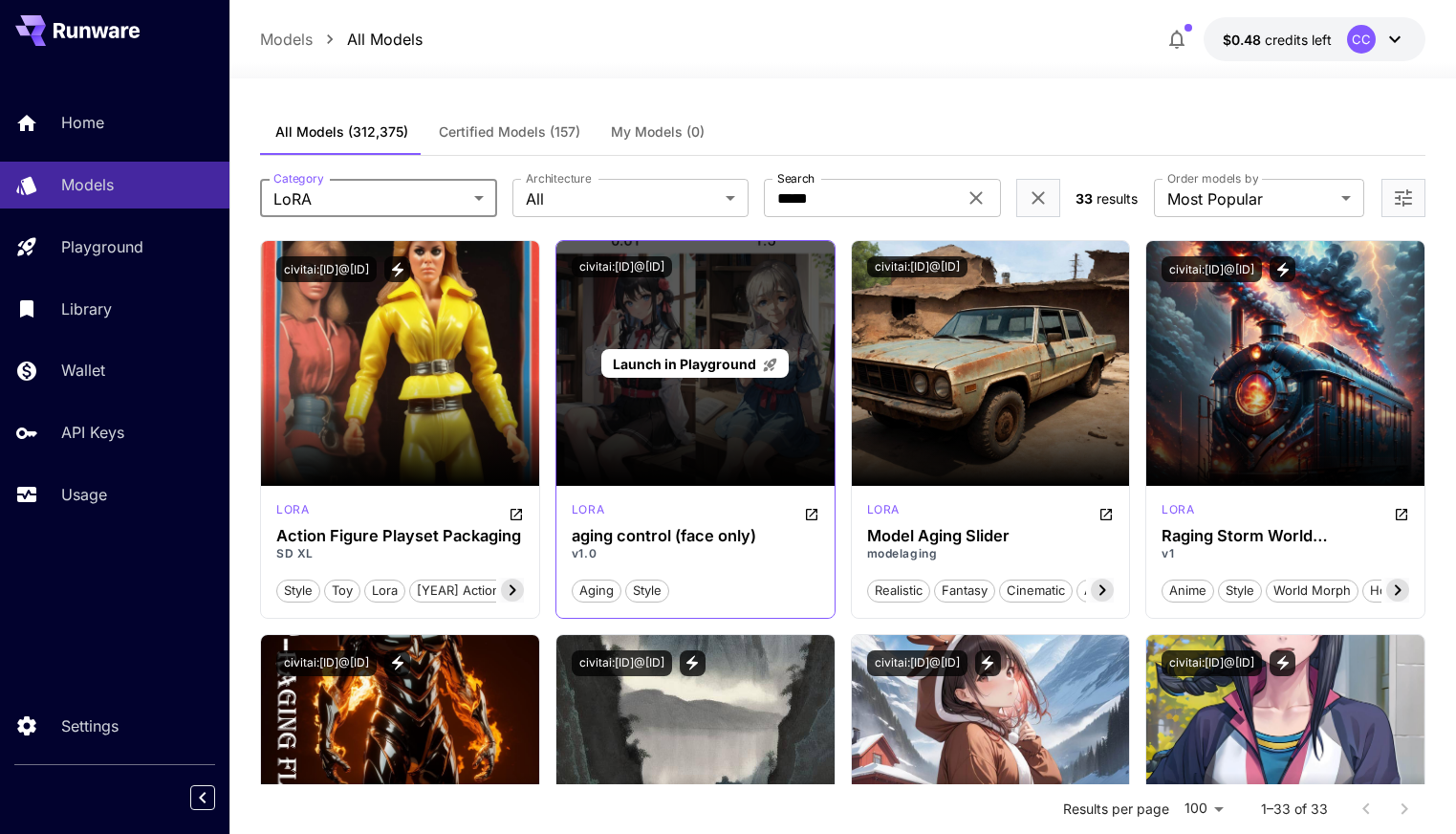 click on "Launch in Playground" at bounding box center [685, 363] 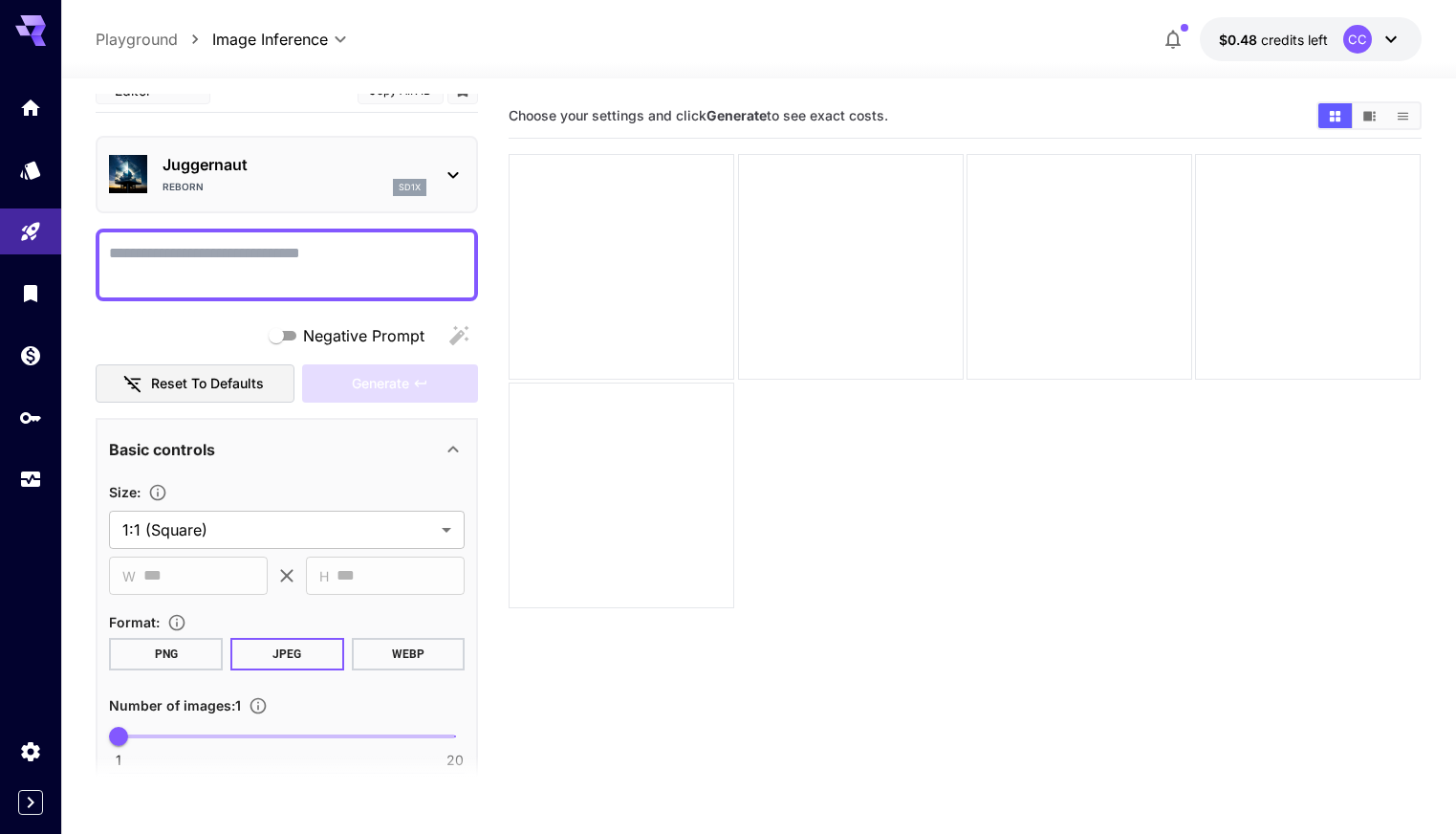 scroll, scrollTop: 0, scrollLeft: 0, axis: both 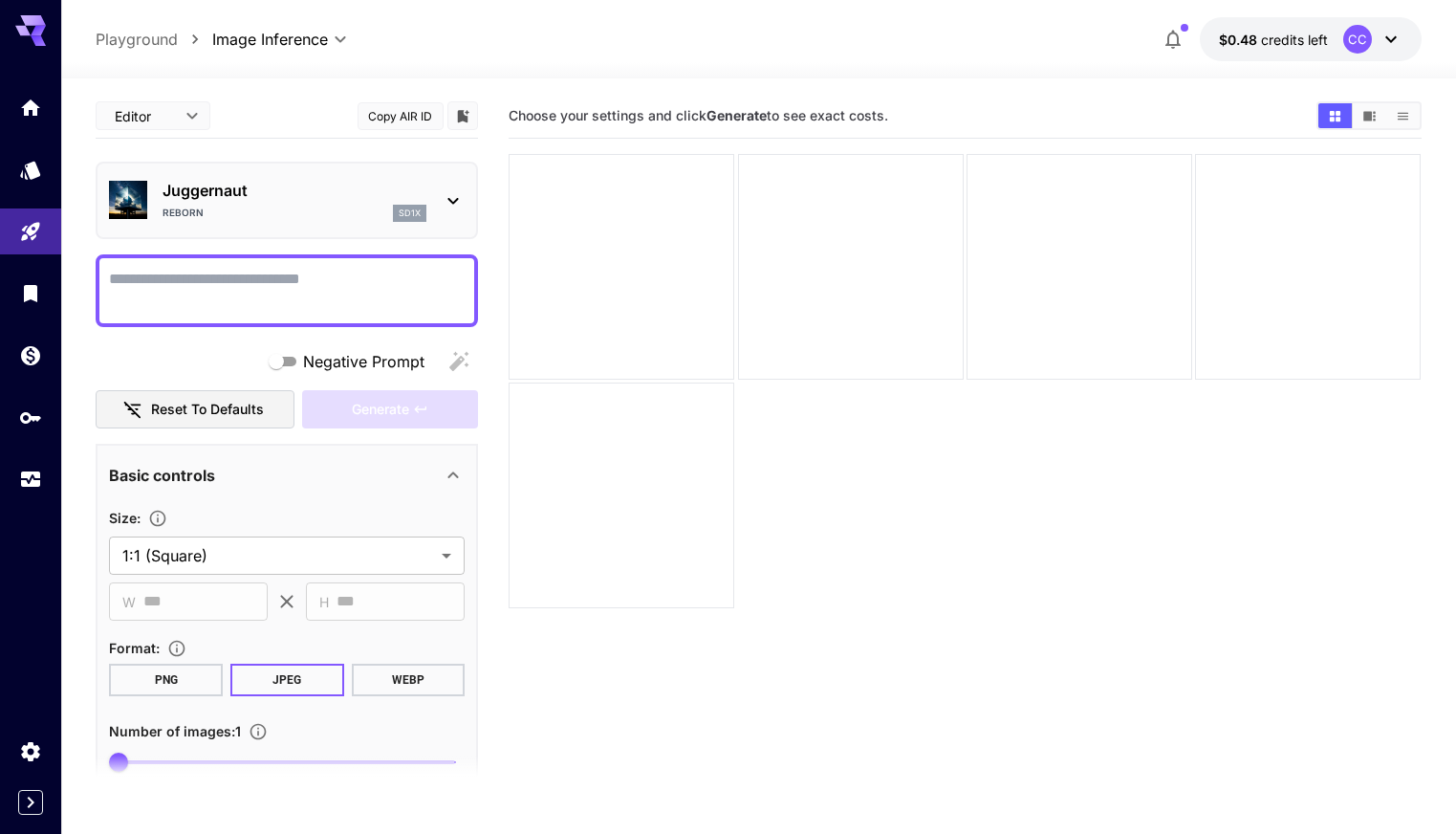 click 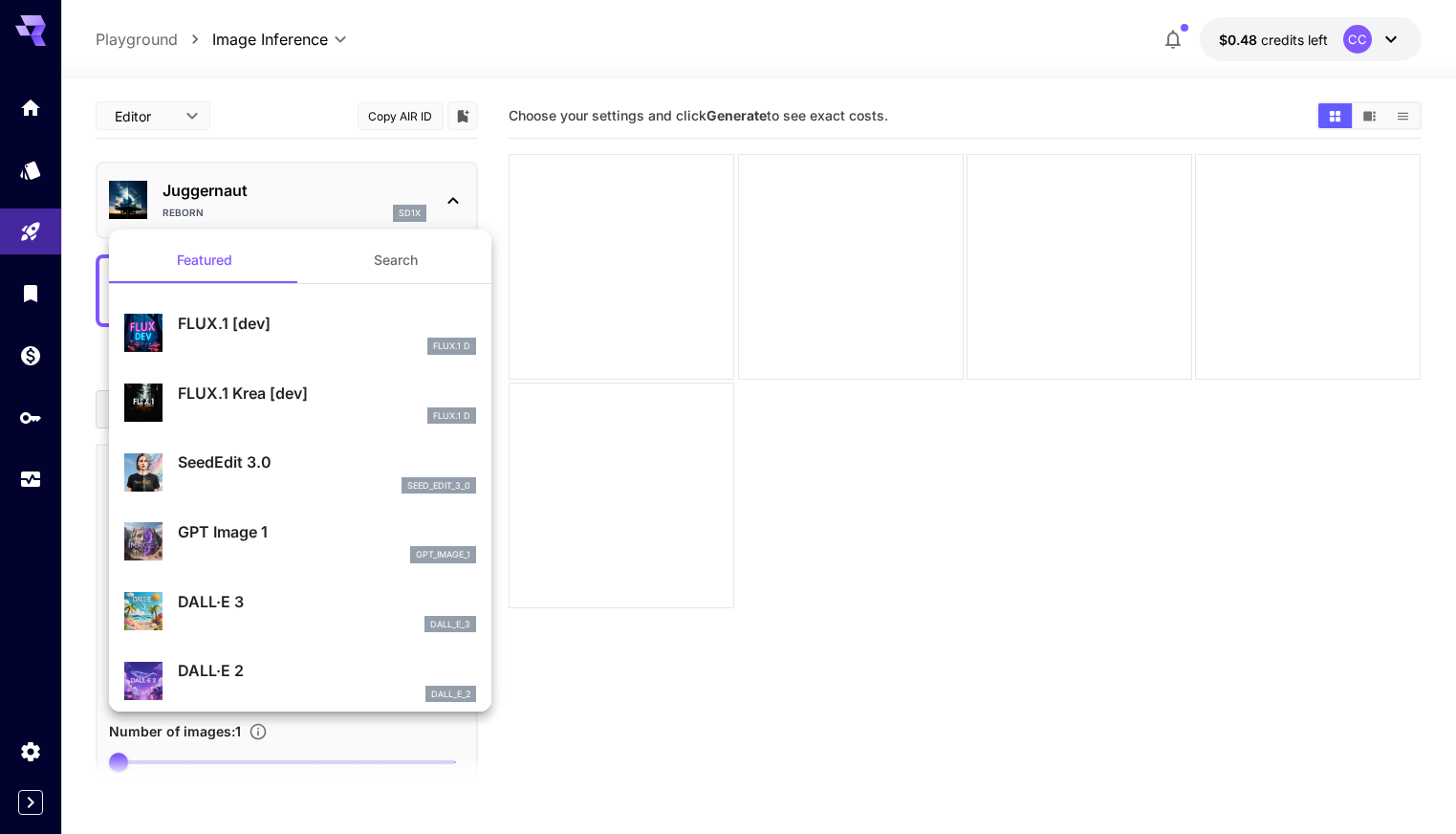 click at bounding box center (728, 417) 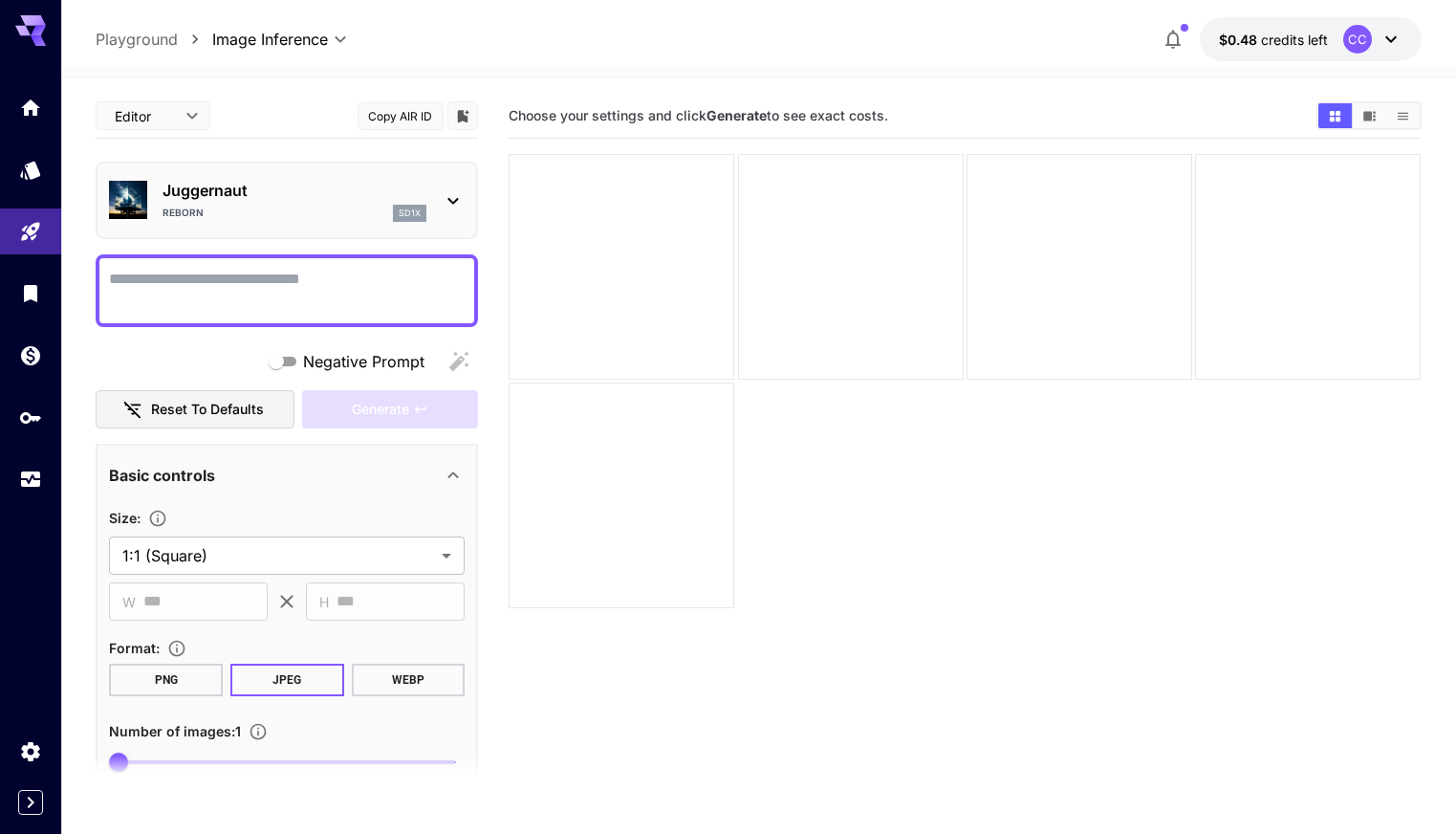 click on "Negative Prompt" at bounding box center (287, 291) 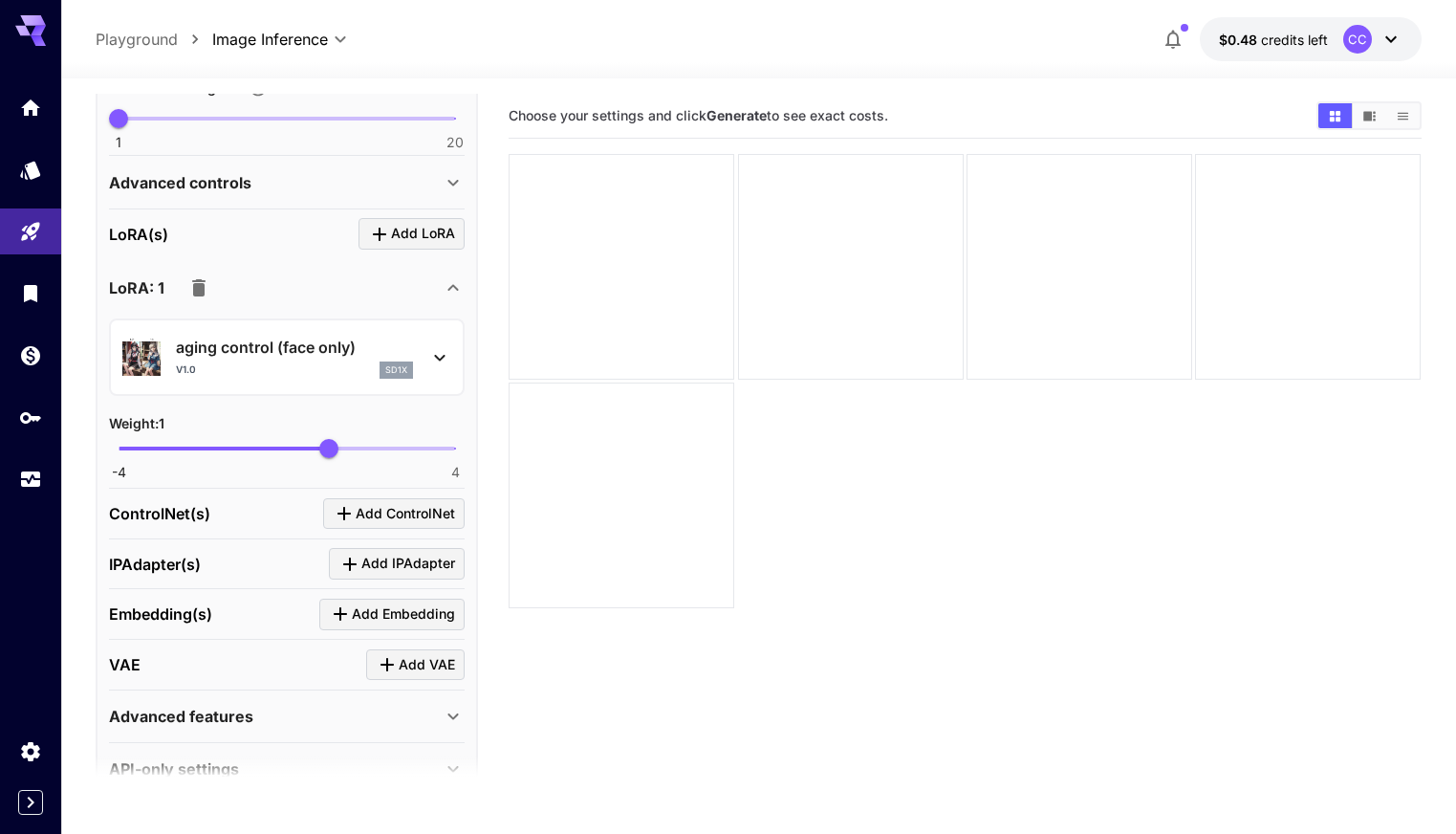 scroll, scrollTop: 685, scrollLeft: 0, axis: vertical 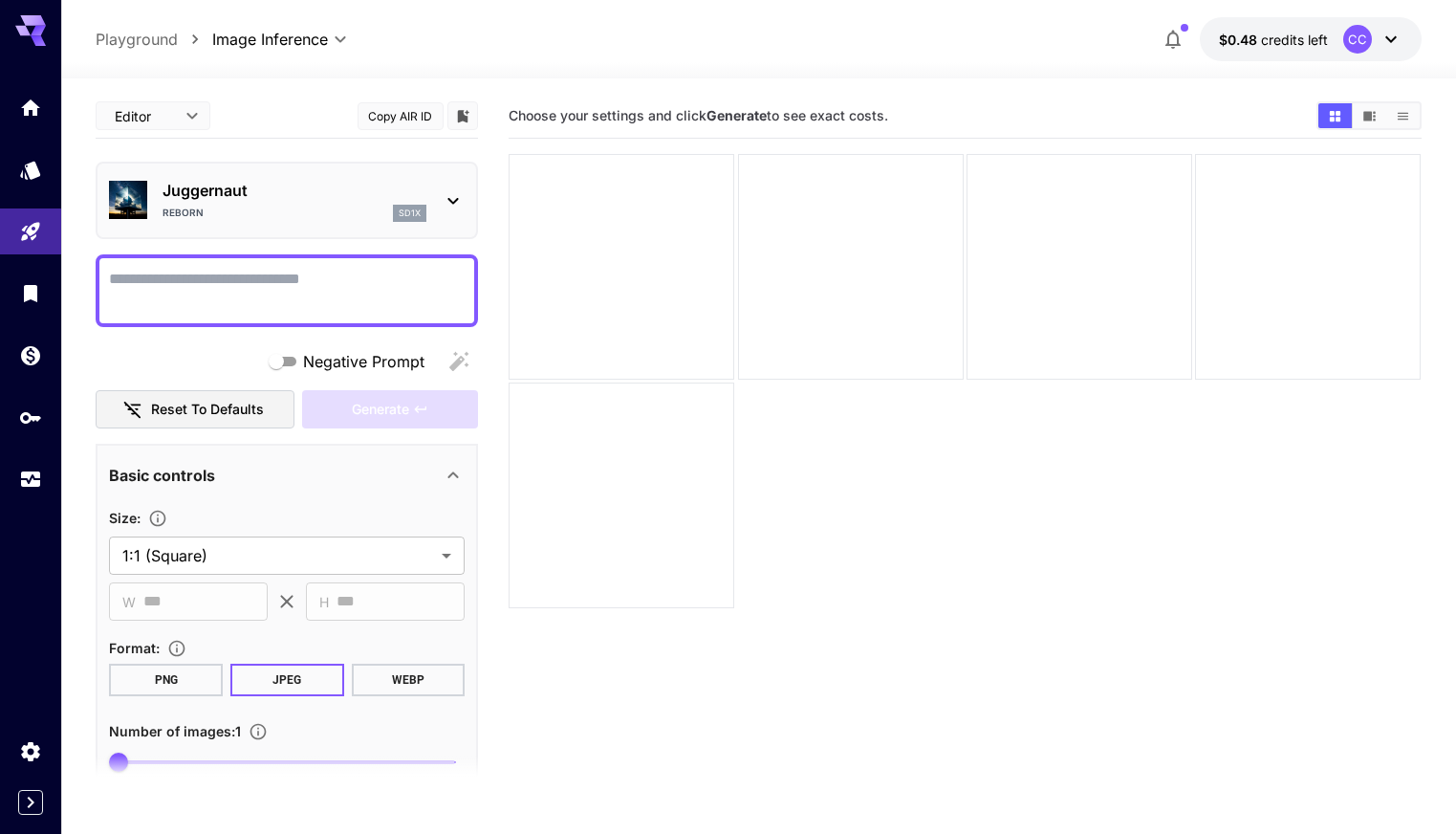 click on "Reborn sd1x" at bounding box center [294, 213] 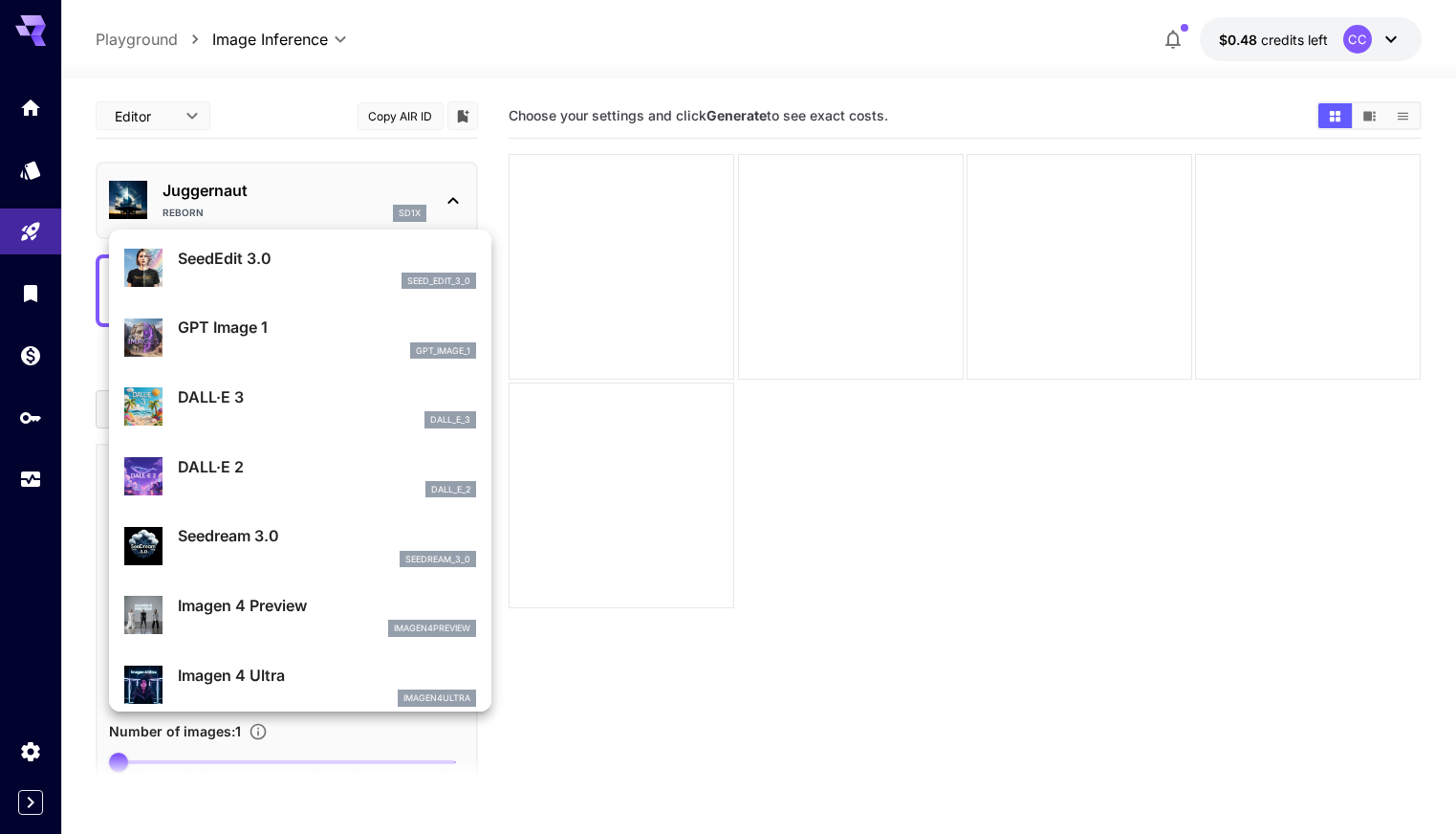 scroll, scrollTop: 220, scrollLeft: 0, axis: vertical 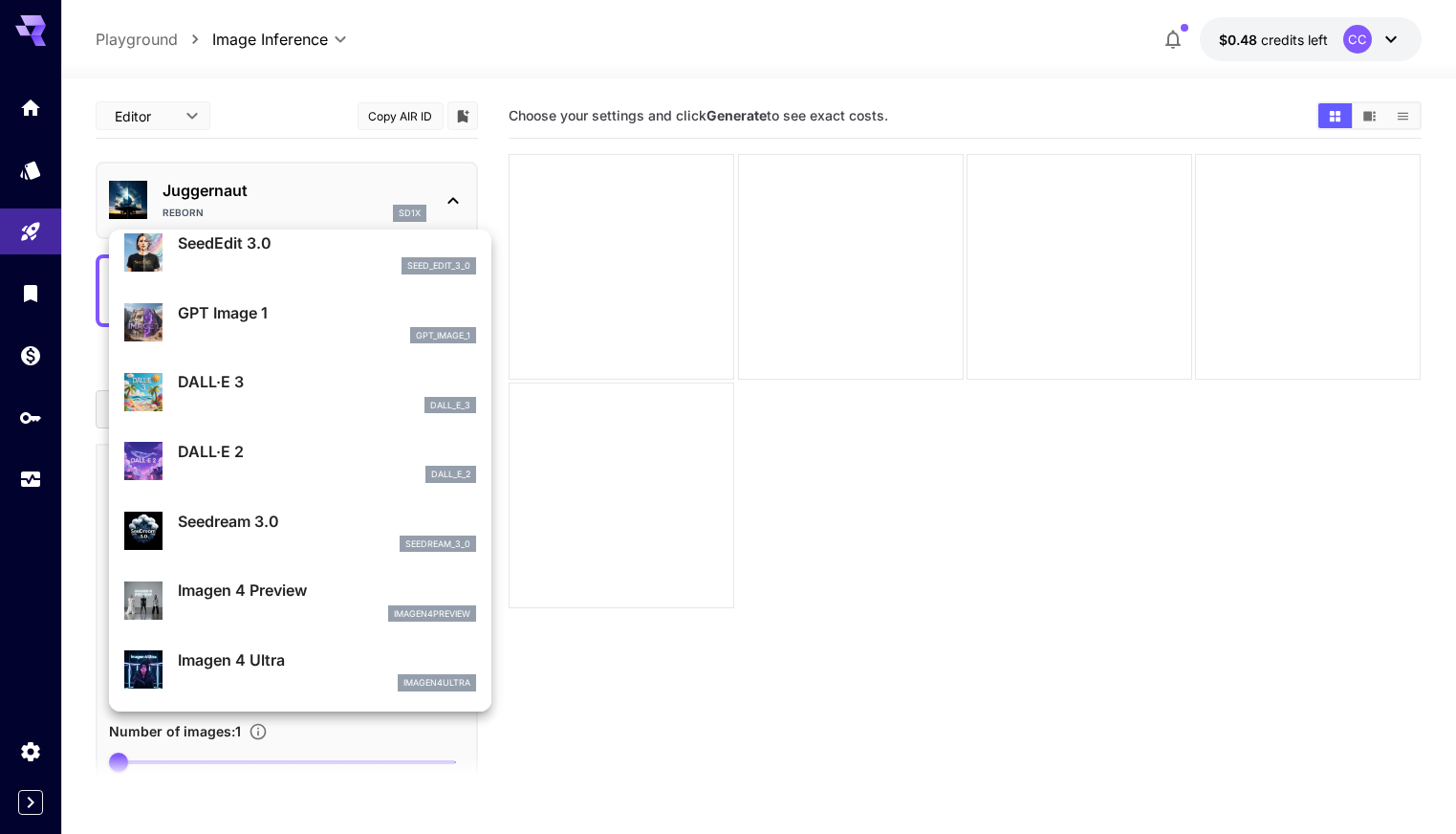 click on "gpt_image_1" at bounding box center [327, 336] 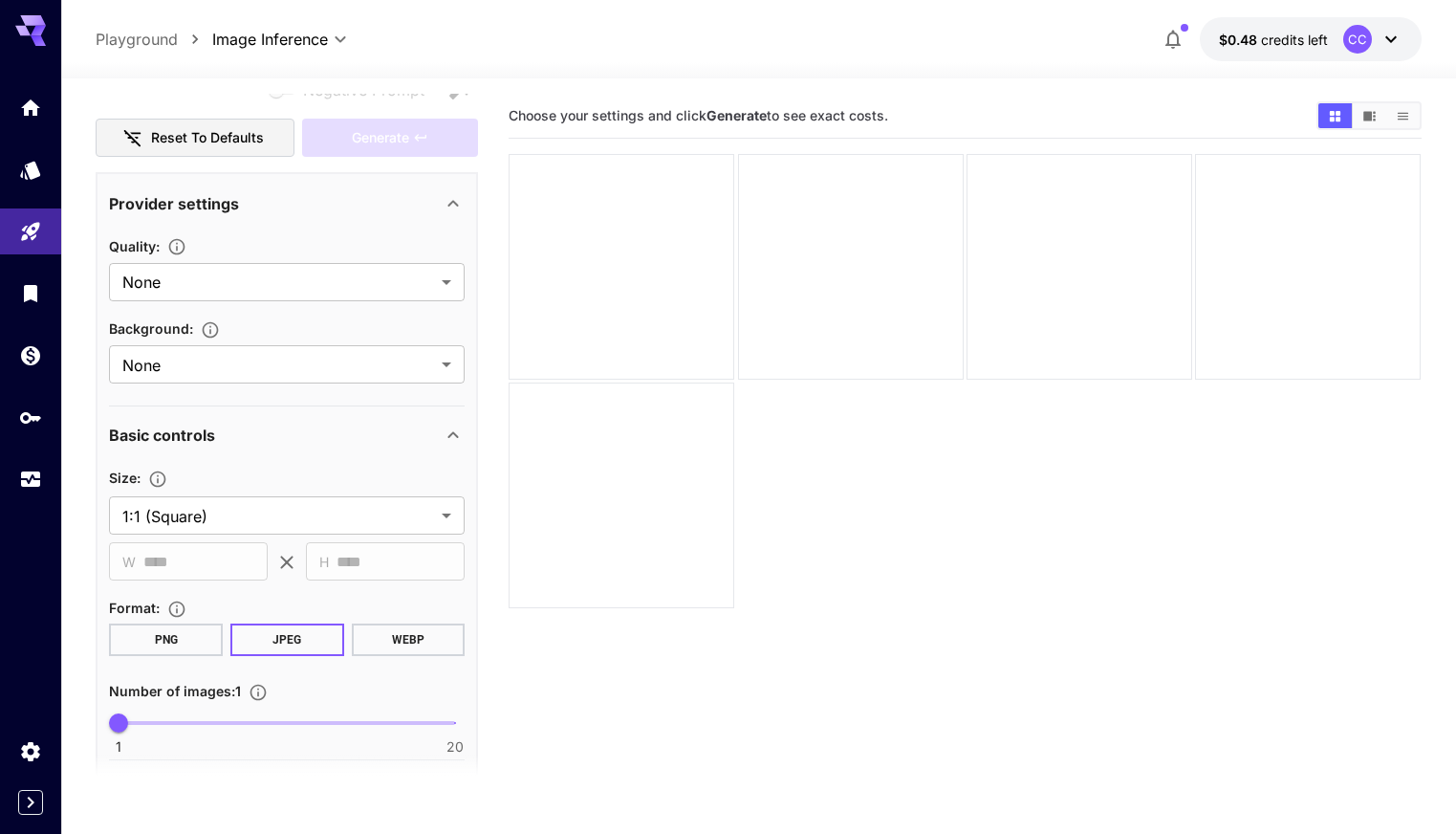 scroll, scrollTop: 331, scrollLeft: 0, axis: vertical 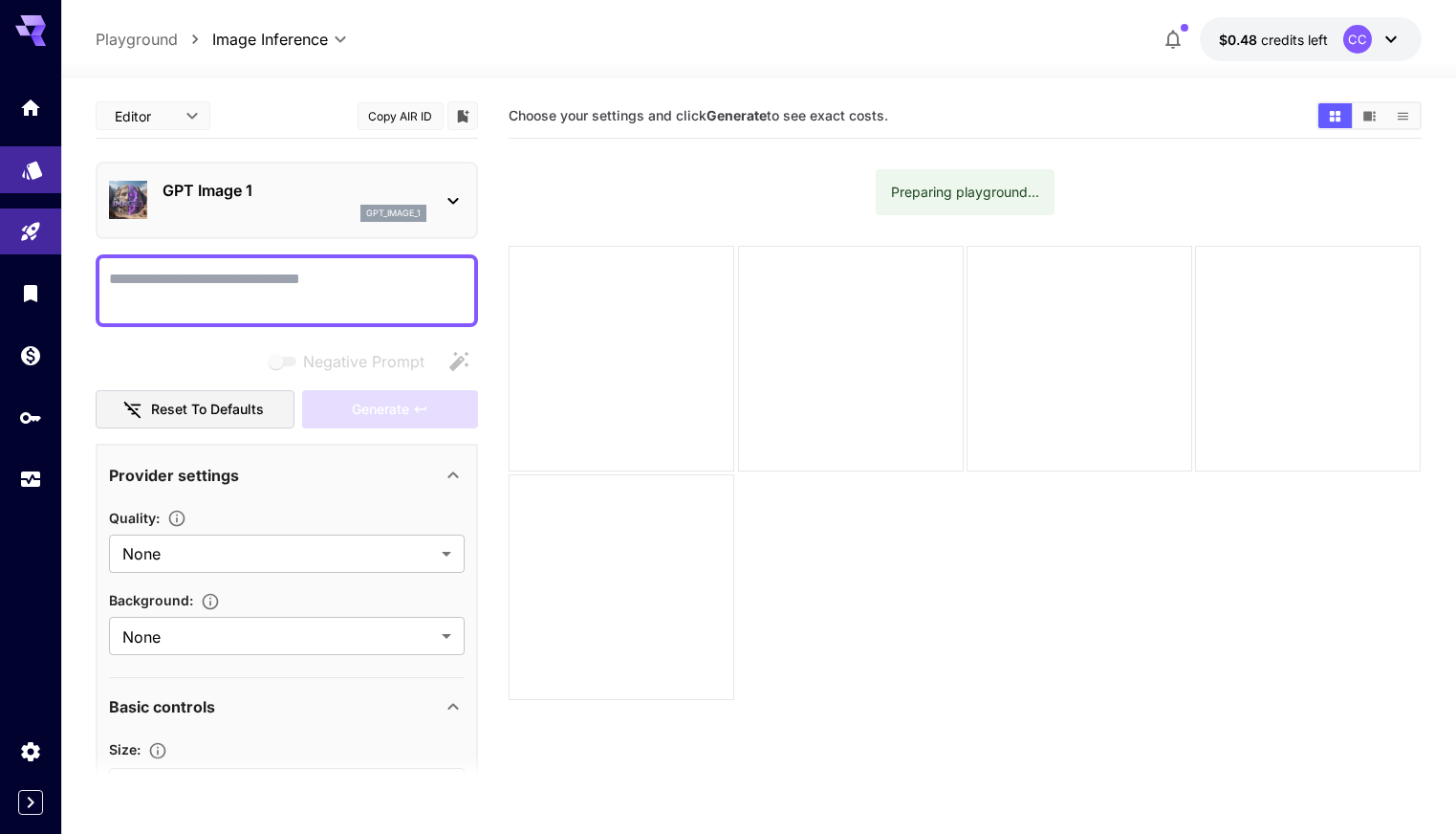 click 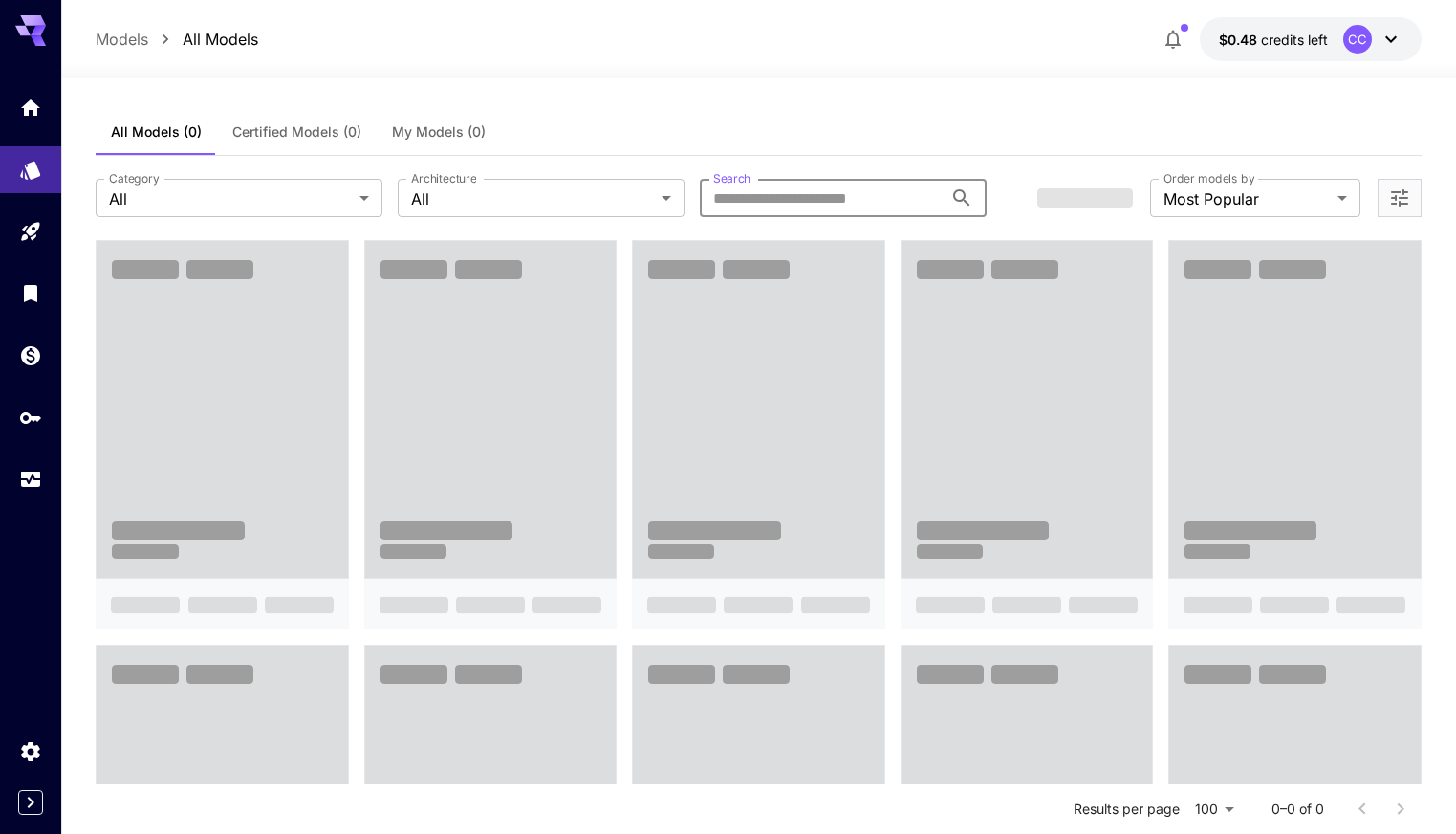 click on "Search" at bounding box center [821, 198] 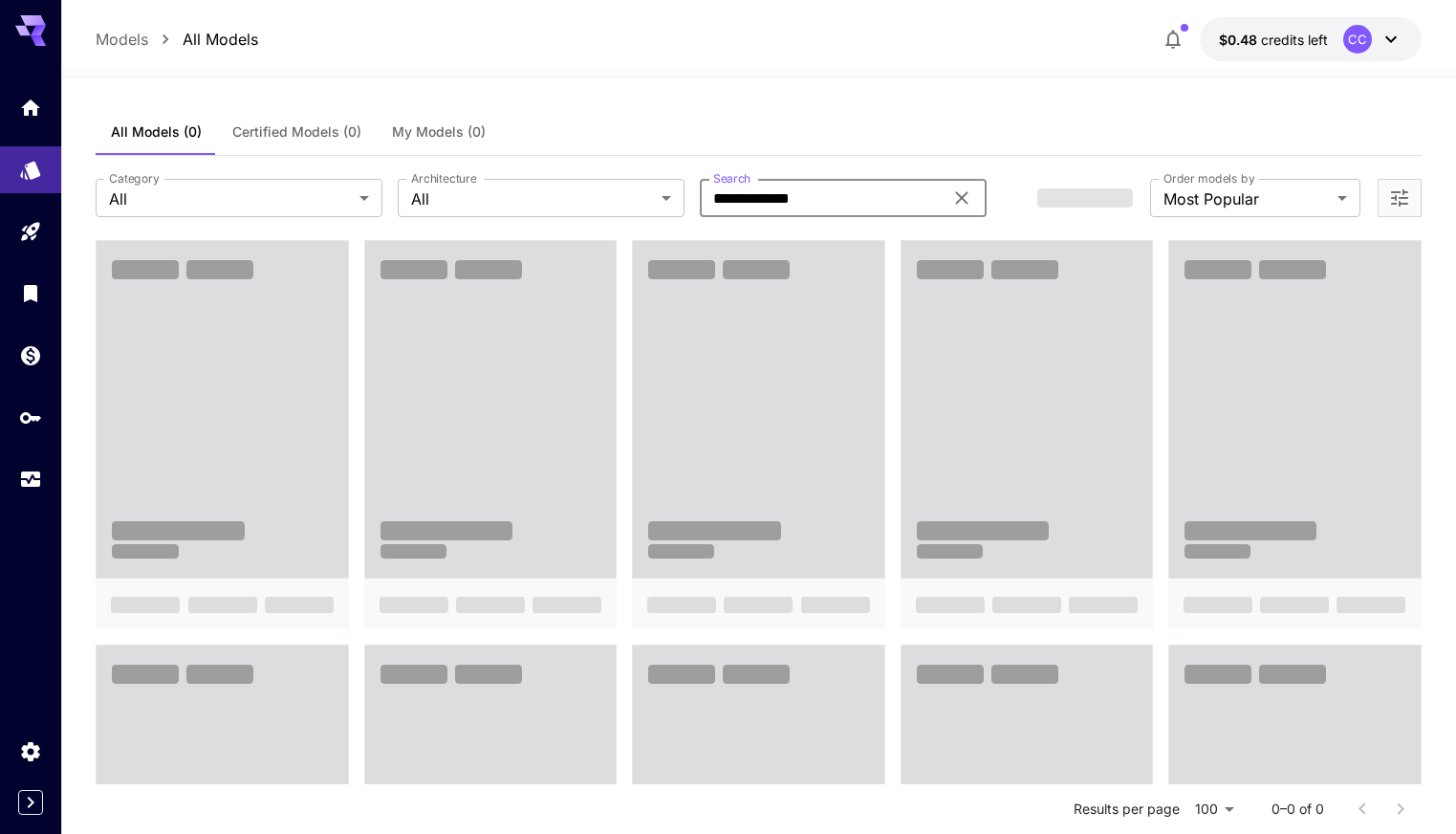 click on "**********" at bounding box center (821, 198) 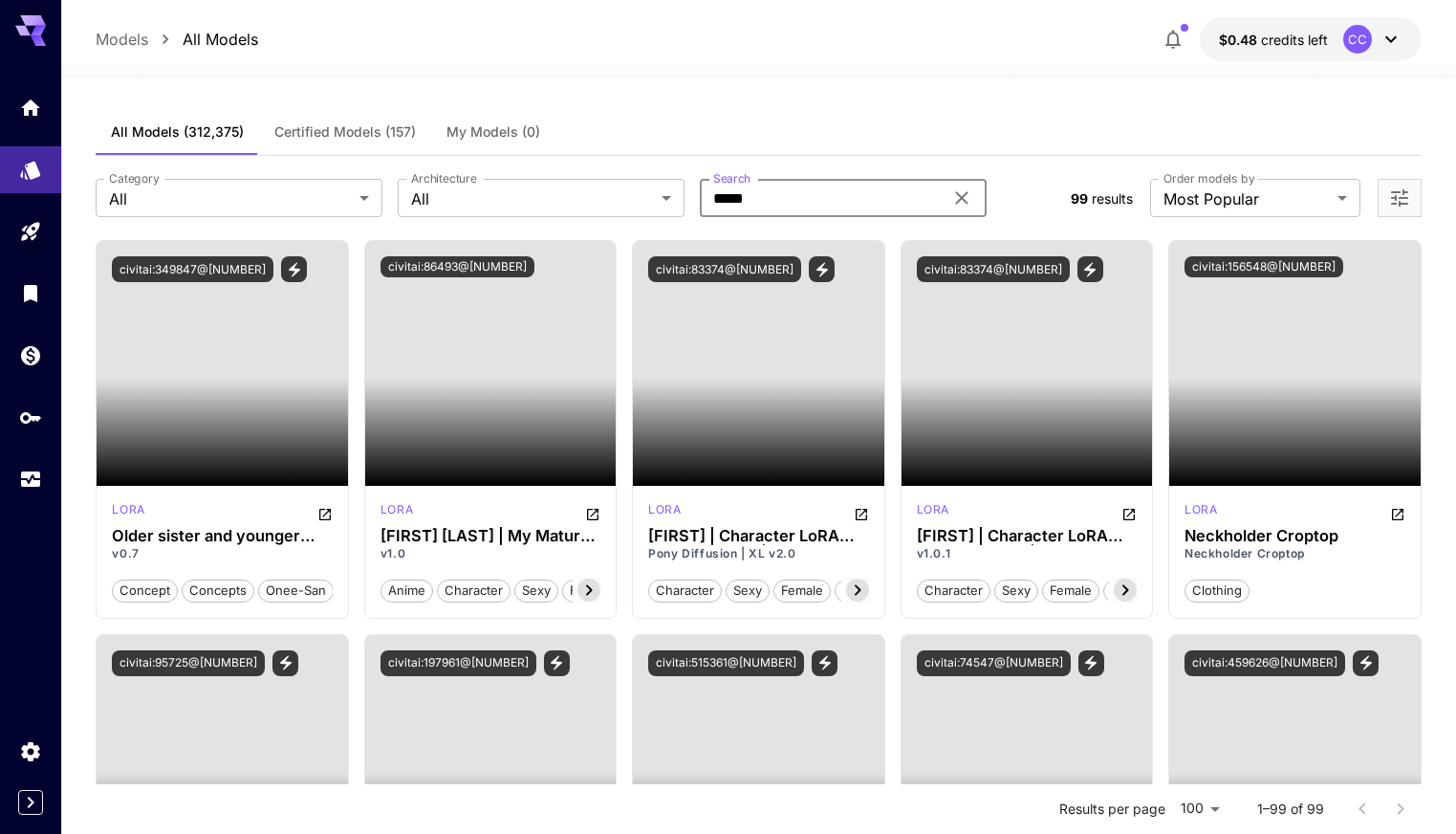 click on "*****" at bounding box center [821, 198] 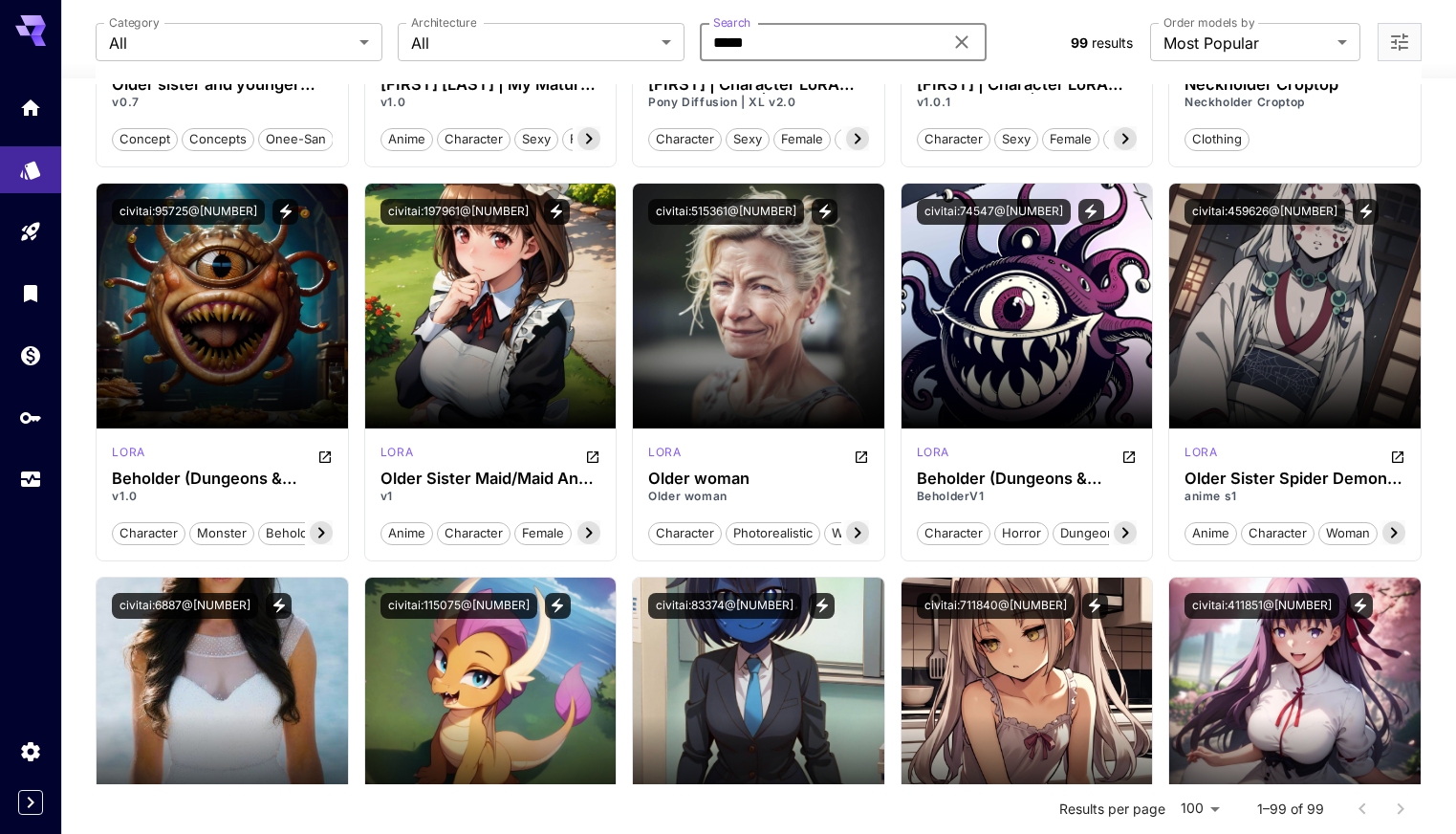 scroll, scrollTop: 0, scrollLeft: 0, axis: both 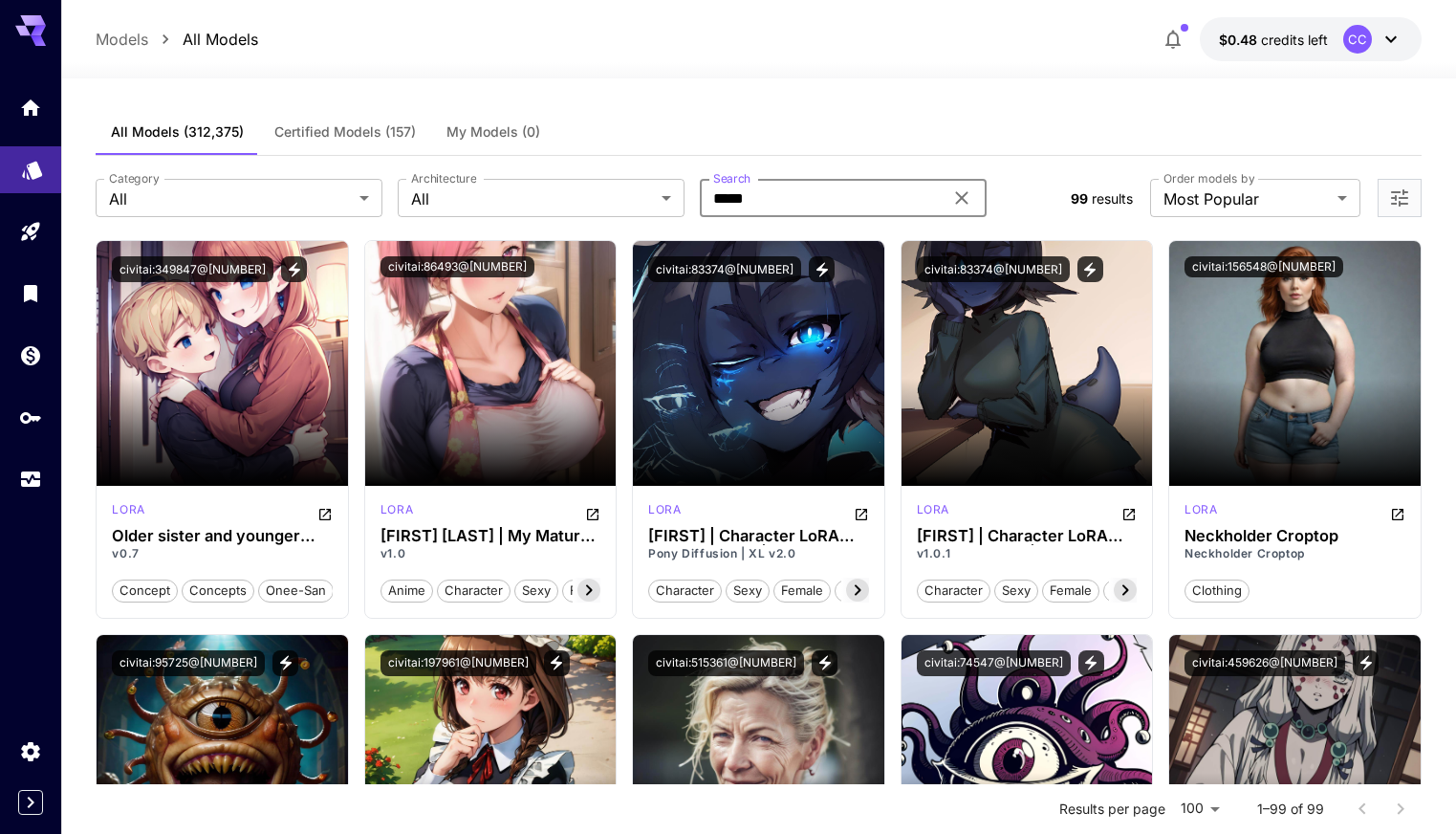 click 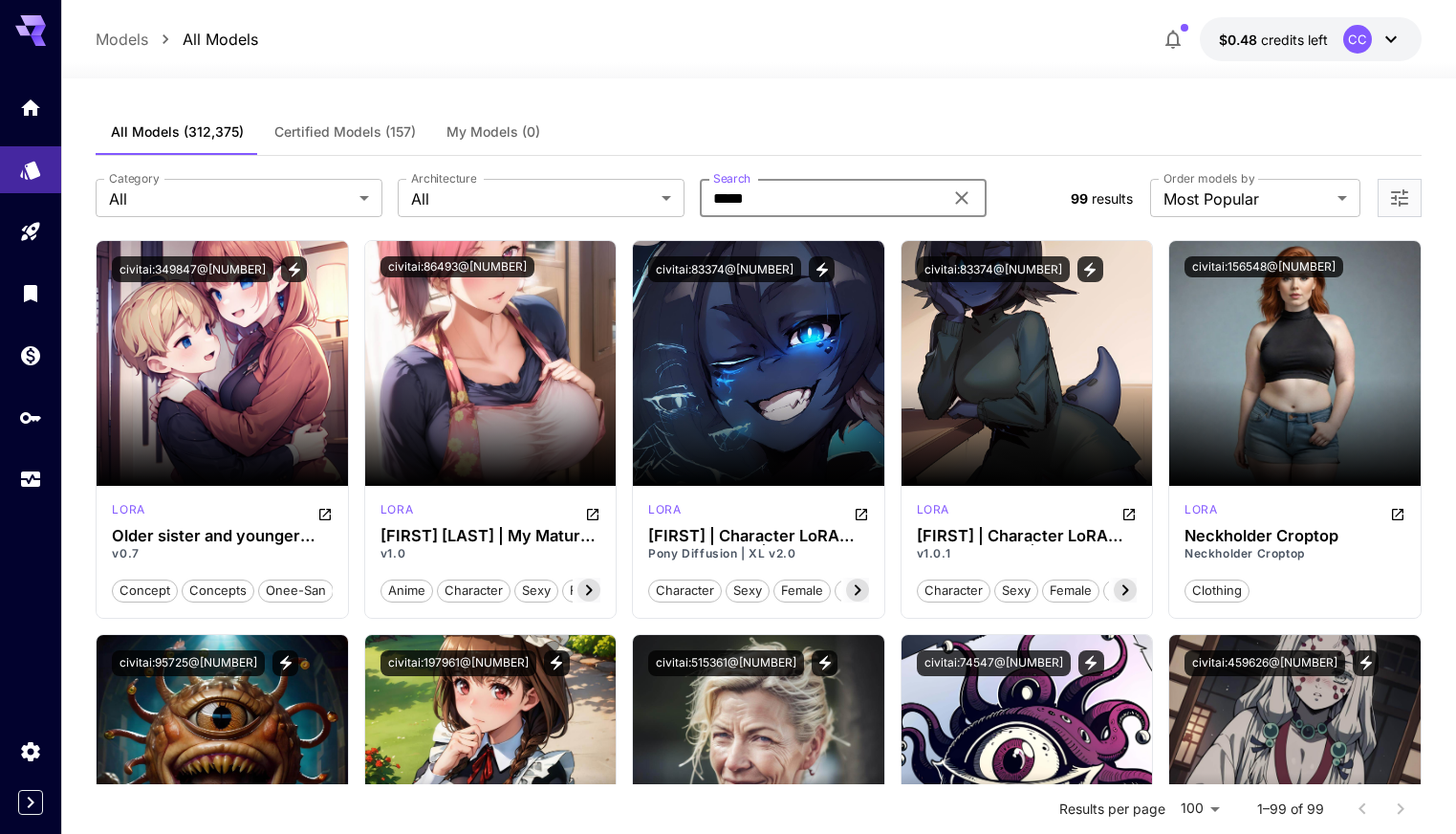 click on "*****" at bounding box center (821, 198) 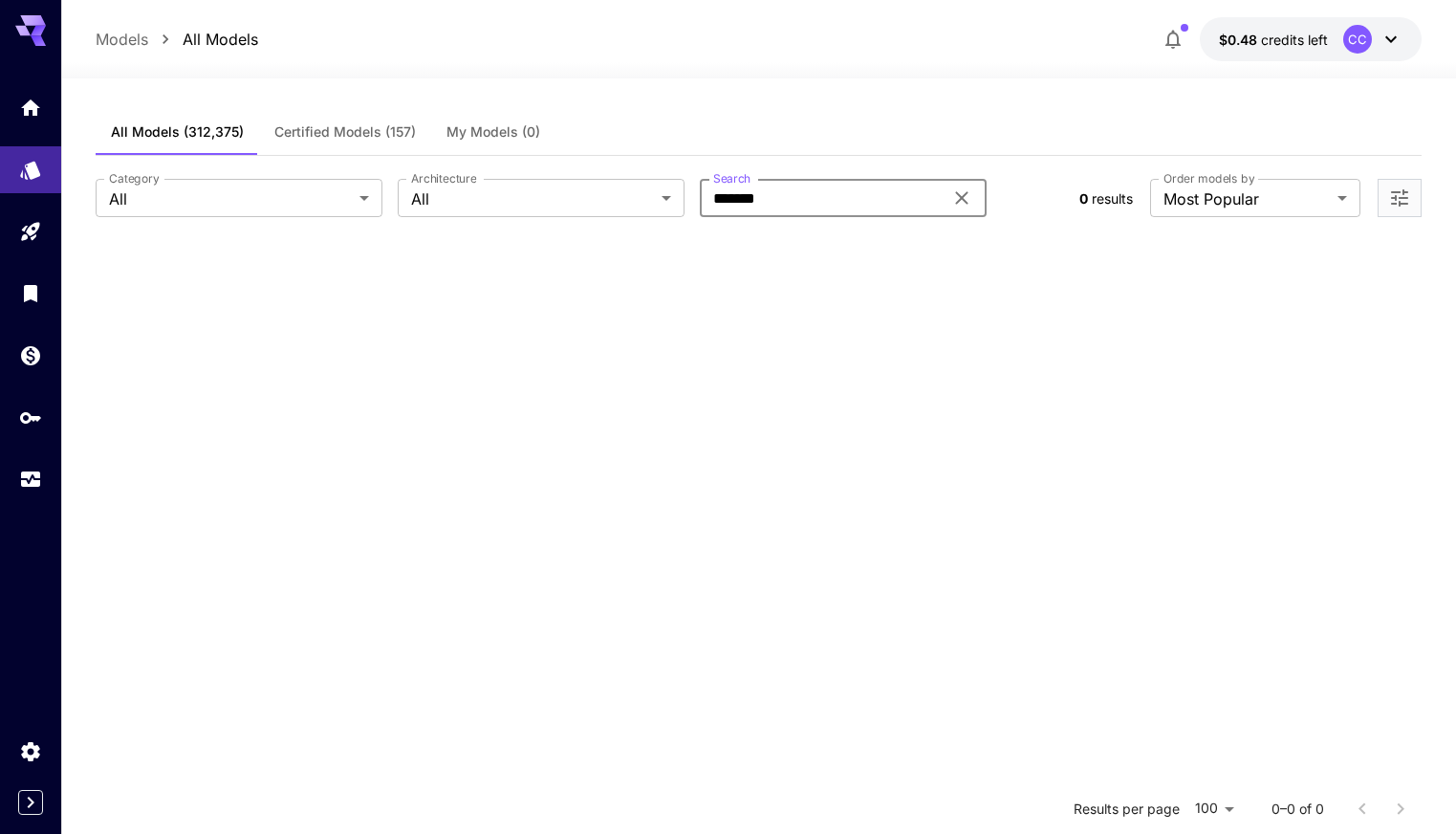 drag, startPoint x: 745, startPoint y: 199, endPoint x: 799, endPoint y: 199, distance: 54 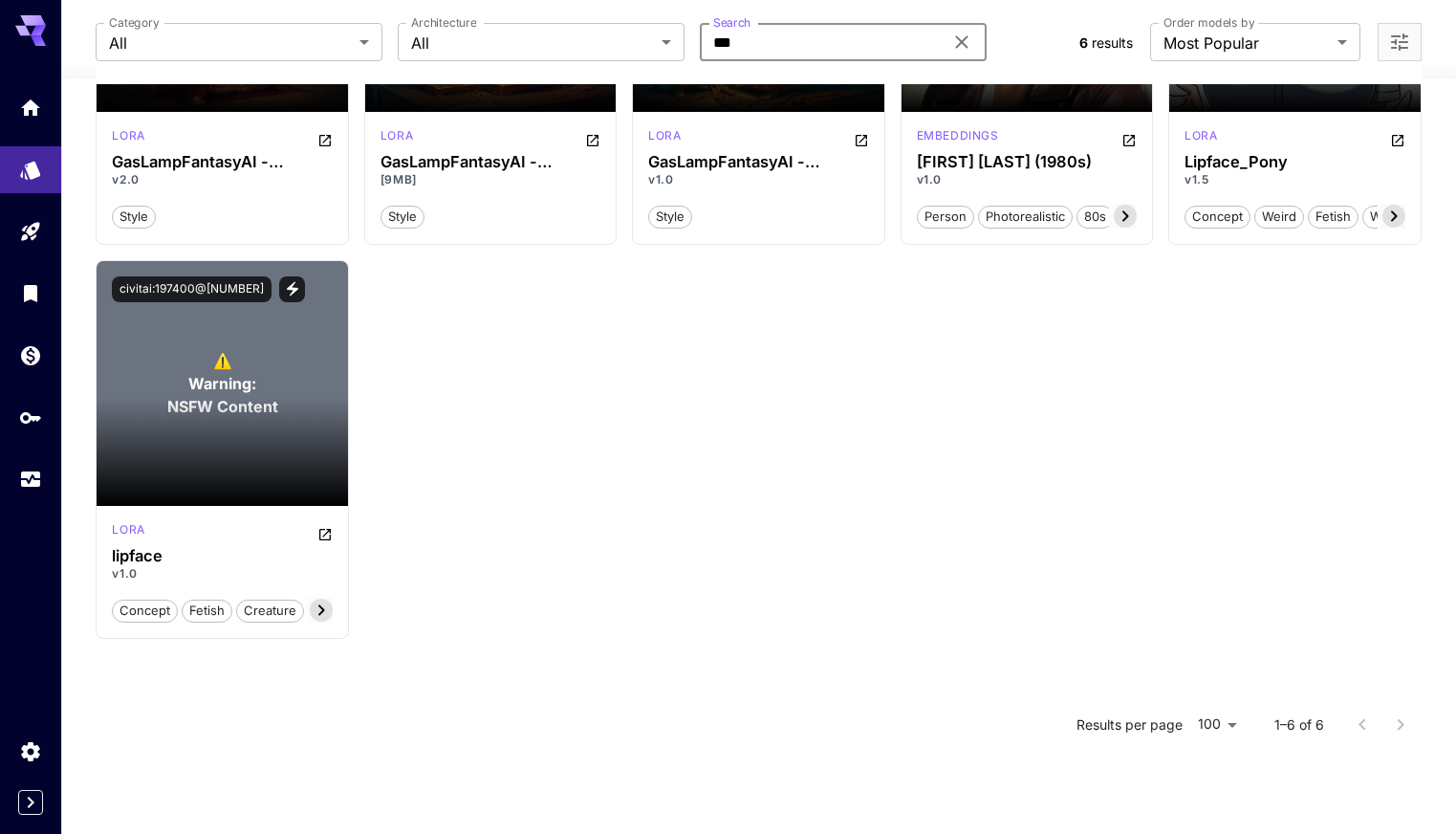 scroll, scrollTop: 0, scrollLeft: 0, axis: both 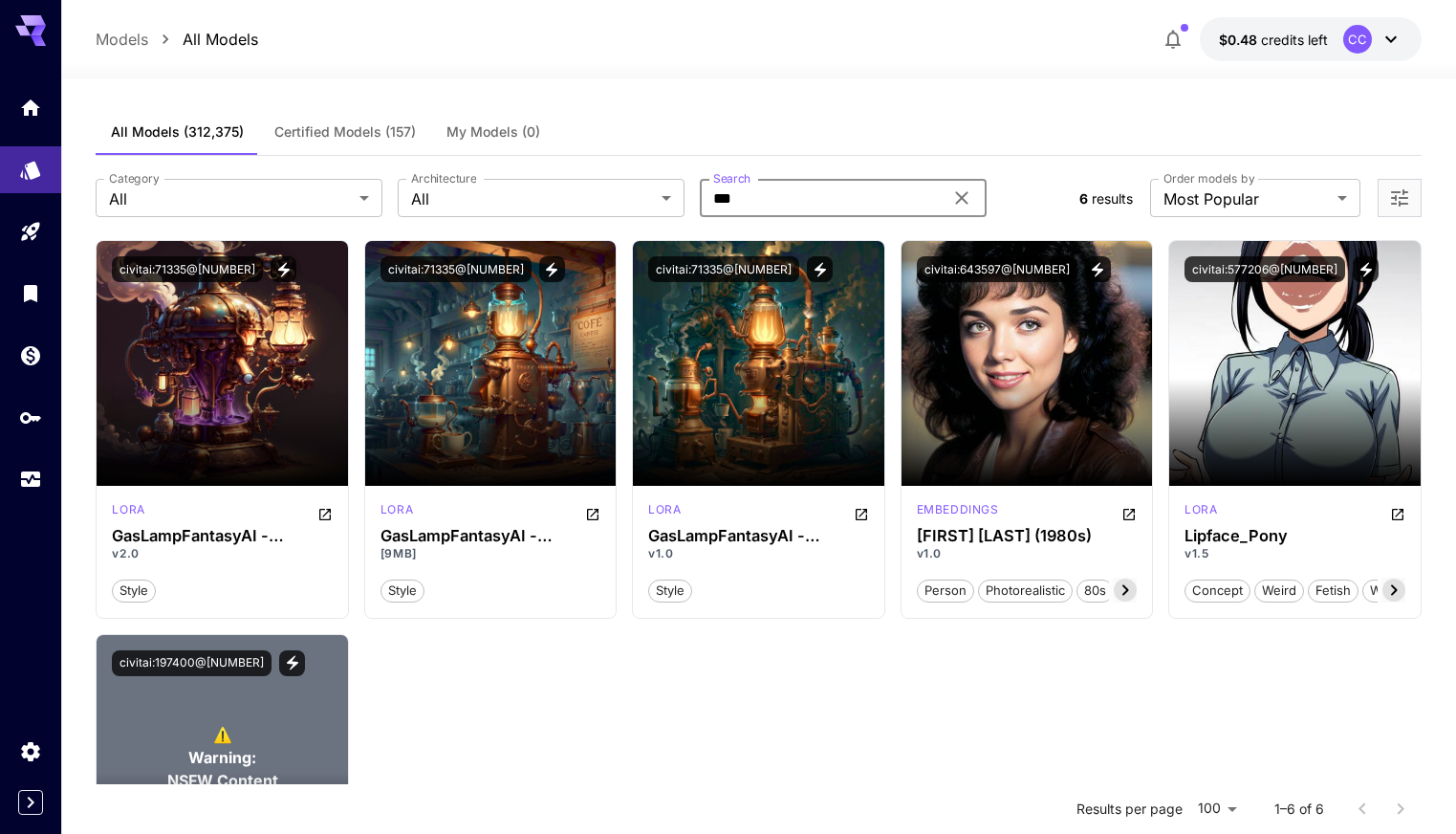 click on "***" at bounding box center [821, 198] 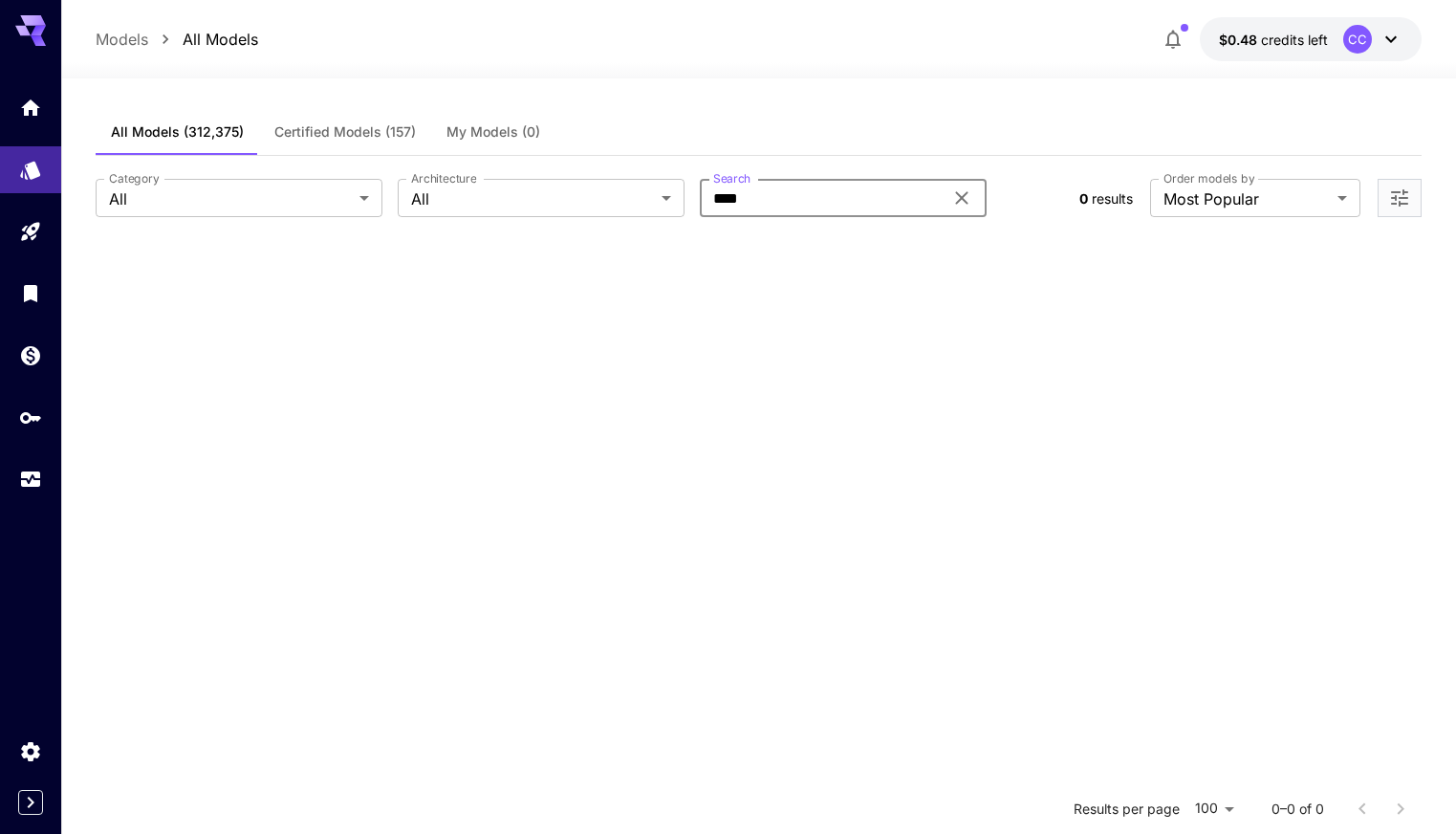 click on "**********" at bounding box center (758, 198) 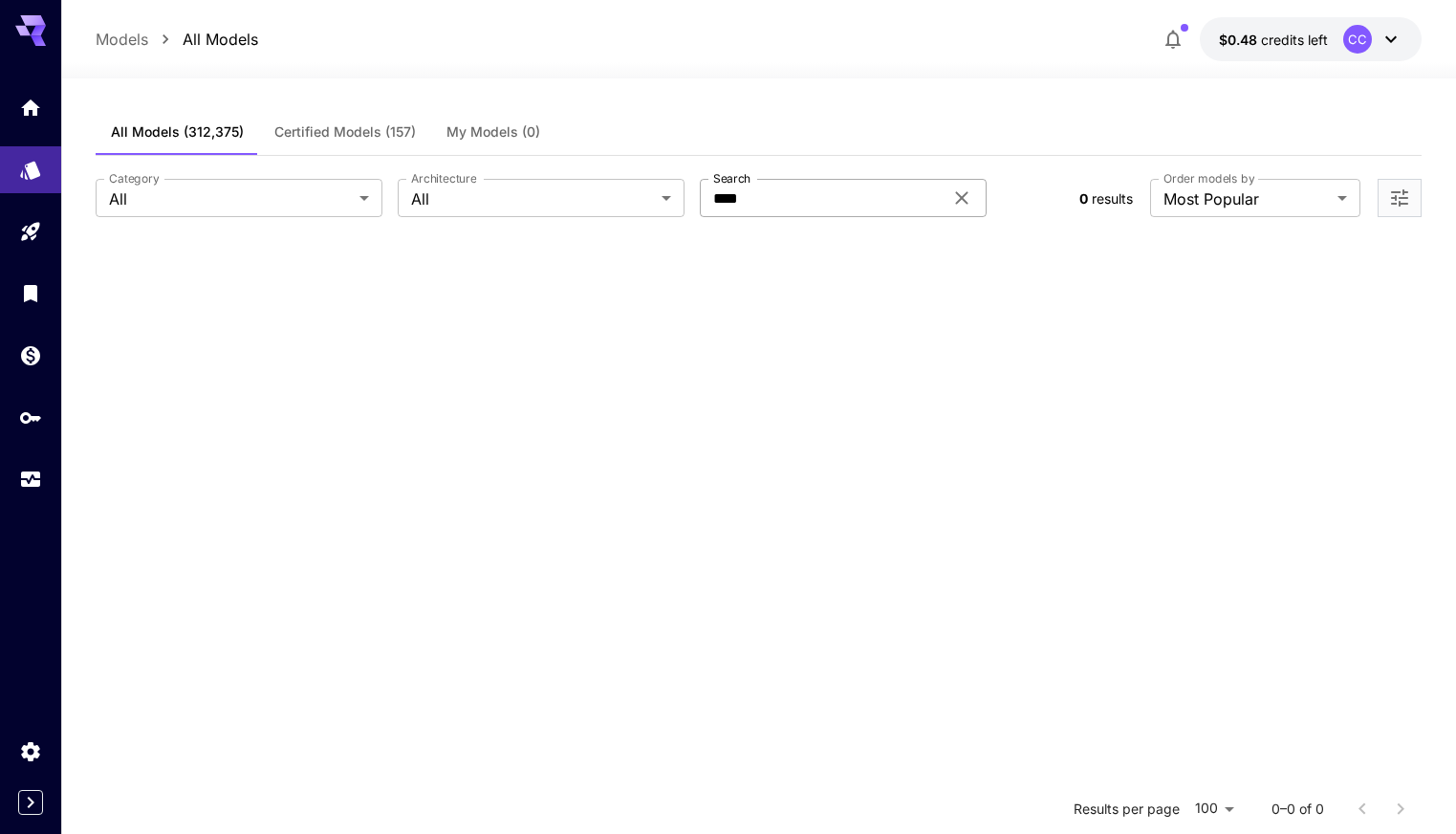 click on "****" at bounding box center [821, 198] 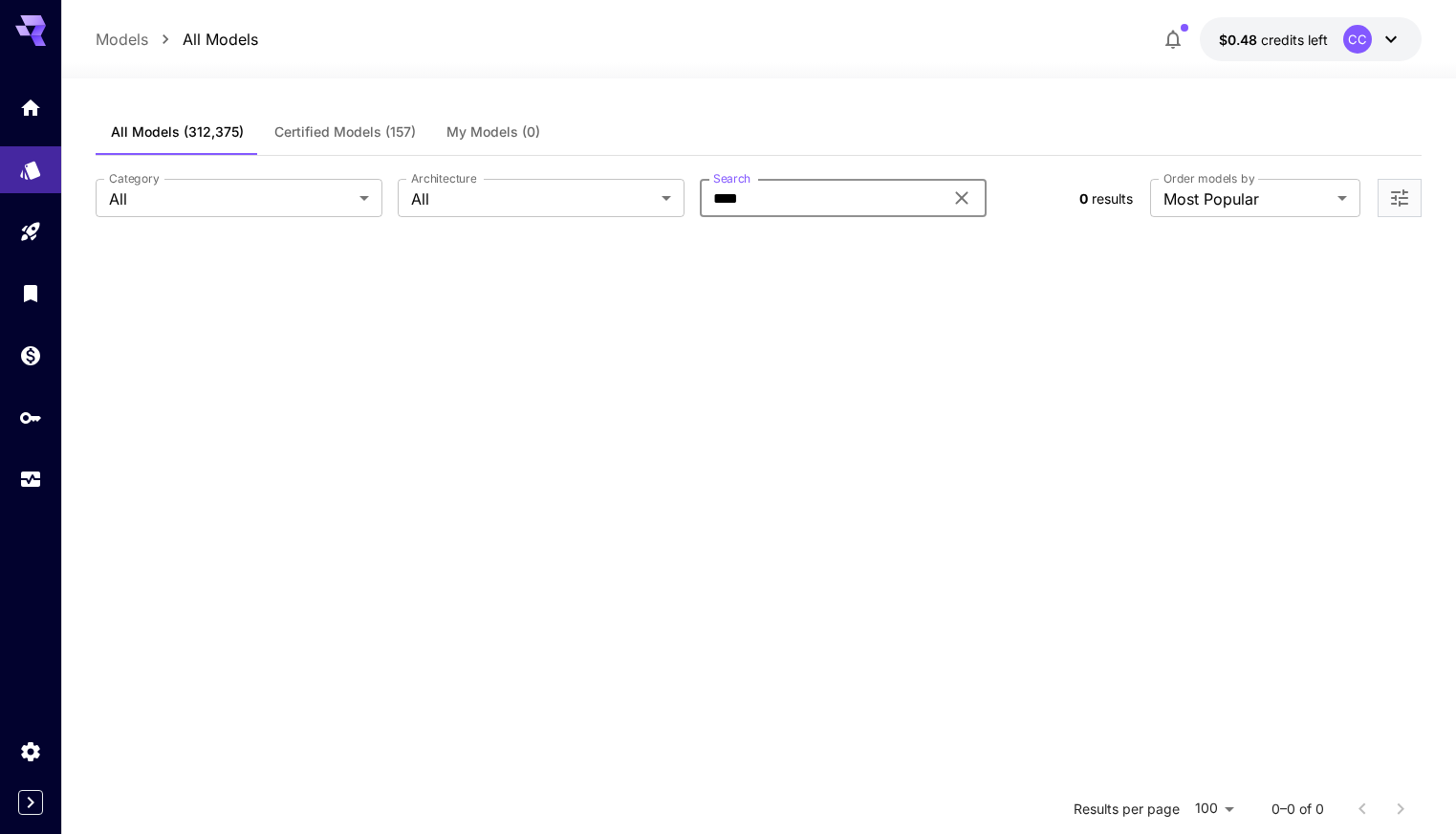 click on "****" at bounding box center [821, 198] 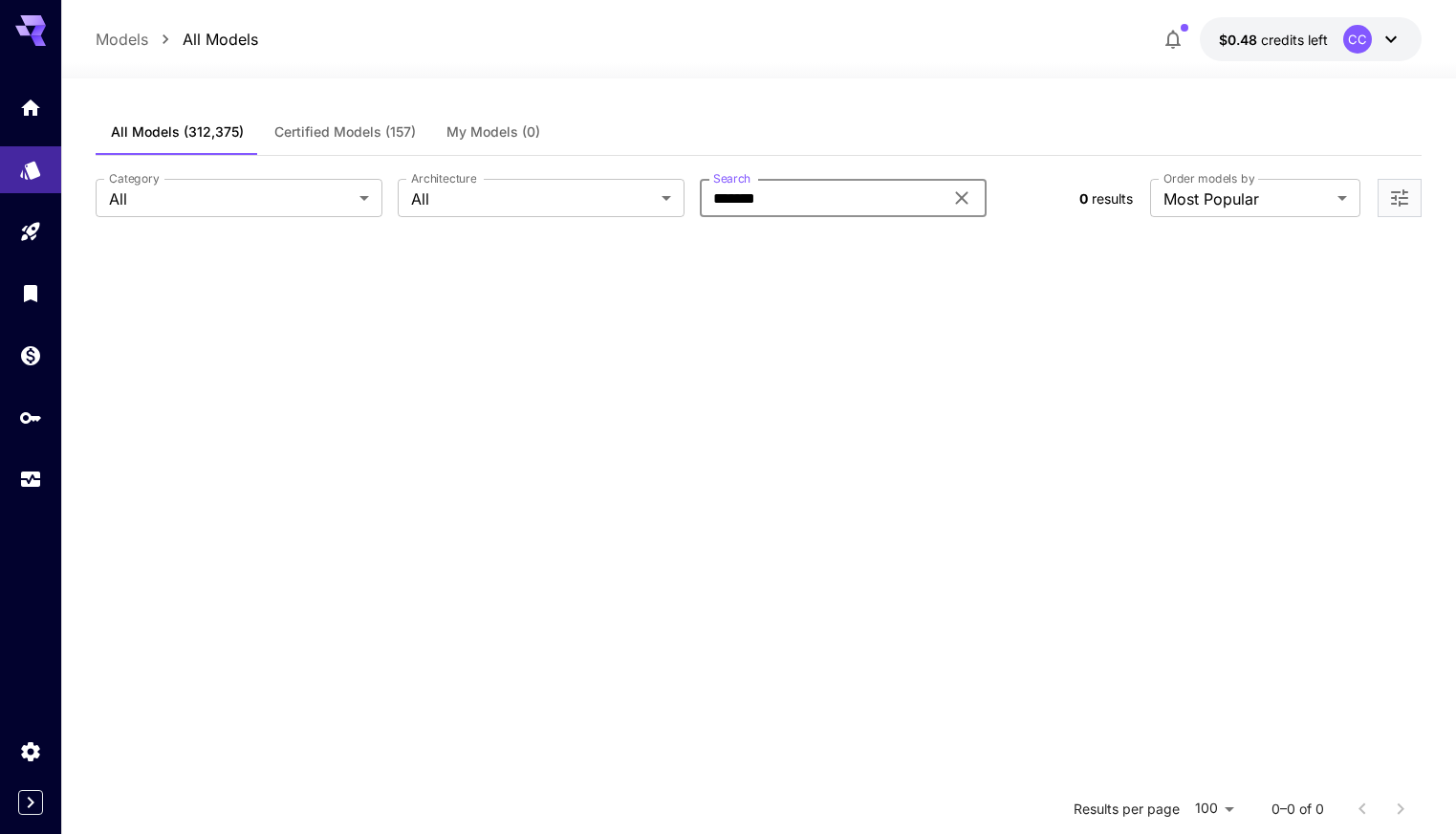 drag, startPoint x: 741, startPoint y: 199, endPoint x: 805, endPoint y: 199, distance: 64 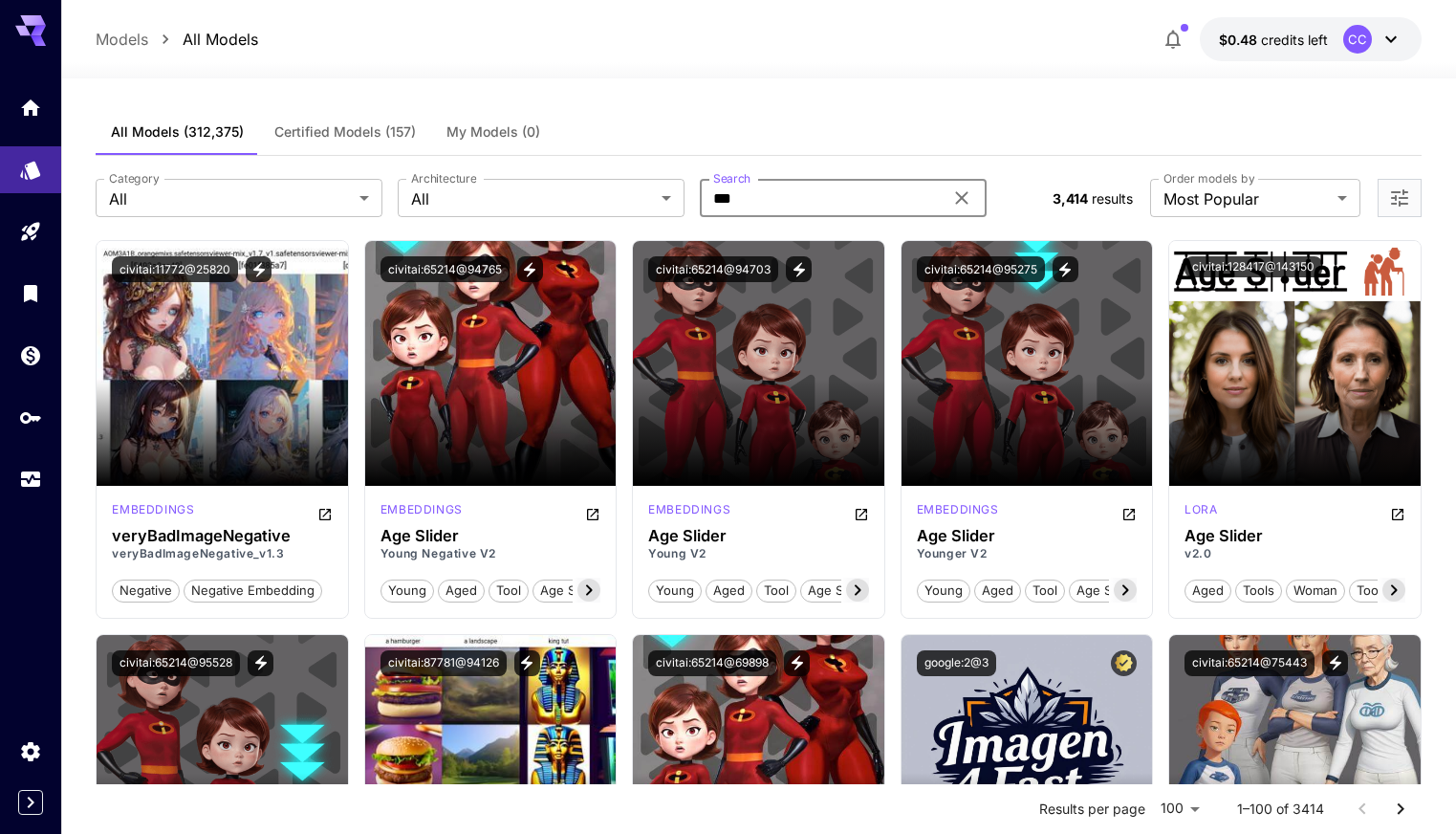 click on "Category All *** Category Architecture All *** Architecture Search *** Search" at bounding box center (566, 198) 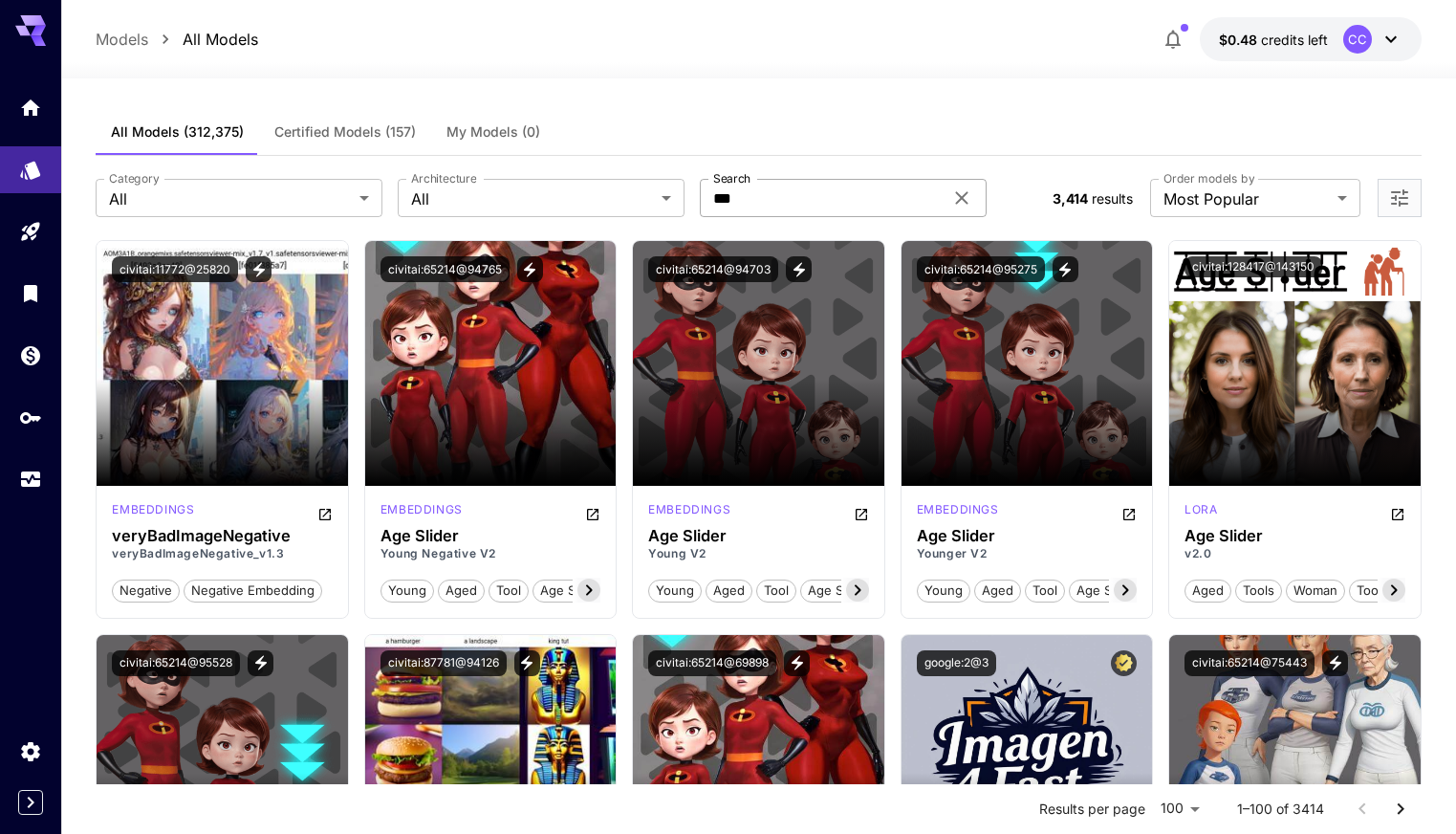 click on "***" at bounding box center (821, 198) 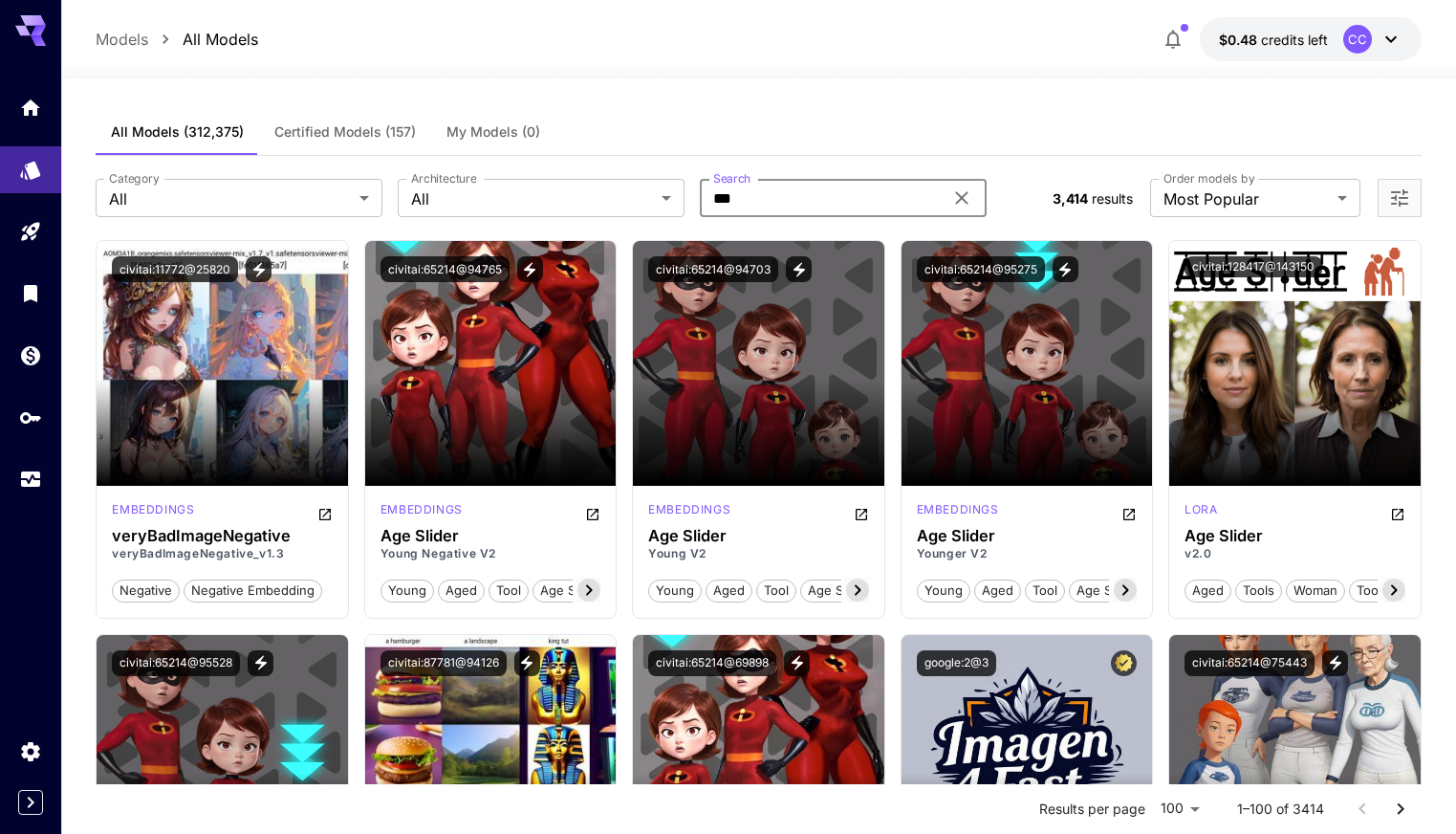 click on "***" at bounding box center (821, 198) 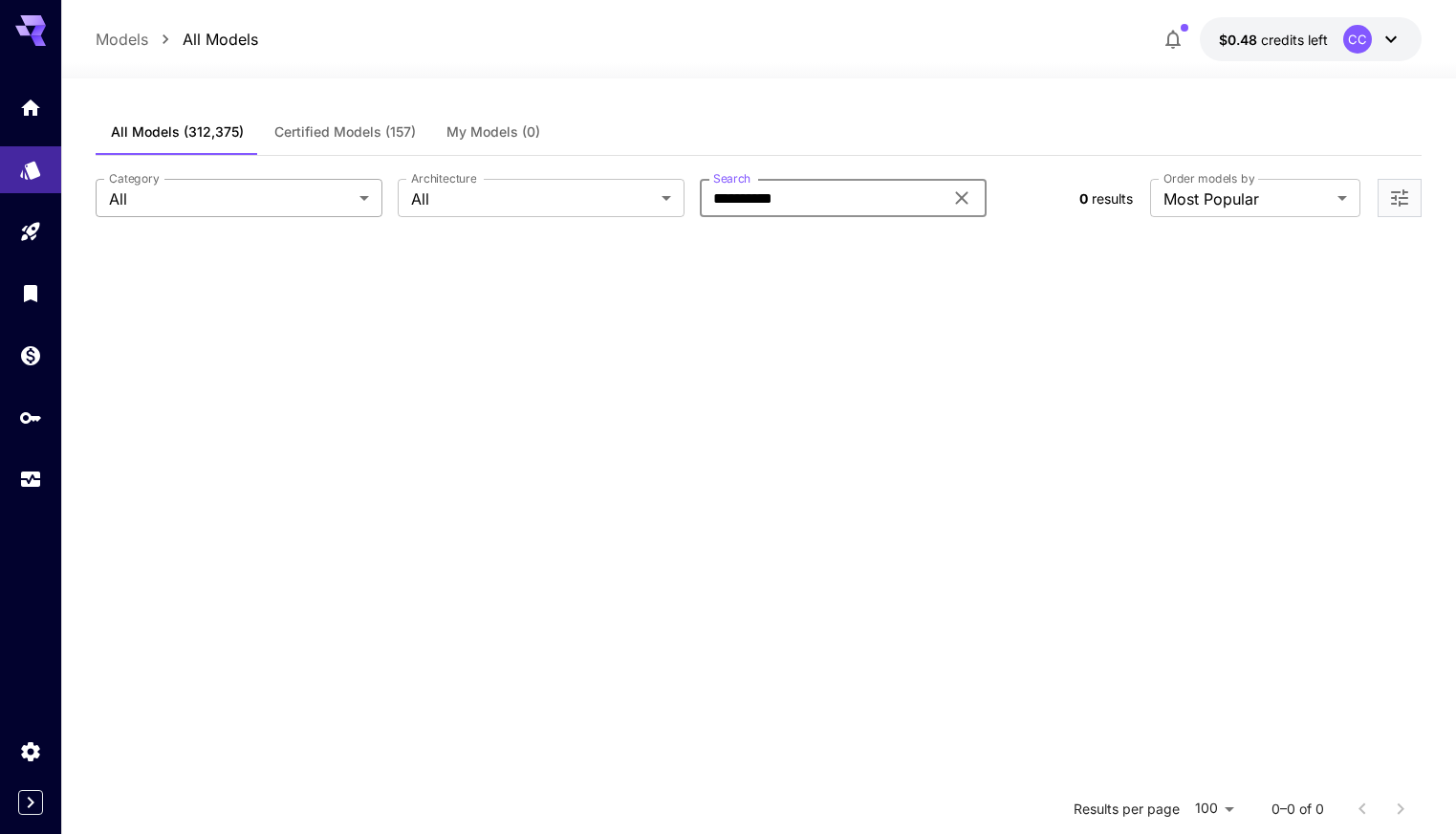 type on "**********" 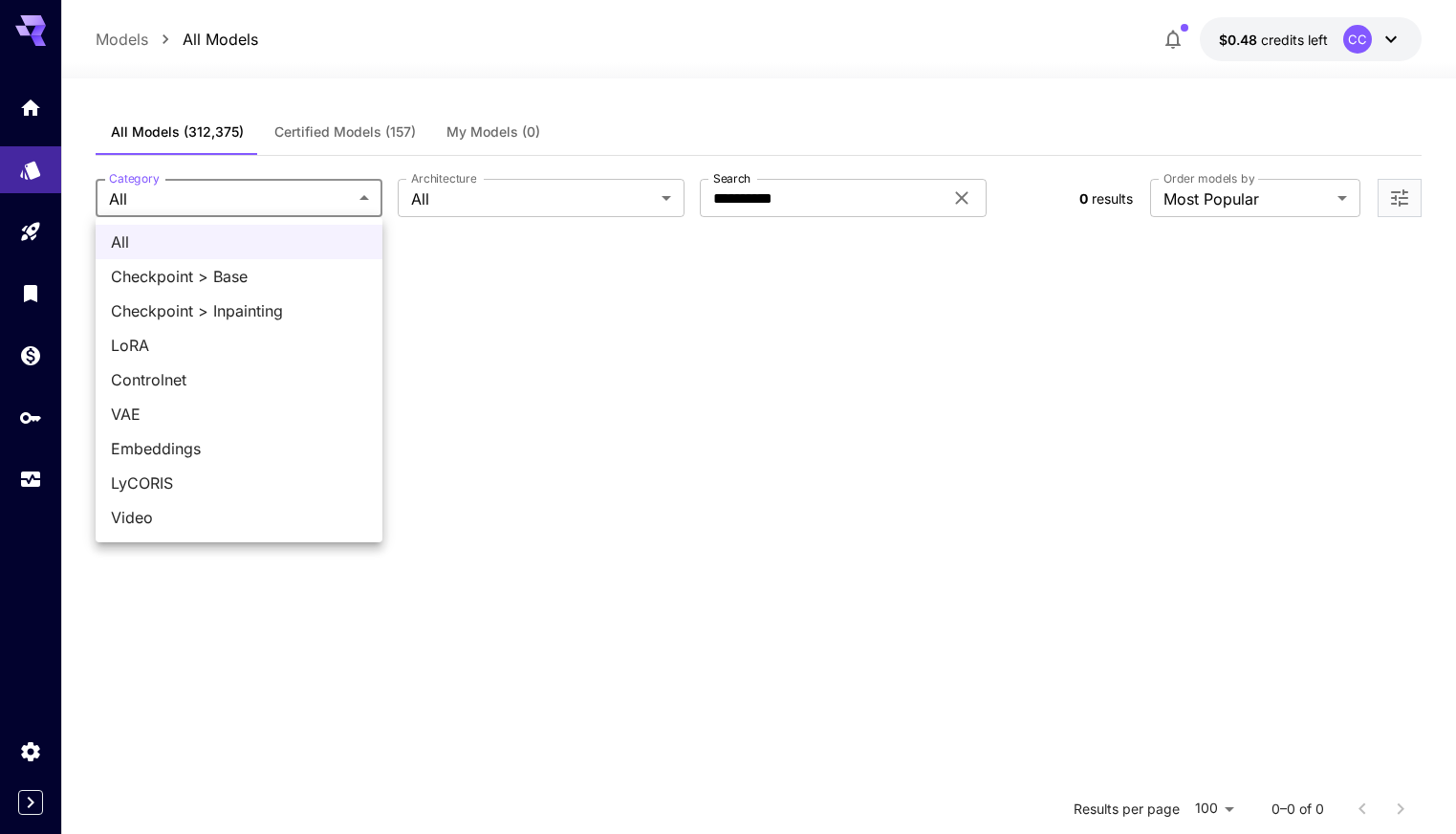 click at bounding box center (728, 417) 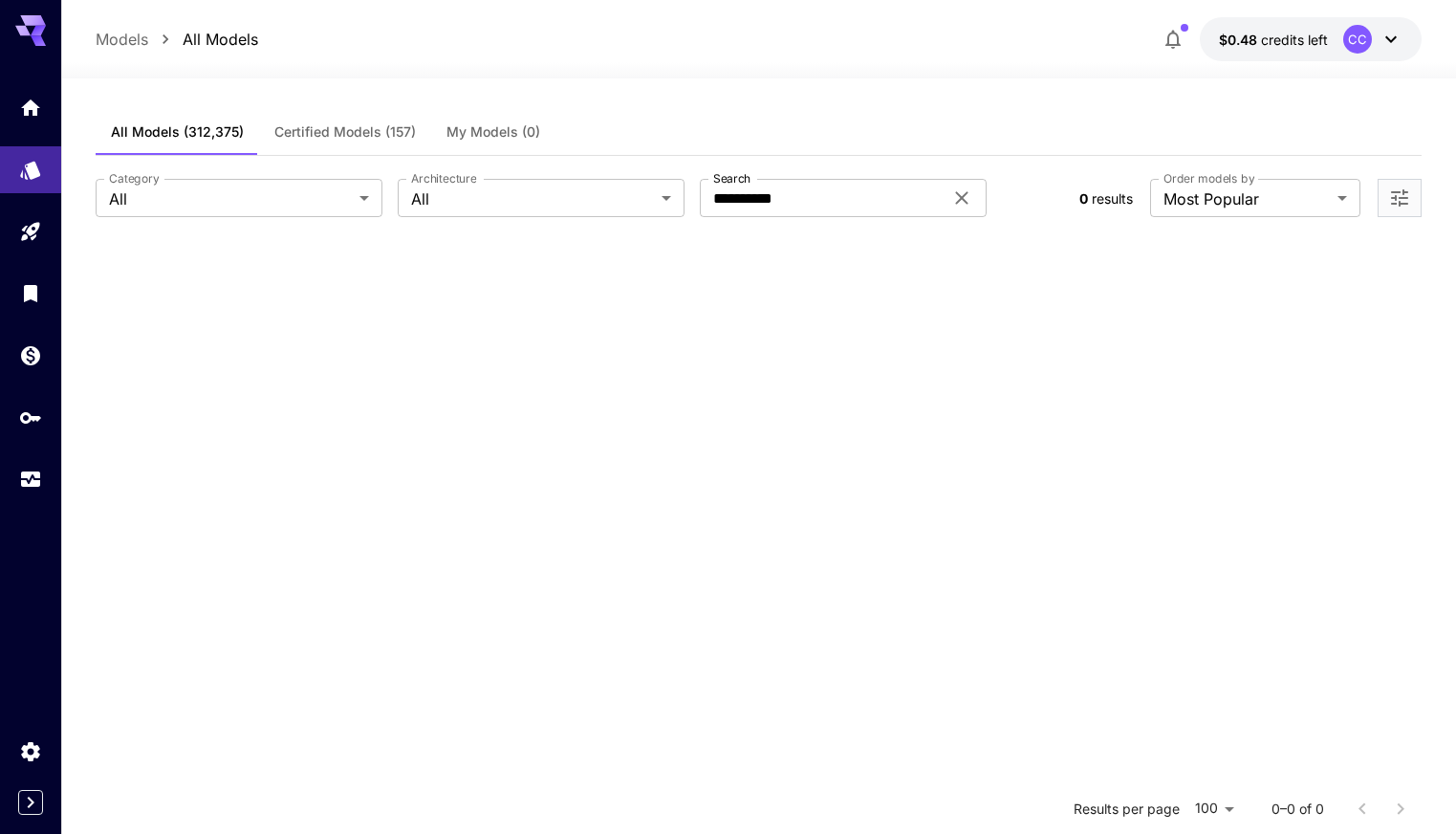 click on "**********" at bounding box center (758, 198) 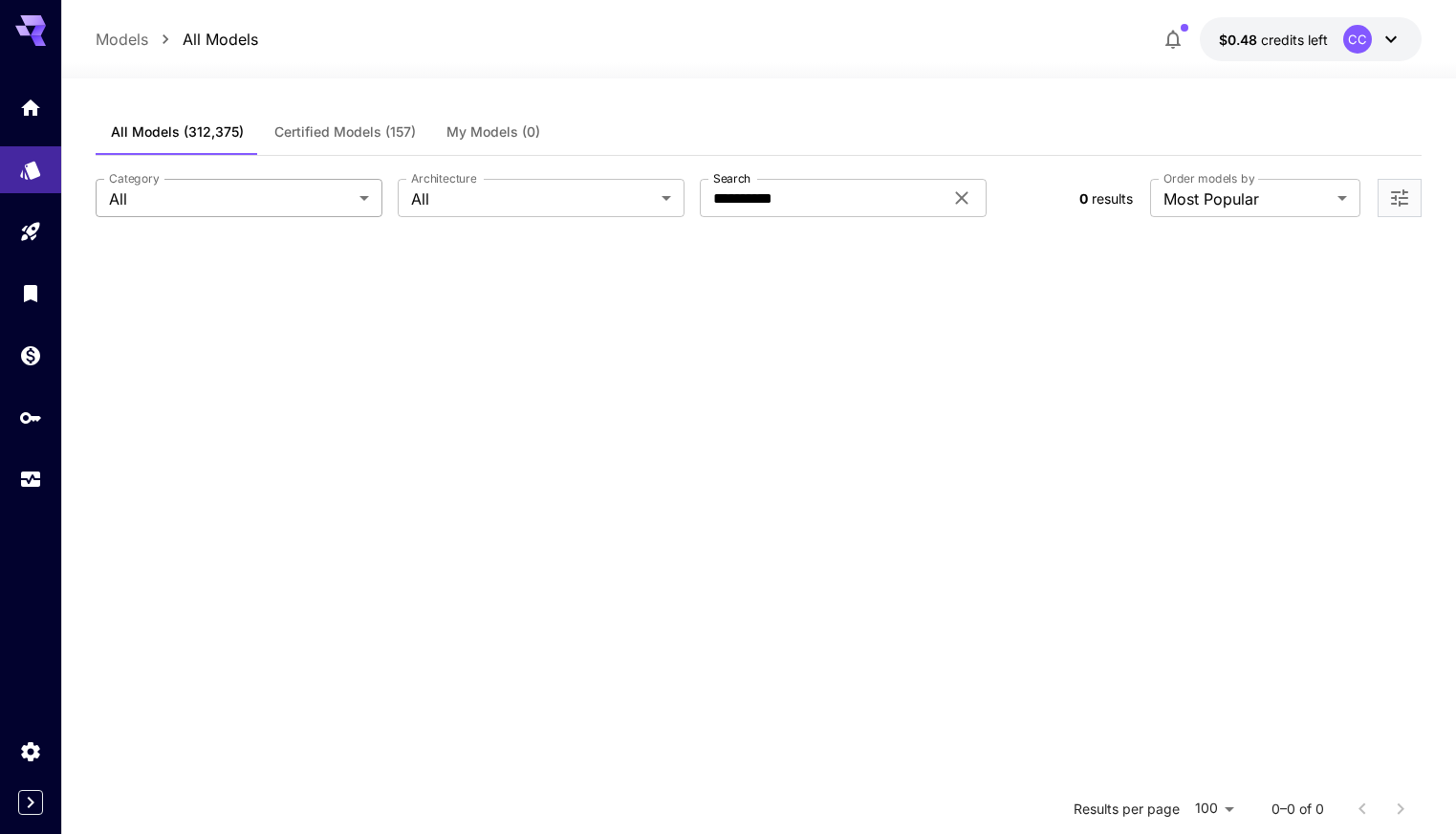 click on "**********" at bounding box center [728, 590] 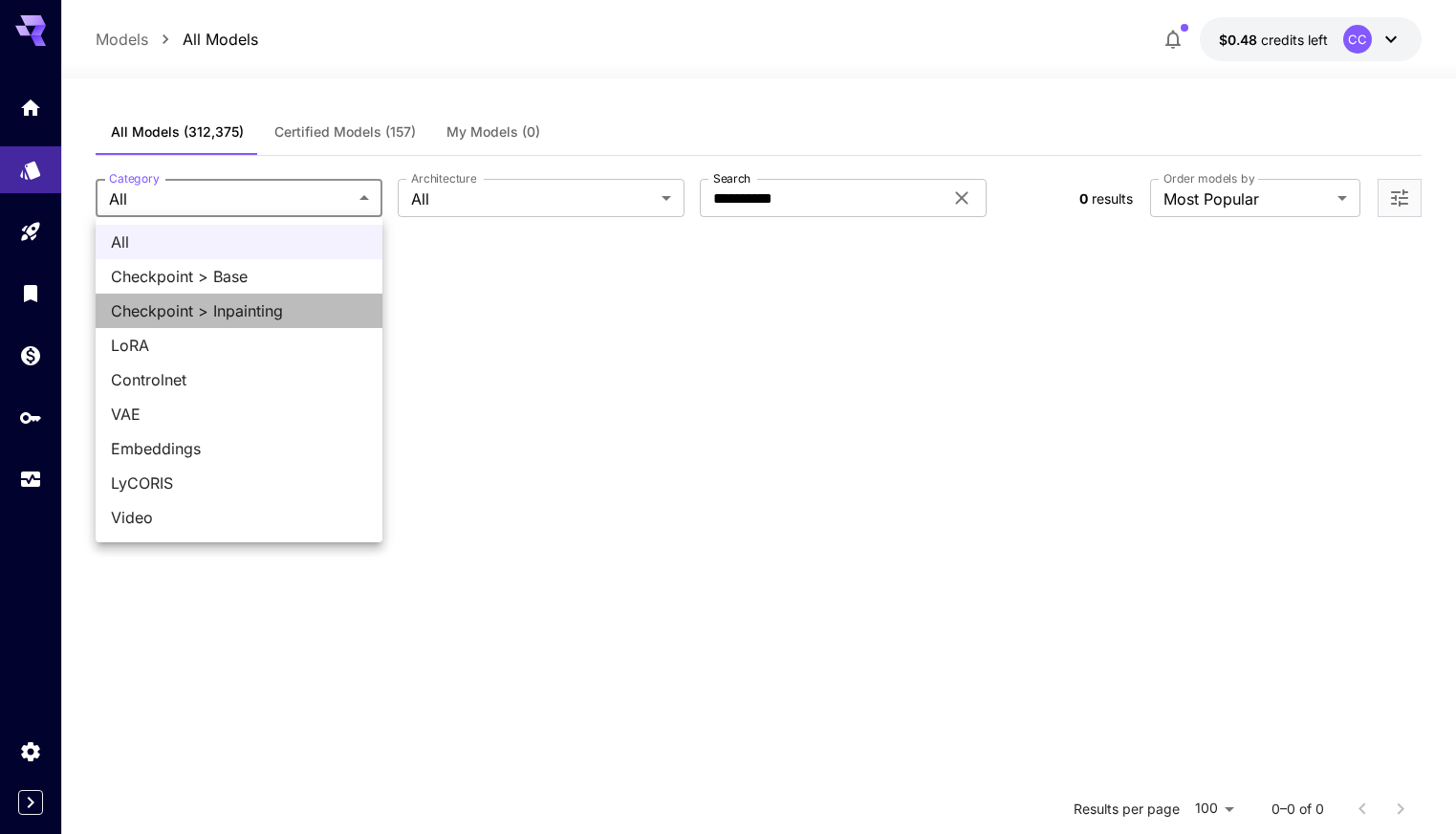 click on "Checkpoint > Inpainting" at bounding box center (239, 311) 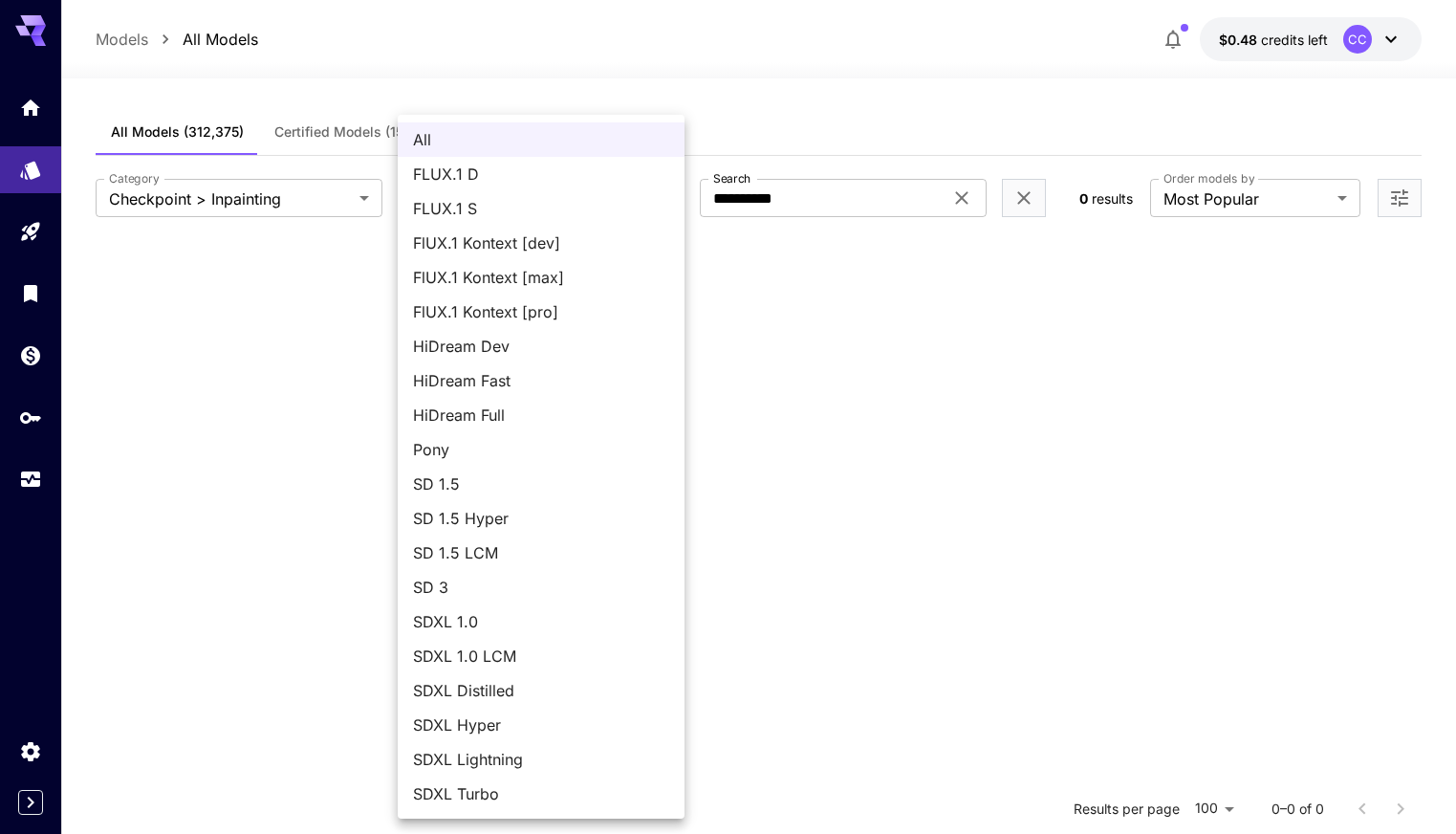 click on "**********" at bounding box center [728, 590] 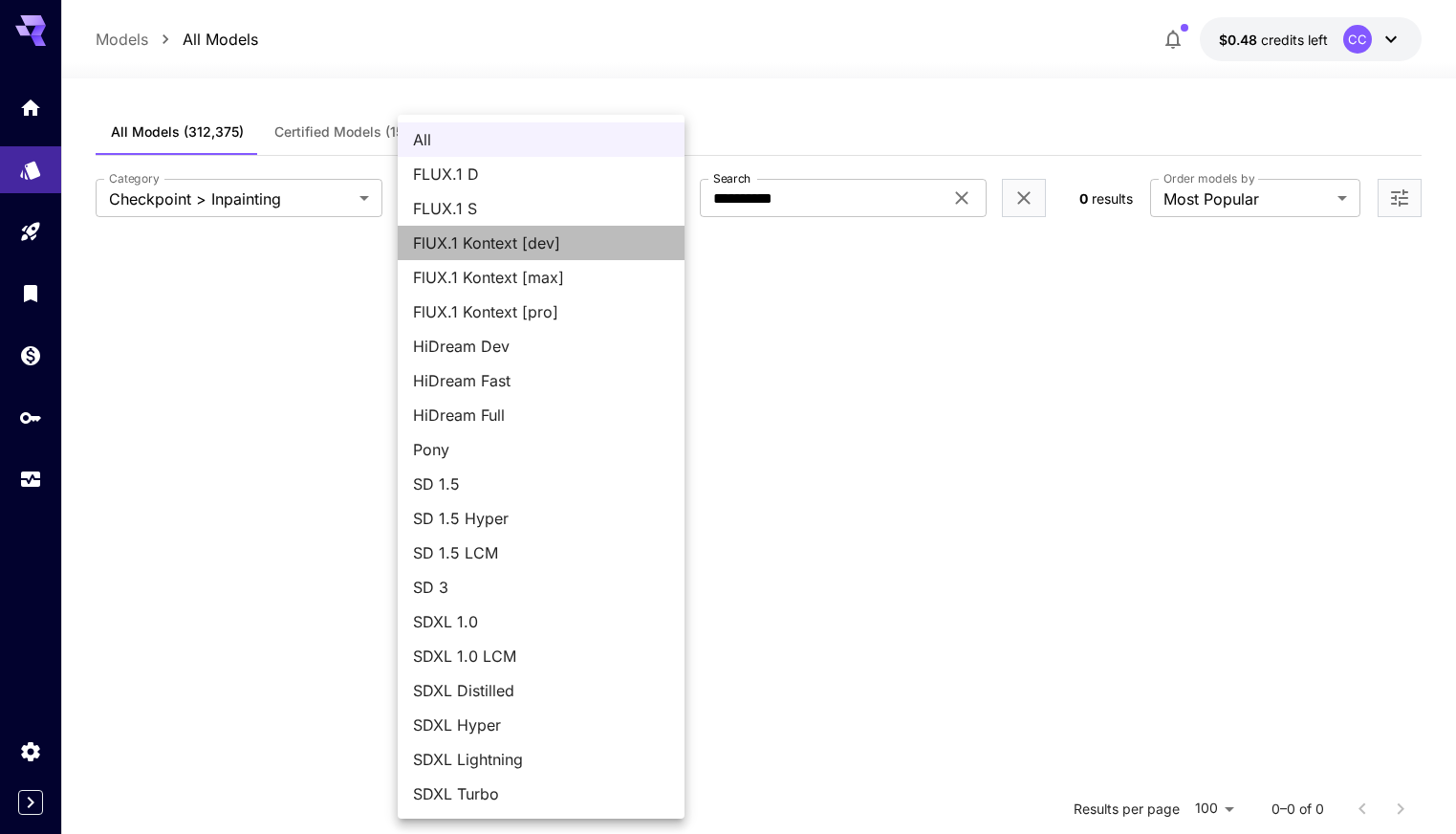 click on "FlUX.1 Kontext [dev]" at bounding box center (541, 243) 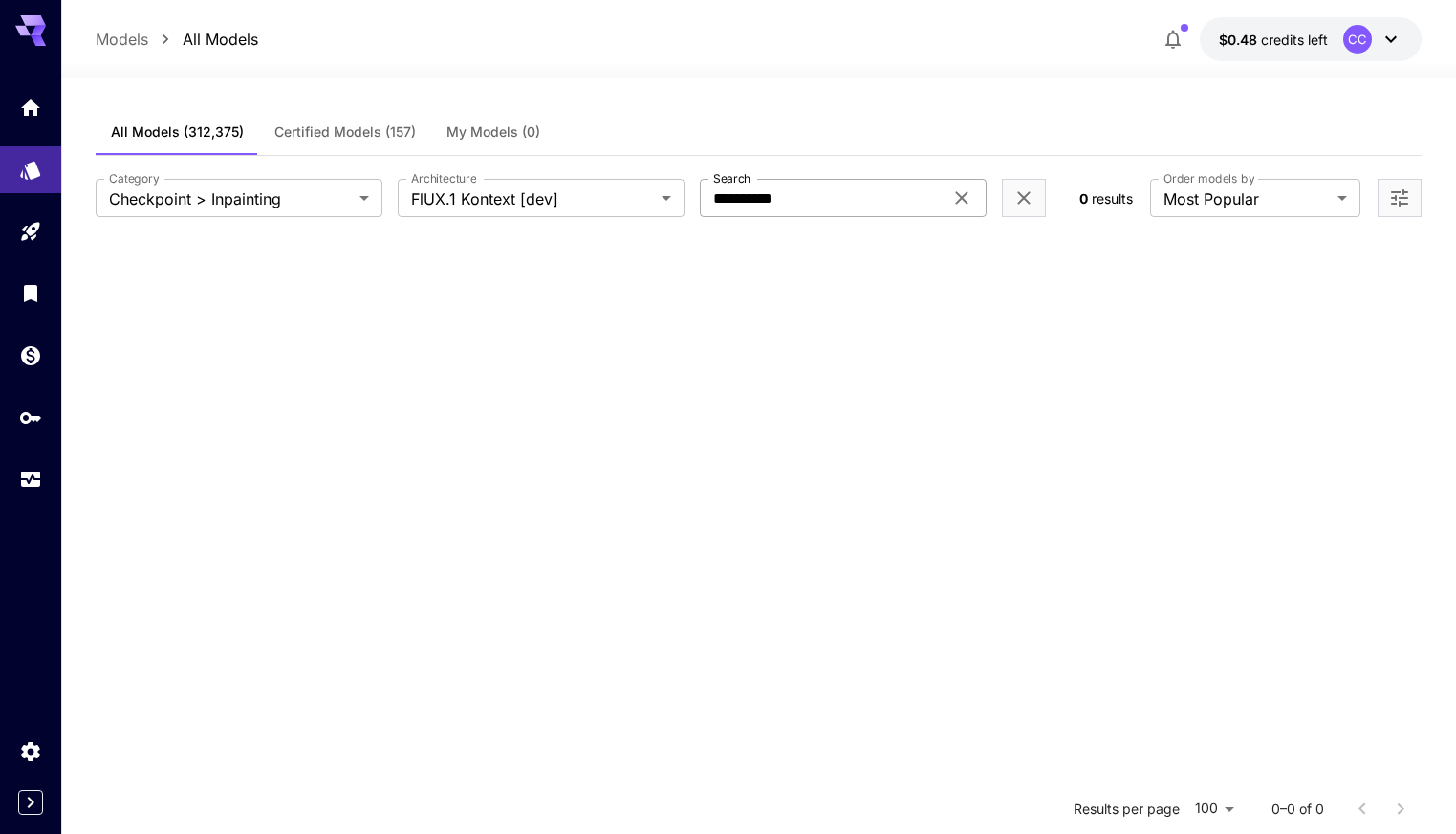 click 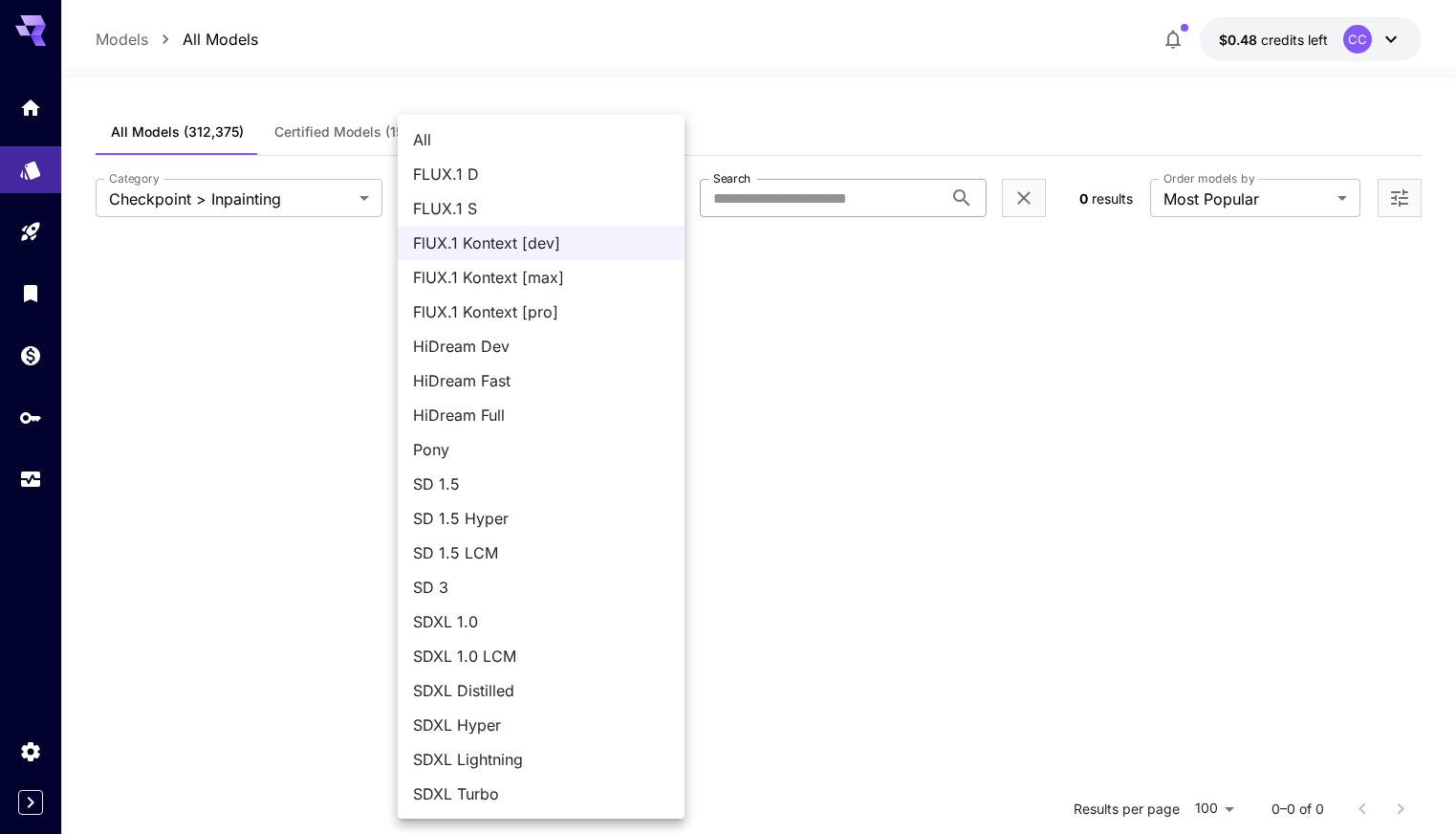 click on "**********" at bounding box center [728, 590] 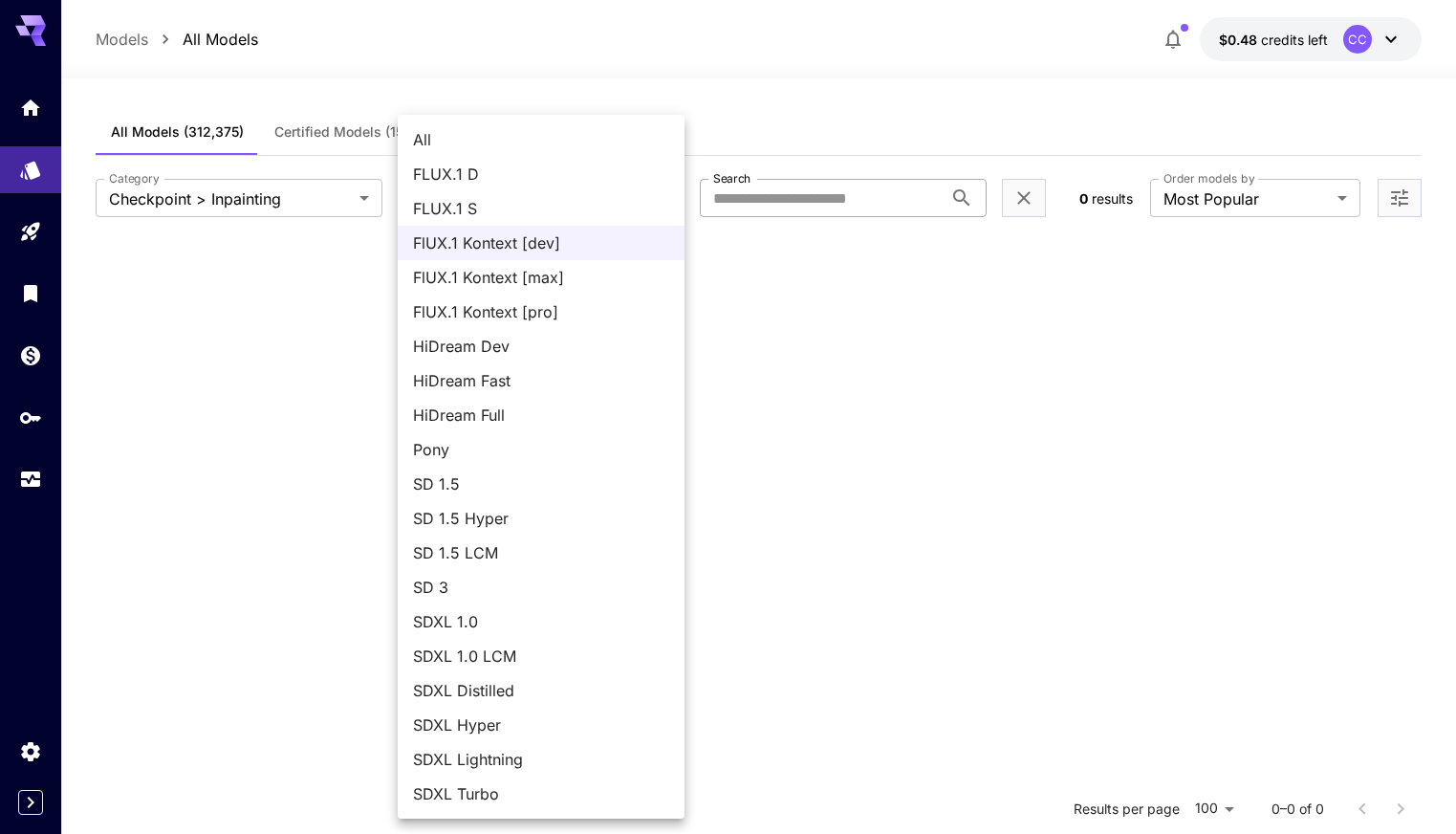 click at bounding box center [728, 417] 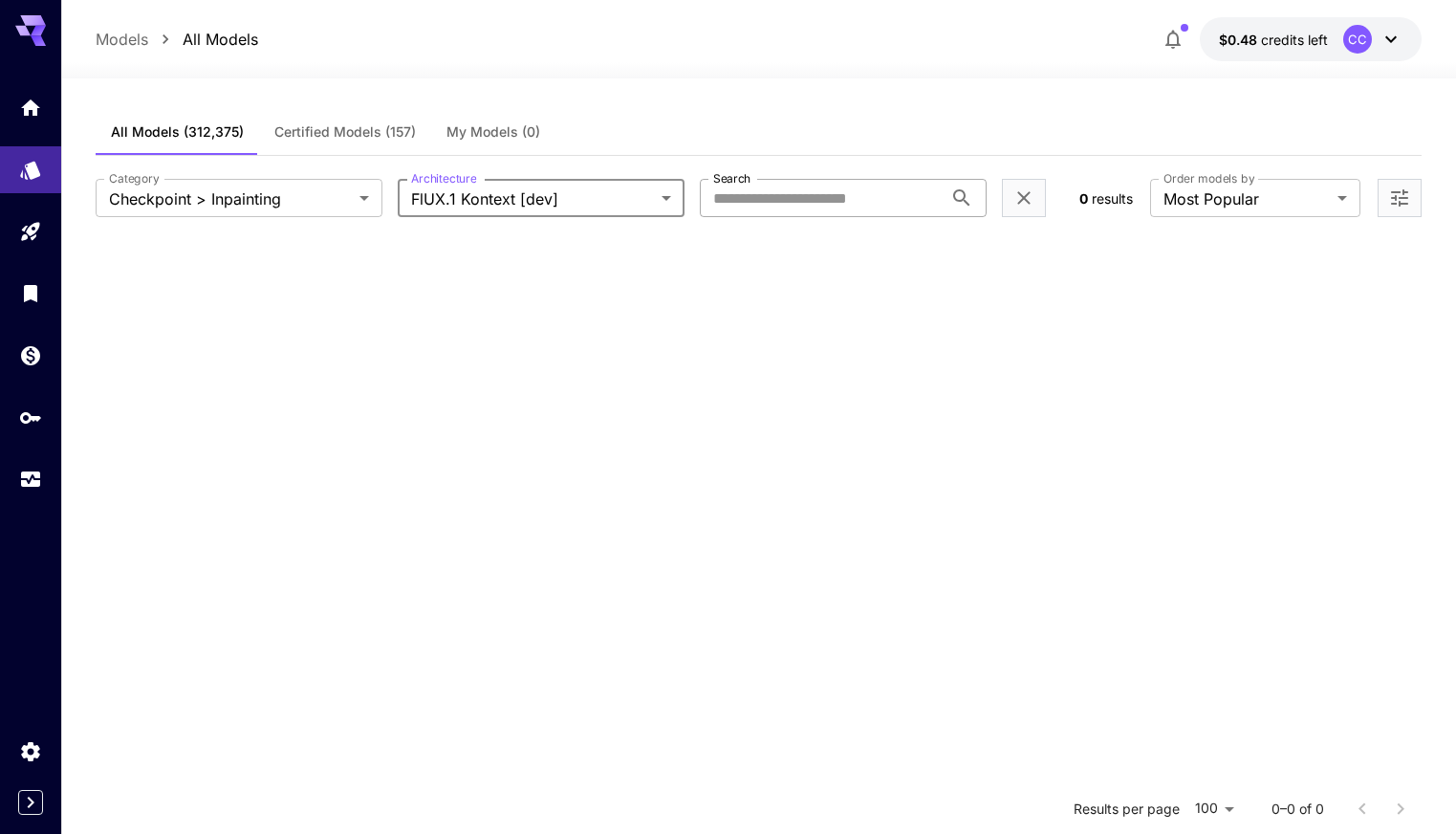 click on "All FLUX.1 D FLUX.1 S FlUX.1 Kontext [dev] FlUX.1 Kontext [max] FlUX.1 Kontext [pro] HiDream Dev HiDream Fast HiDream Full Pony SD 1.5 SD 1.5 Hyper SD 1.5 LCM SD 3 SDXL 1.0 SDXL 1.0 LCM SDXL Distilled SDXL Hyper SDXL Lightning SDXL Turbo" at bounding box center [728, 417] 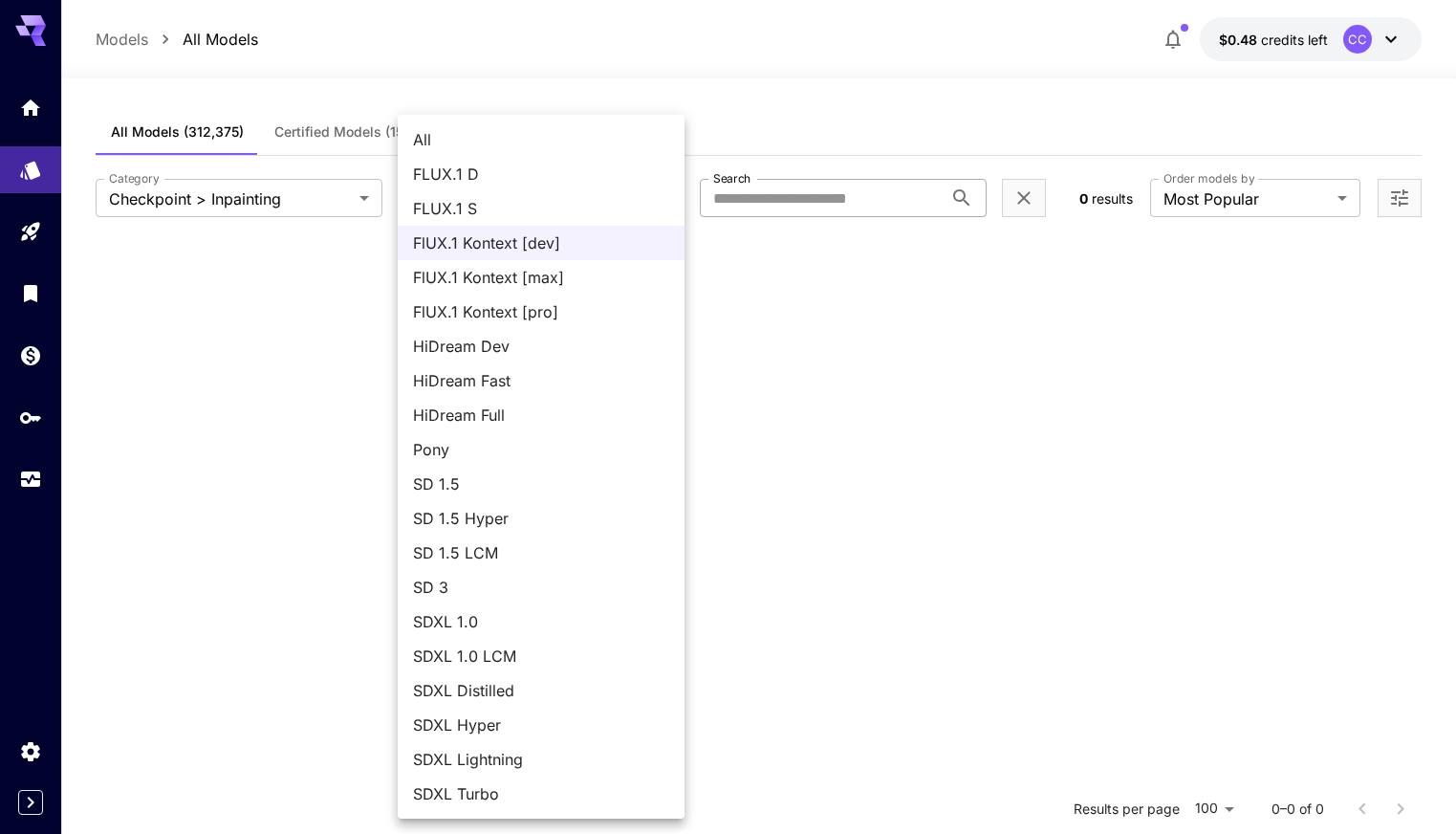 click on "**********" at bounding box center [728, 590] 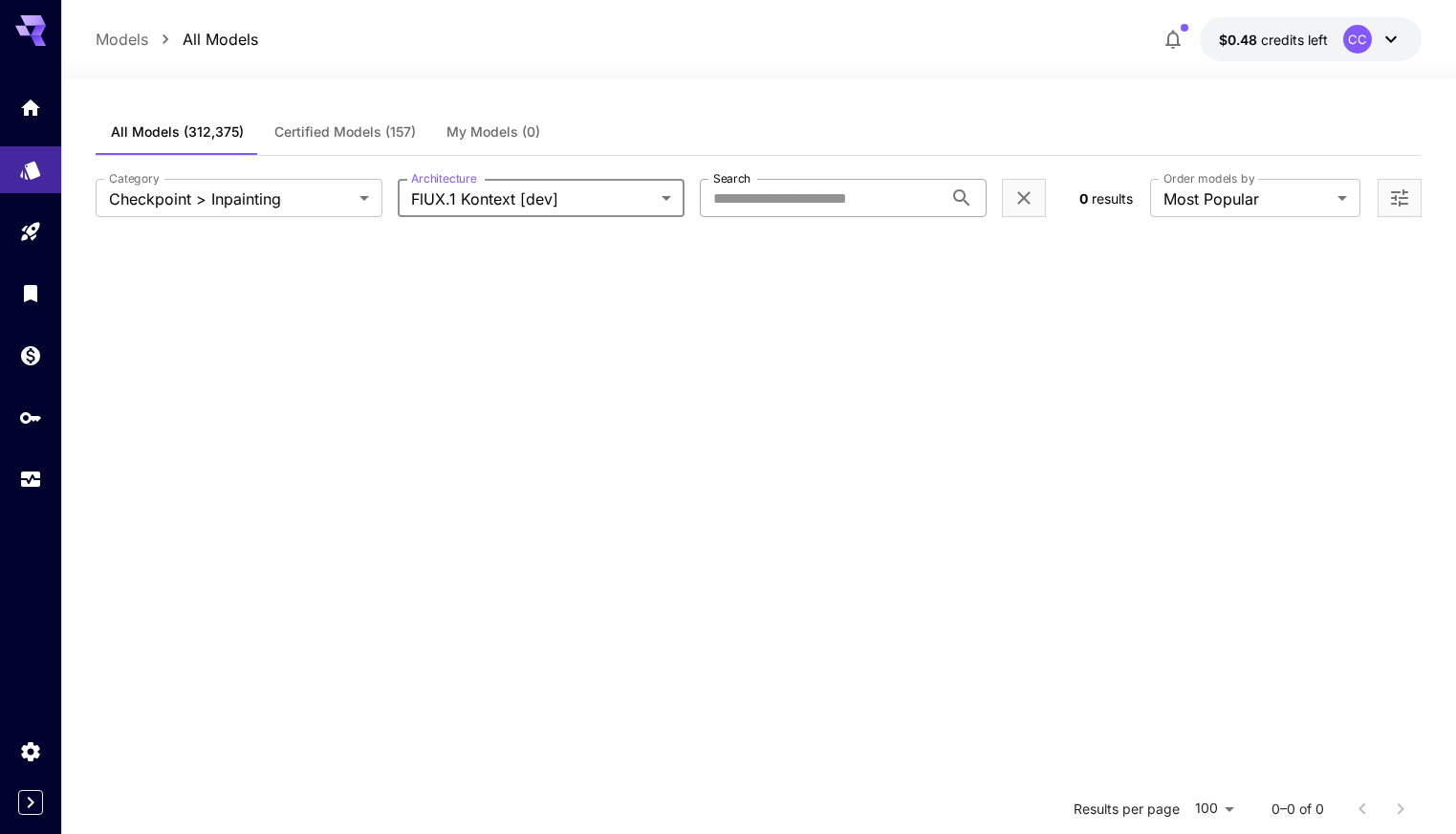 click 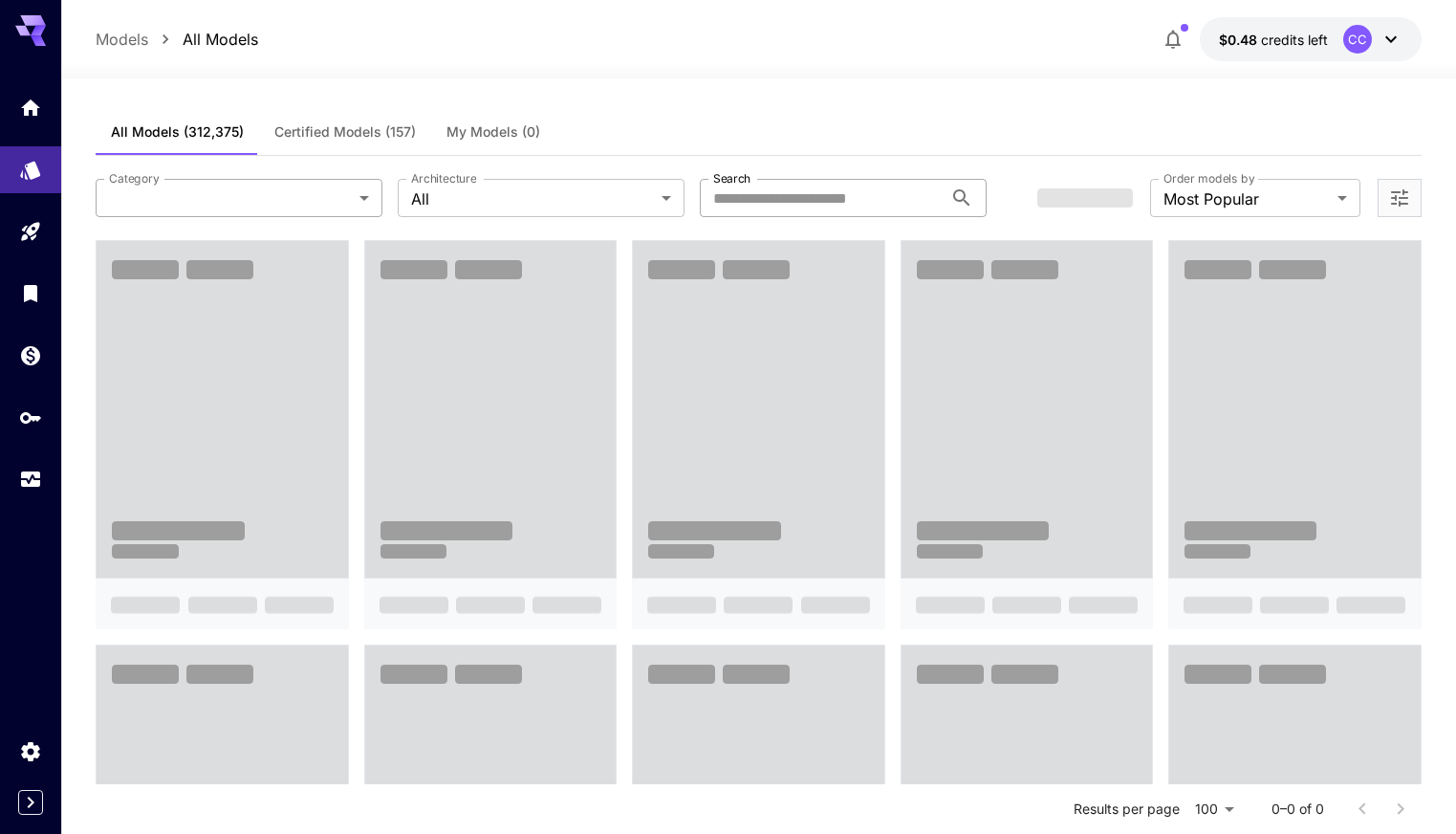 click on "**********" at bounding box center [728, 975] 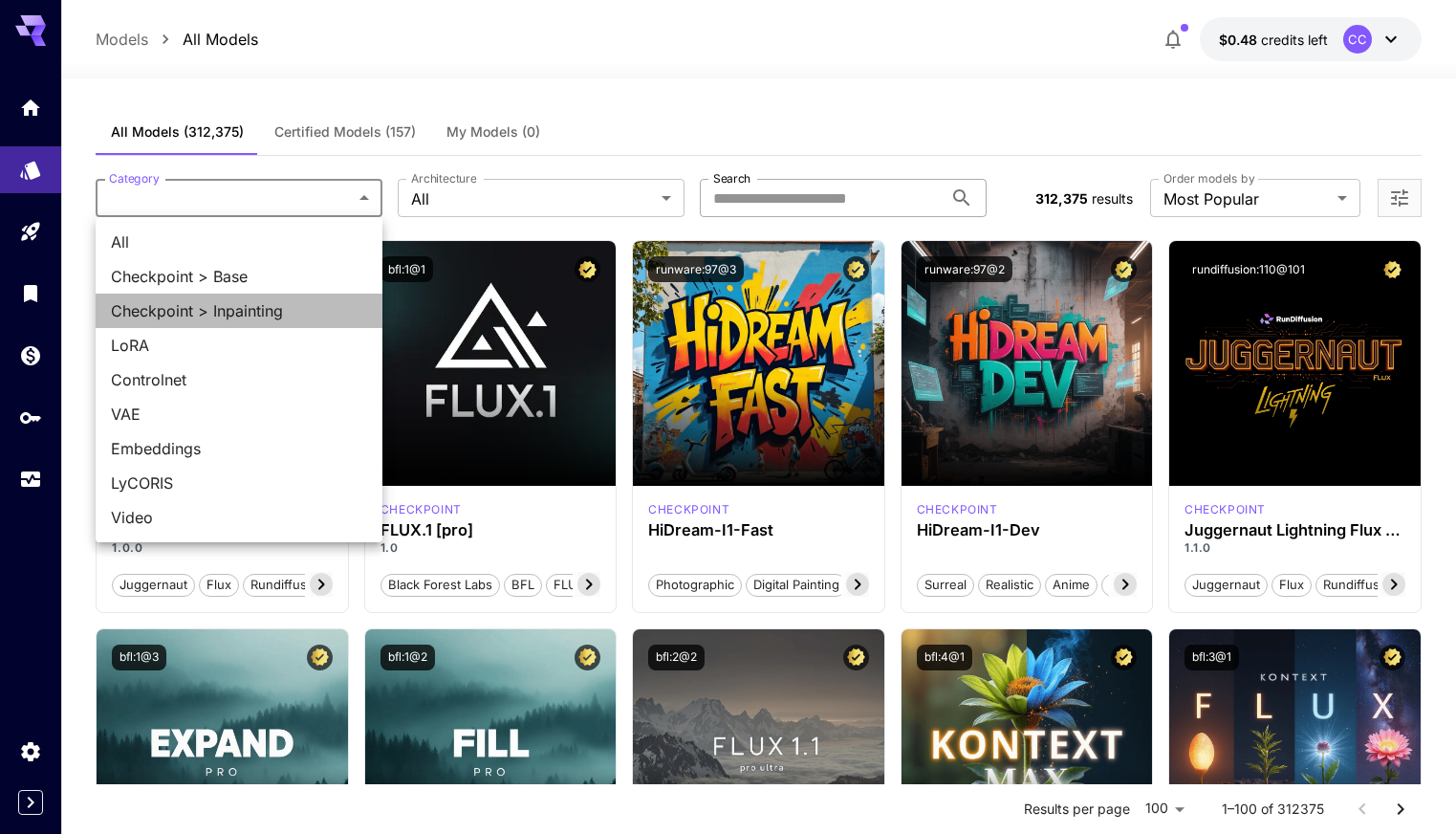 click on "Checkpoint > Inpainting" at bounding box center [239, 311] 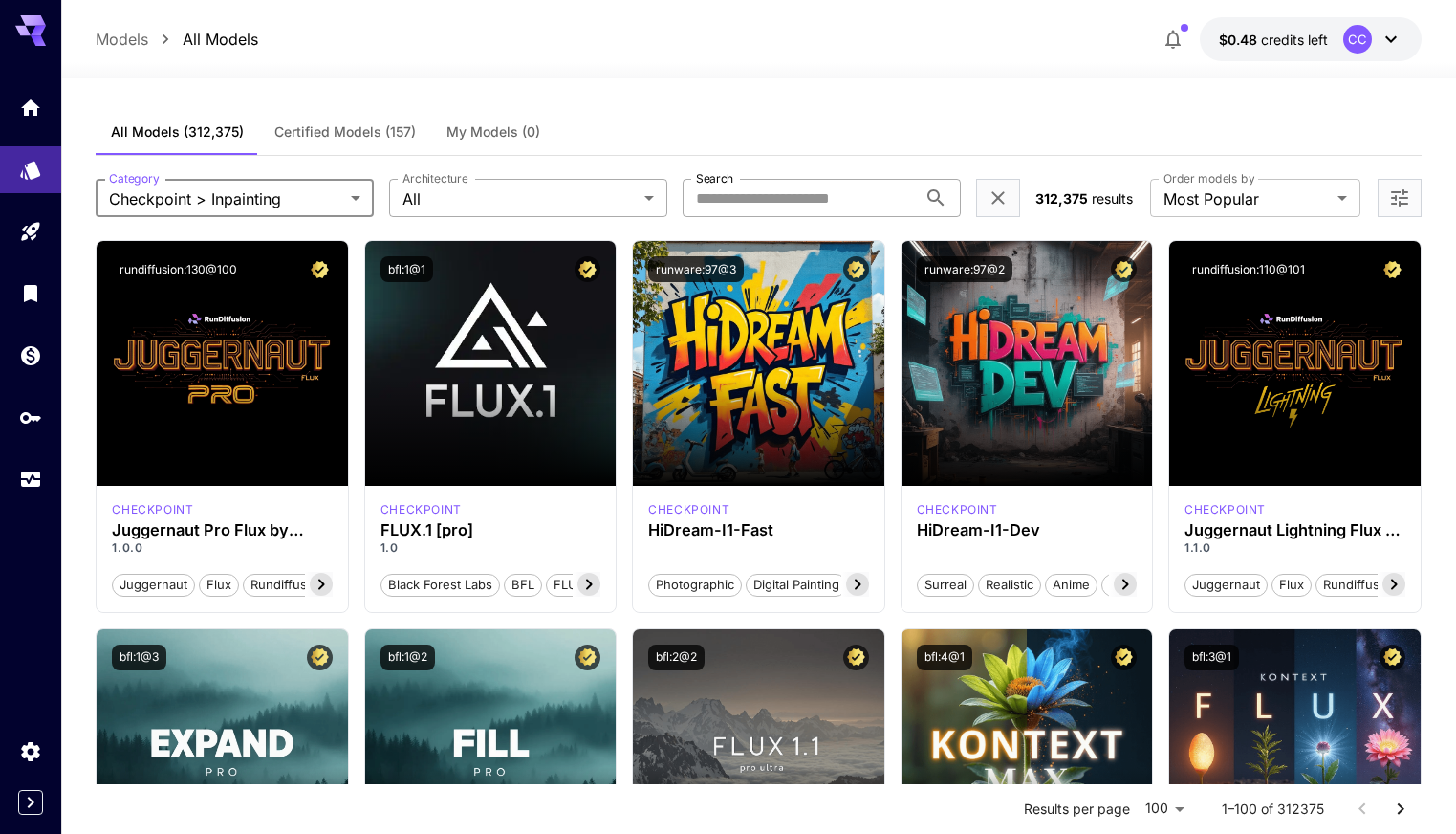 click on "**********" at bounding box center [728, 7186] 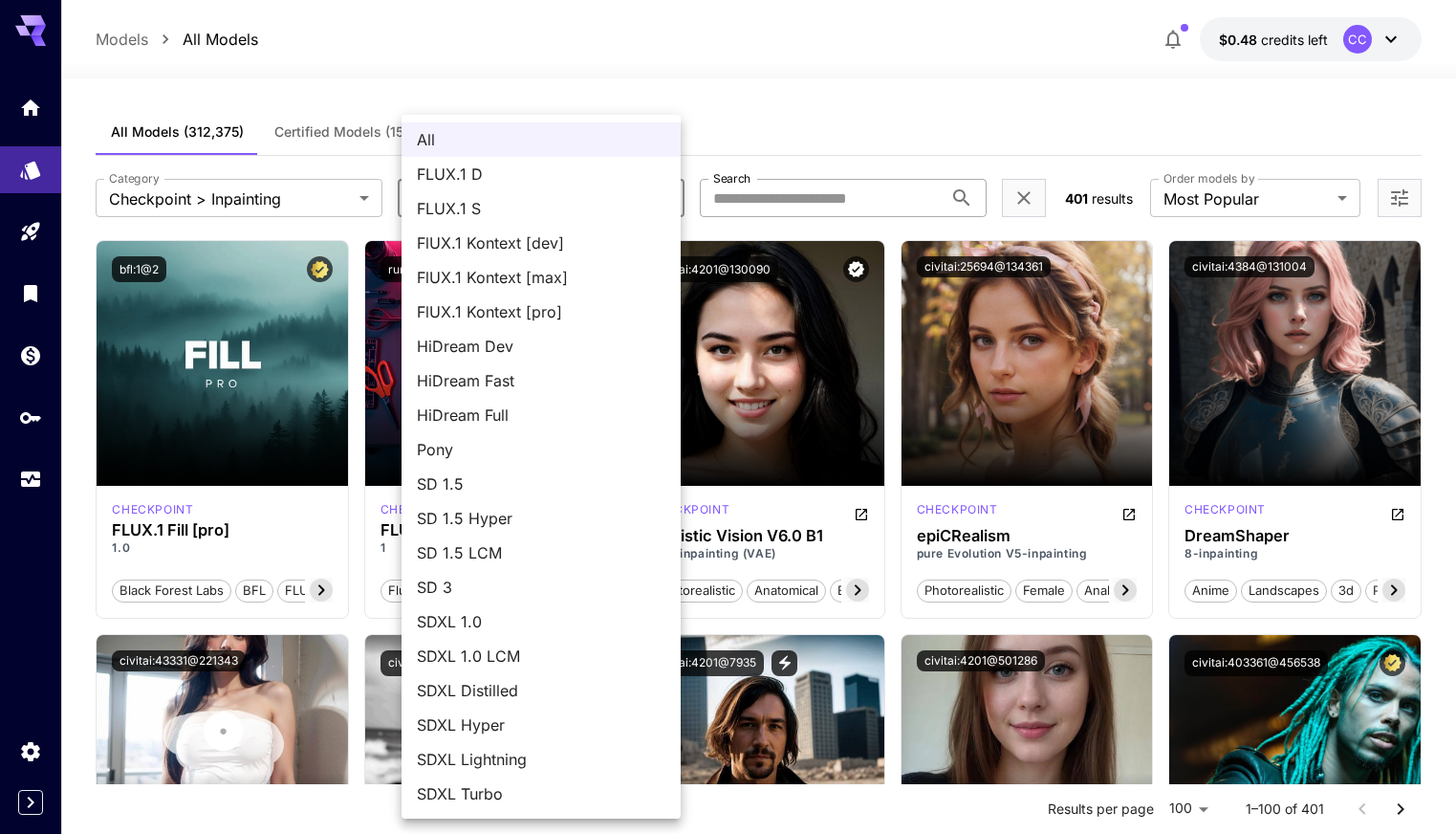 click on "FlUX.1 Kontext [dev]" at bounding box center (541, 243) 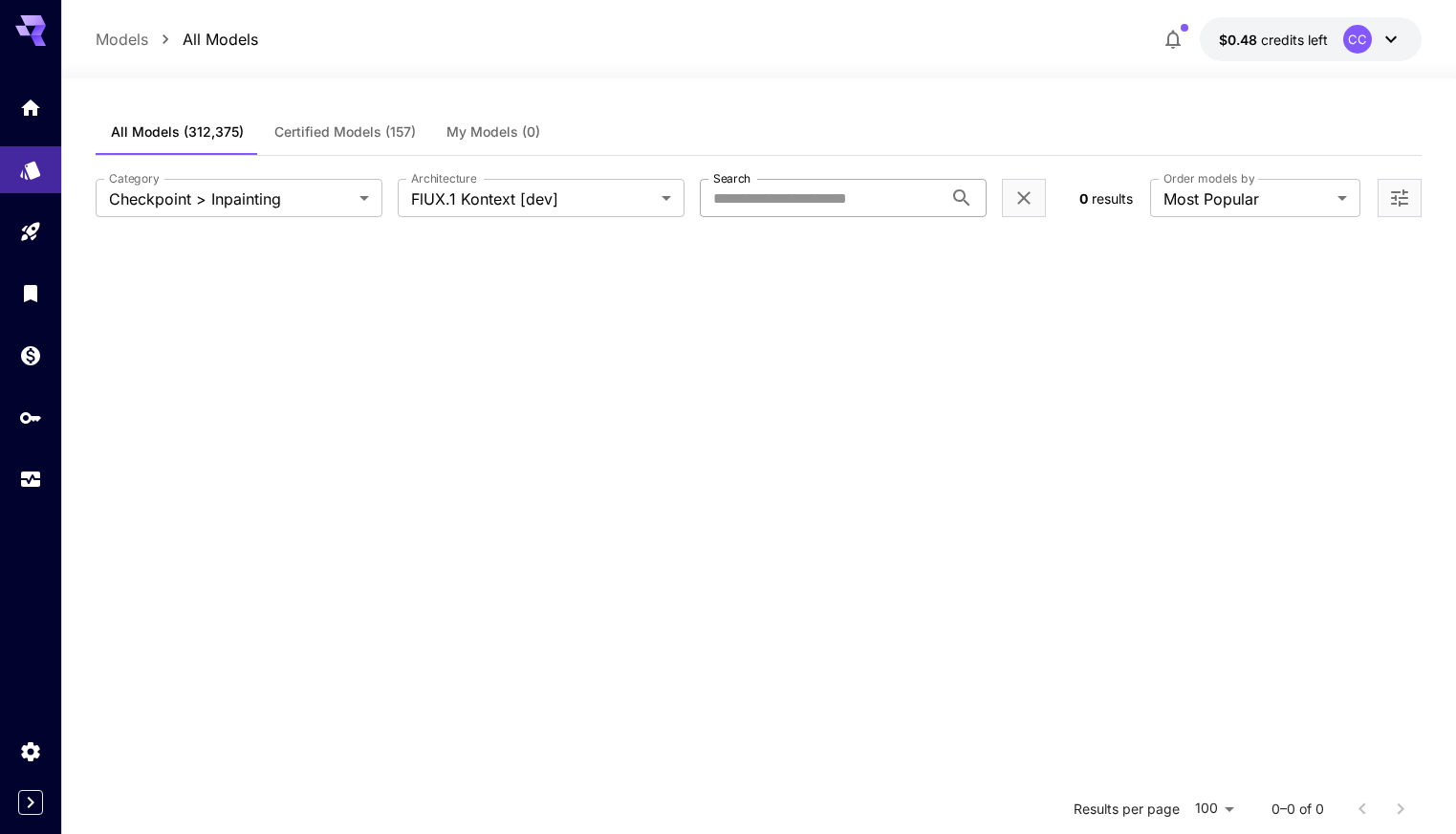 click on "**********" at bounding box center (758, 198) 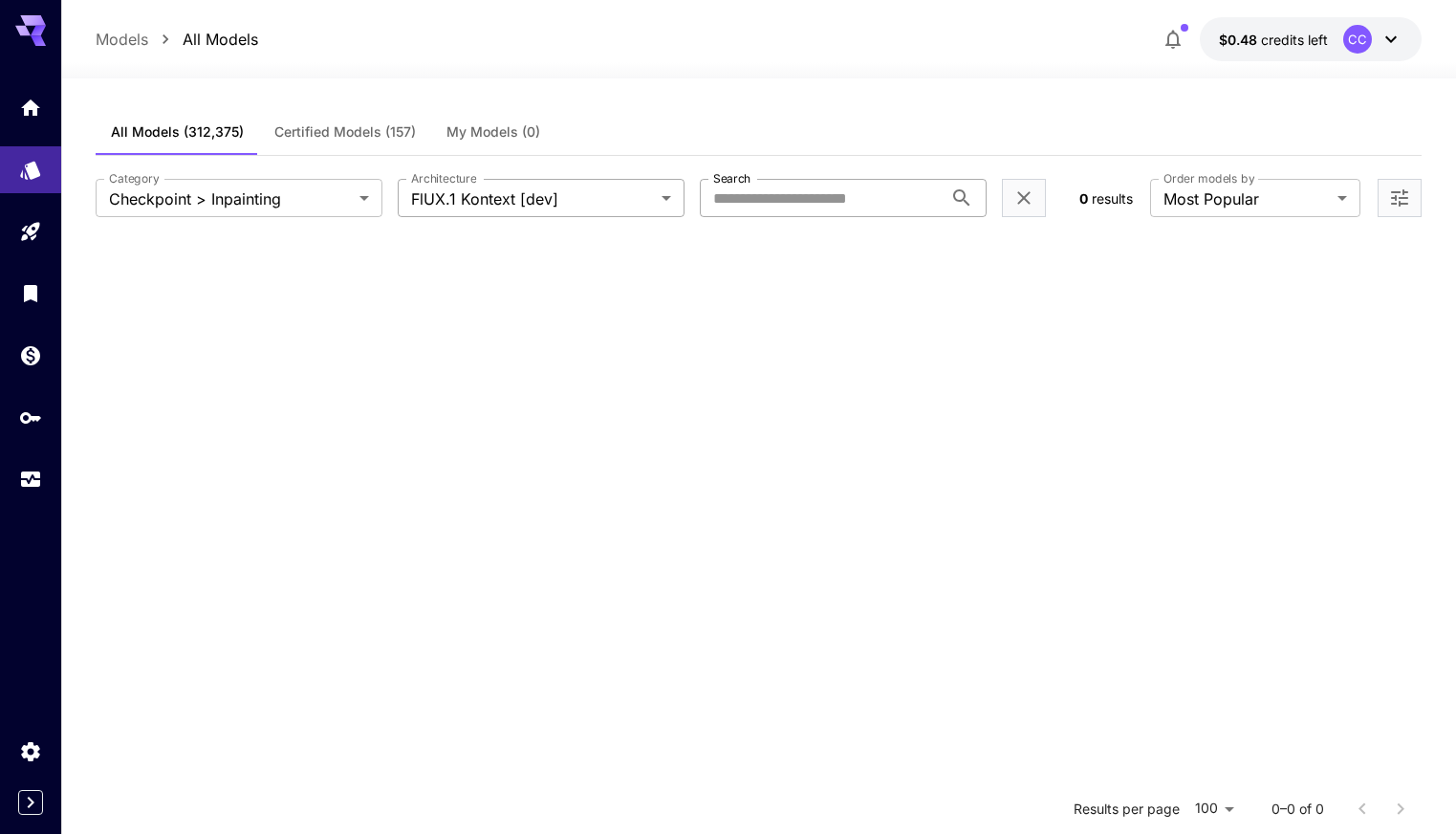 click on "**********" at bounding box center [728, 590] 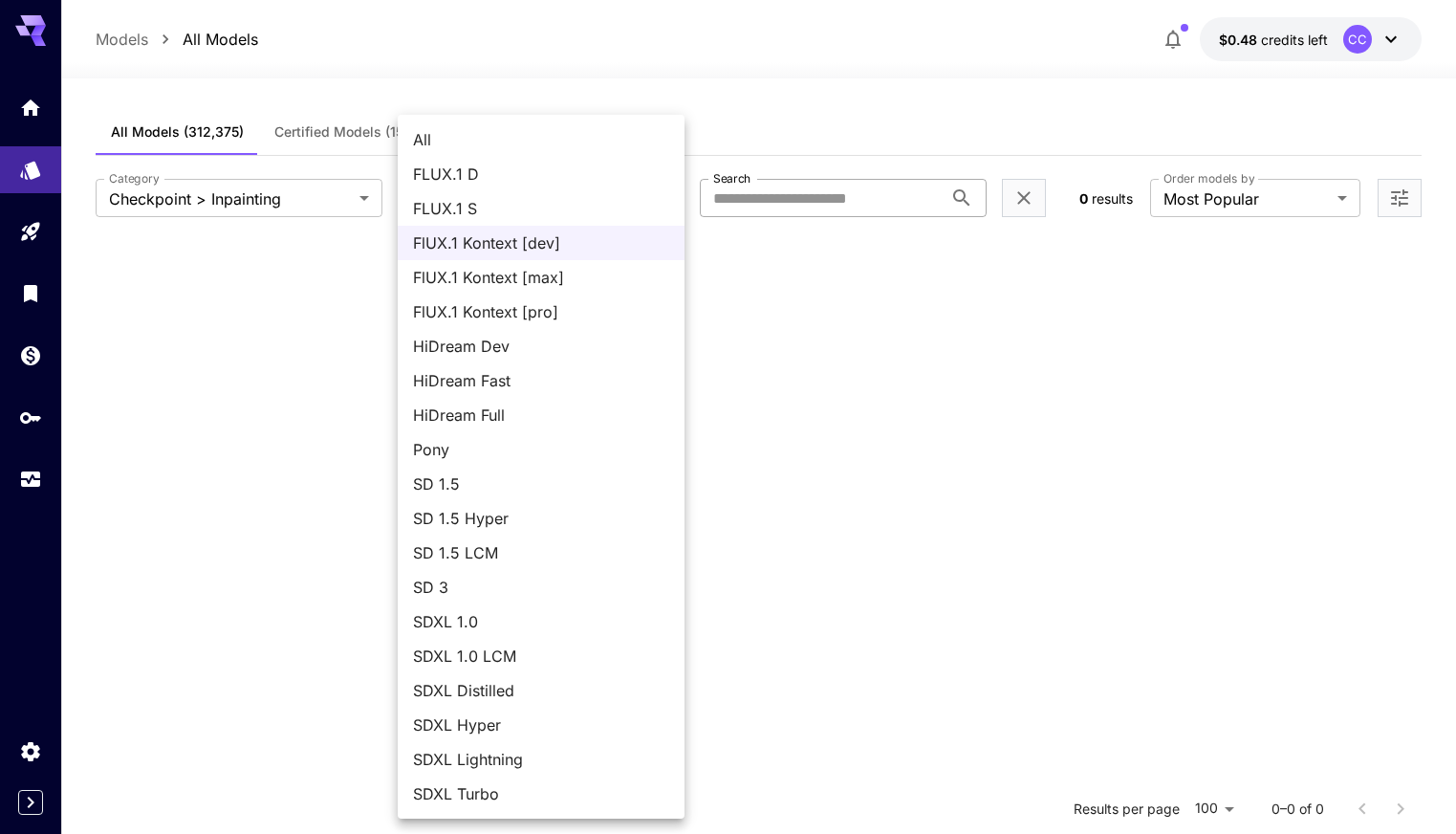 click on "All" at bounding box center [541, 140] 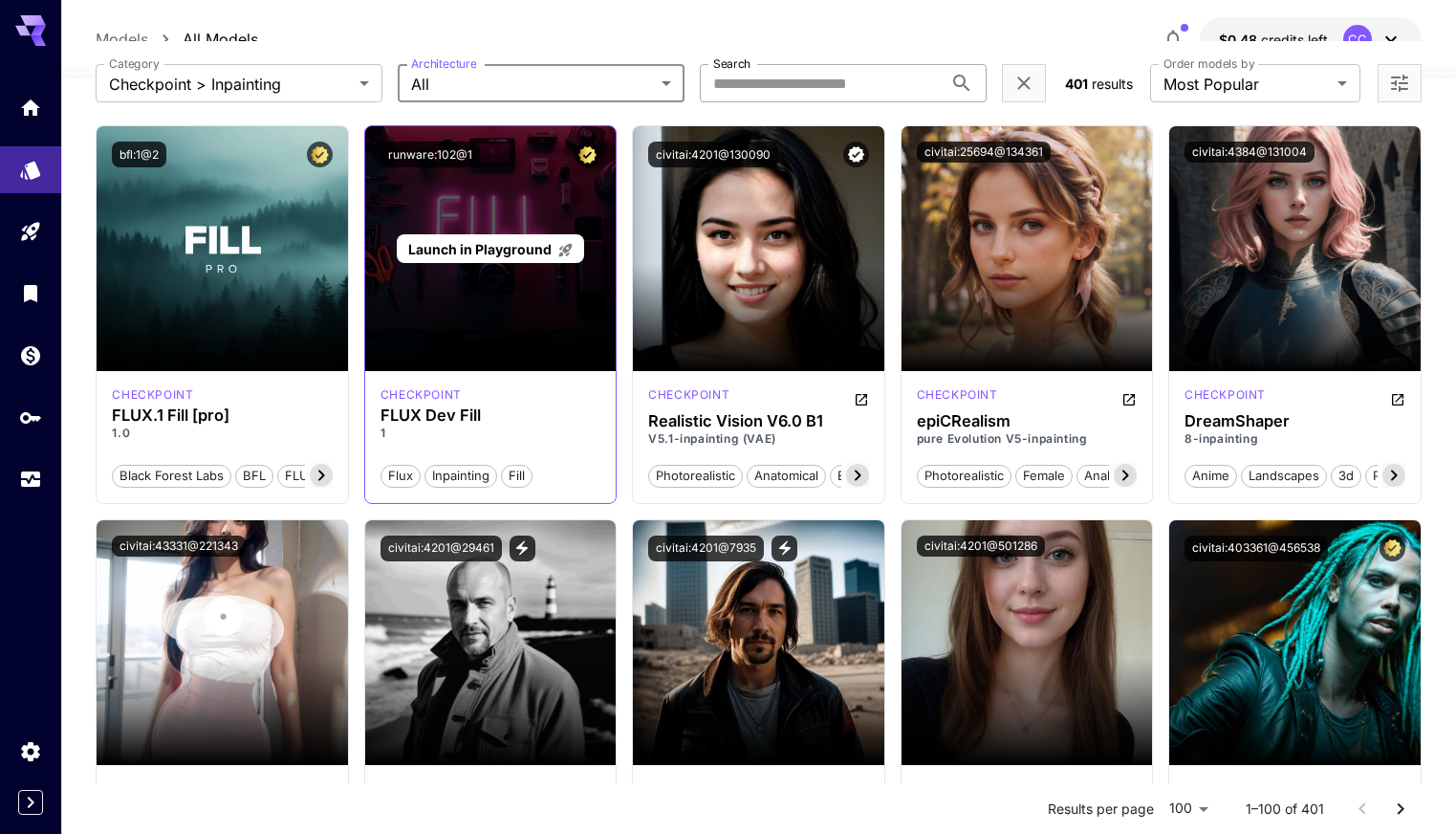 scroll, scrollTop: 141, scrollLeft: 0, axis: vertical 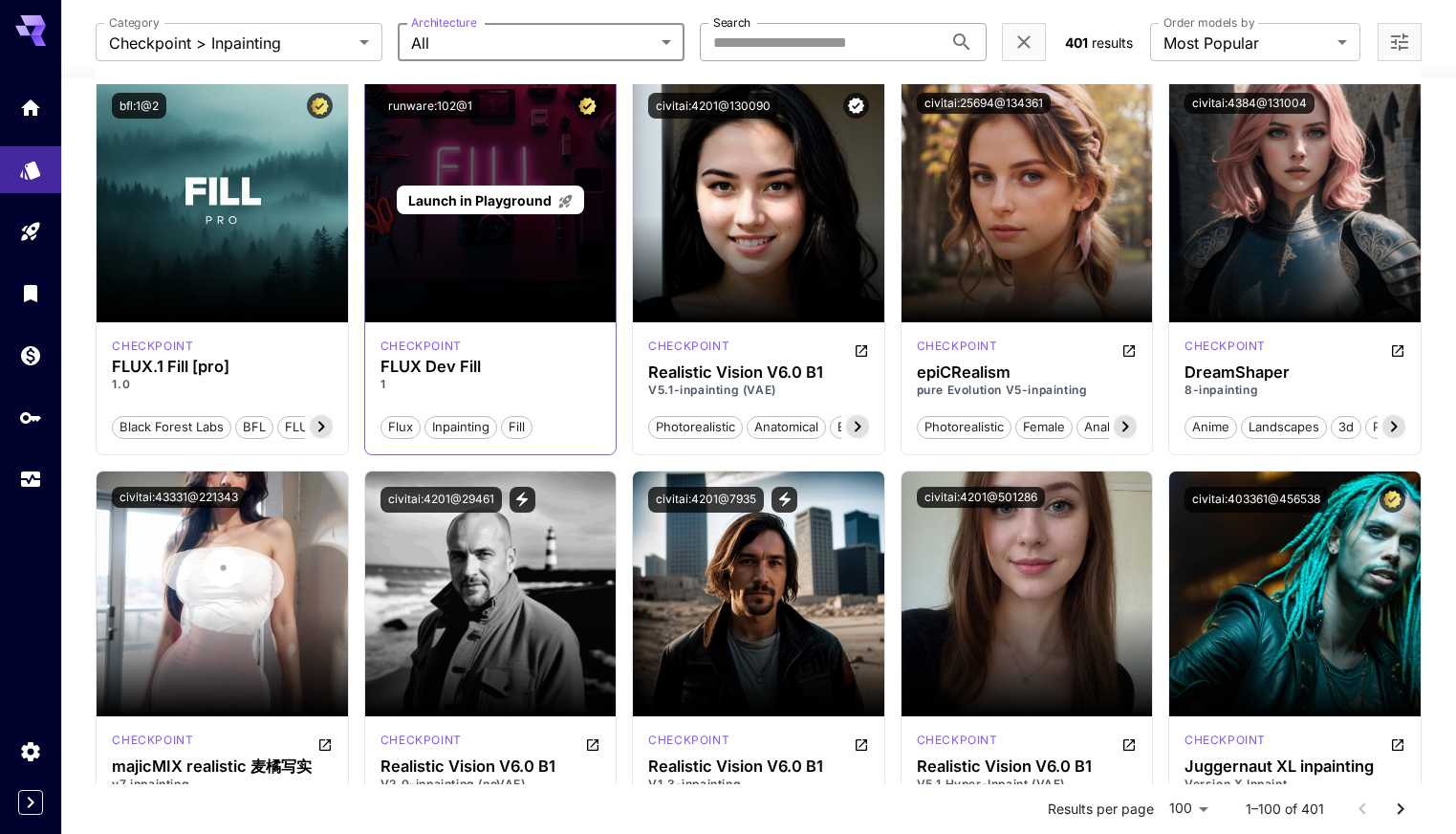 click on "Launch in Playground" at bounding box center (480, 200) 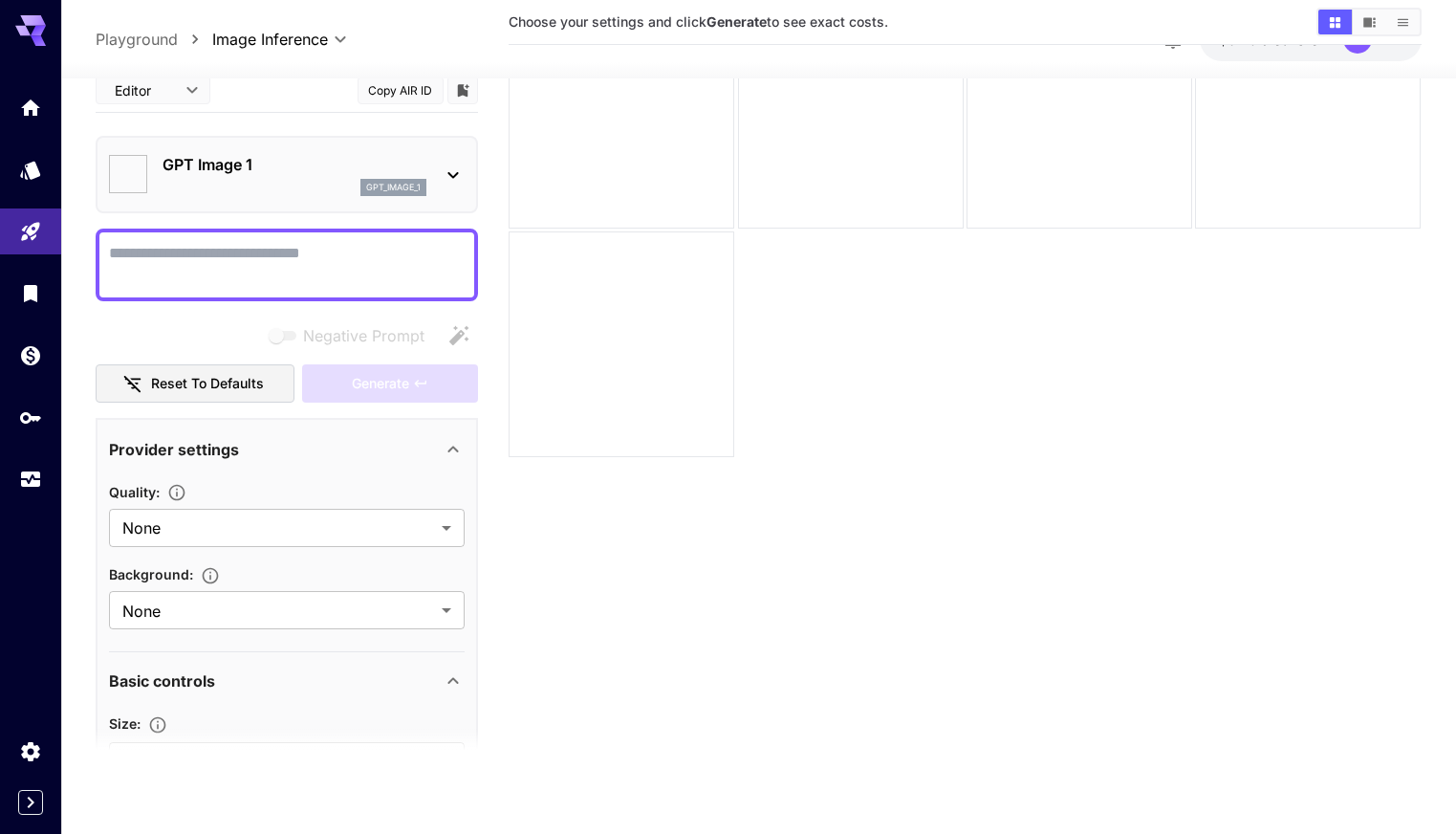 scroll, scrollTop: 151, scrollLeft: 0, axis: vertical 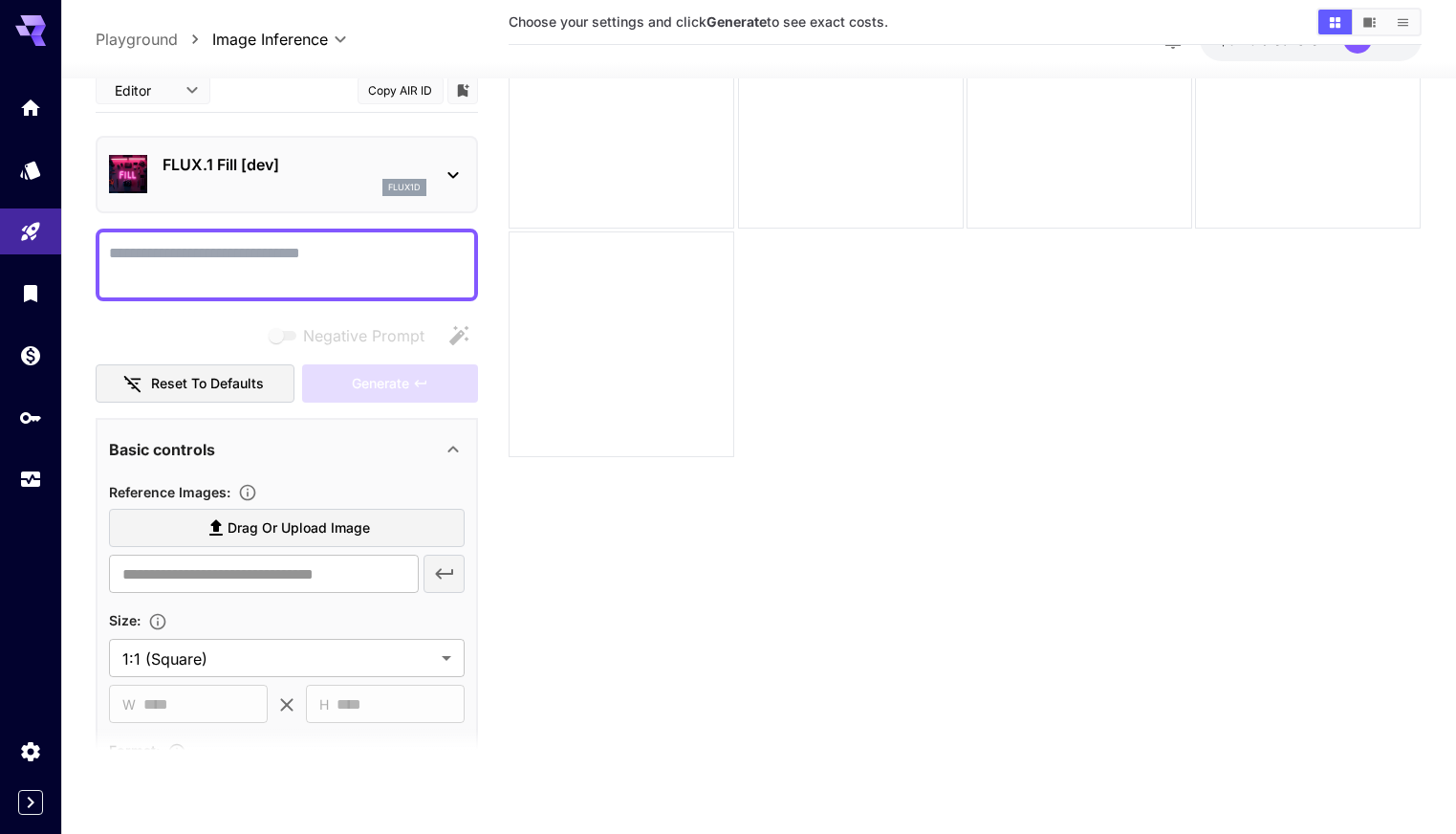 click on "Negative Prompt" at bounding box center (287, 265) 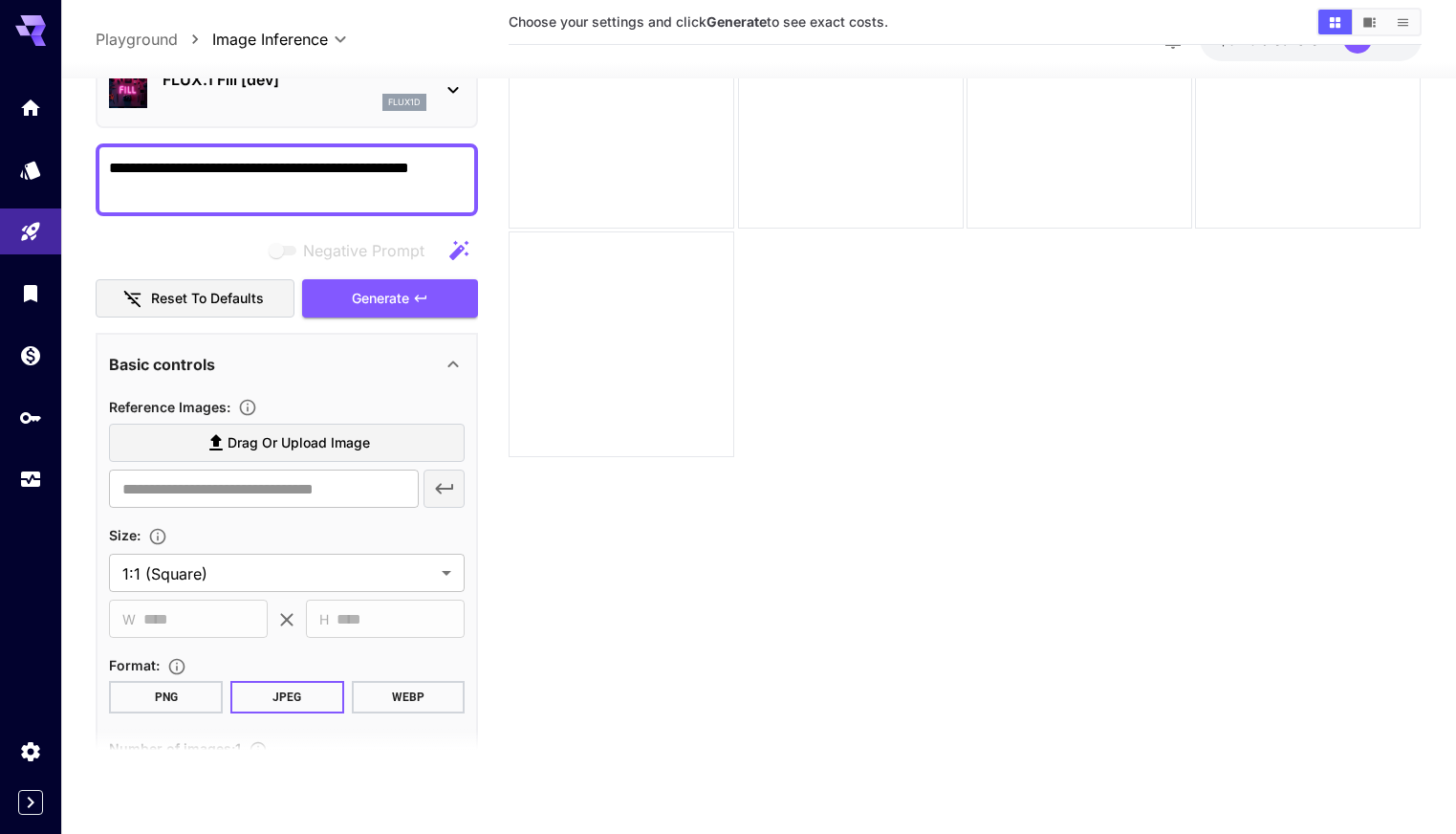 scroll, scrollTop: 183, scrollLeft: 0, axis: vertical 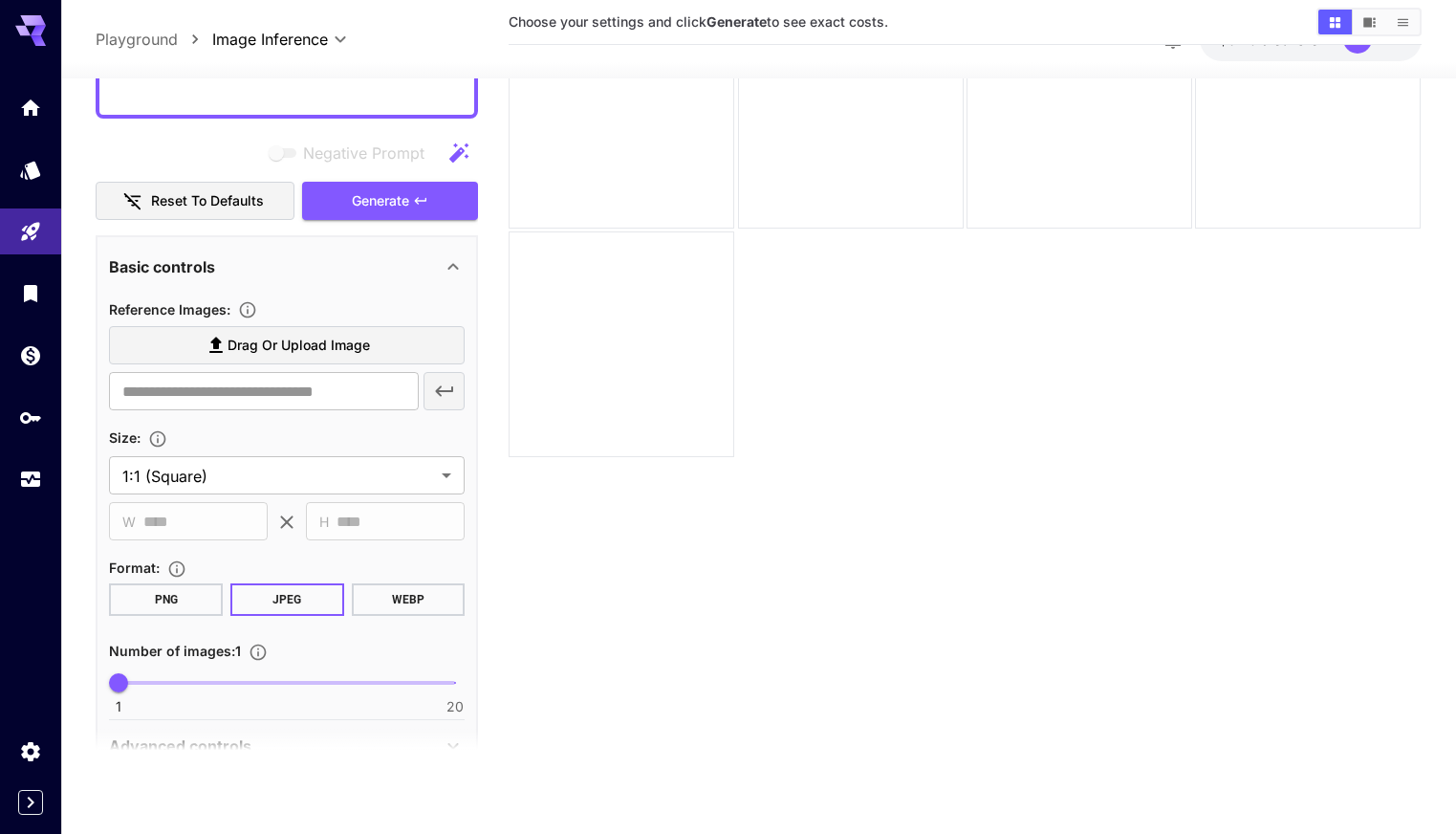 type on "**********" 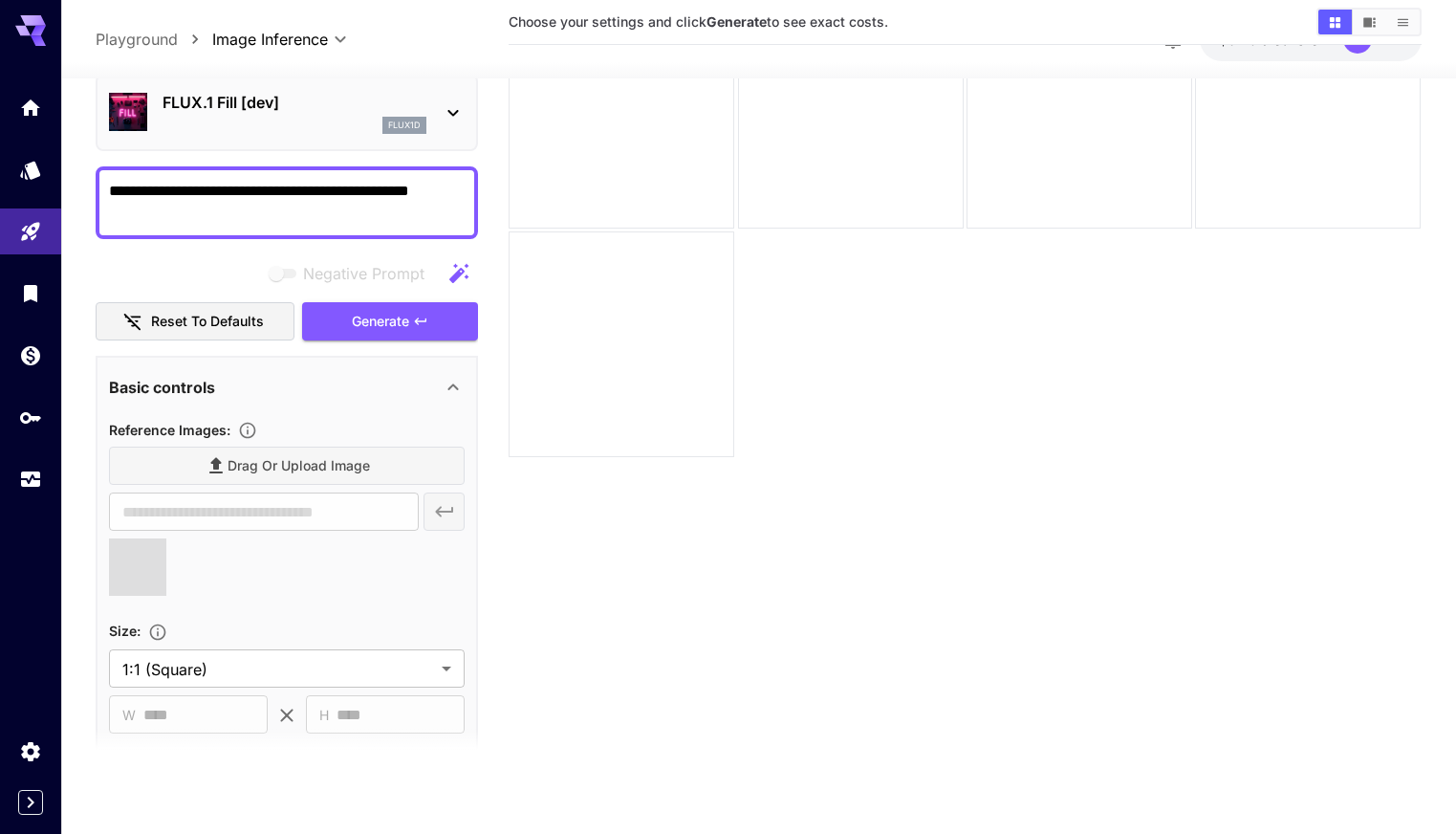 scroll, scrollTop: 50, scrollLeft: 0, axis: vertical 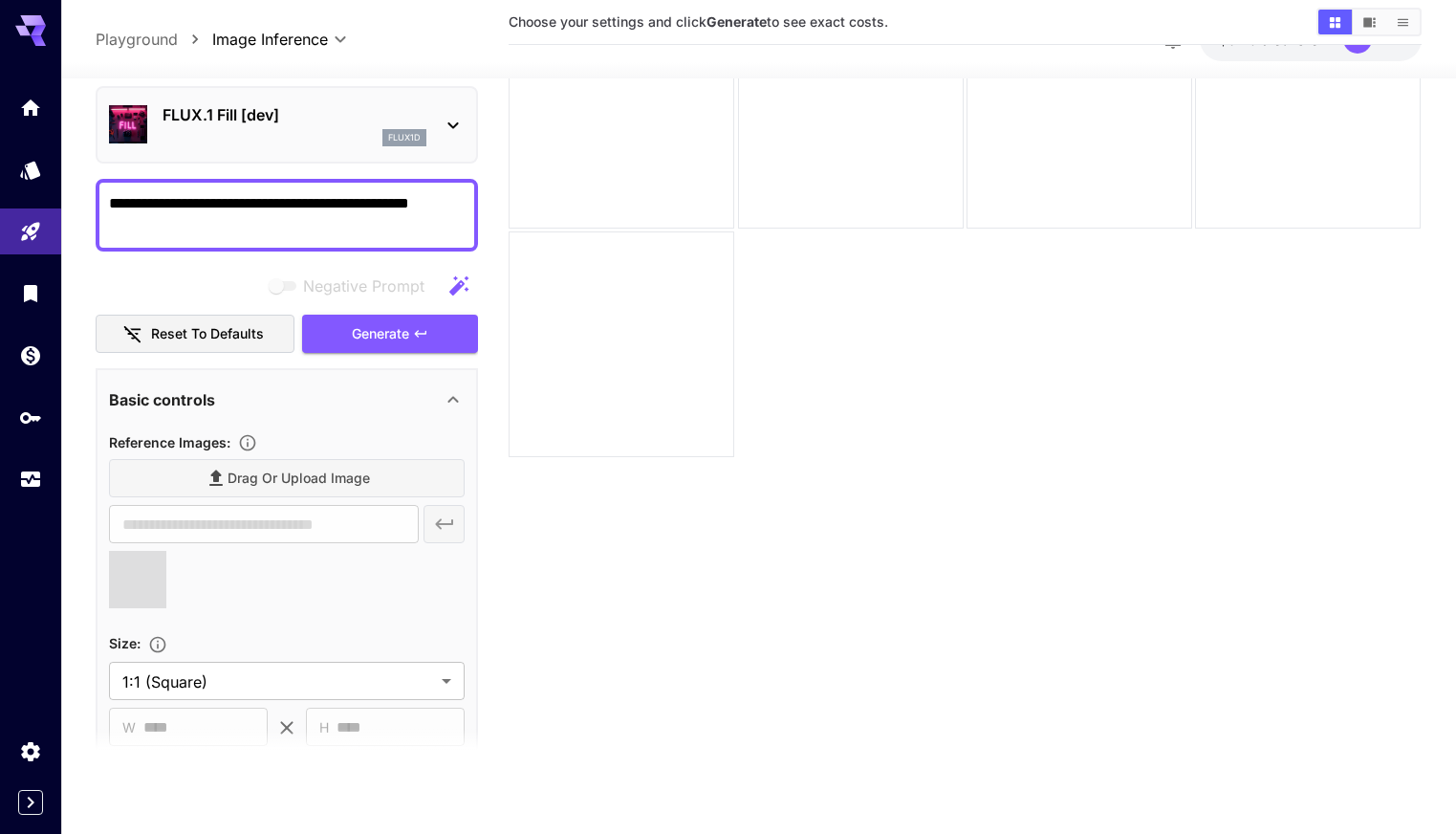 type on "**********" 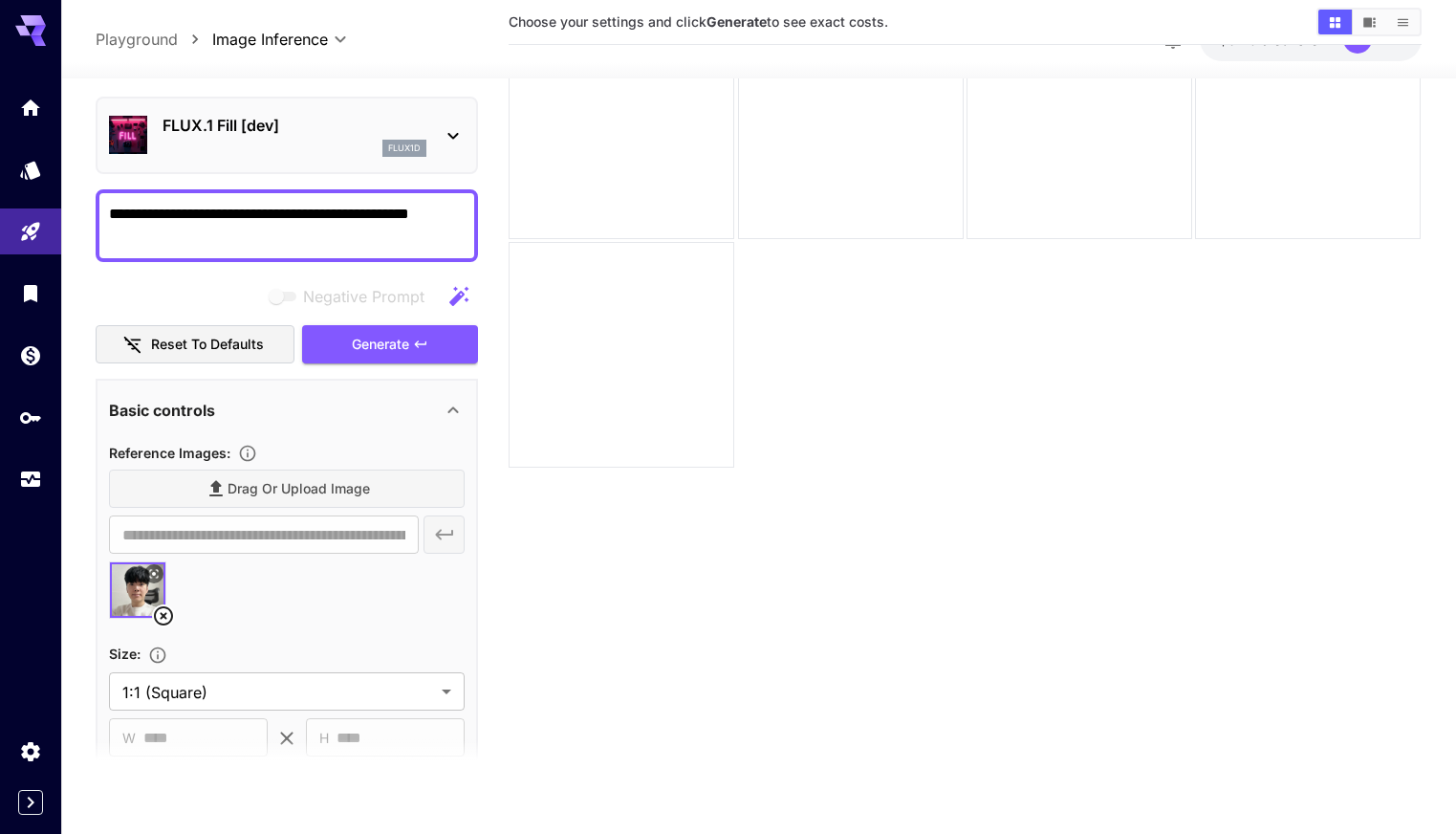 scroll, scrollTop: 104, scrollLeft: 0, axis: vertical 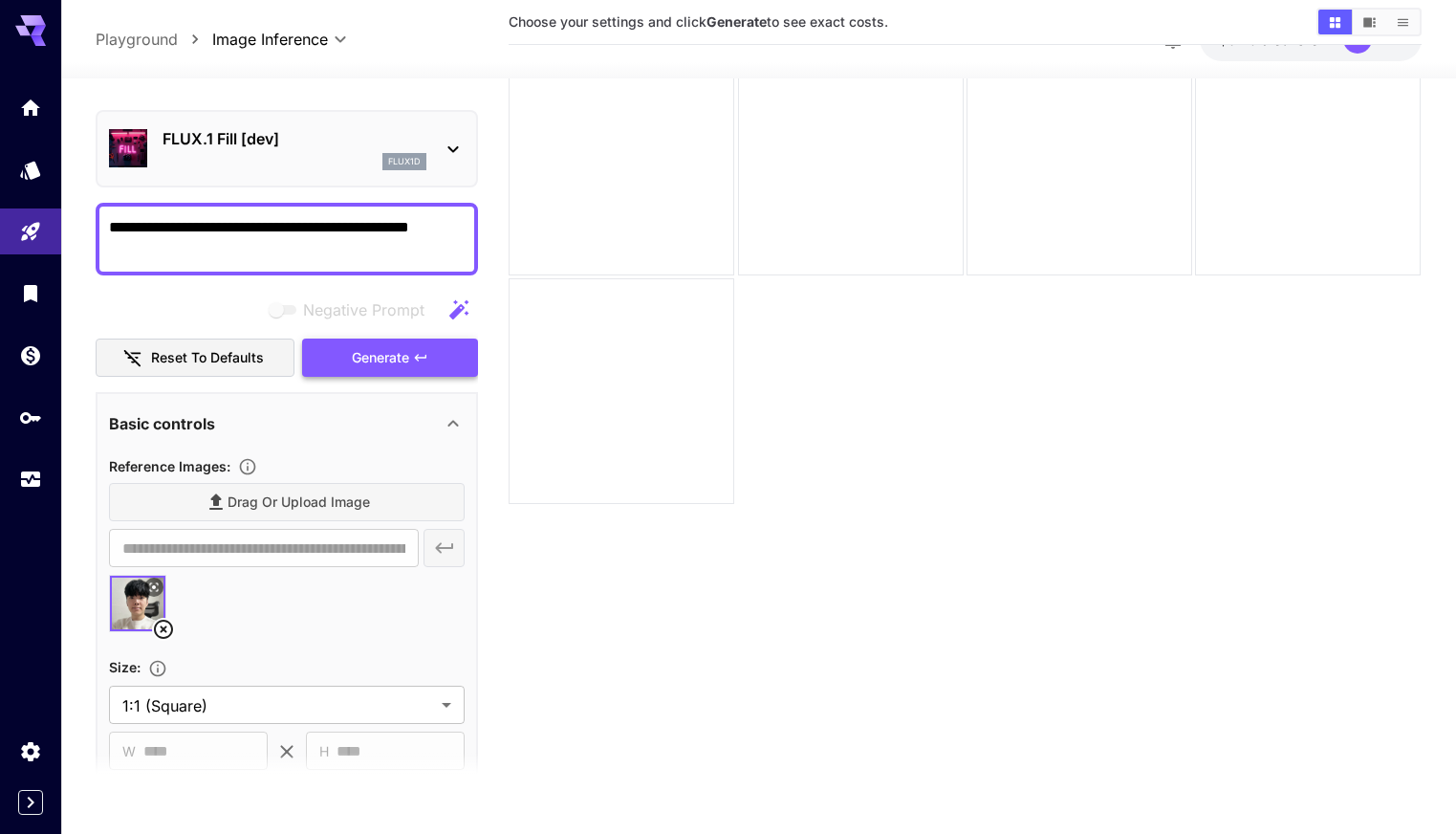 click on "Generate" at bounding box center (380, 358) 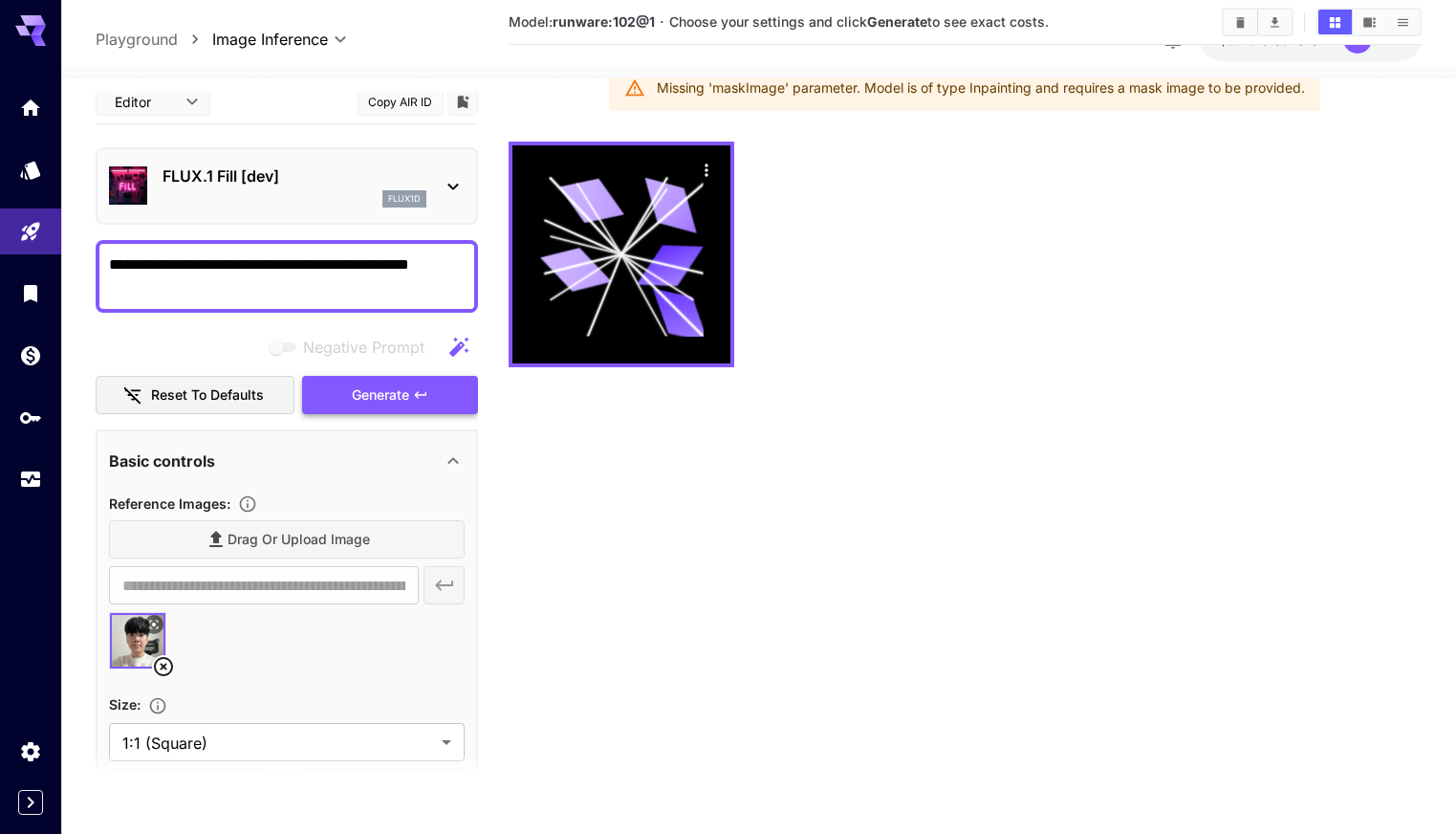 scroll, scrollTop: 0, scrollLeft: 0, axis: both 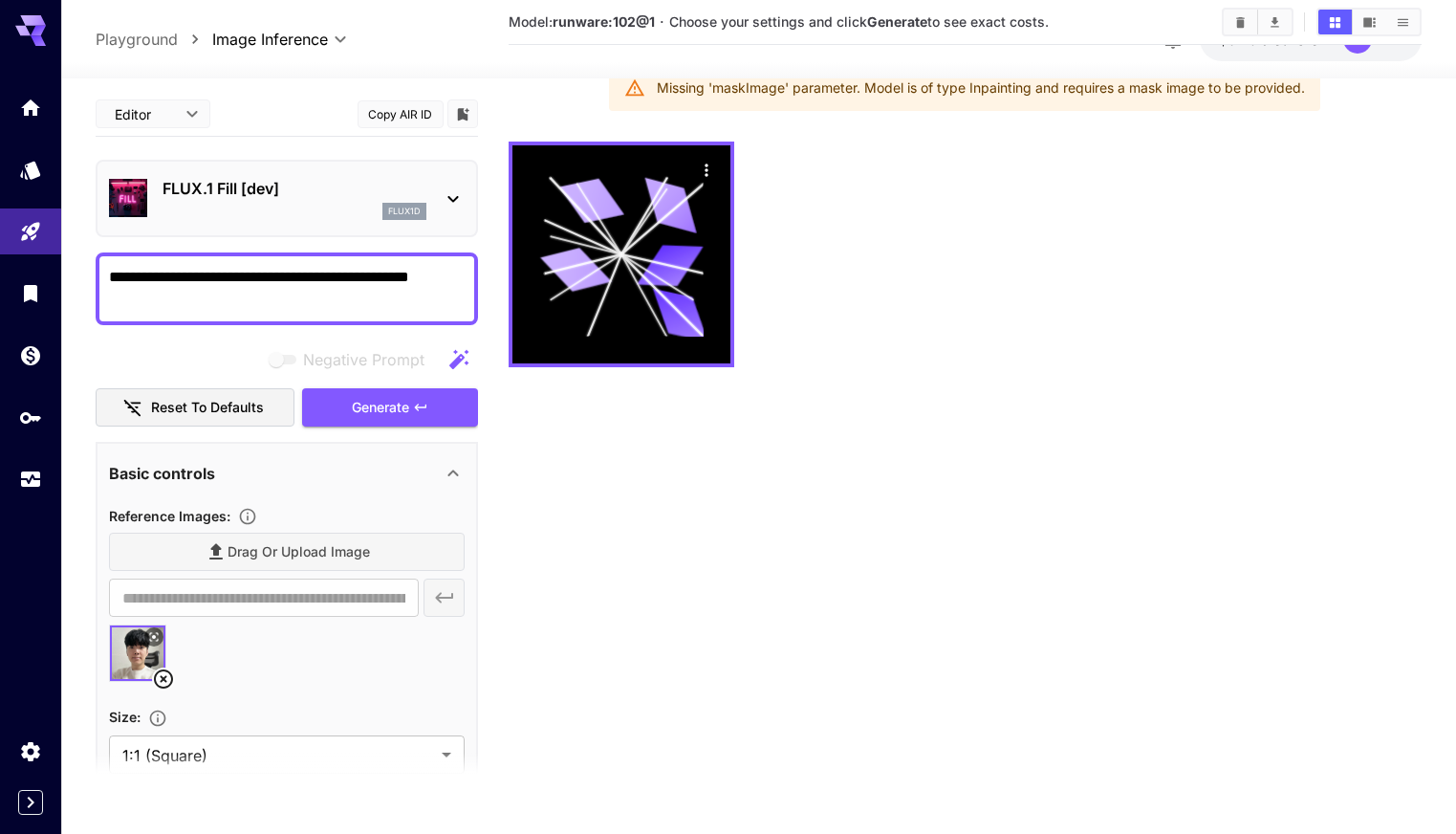click on "flux1d" at bounding box center (294, 211) 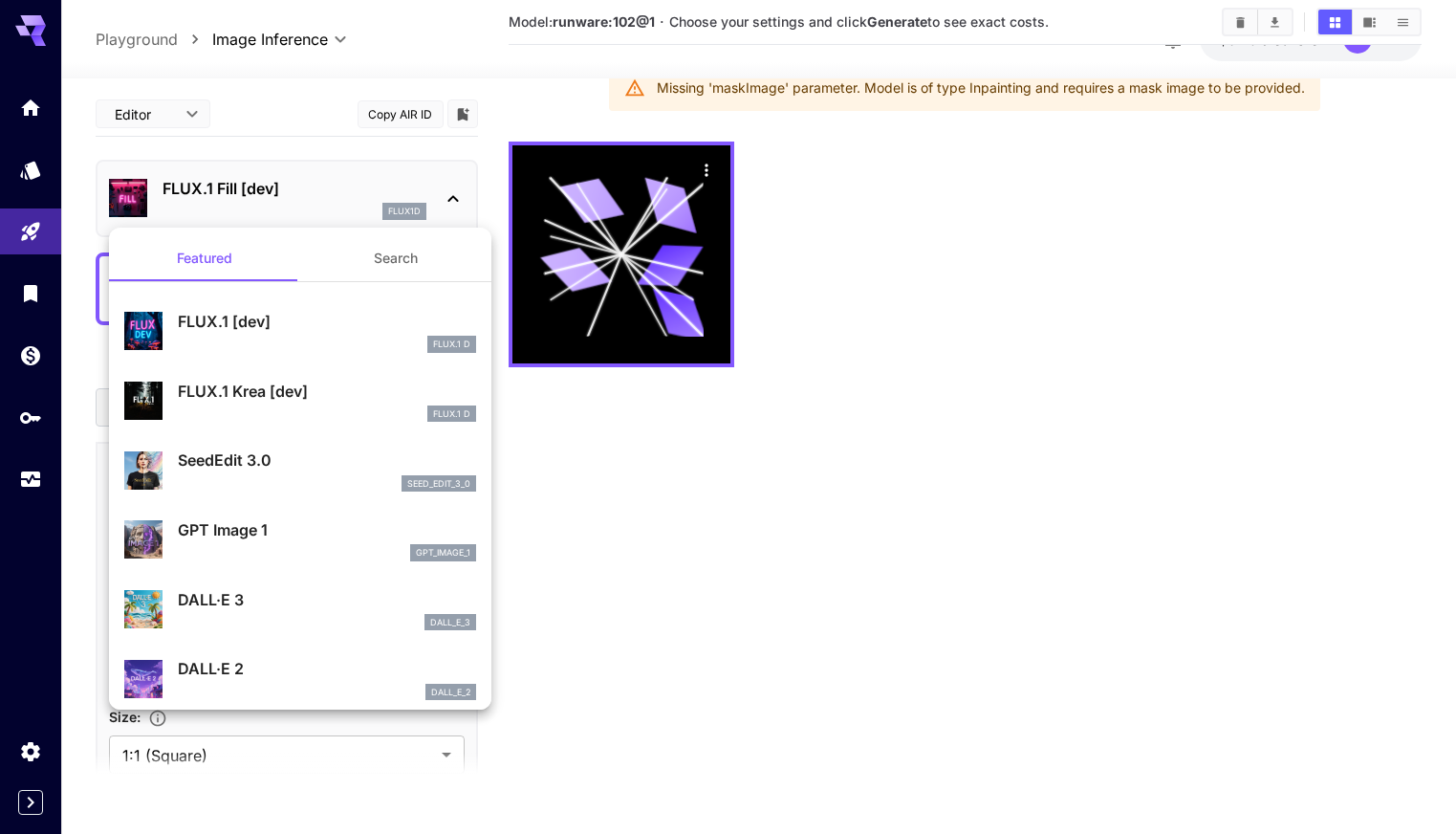 click on "FLUX.1 D" at bounding box center [327, 344] 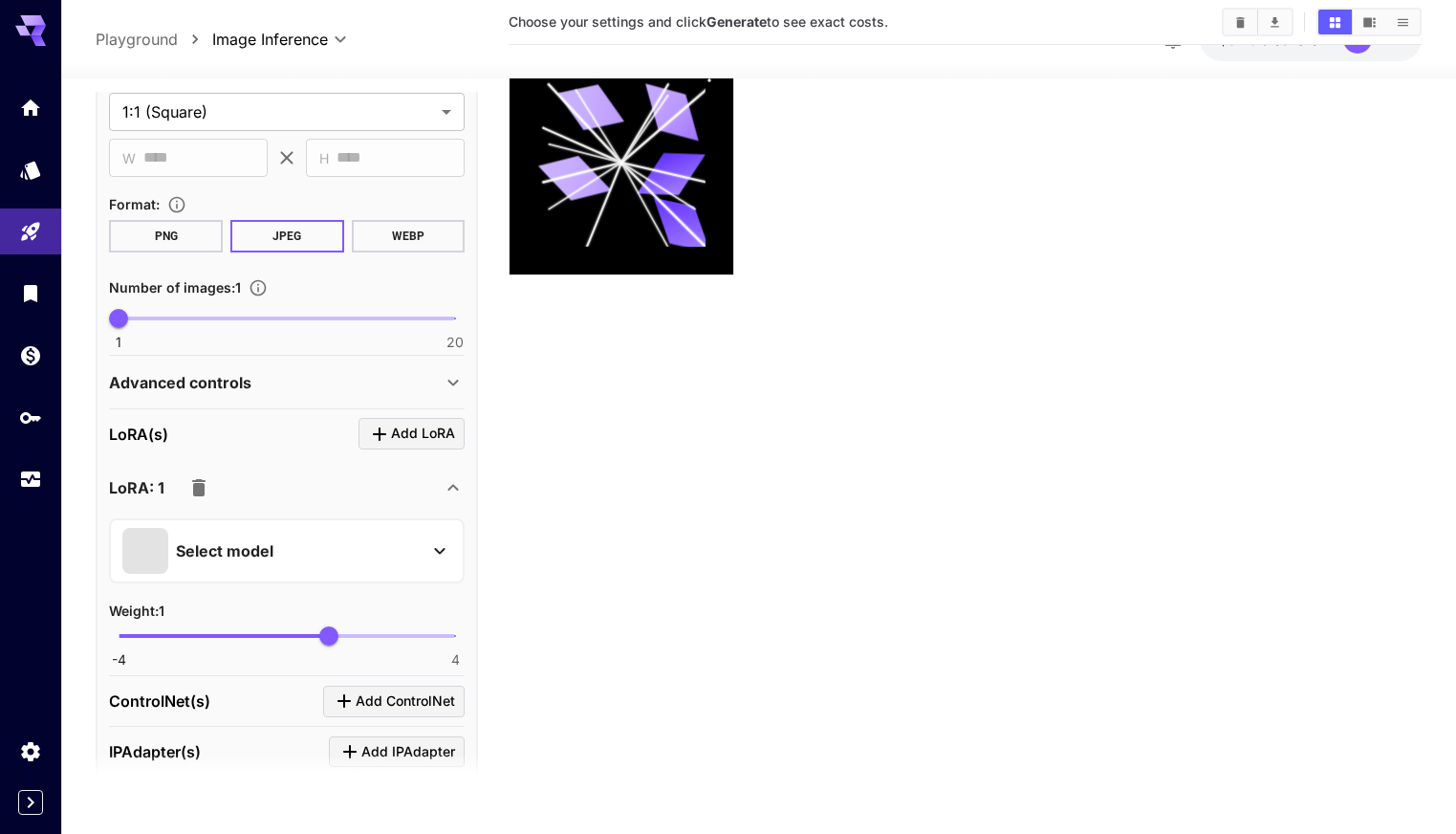 scroll, scrollTop: 421, scrollLeft: 0, axis: vertical 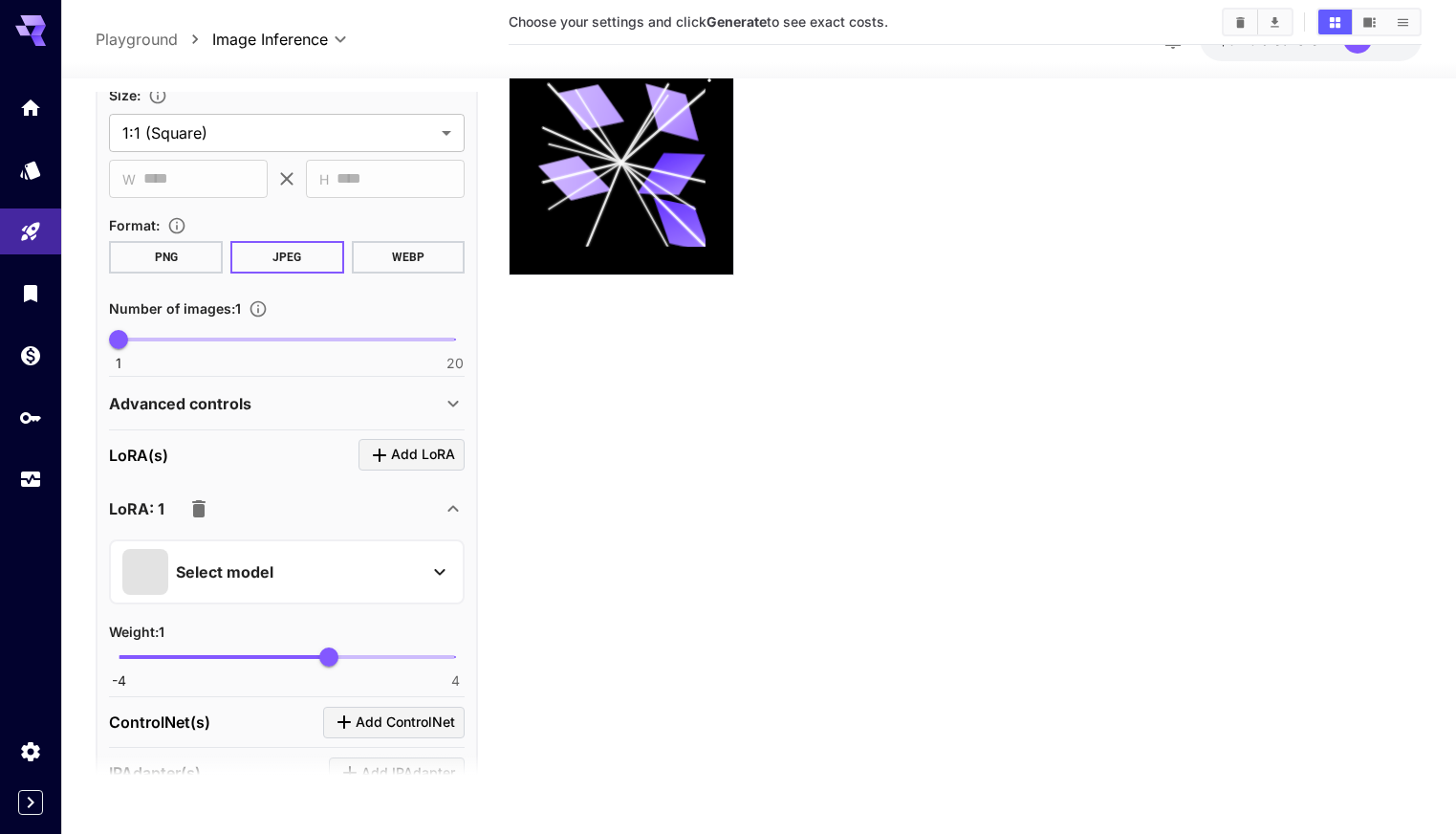 click 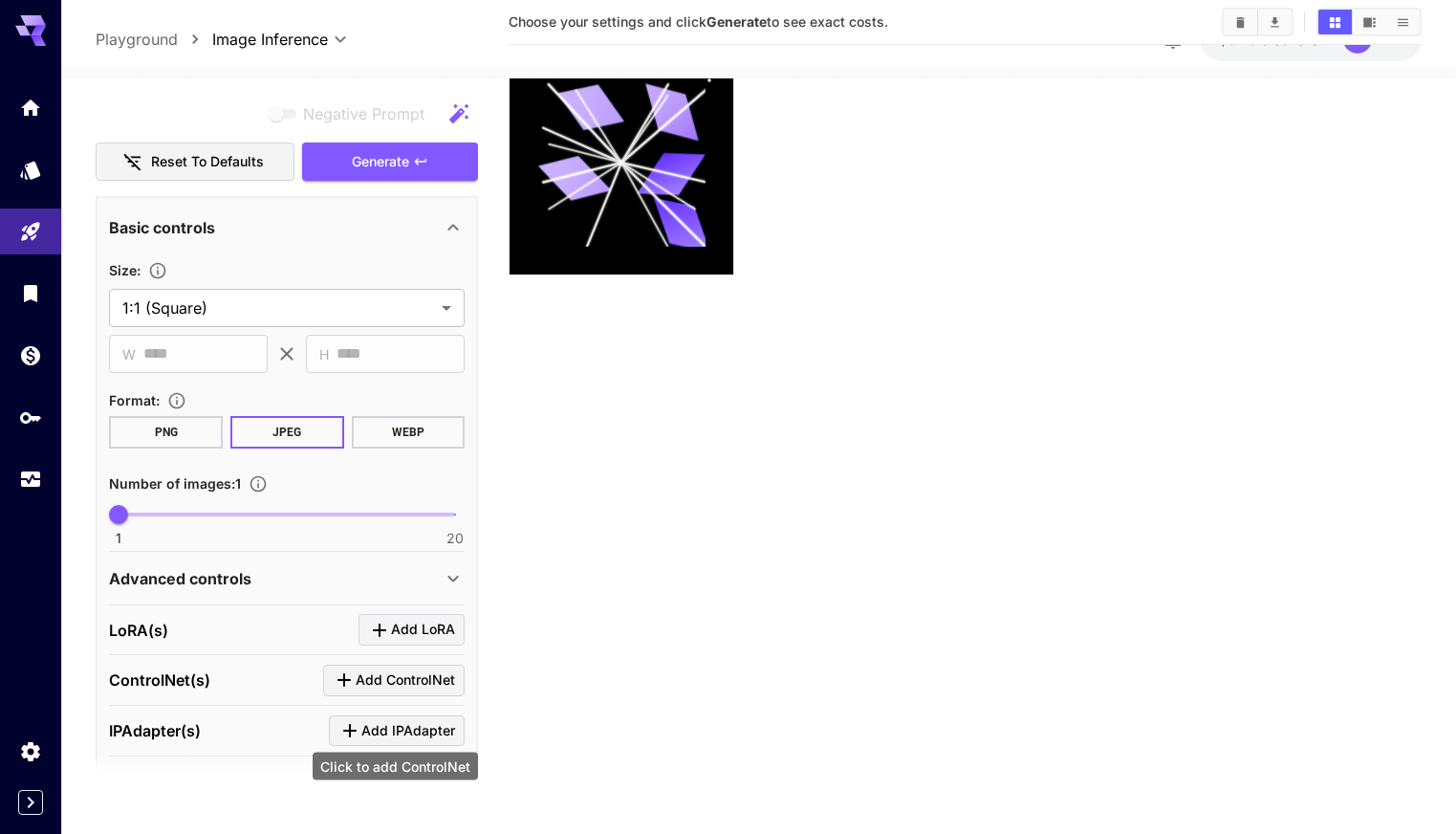 scroll, scrollTop: 0, scrollLeft: 0, axis: both 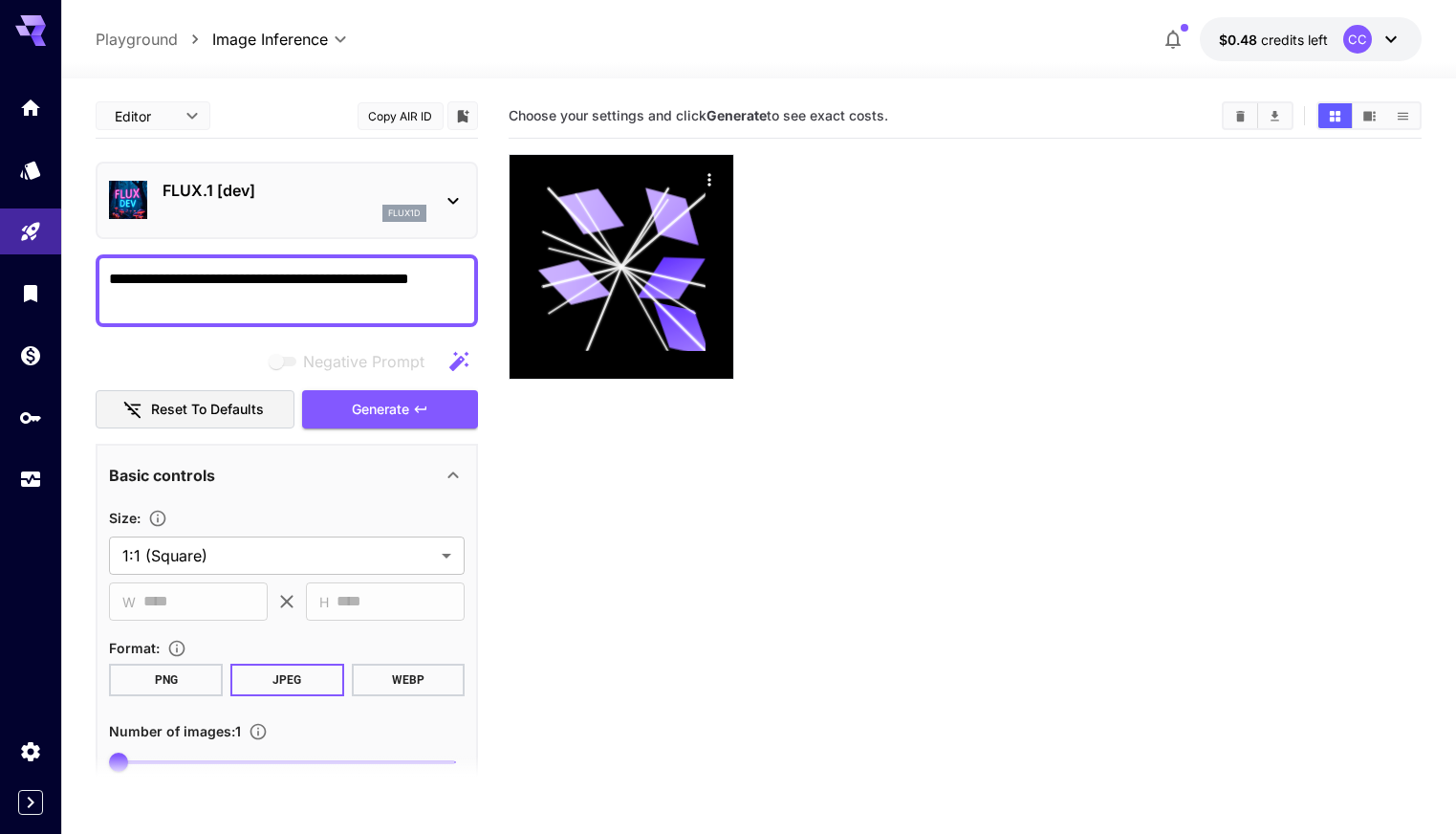 click on "flux1d" at bounding box center (294, 213) 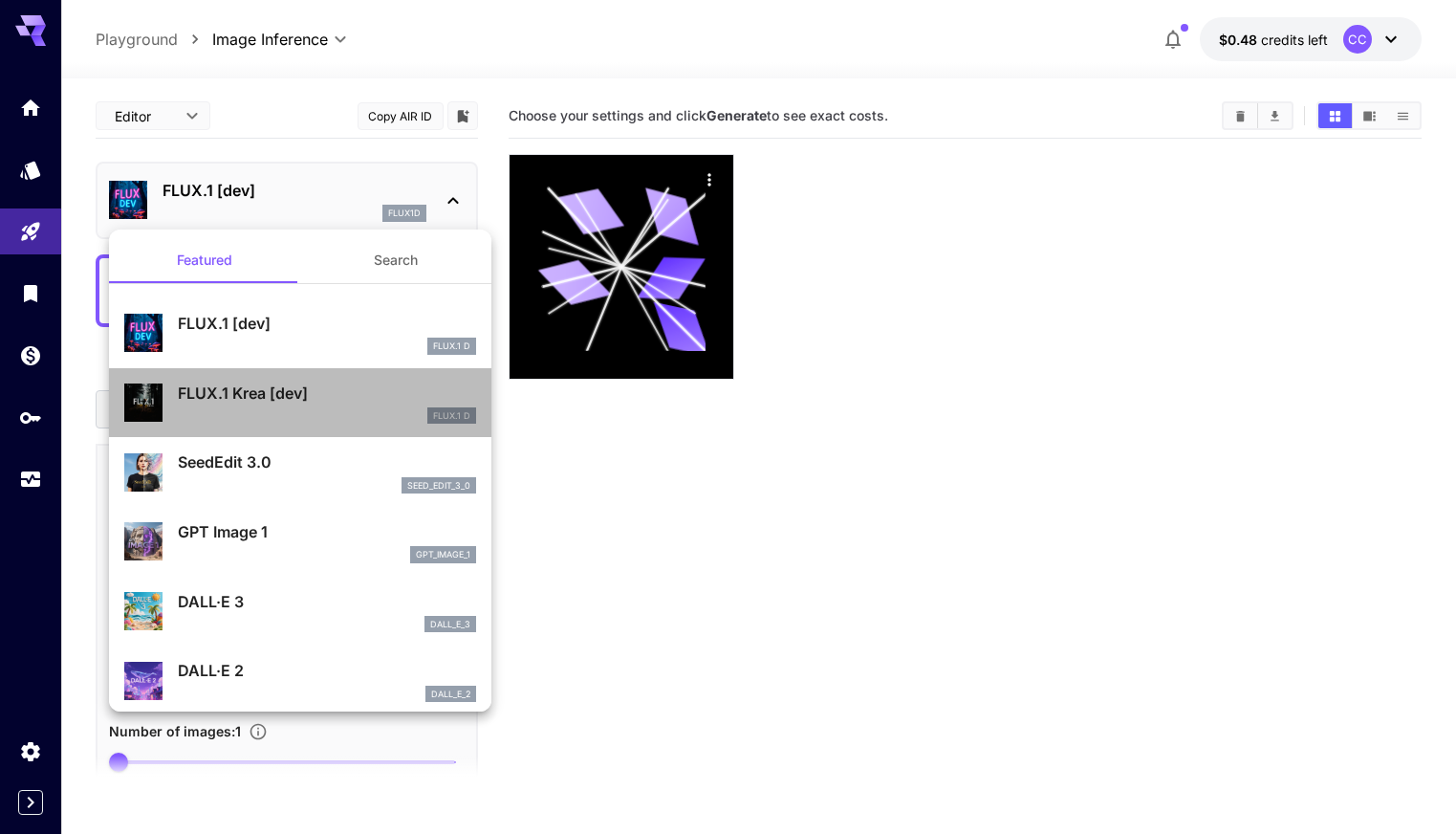 click on "FLUX.1 D" at bounding box center (327, 416) 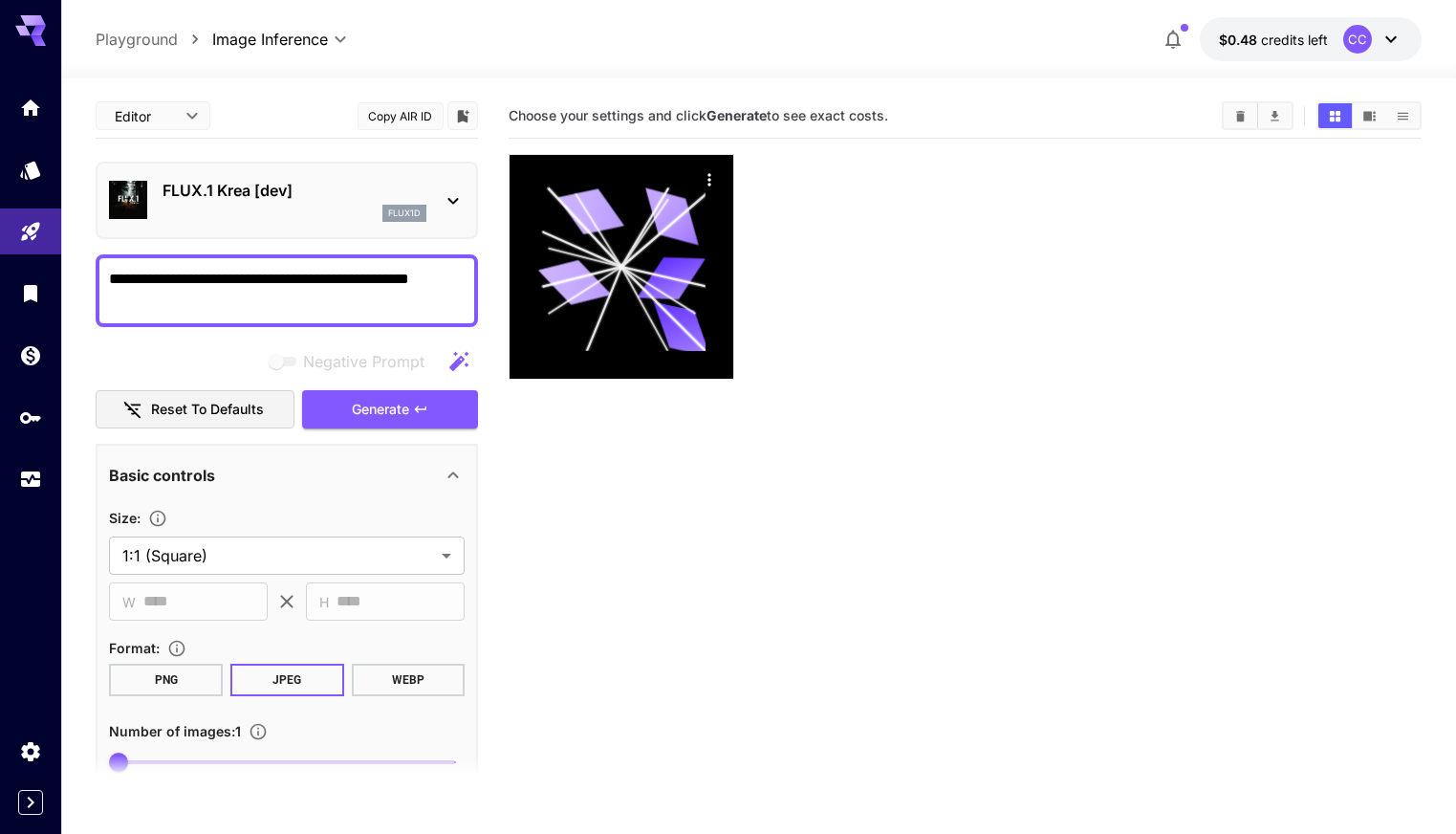 click on "FLUX.1 Krea [dev]" at bounding box center [294, 190] 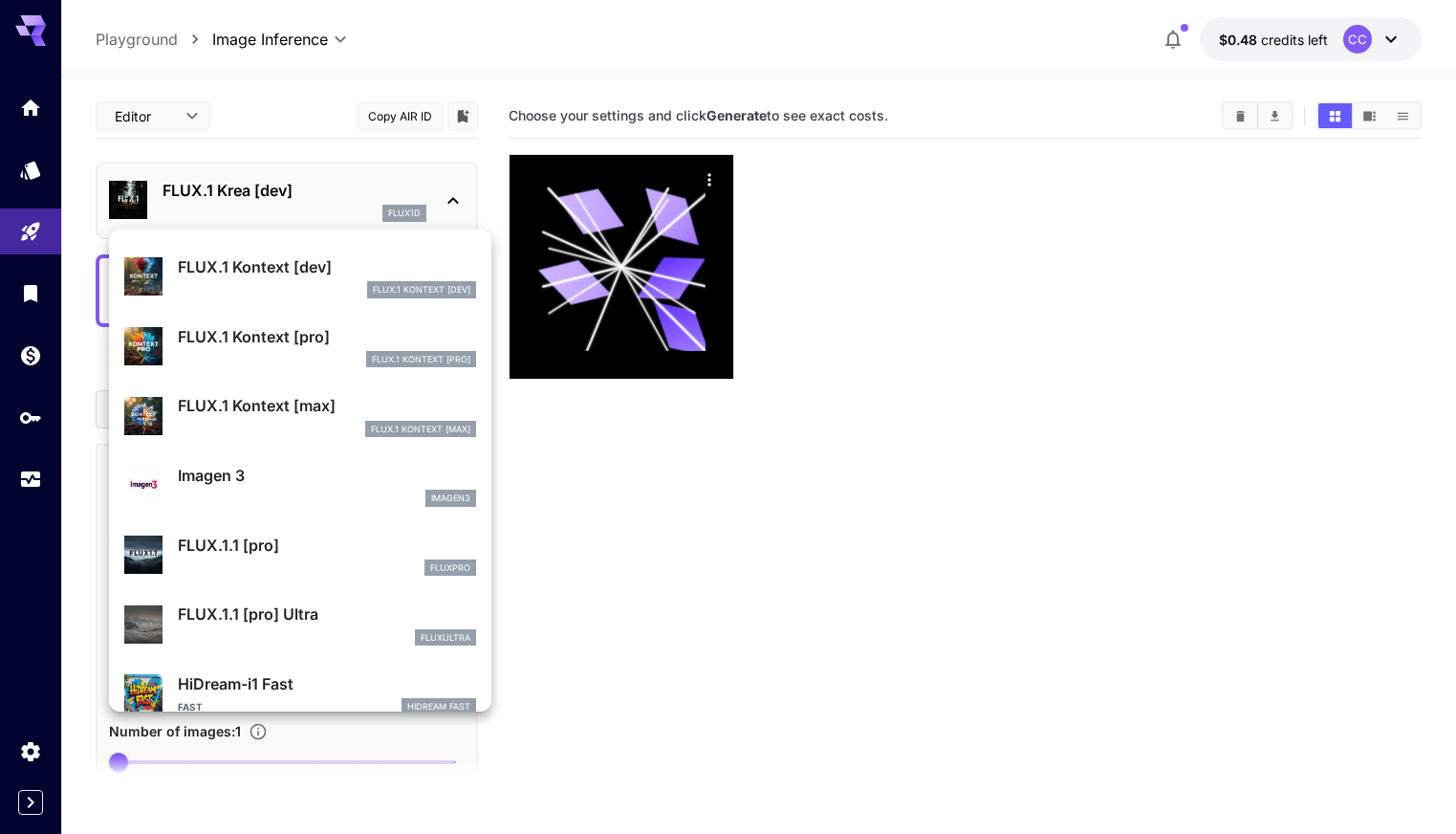 scroll, scrollTop: 739, scrollLeft: 0, axis: vertical 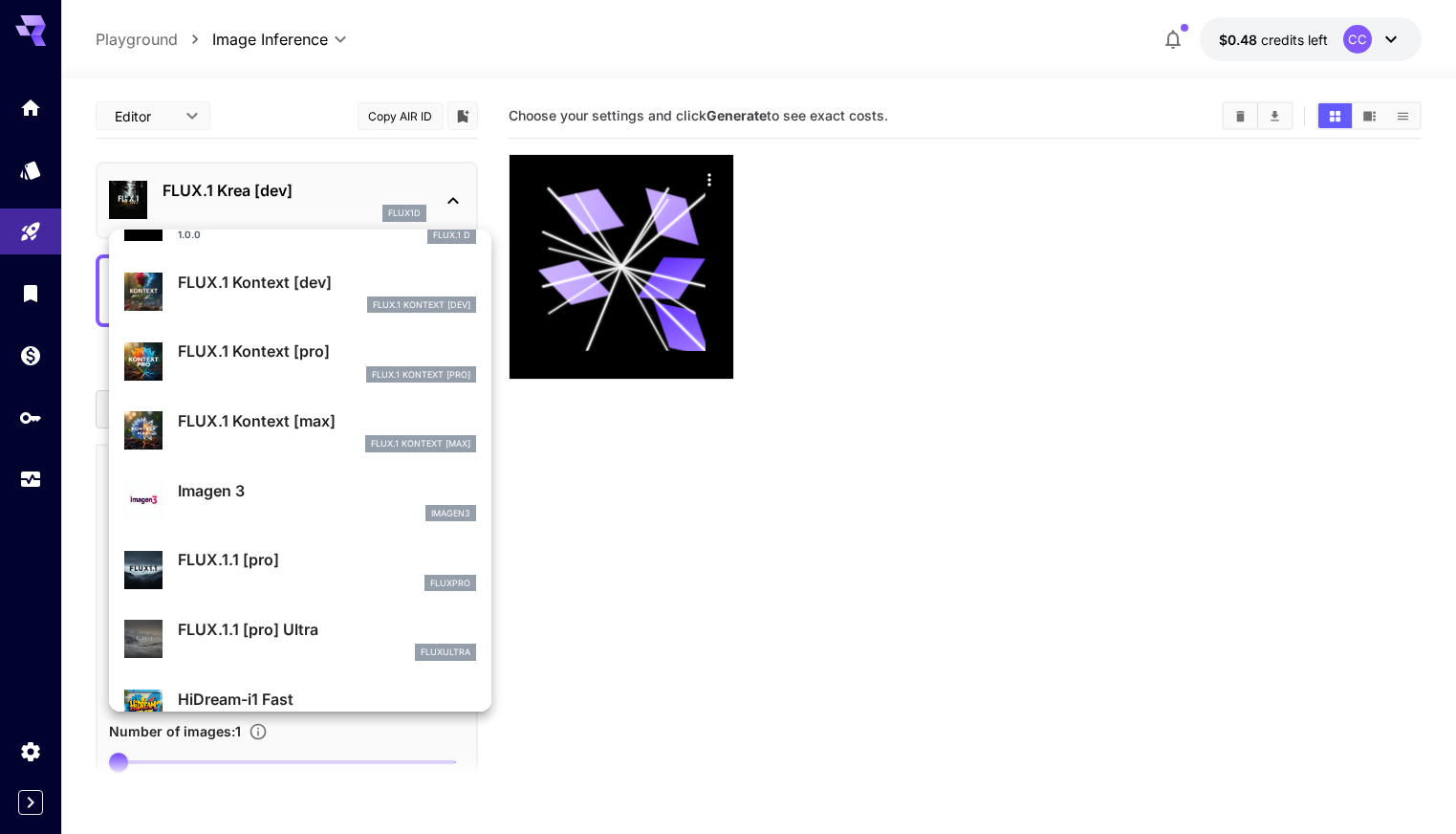 click on "FlUX.1 Kontext [dev]" at bounding box center [327, 305] 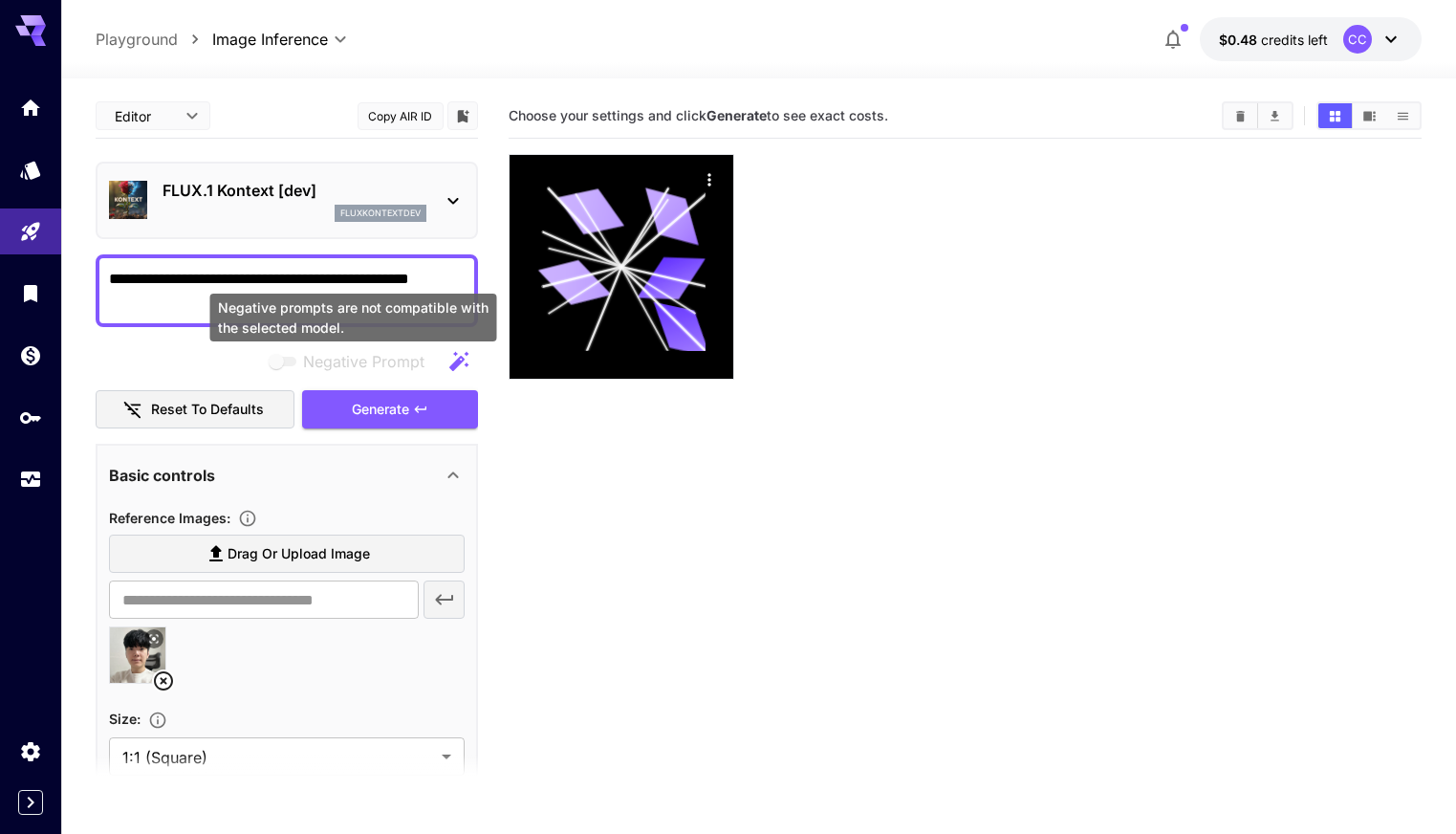 scroll, scrollTop: 55, scrollLeft: 0, axis: vertical 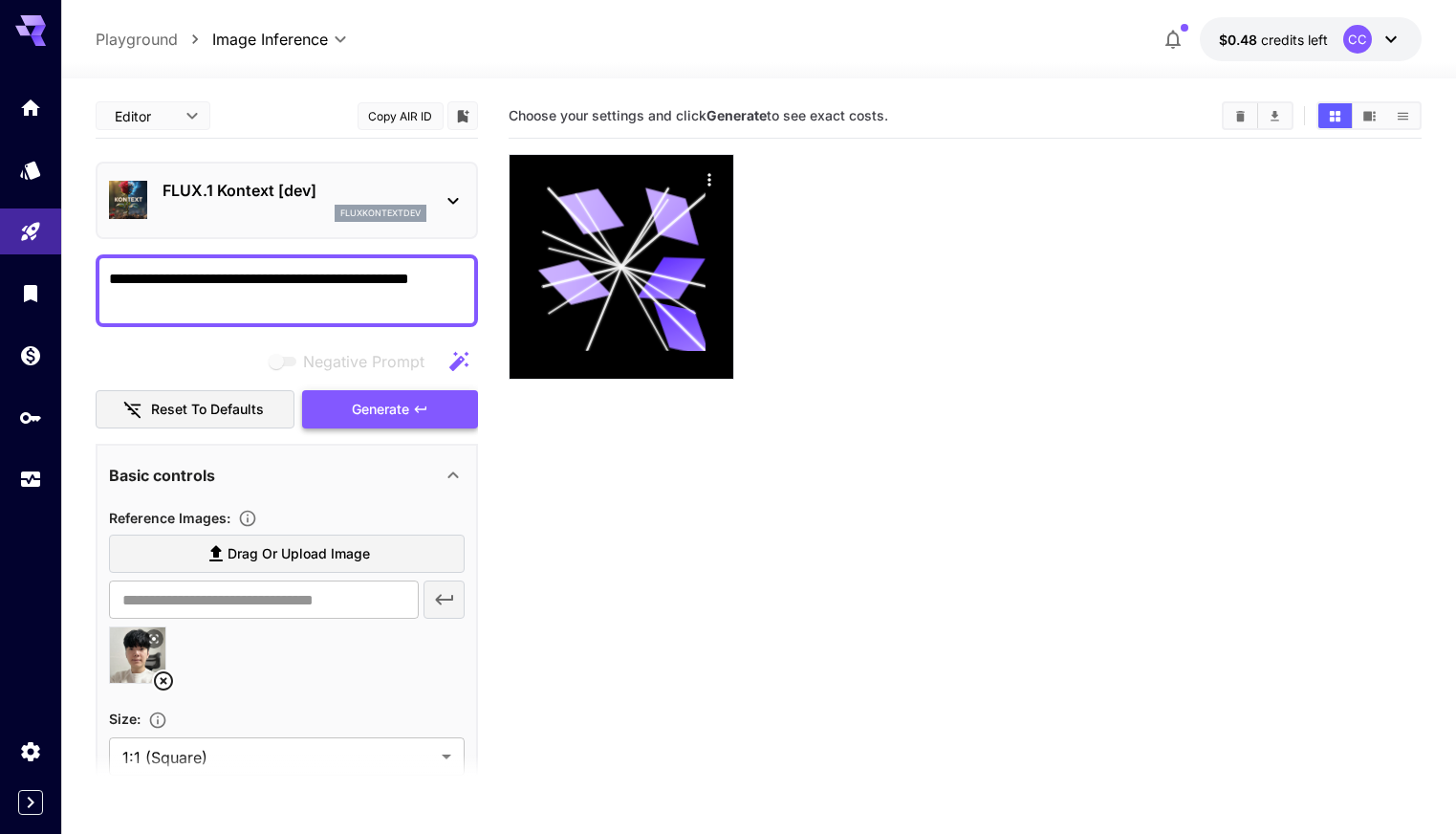 click on "Generate" at bounding box center [380, 409] 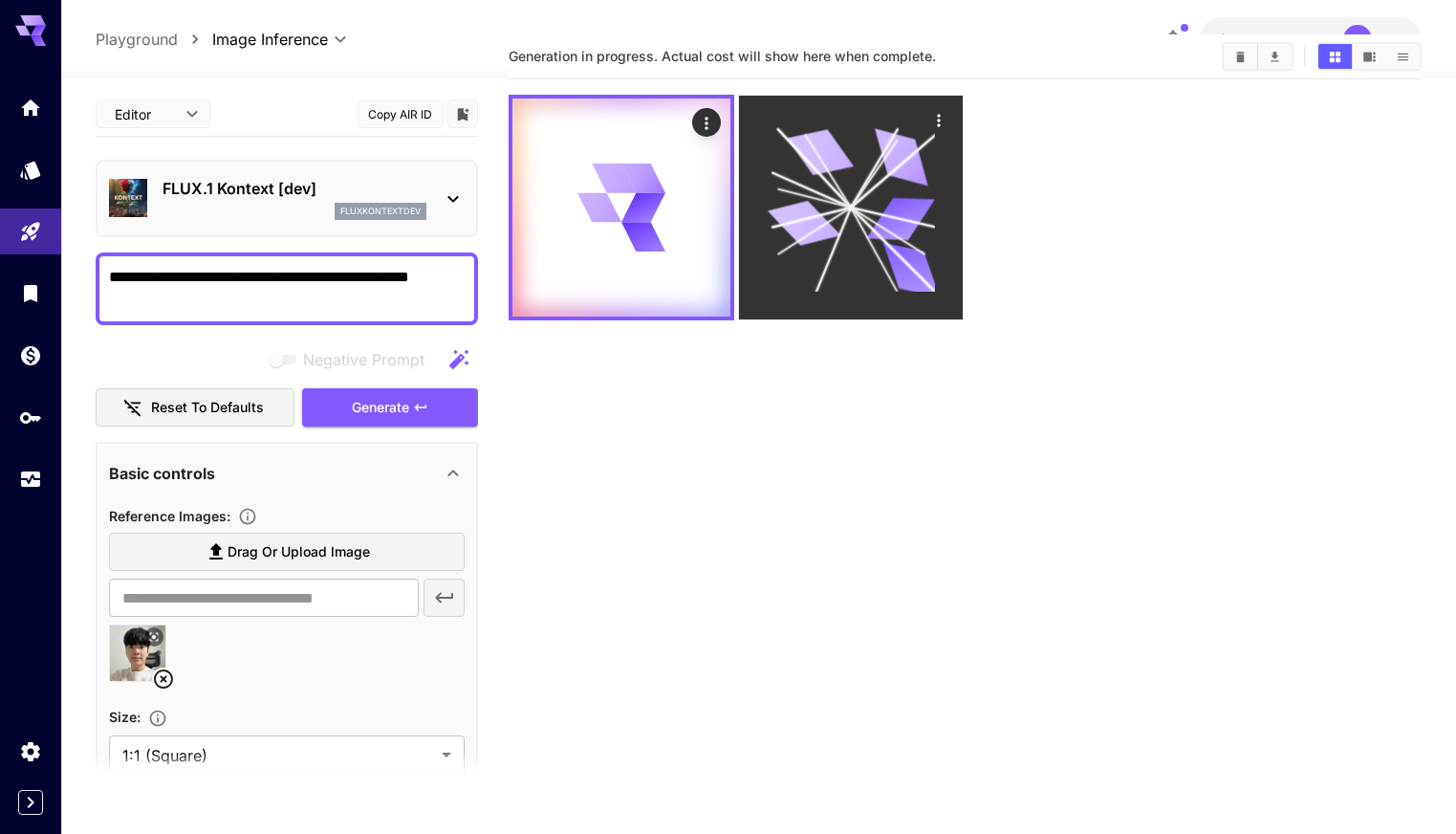scroll, scrollTop: 57, scrollLeft: 0, axis: vertical 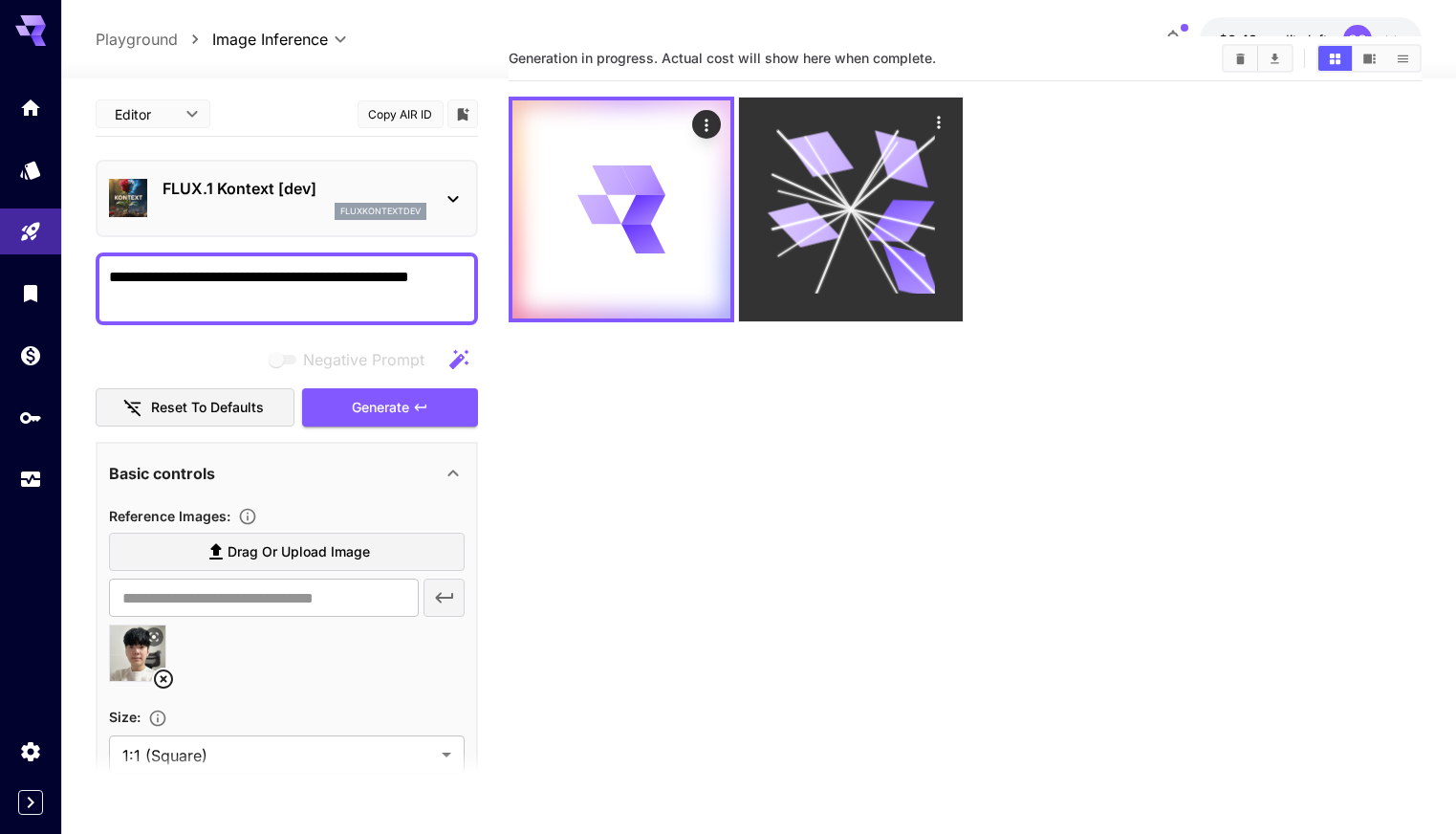 click 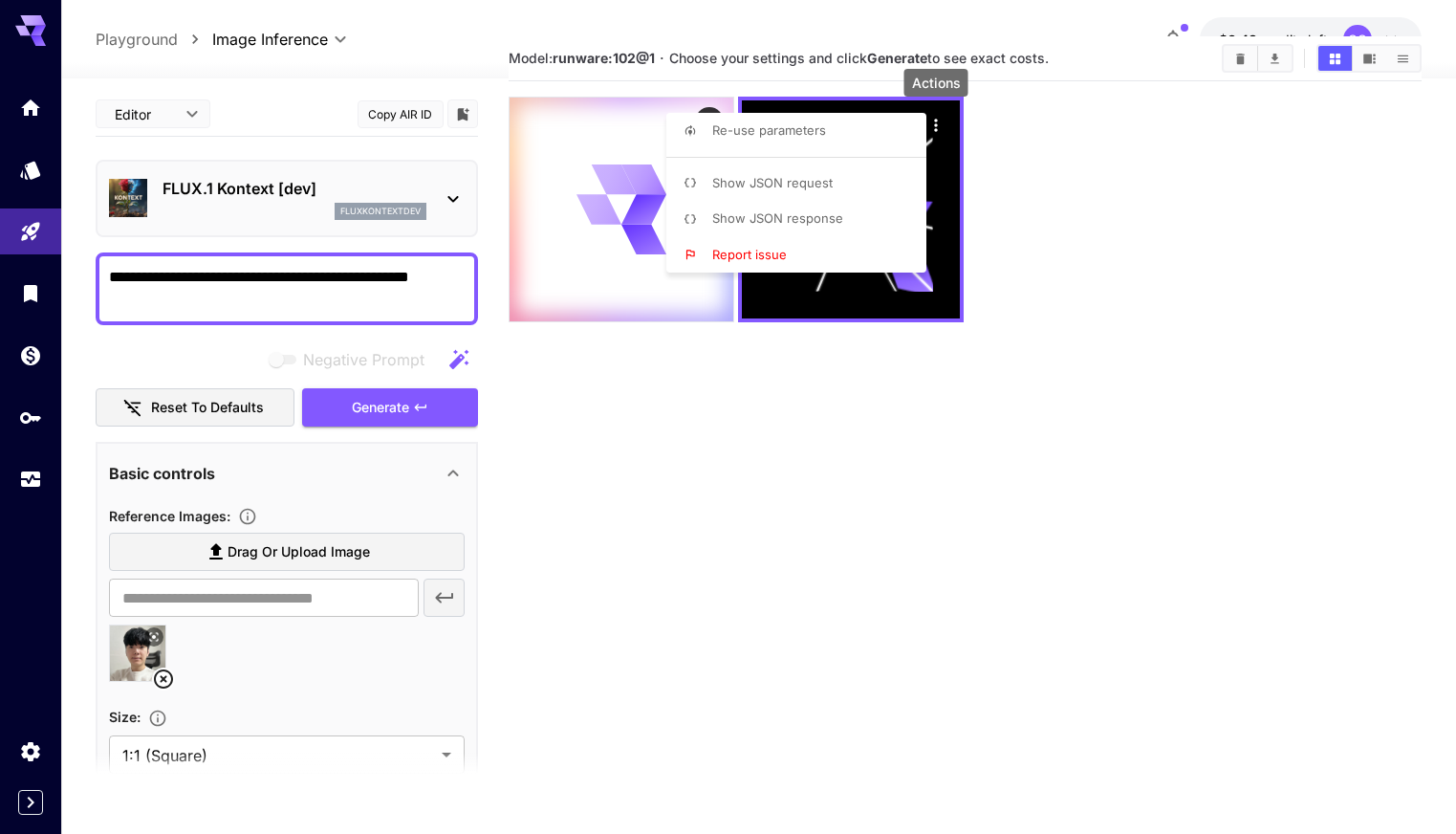 click at bounding box center (728, 417) 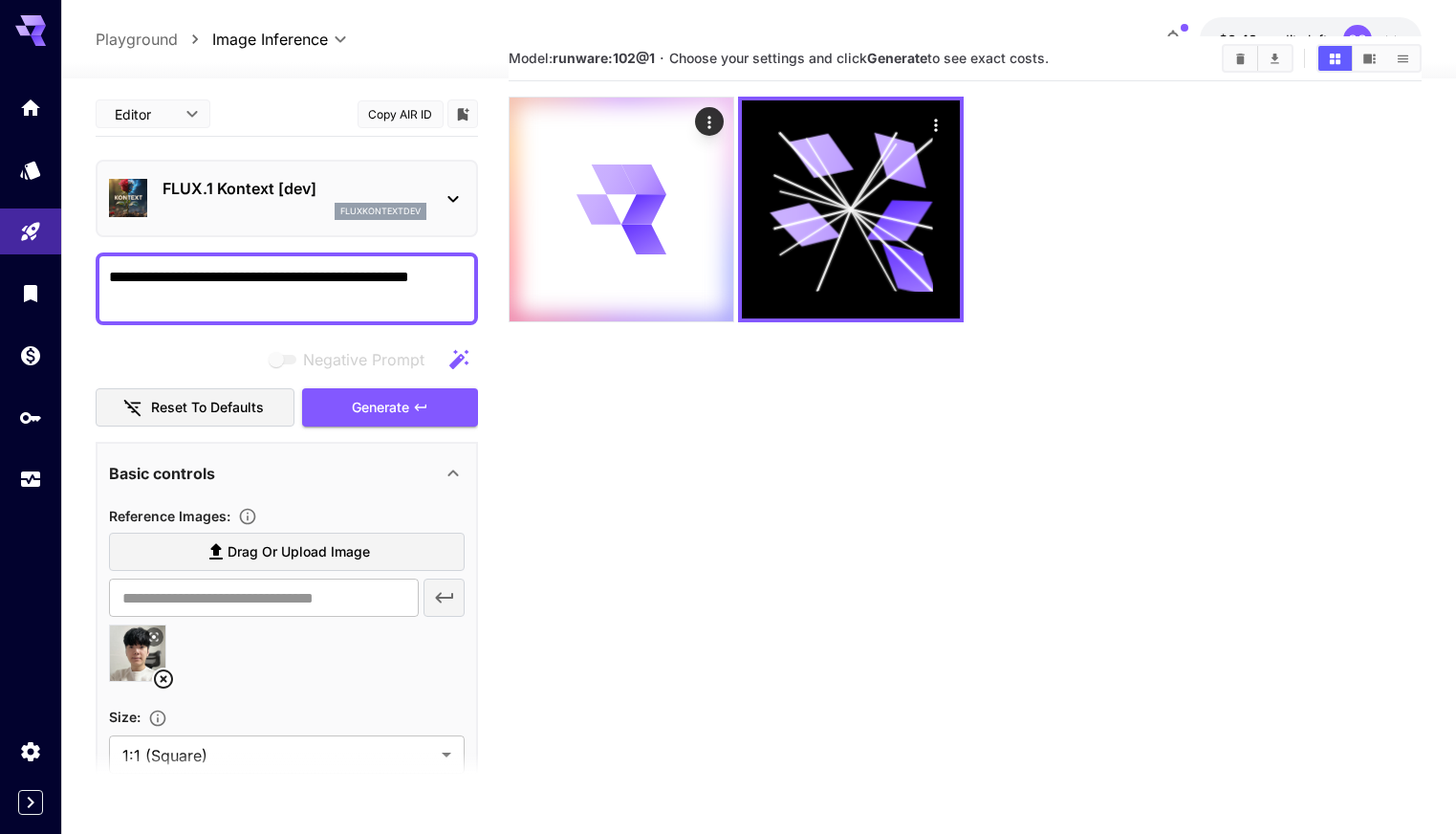 scroll, scrollTop: 0, scrollLeft: 0, axis: both 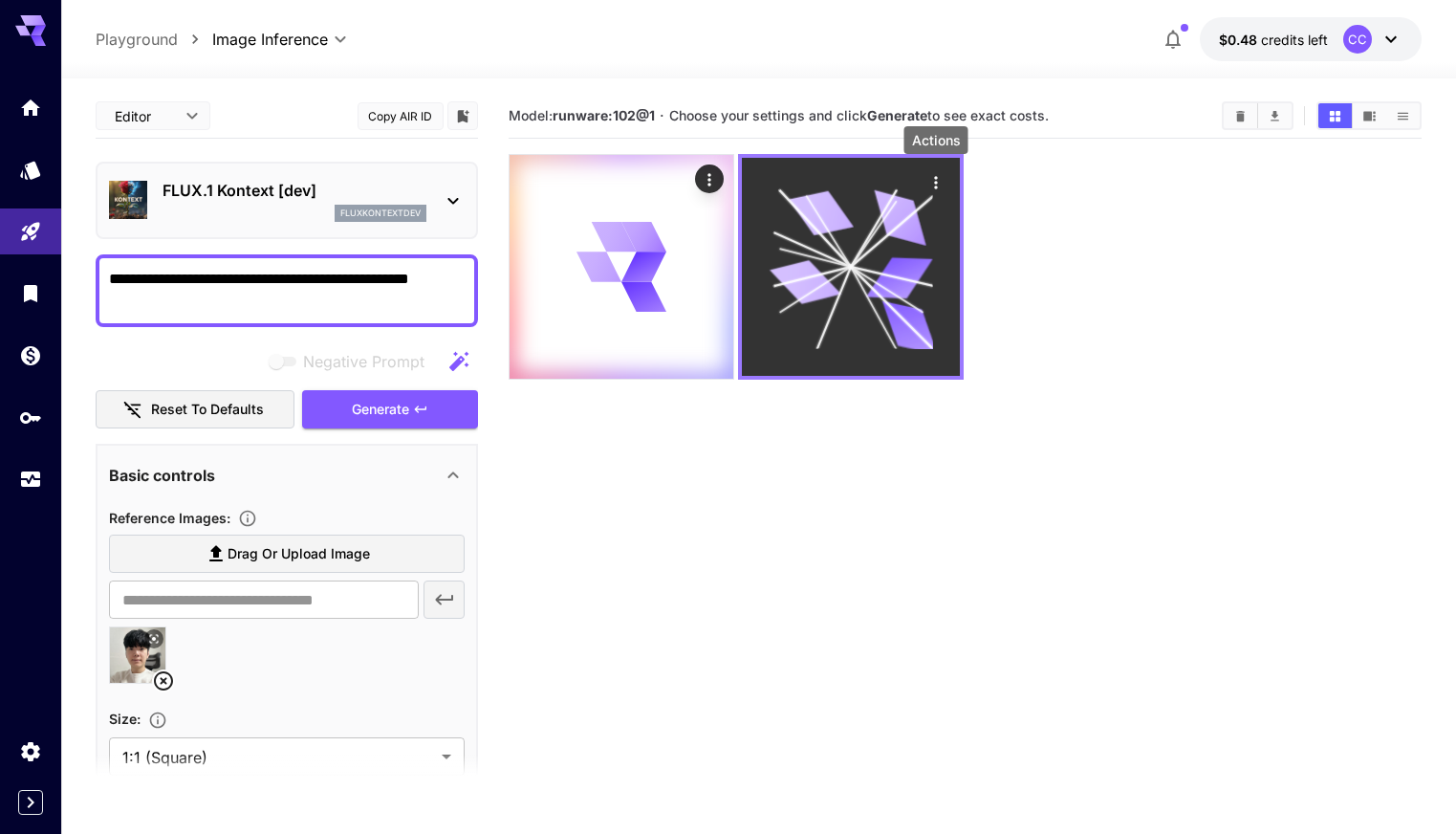 click 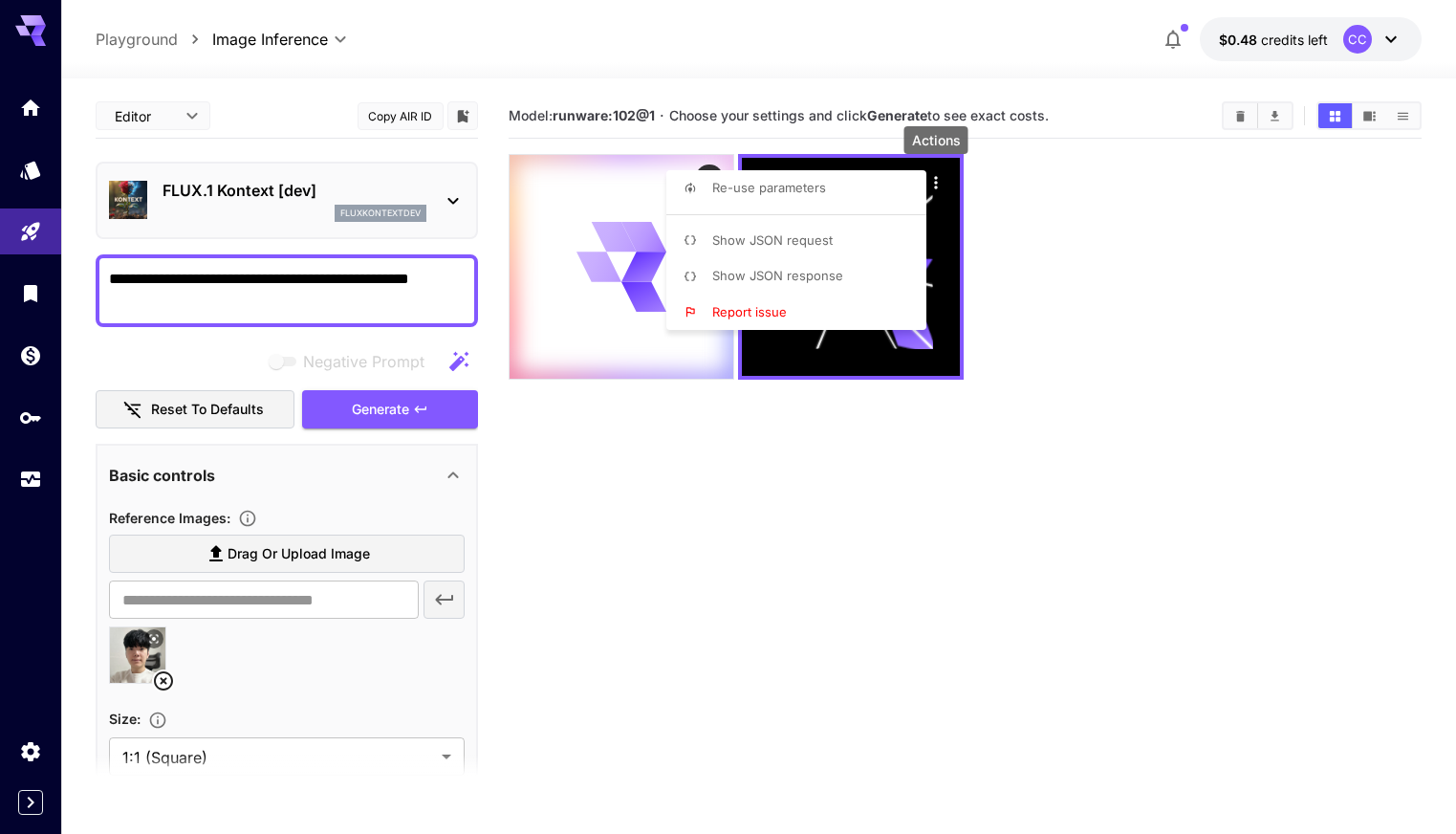 click at bounding box center (728, 417) 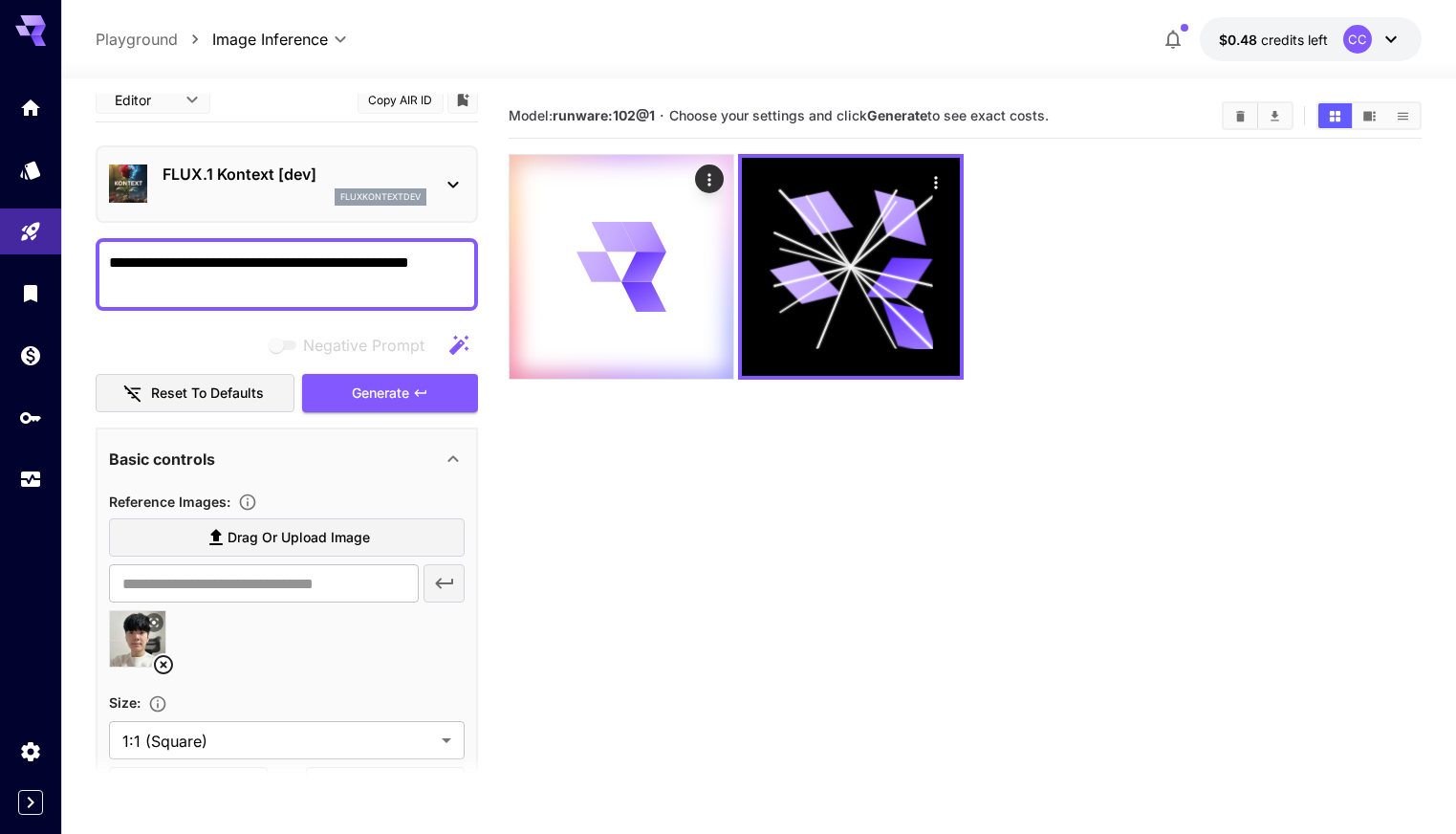 scroll, scrollTop: 0, scrollLeft: 0, axis: both 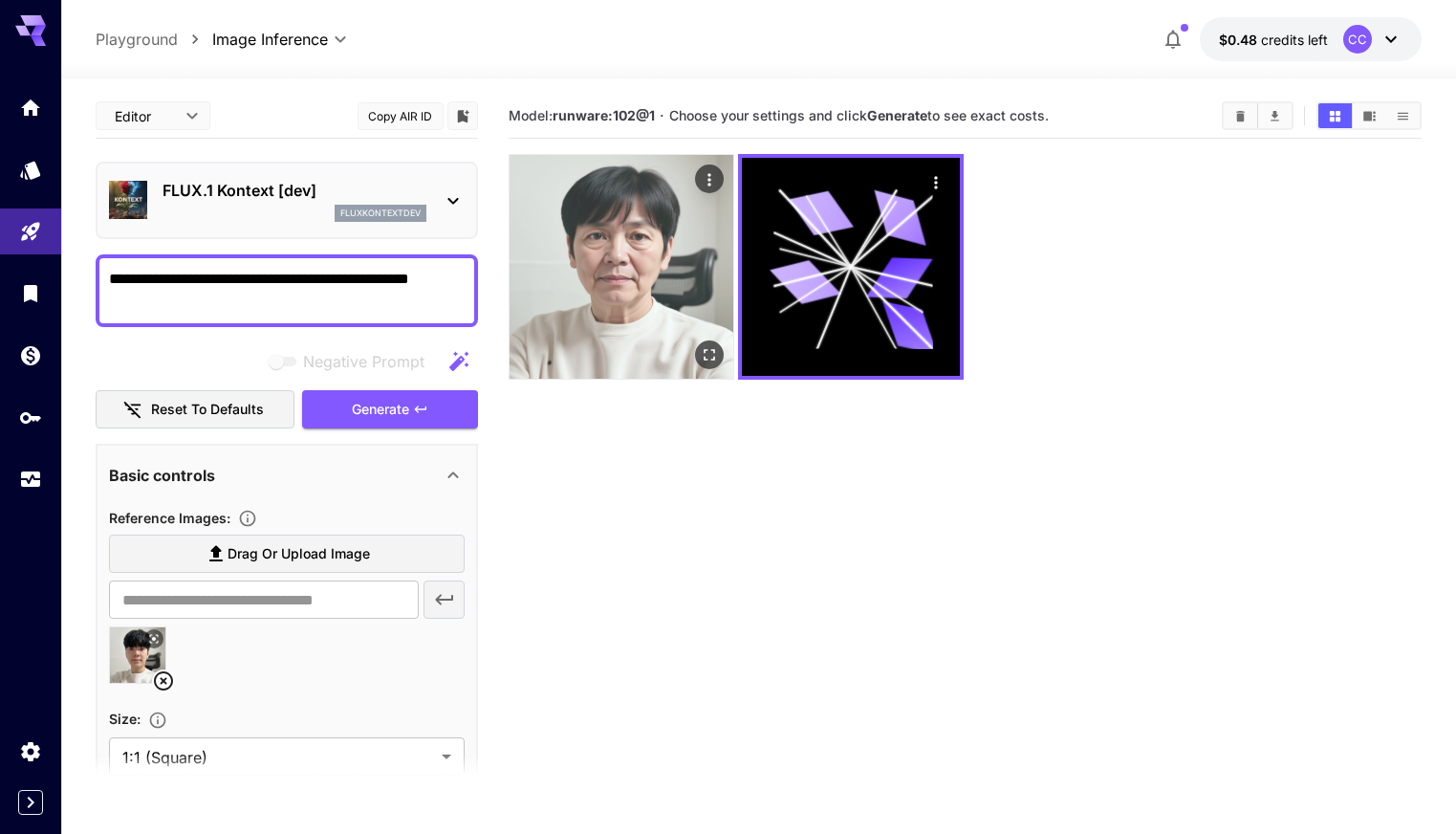 click at bounding box center (621, 267) 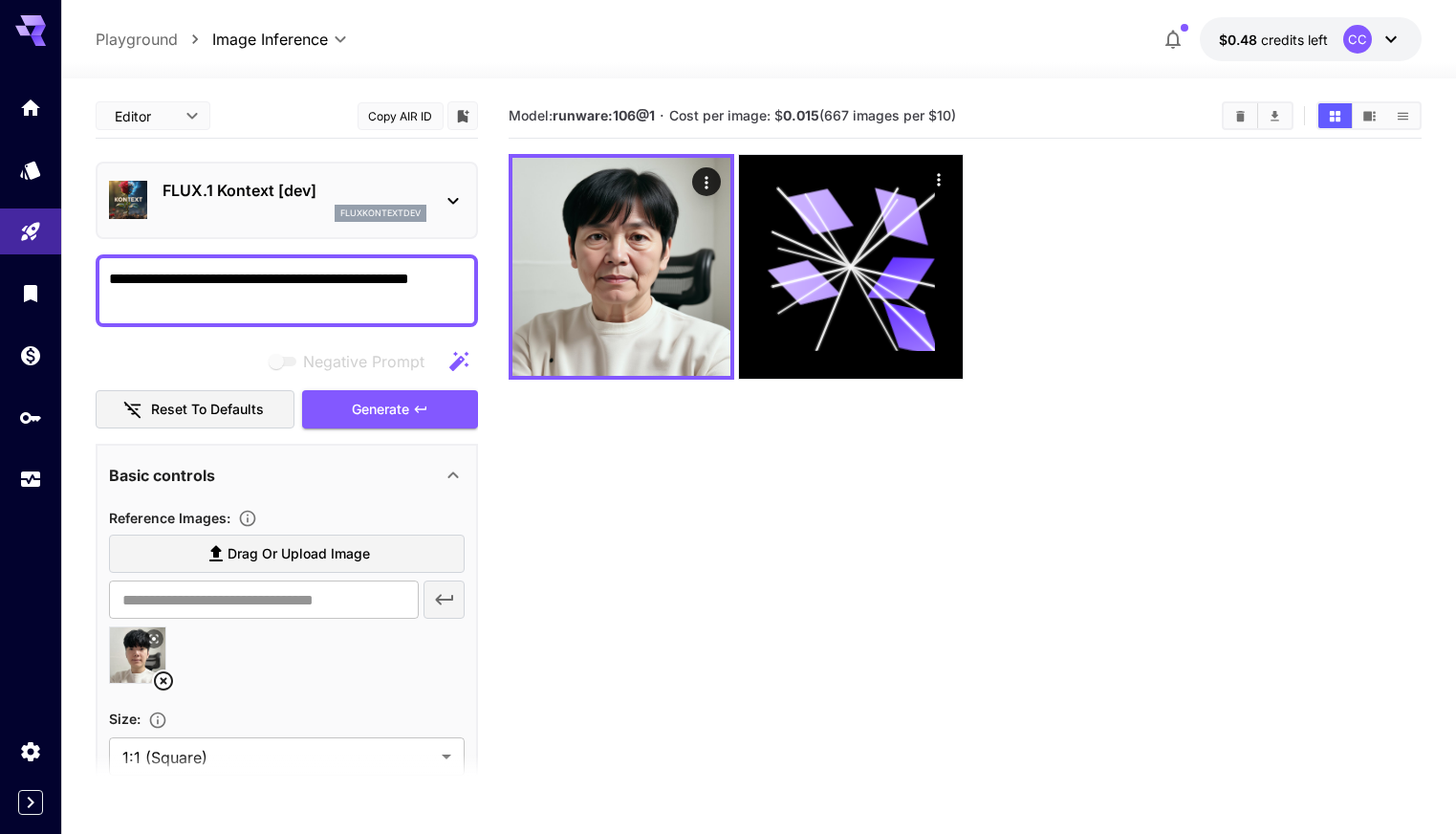 click at bounding box center (138, 655) 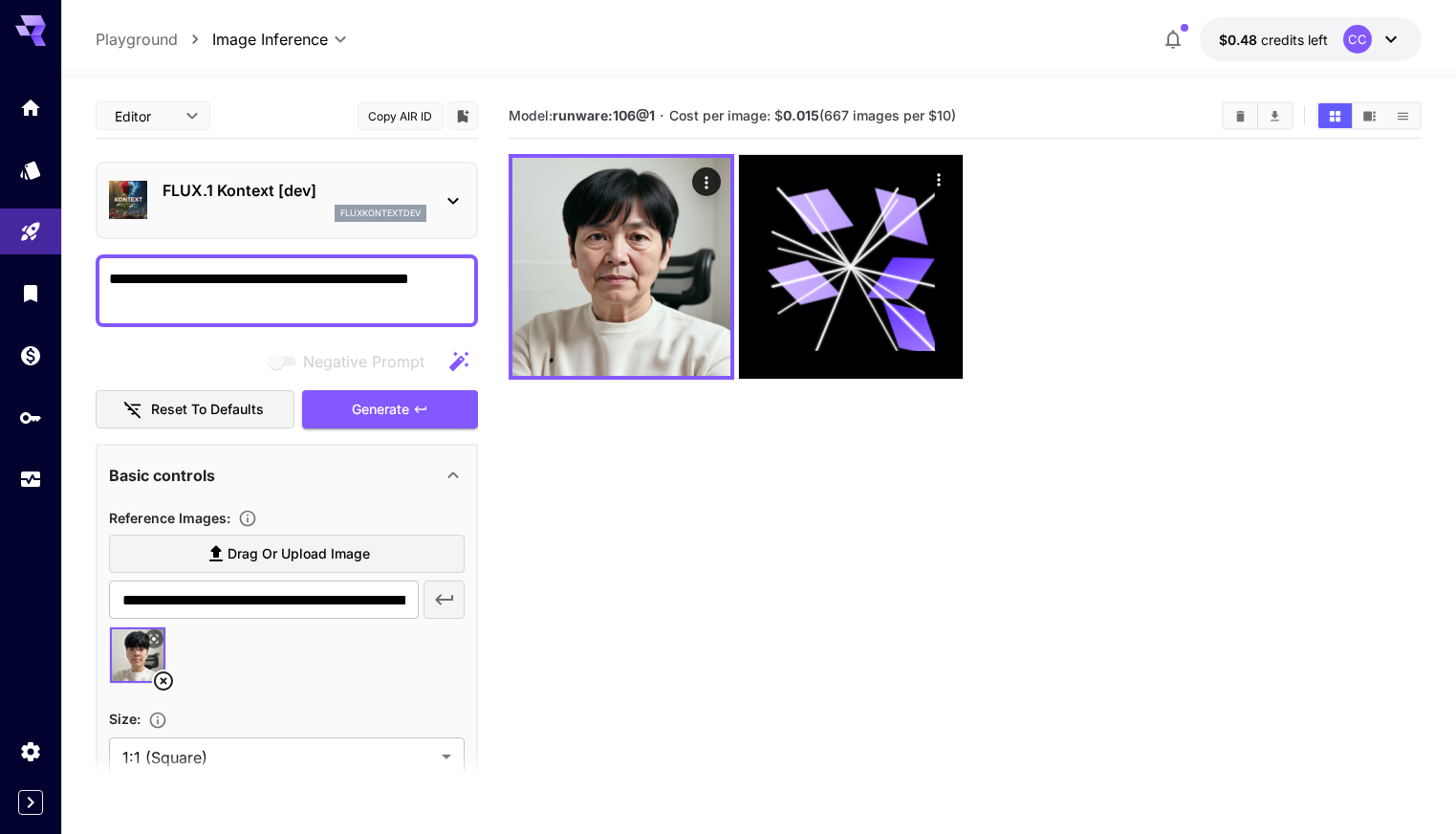 click at bounding box center (138, 655) 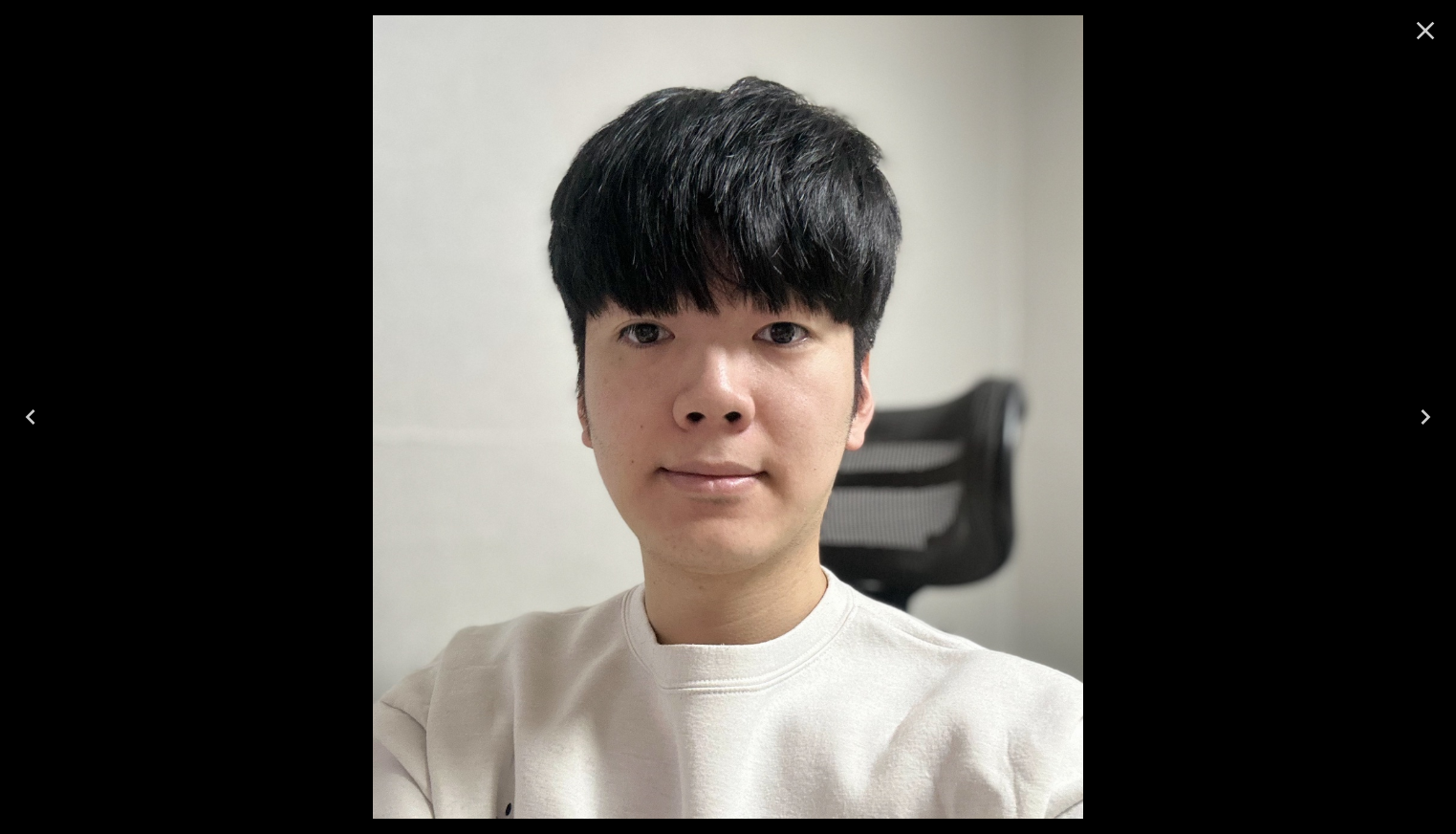 click at bounding box center (728, 417) 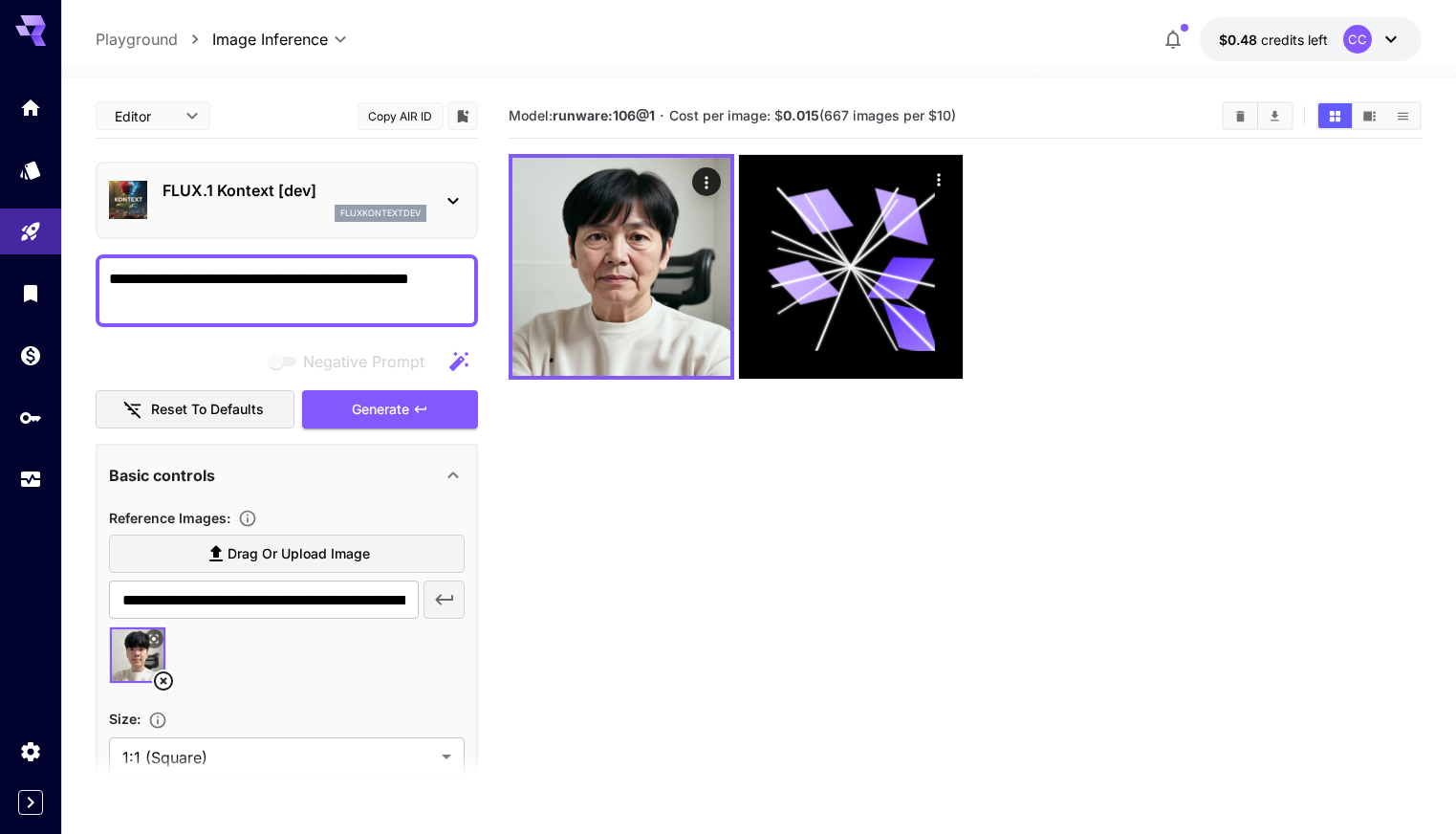 type 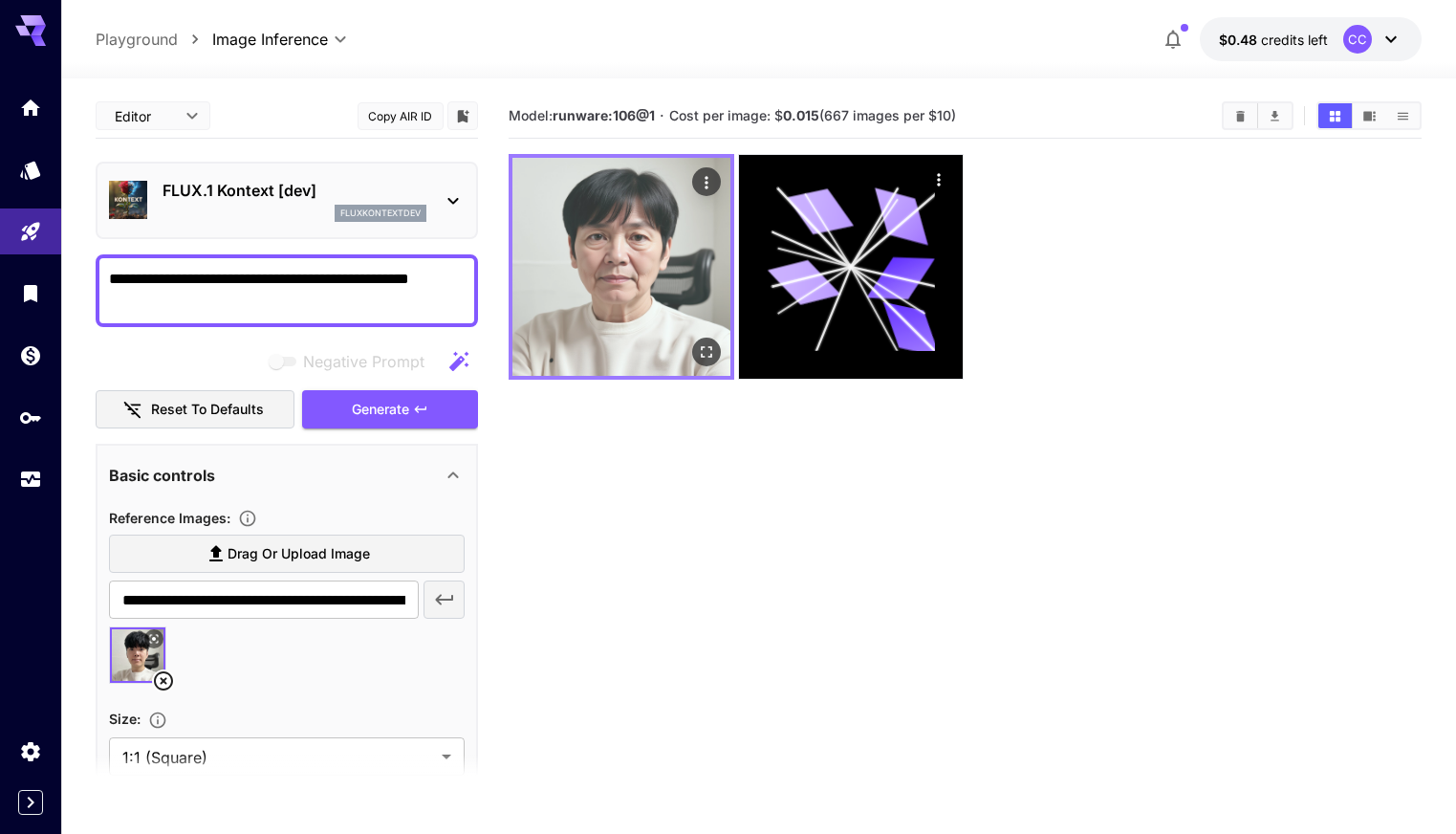 click 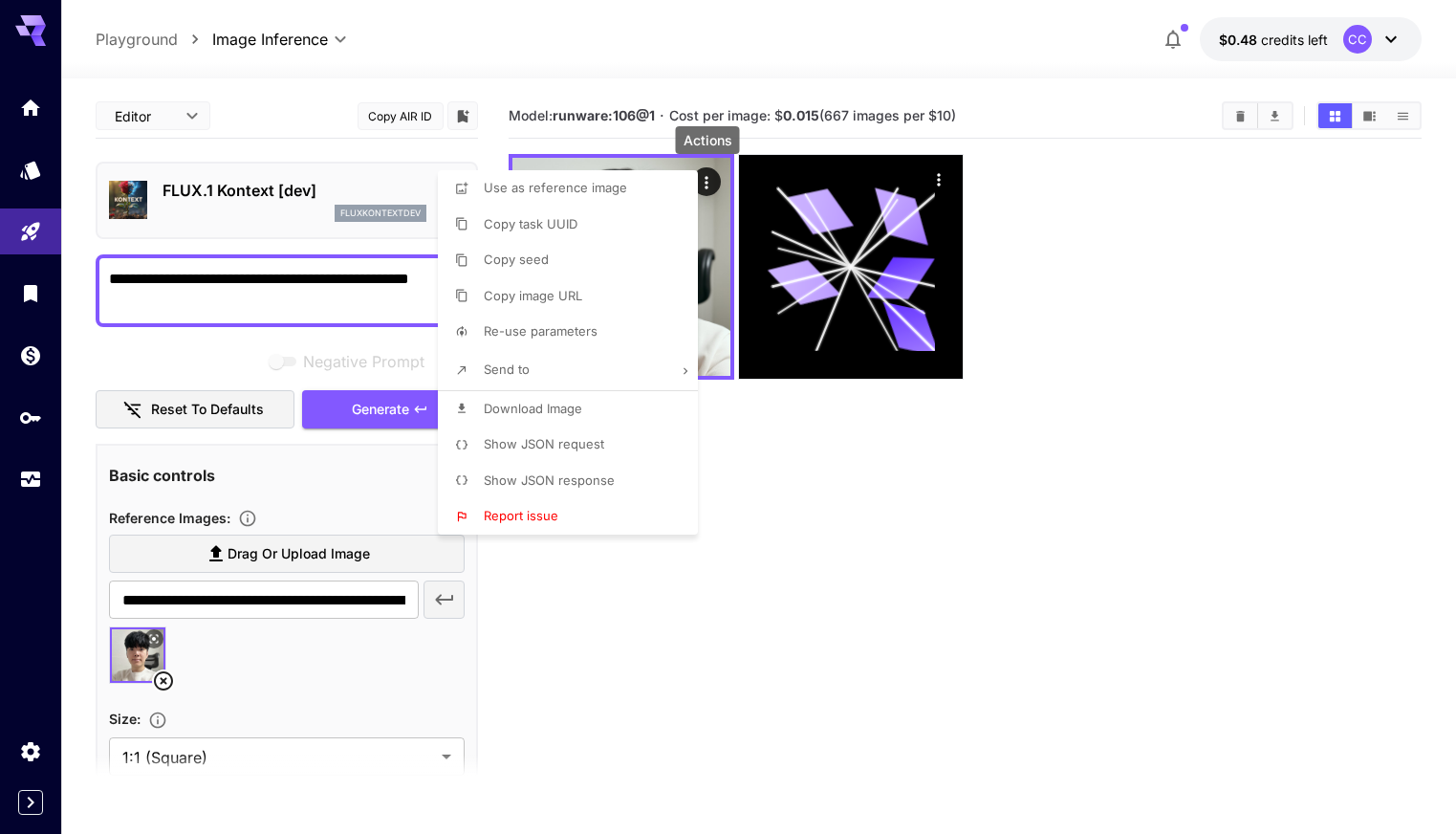 type 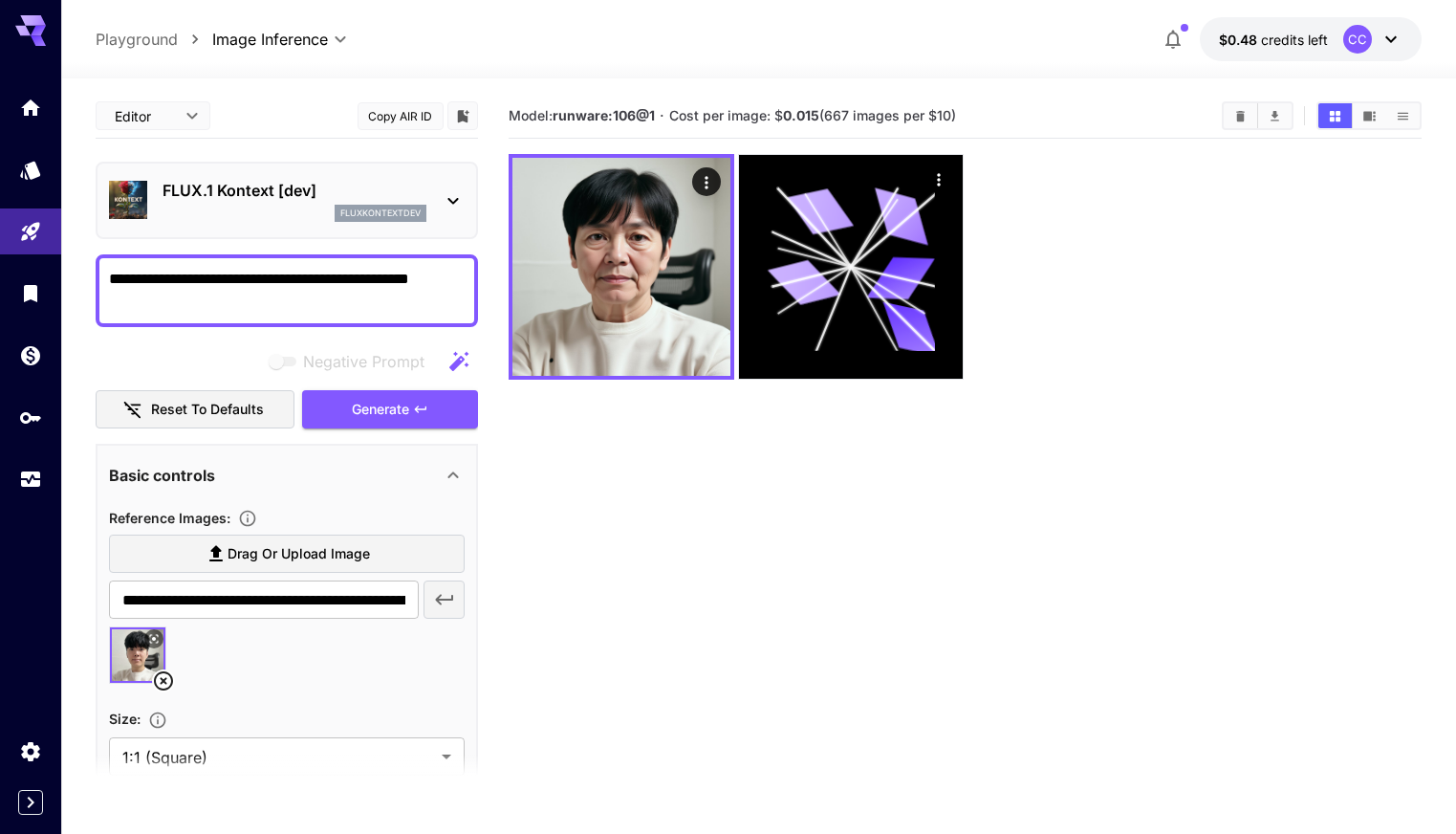 click 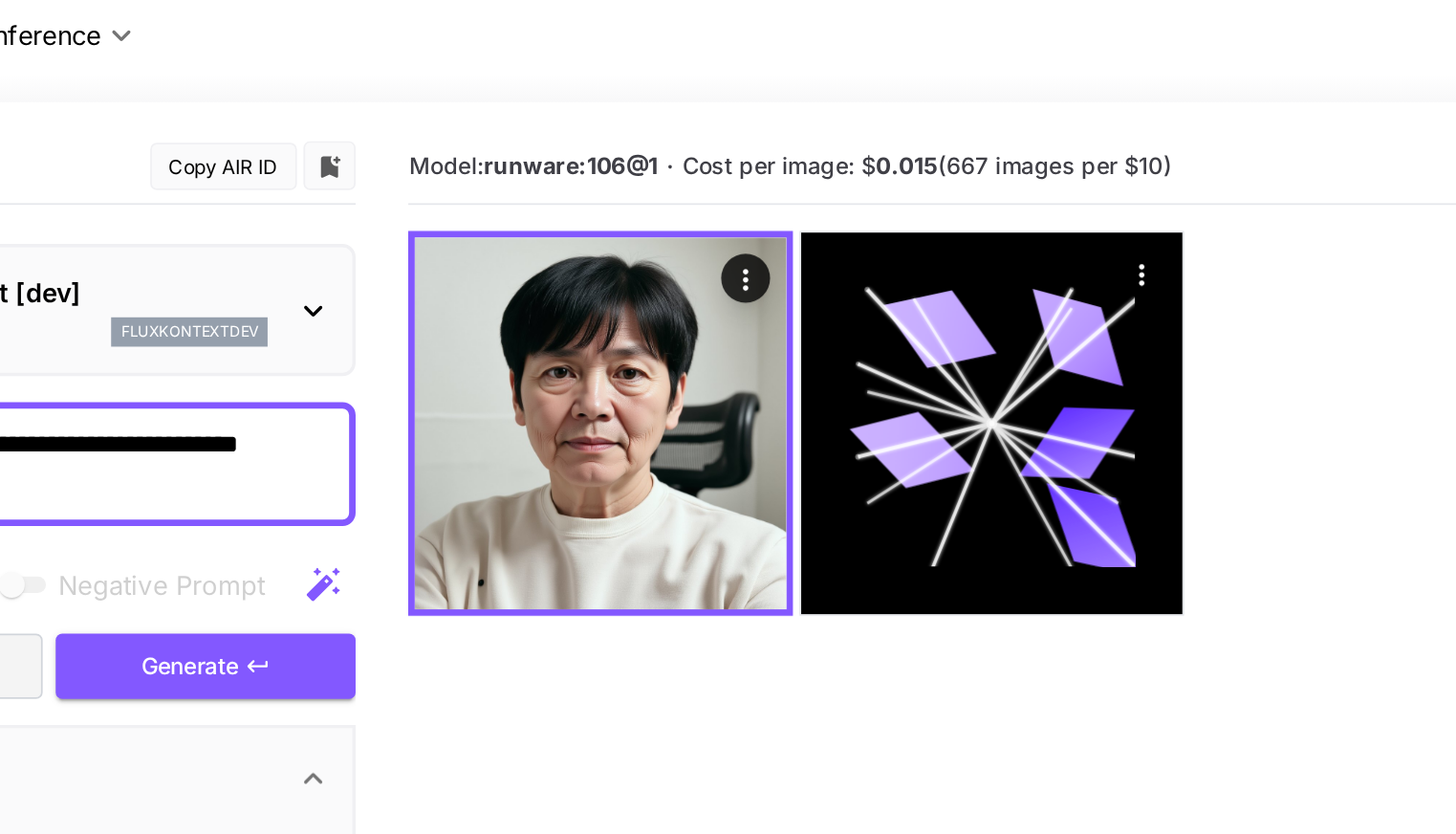 scroll, scrollTop: 0, scrollLeft: 0, axis: both 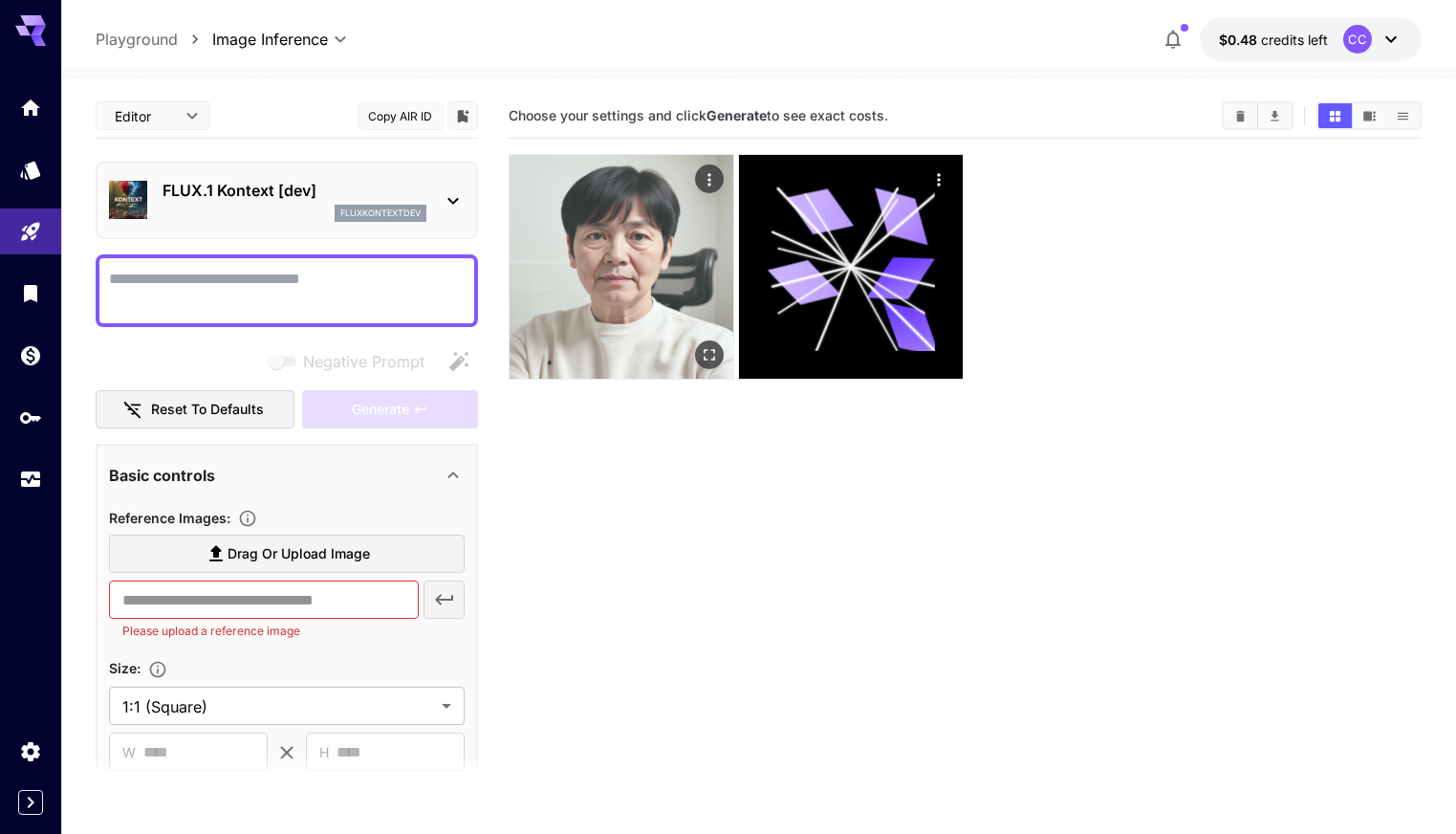 click at bounding box center (621, 267) 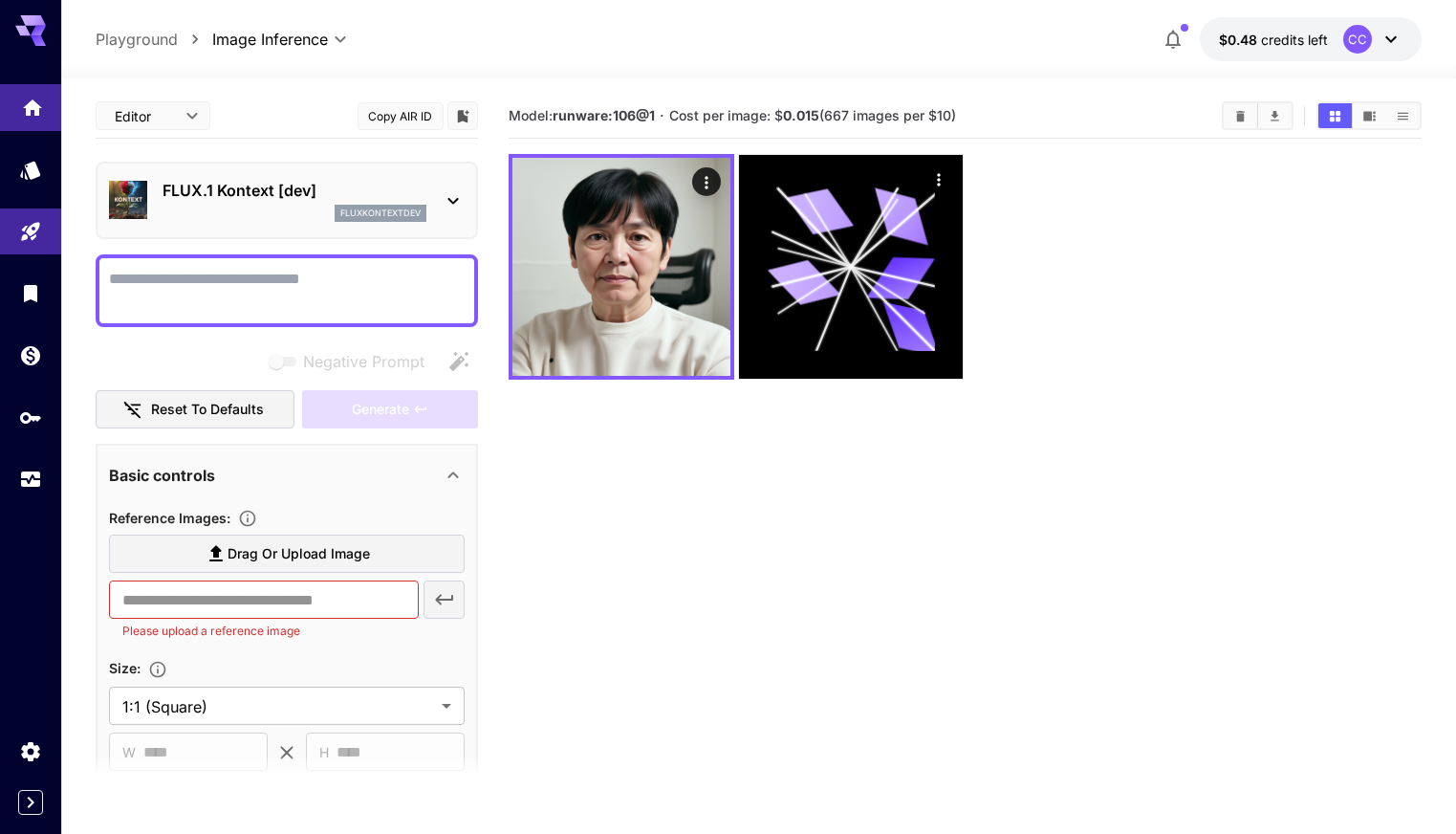 click at bounding box center [31, 107] 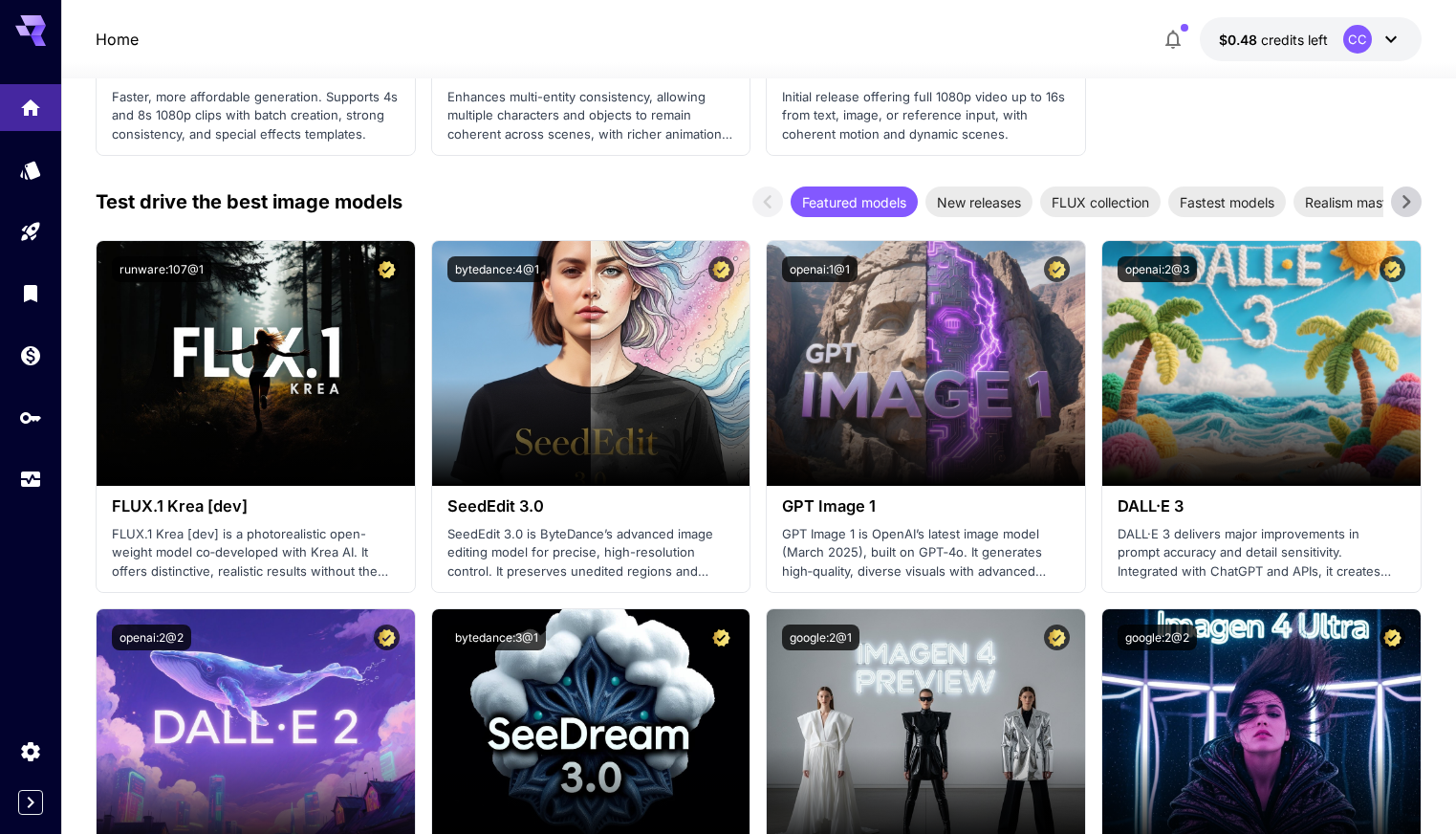 scroll, scrollTop: 2284, scrollLeft: 0, axis: vertical 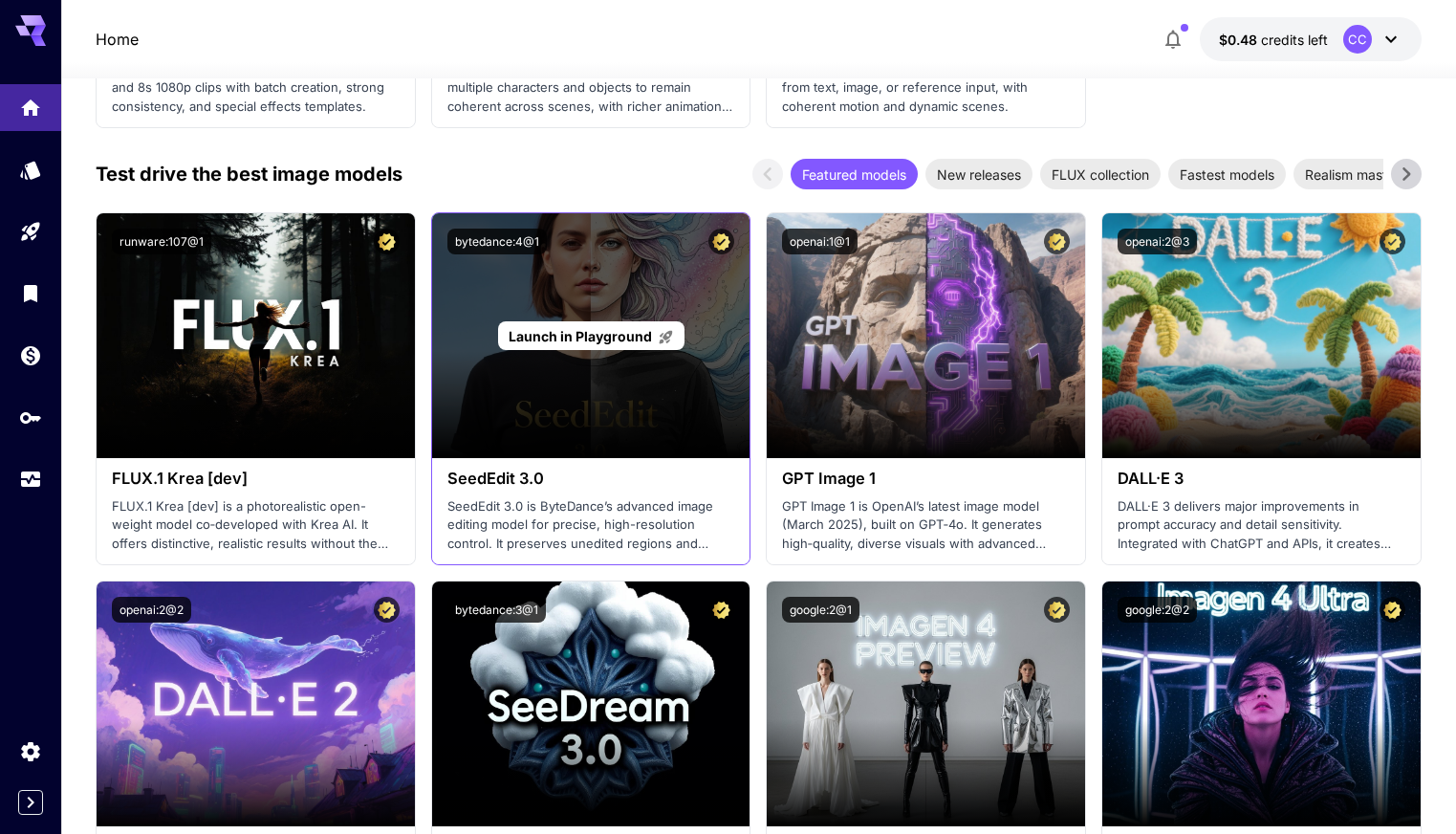 click on "Launch in Playground" at bounding box center (591, 336) 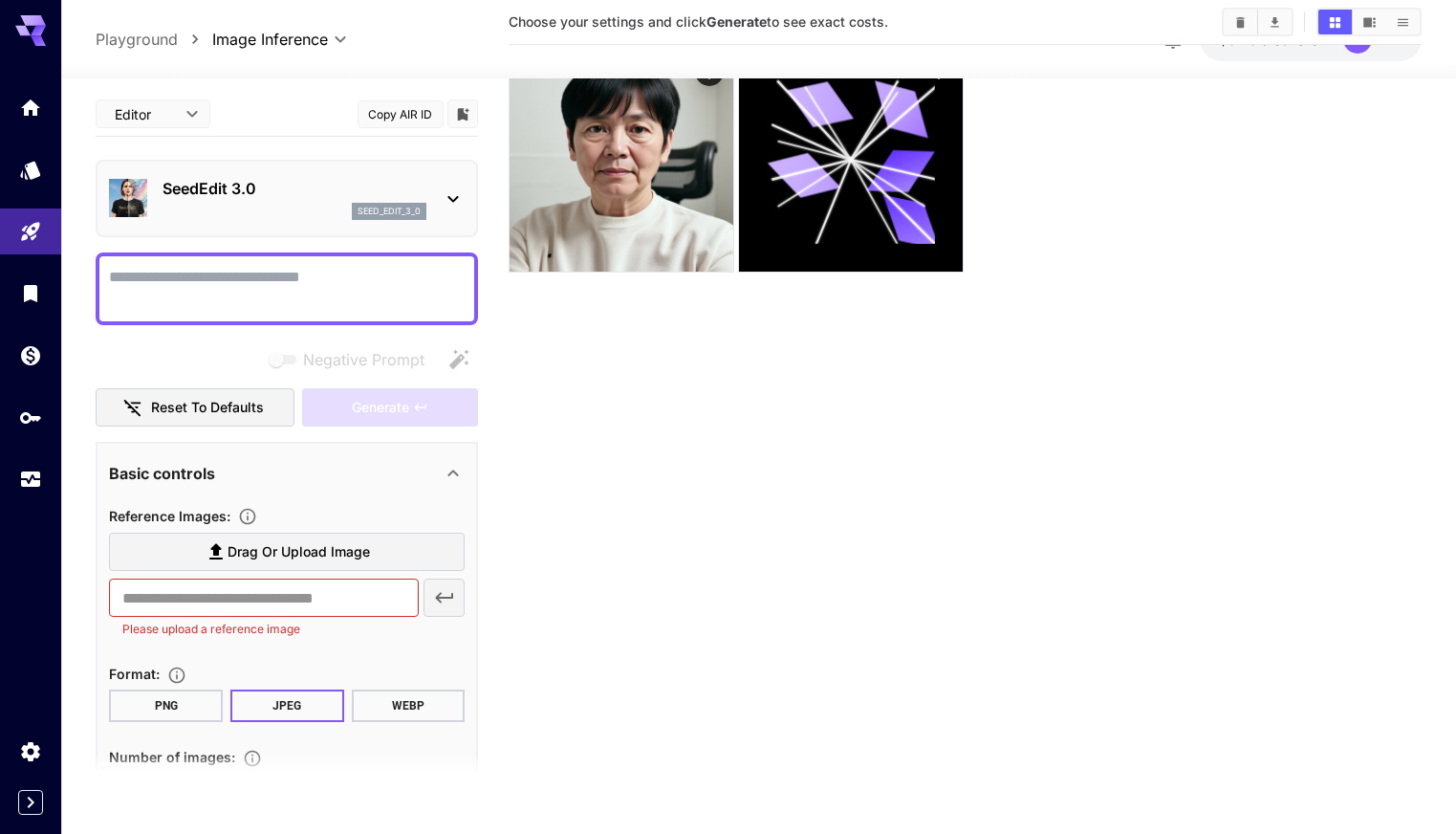 scroll, scrollTop: 84, scrollLeft: 0, axis: vertical 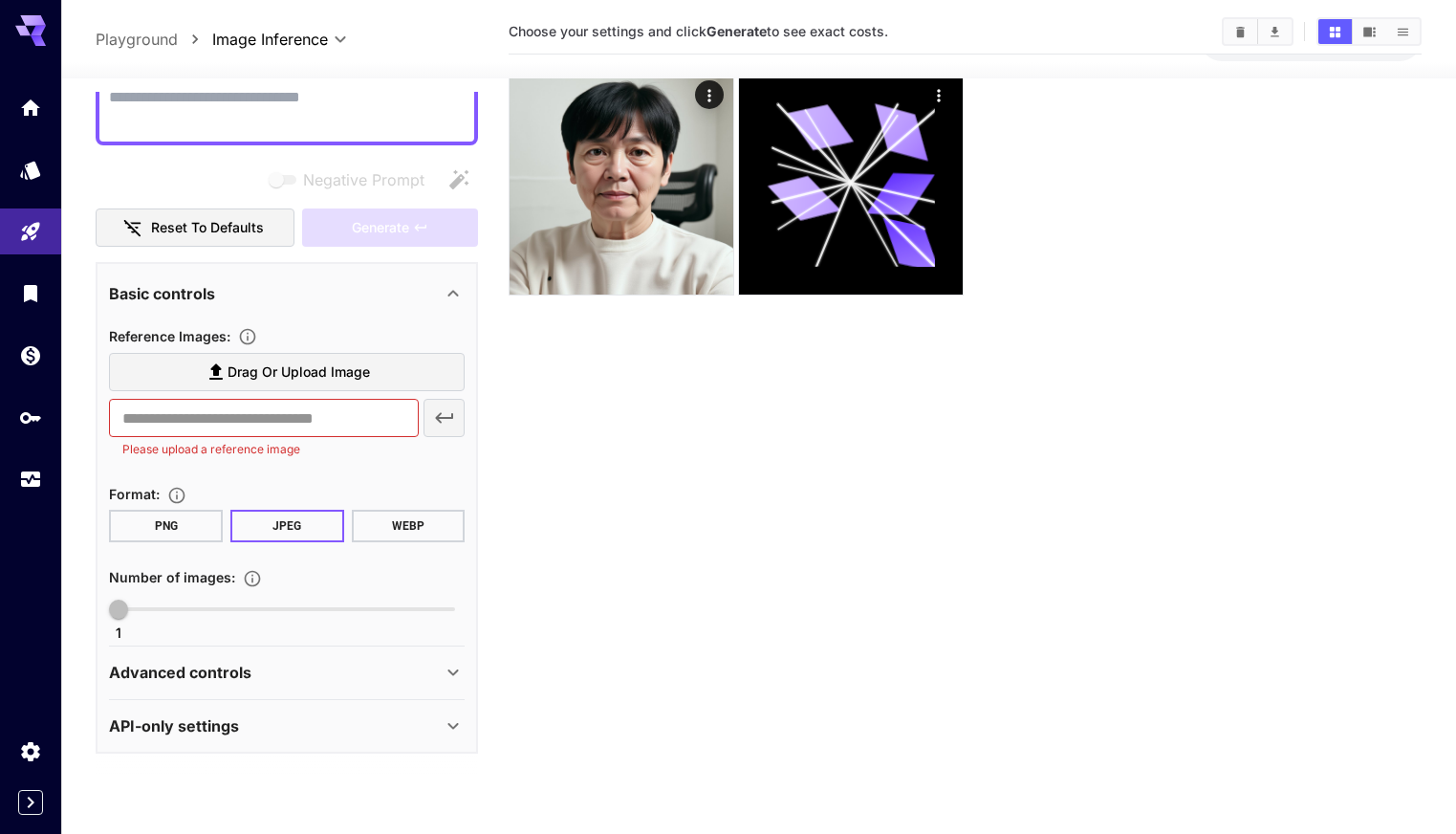 click on "Drag or upload image ​ Please upload a reference image" at bounding box center (287, 406) 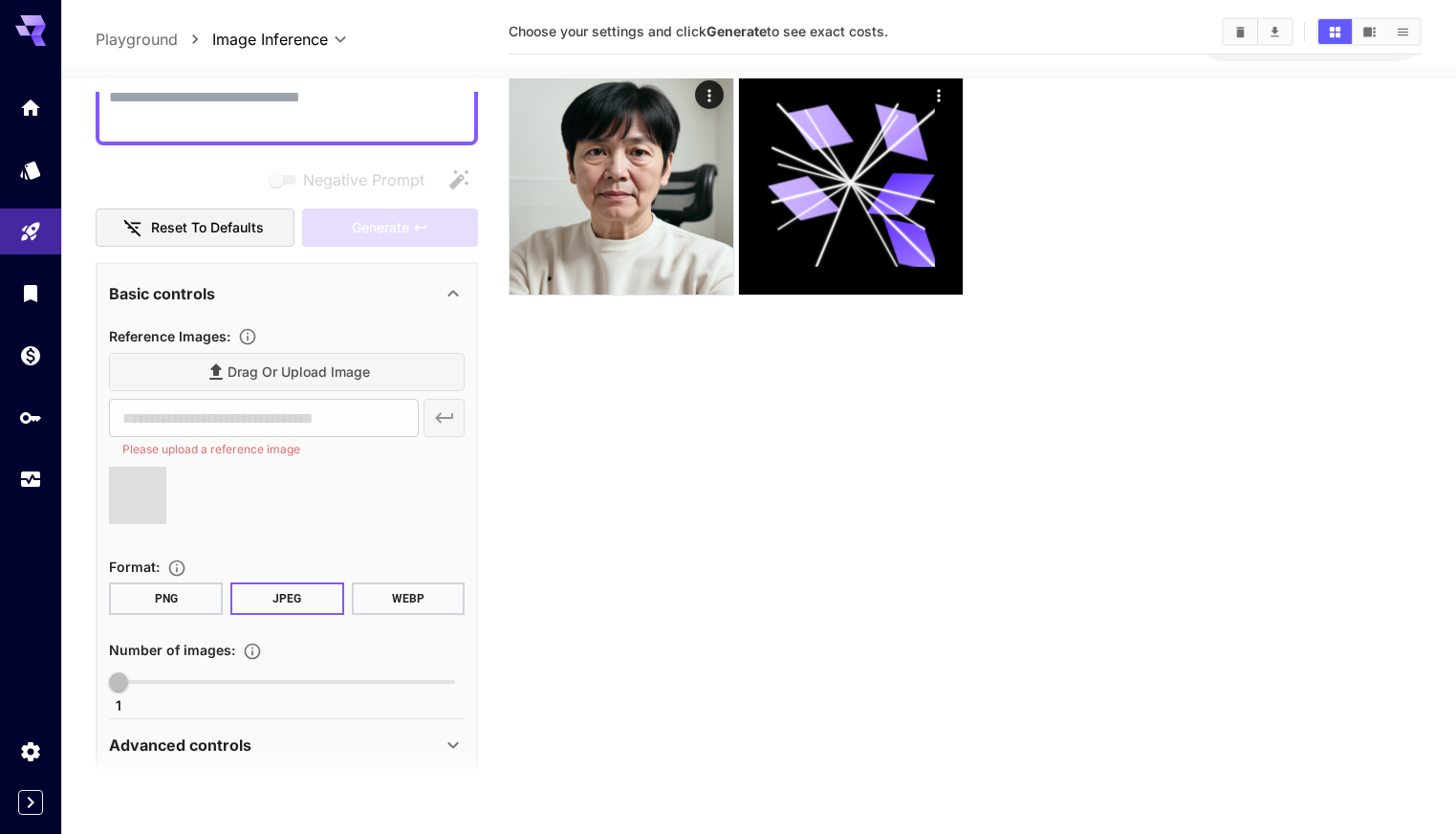 click on "Negative Prompt" at bounding box center (287, 109) 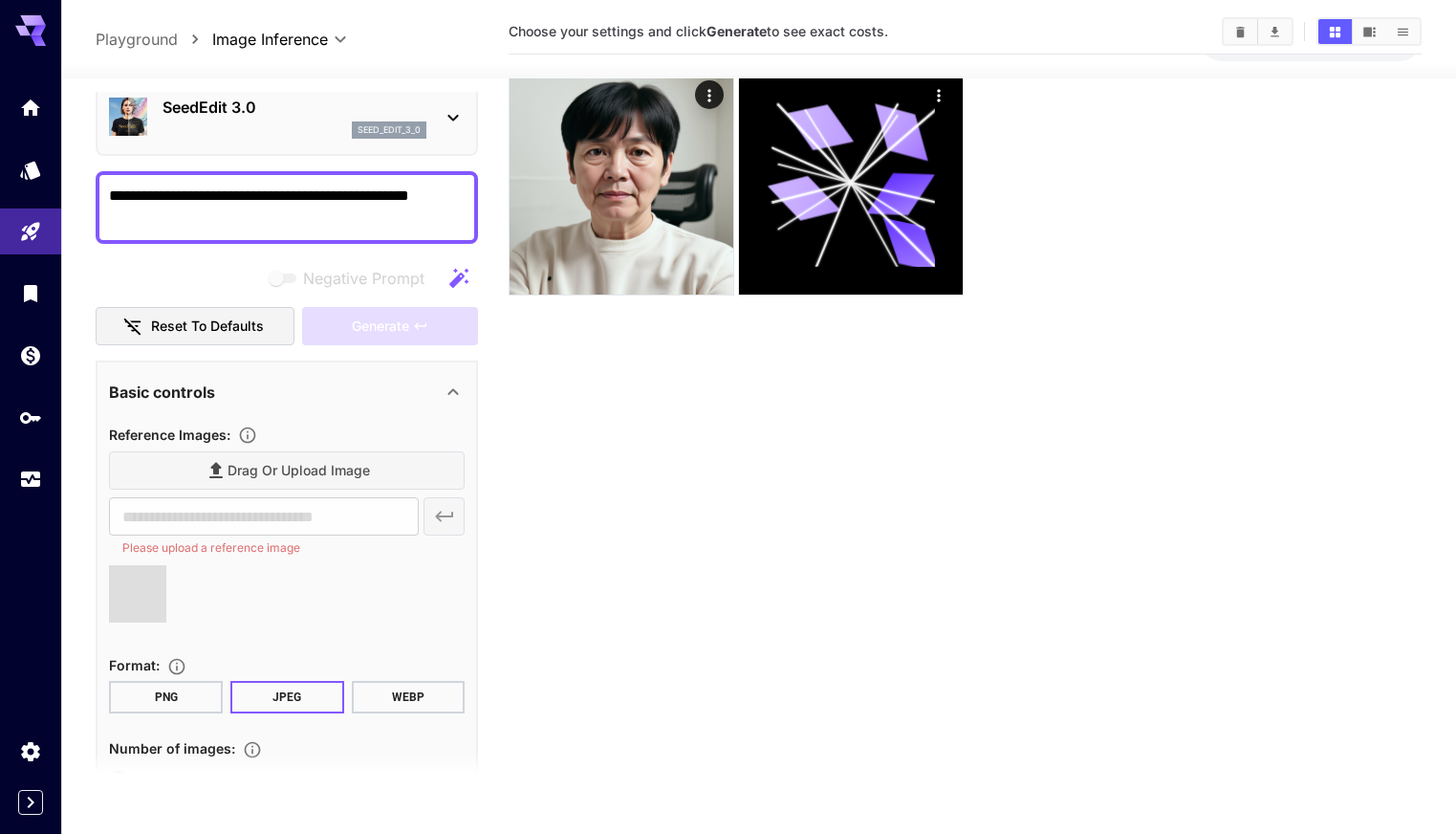 type on "**********" 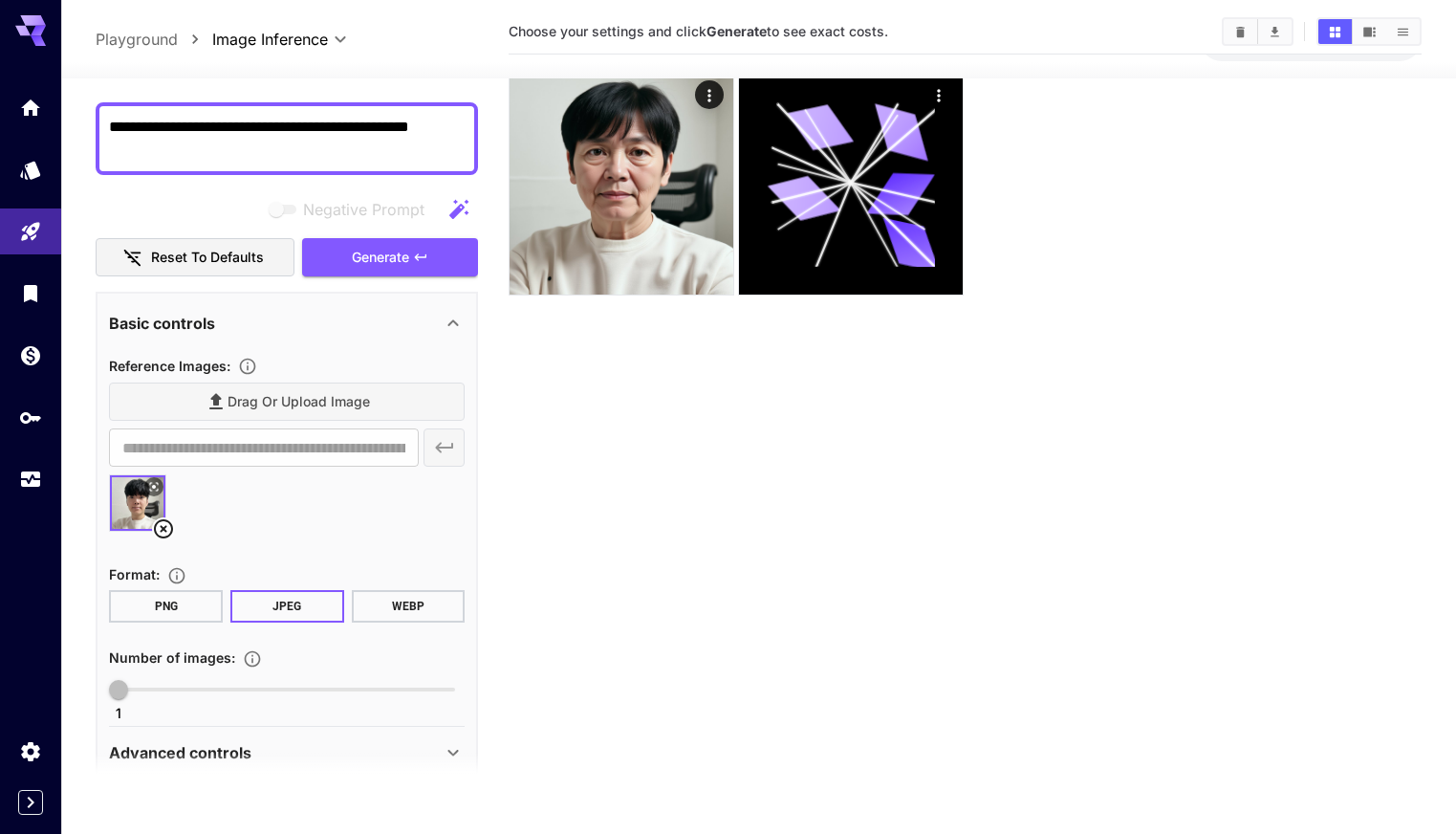 scroll, scrollTop: 230, scrollLeft: 0, axis: vertical 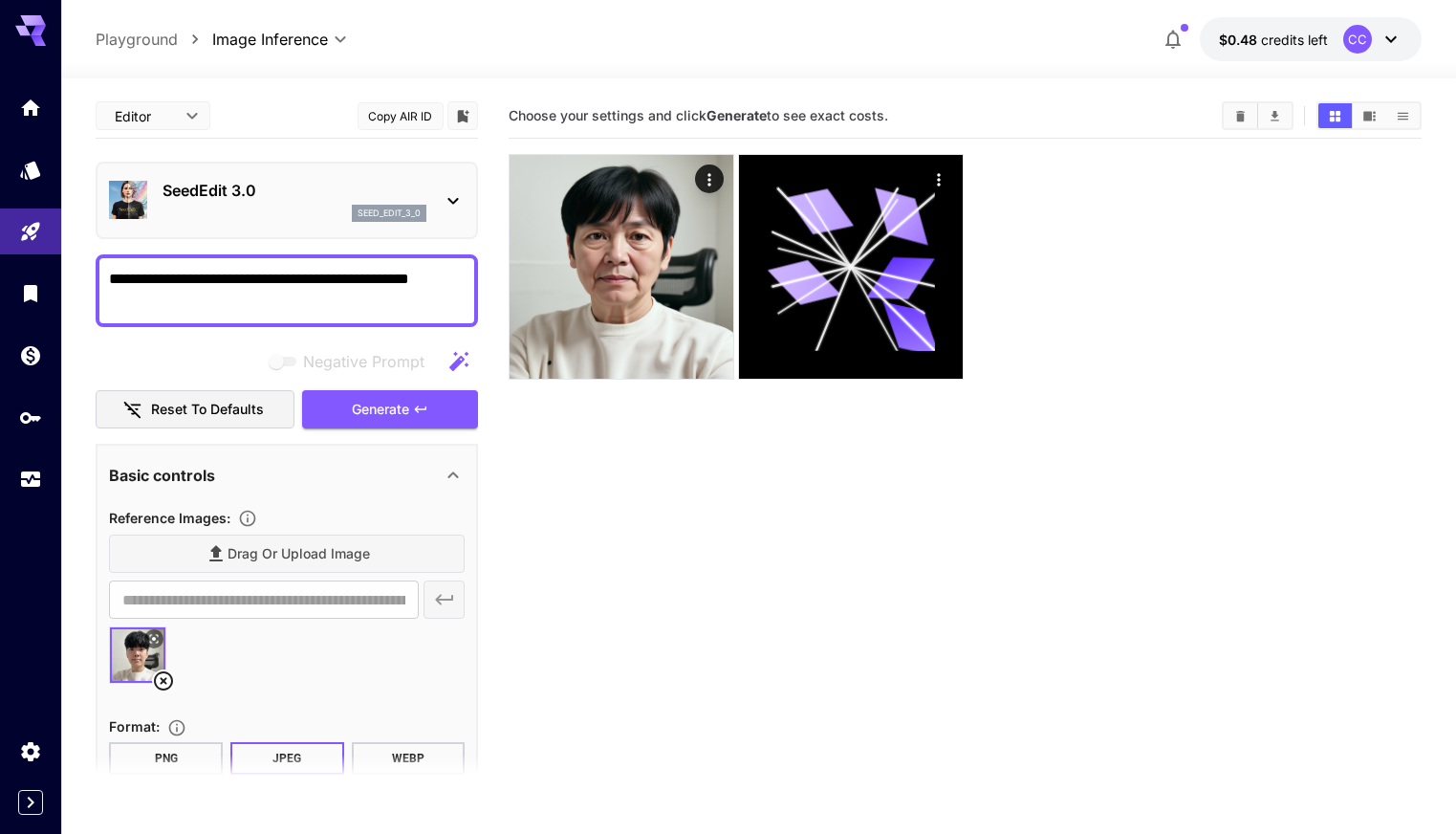 type on "**********" 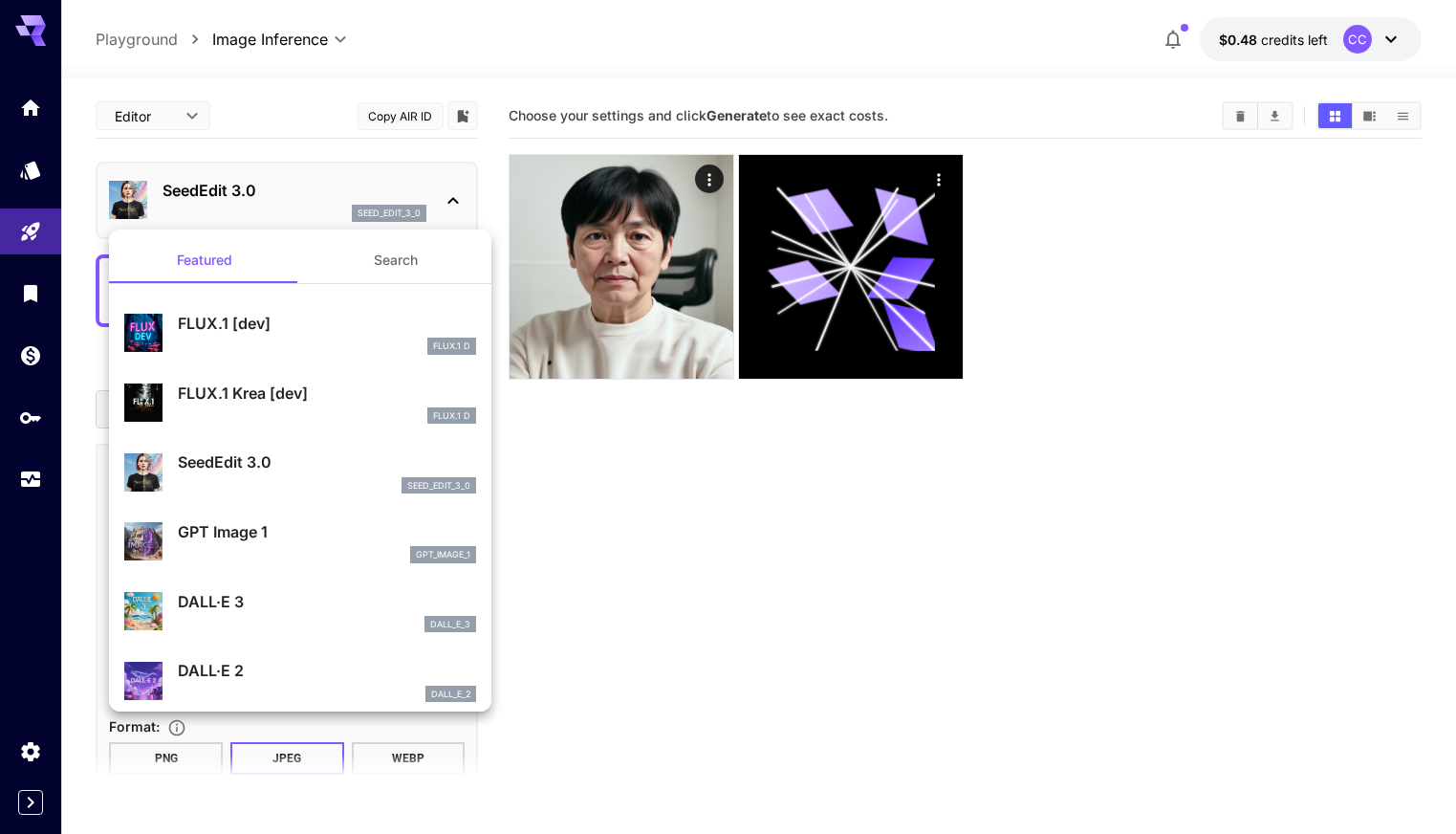 click at bounding box center [728, 417] 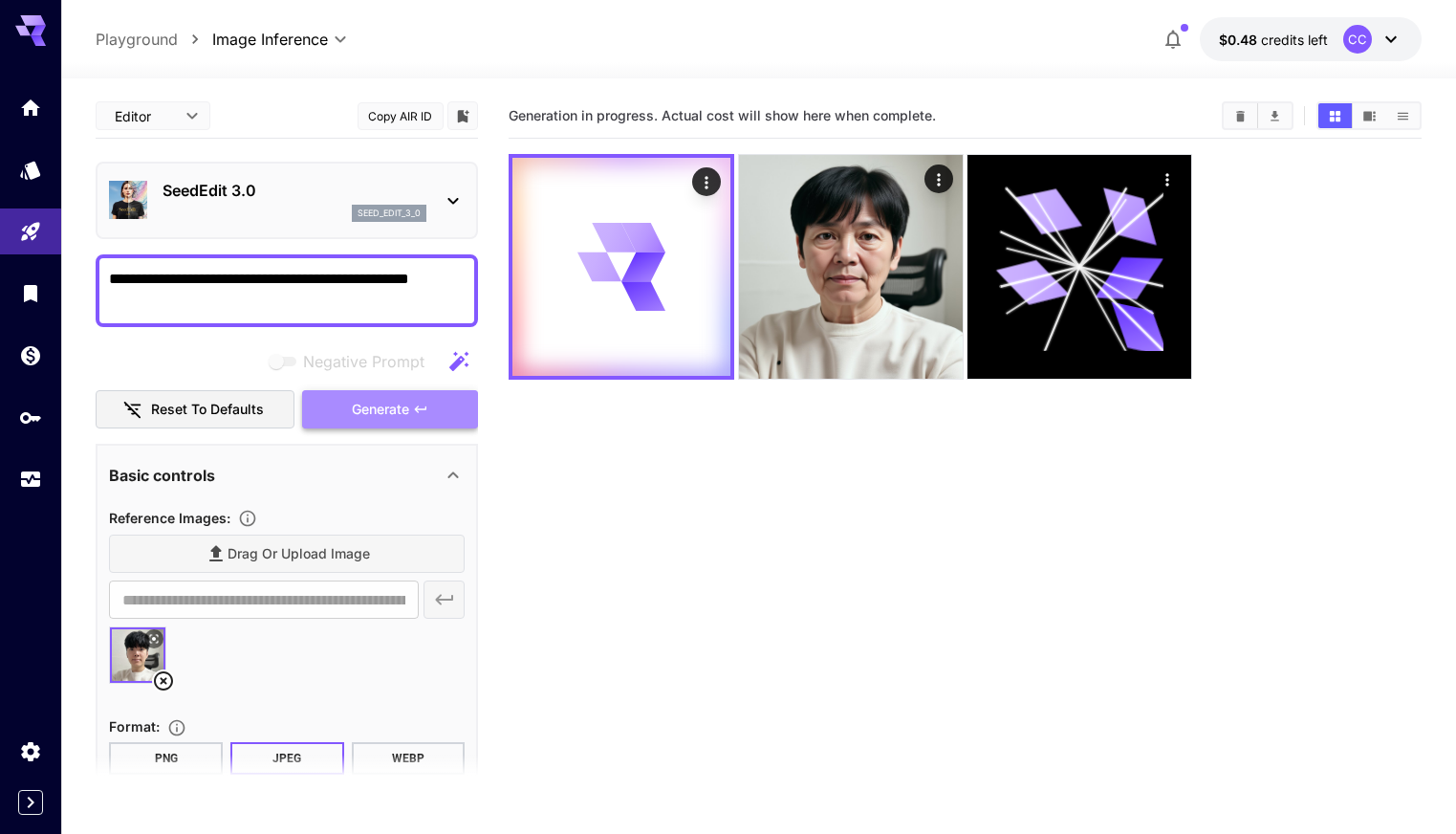 click 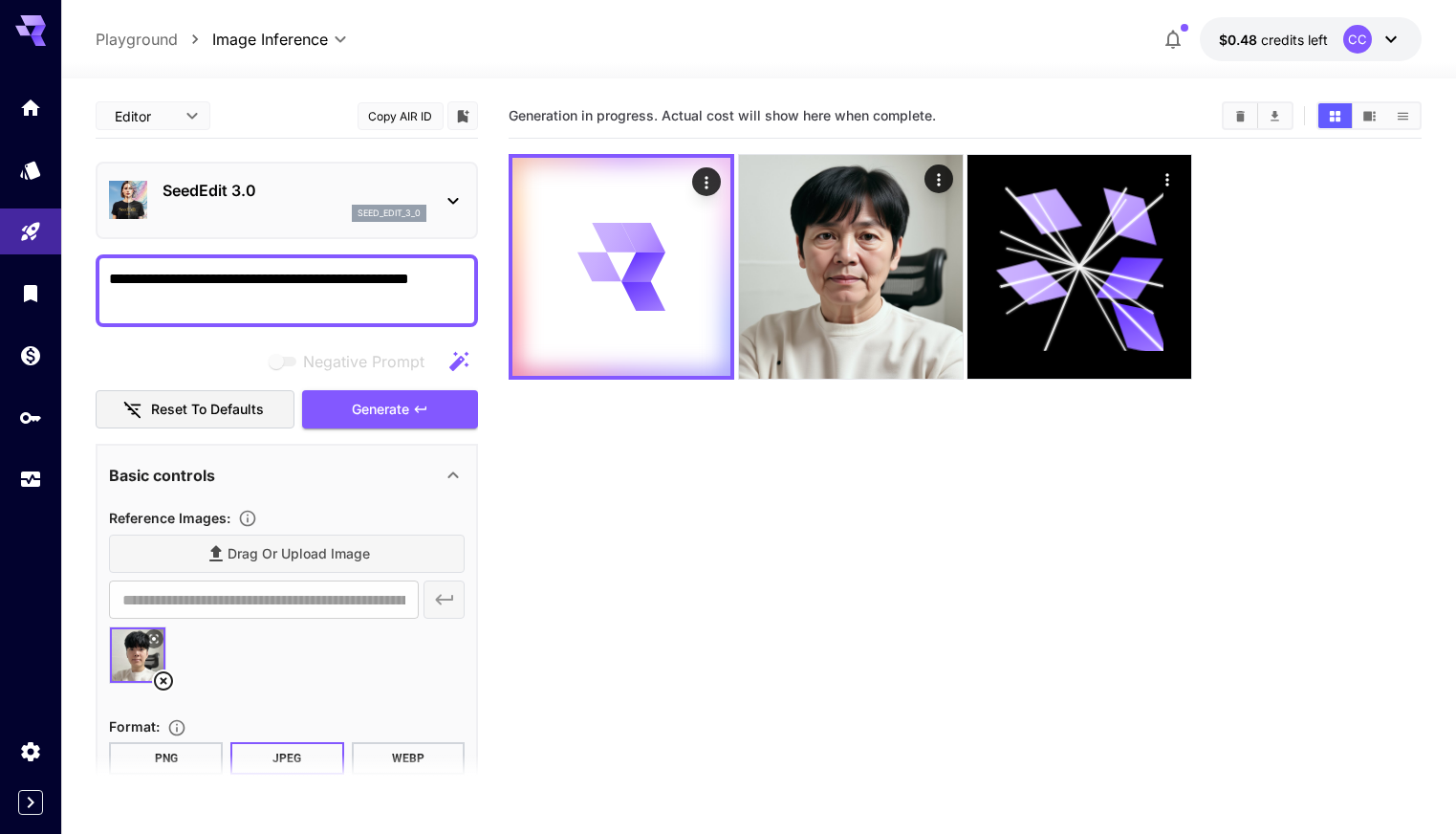 click 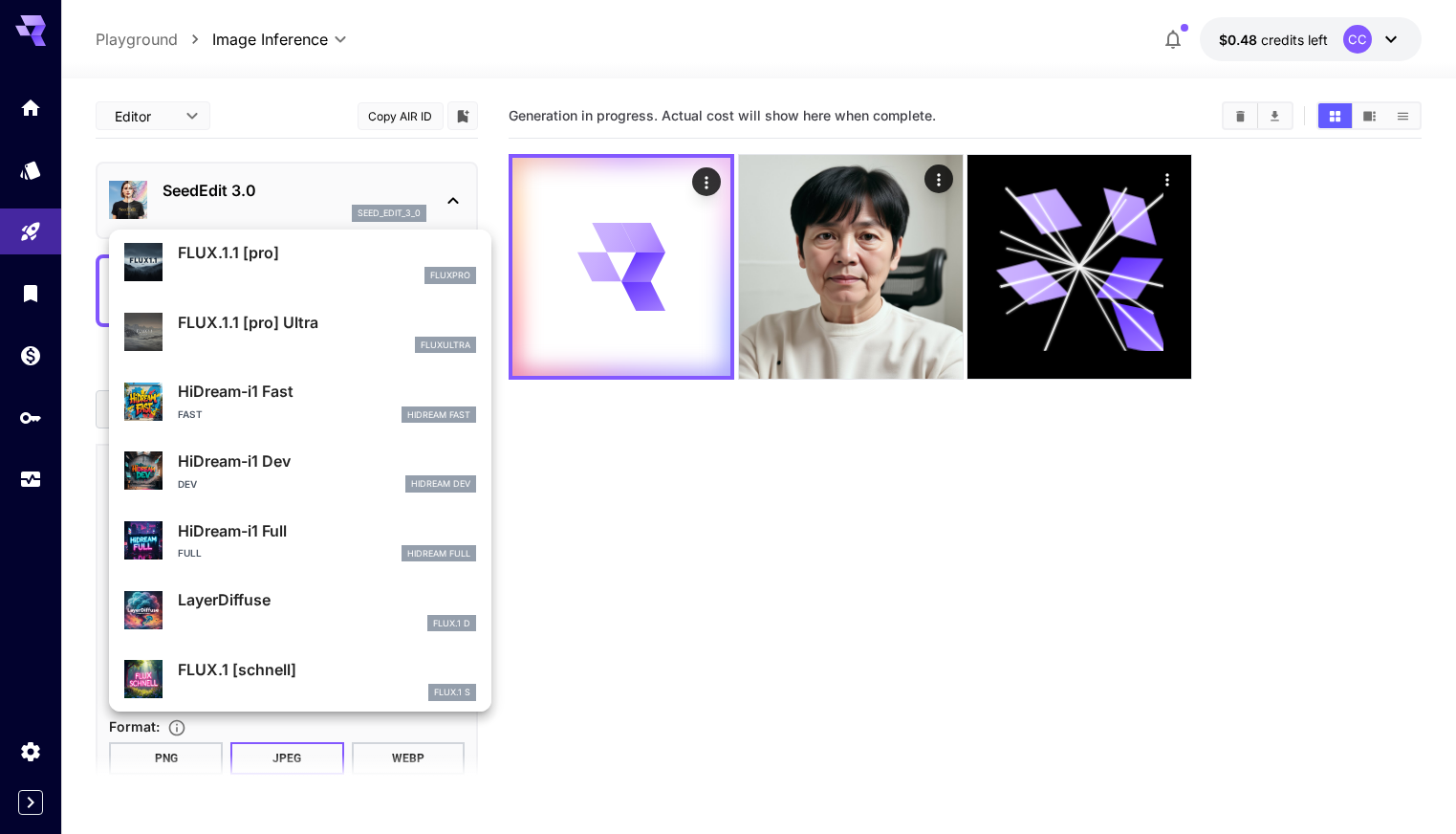 scroll, scrollTop: 1059, scrollLeft: 0, axis: vertical 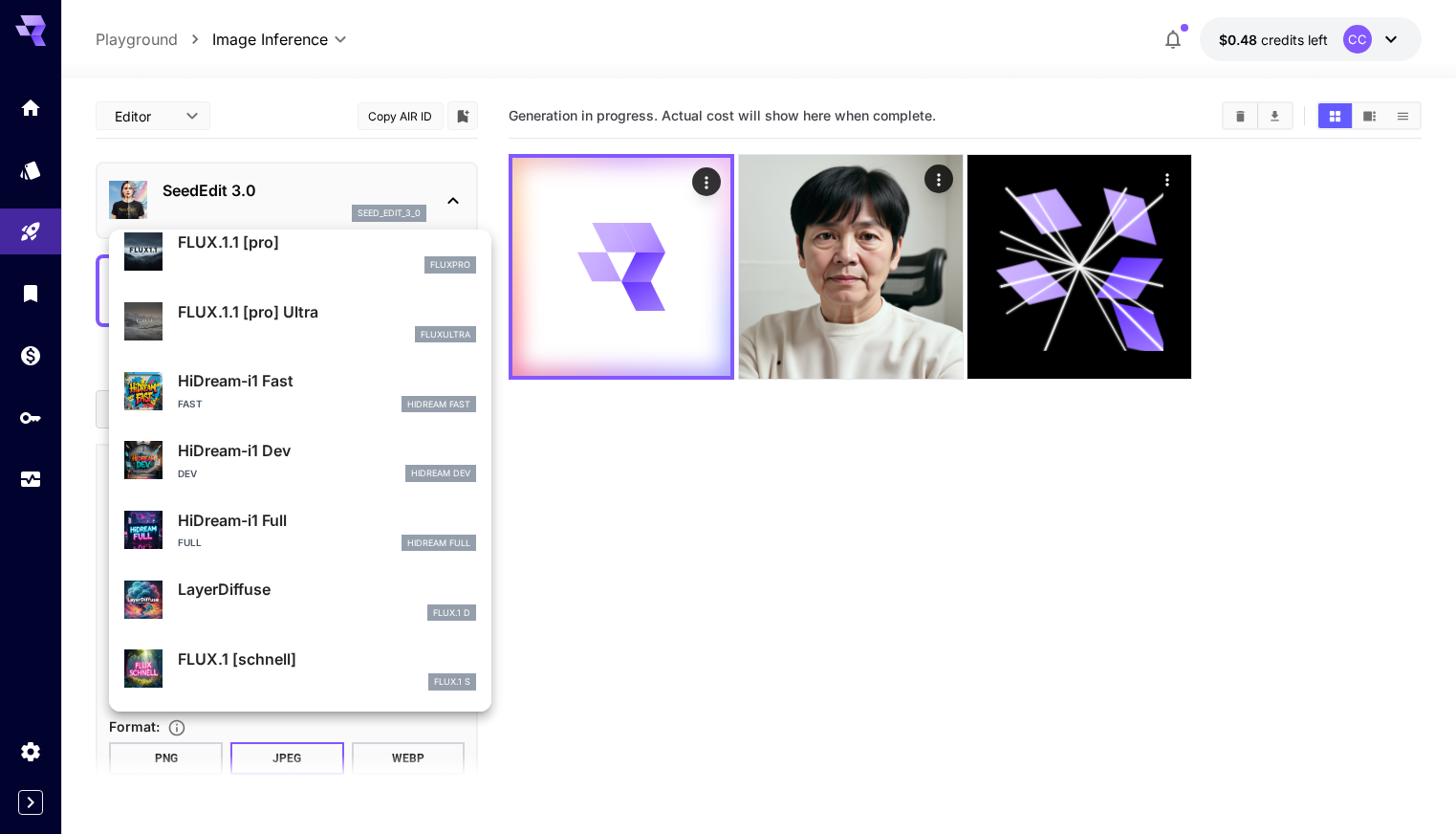 click at bounding box center (728, 417) 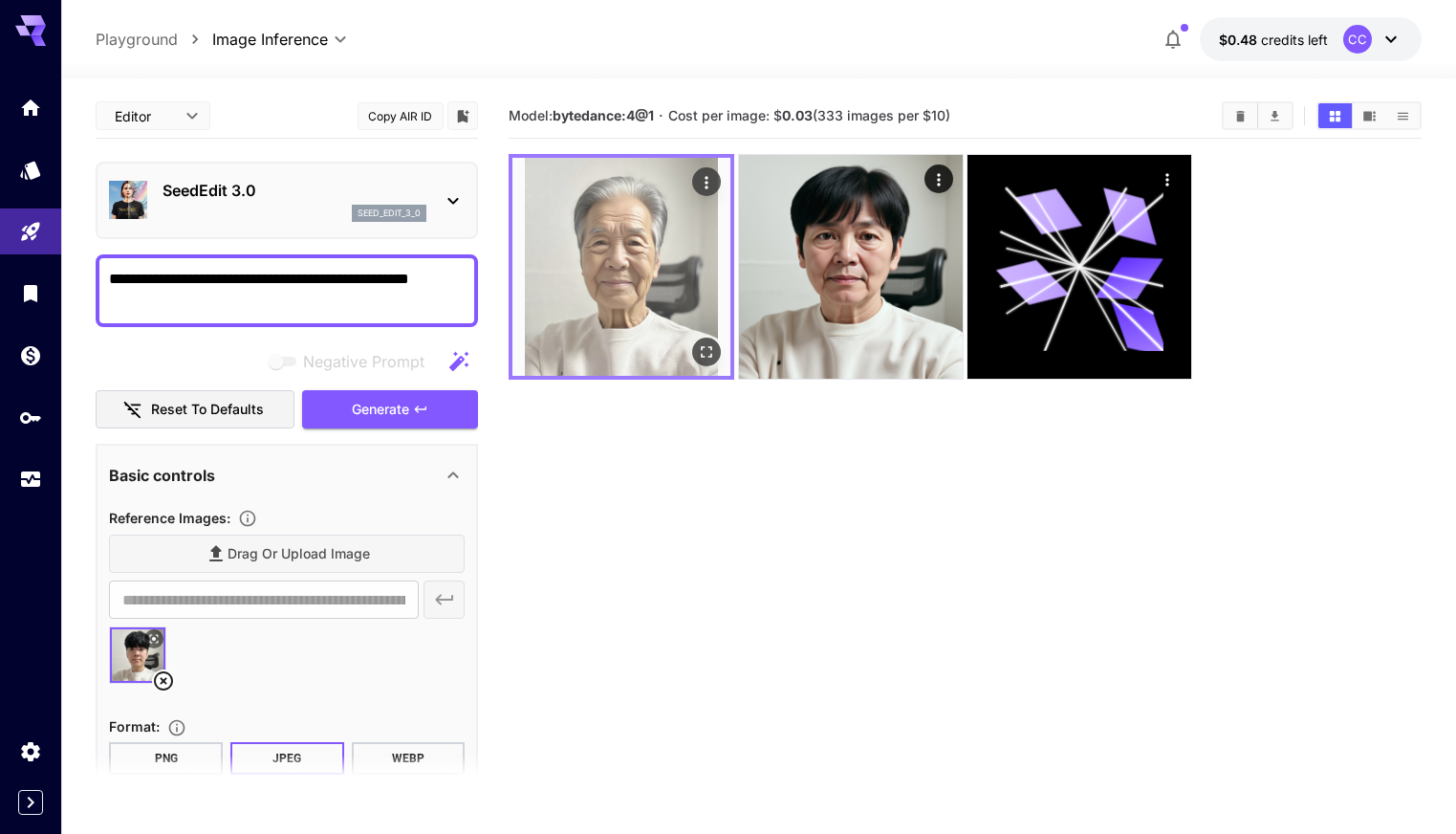 click at bounding box center (621, 267) 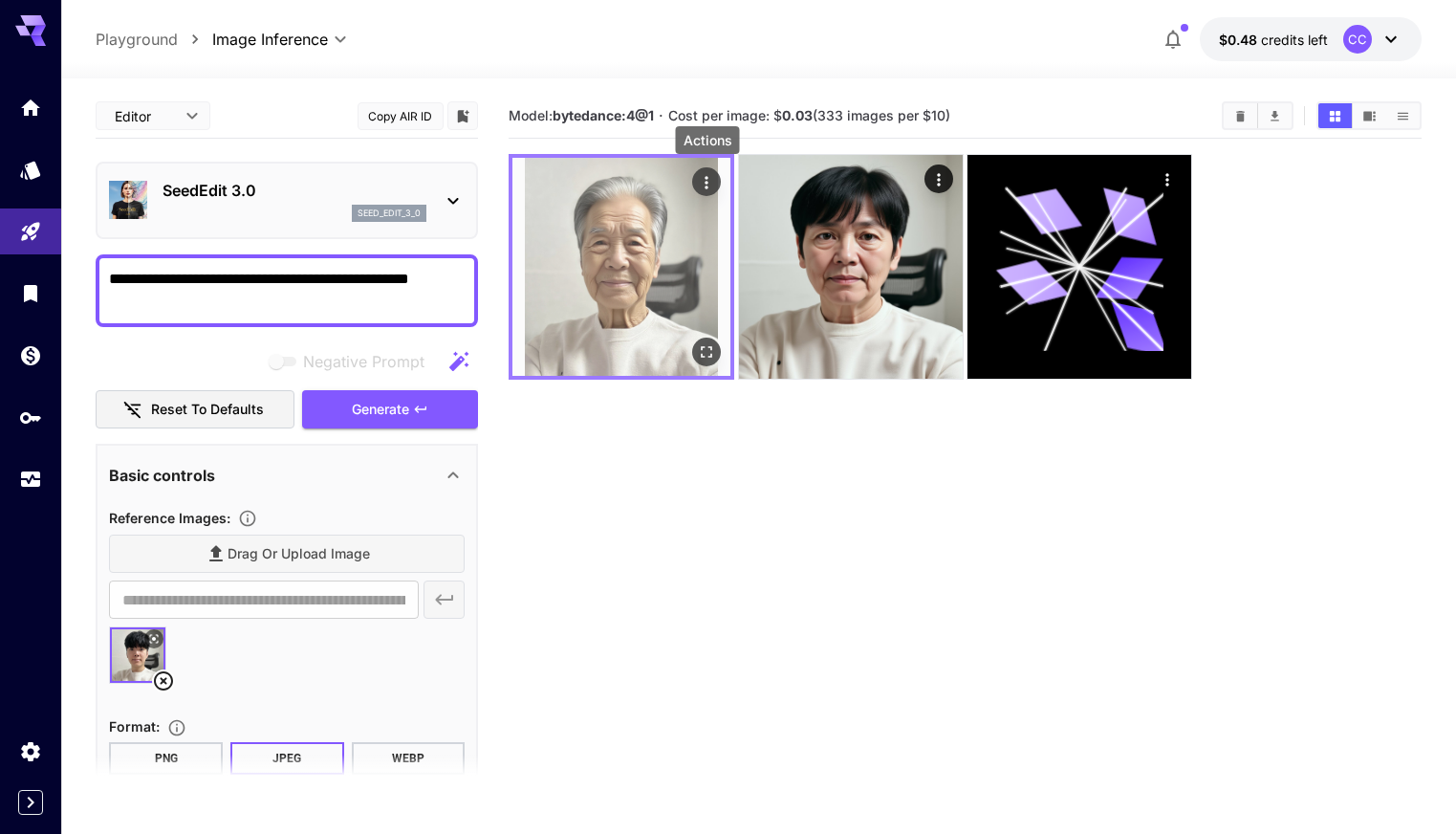 click 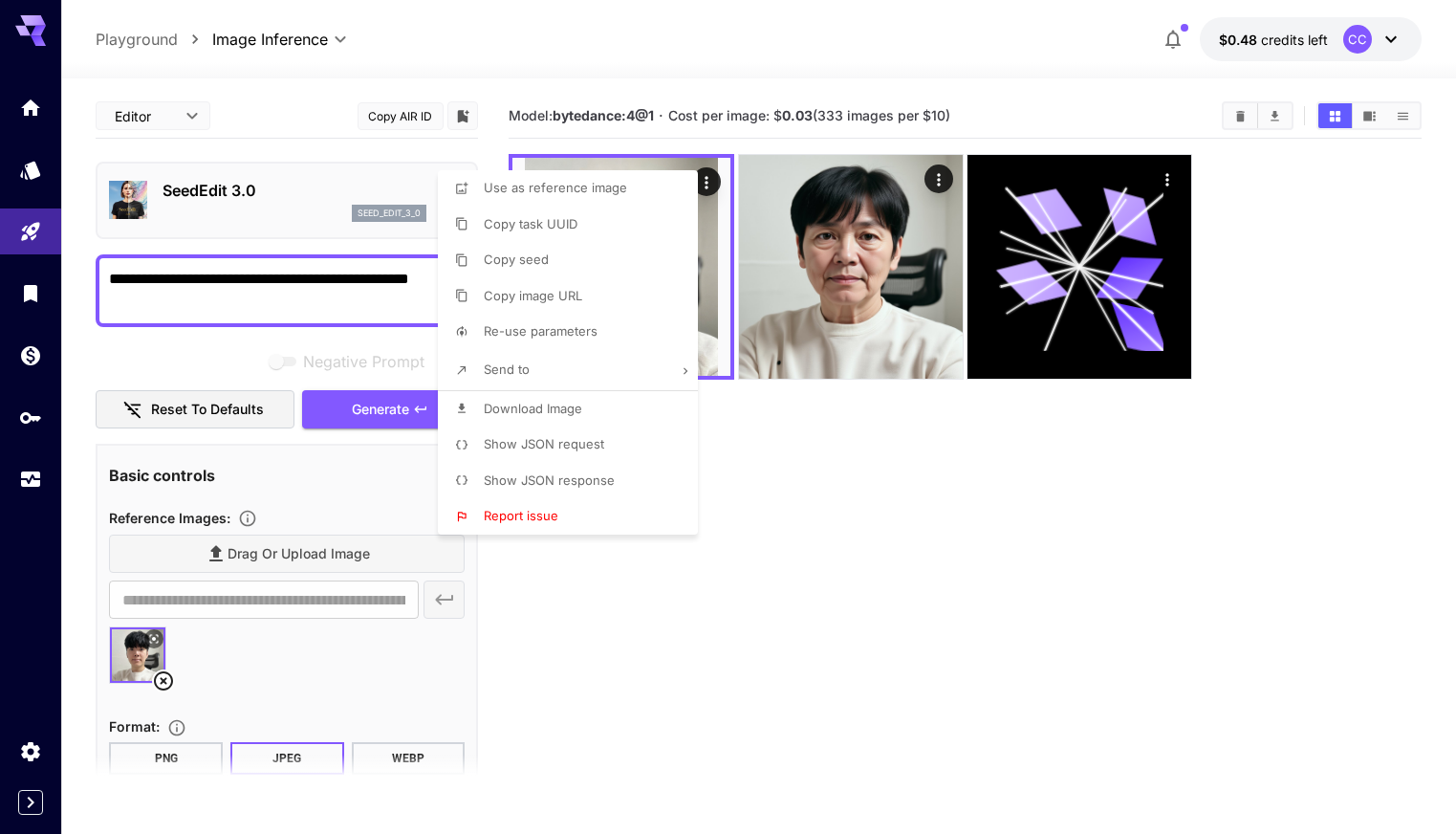 click on "Actions" at bounding box center (707, 146) 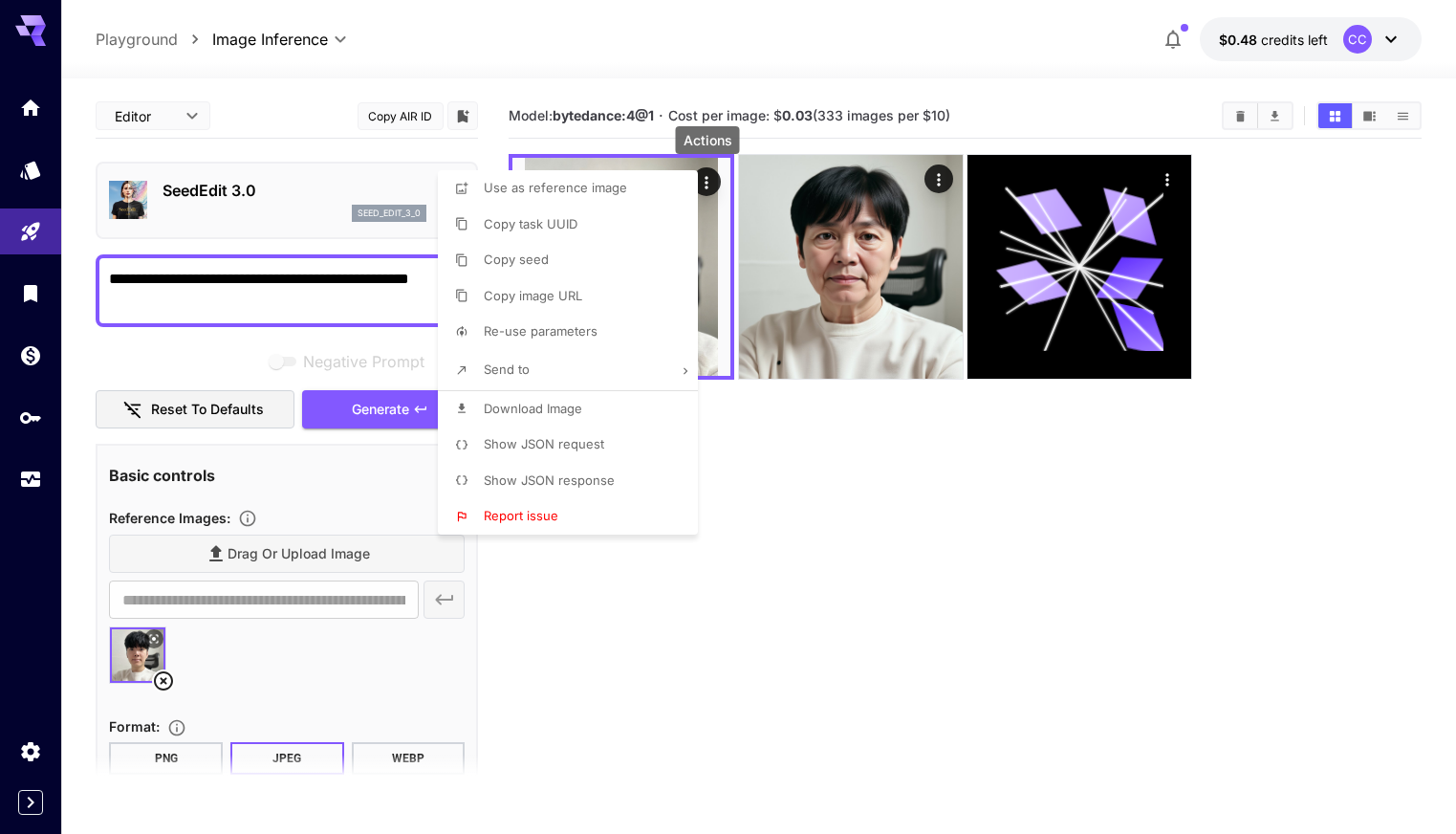 click at bounding box center (728, 417) 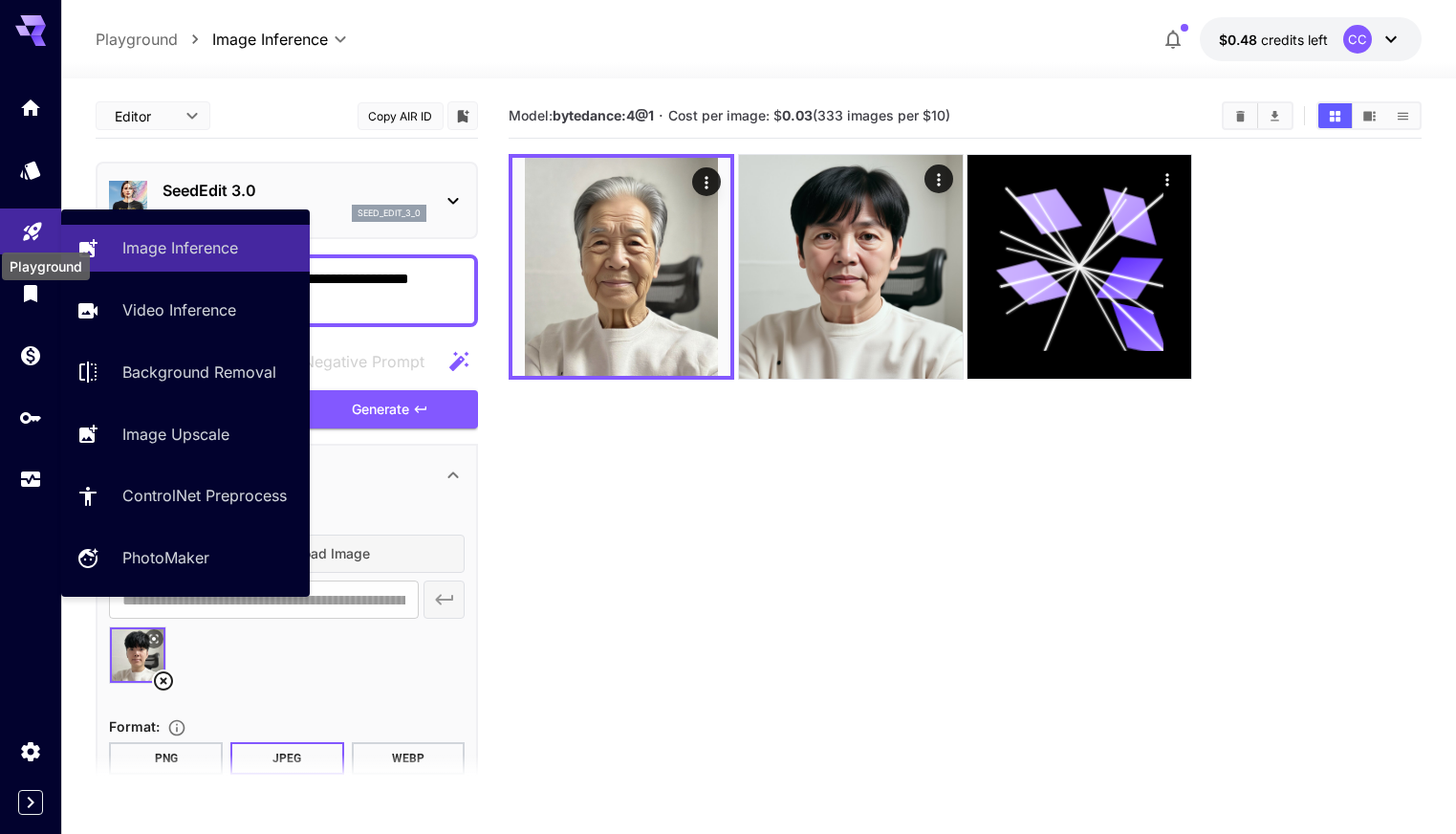 click 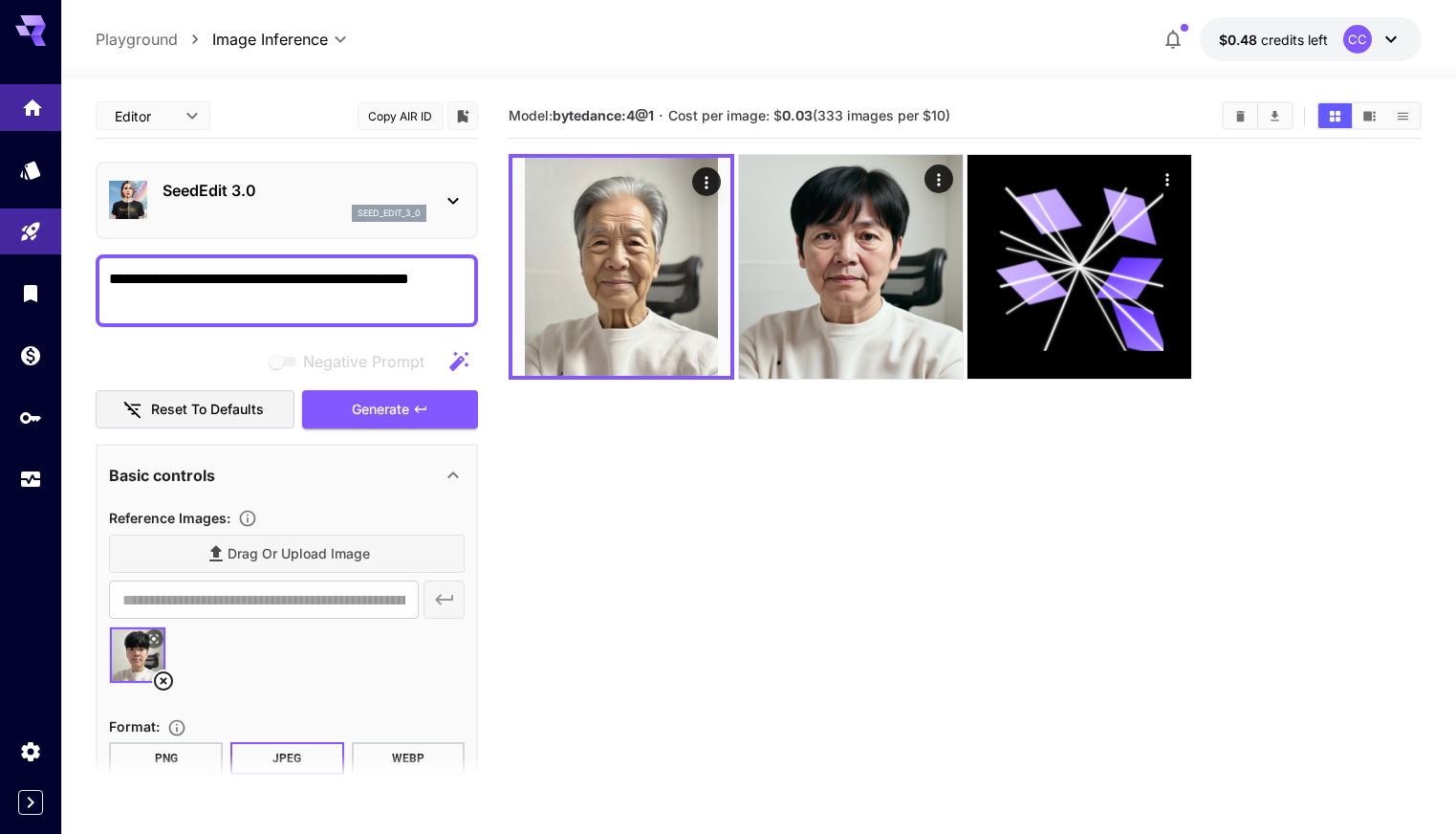 click at bounding box center (31, 107) 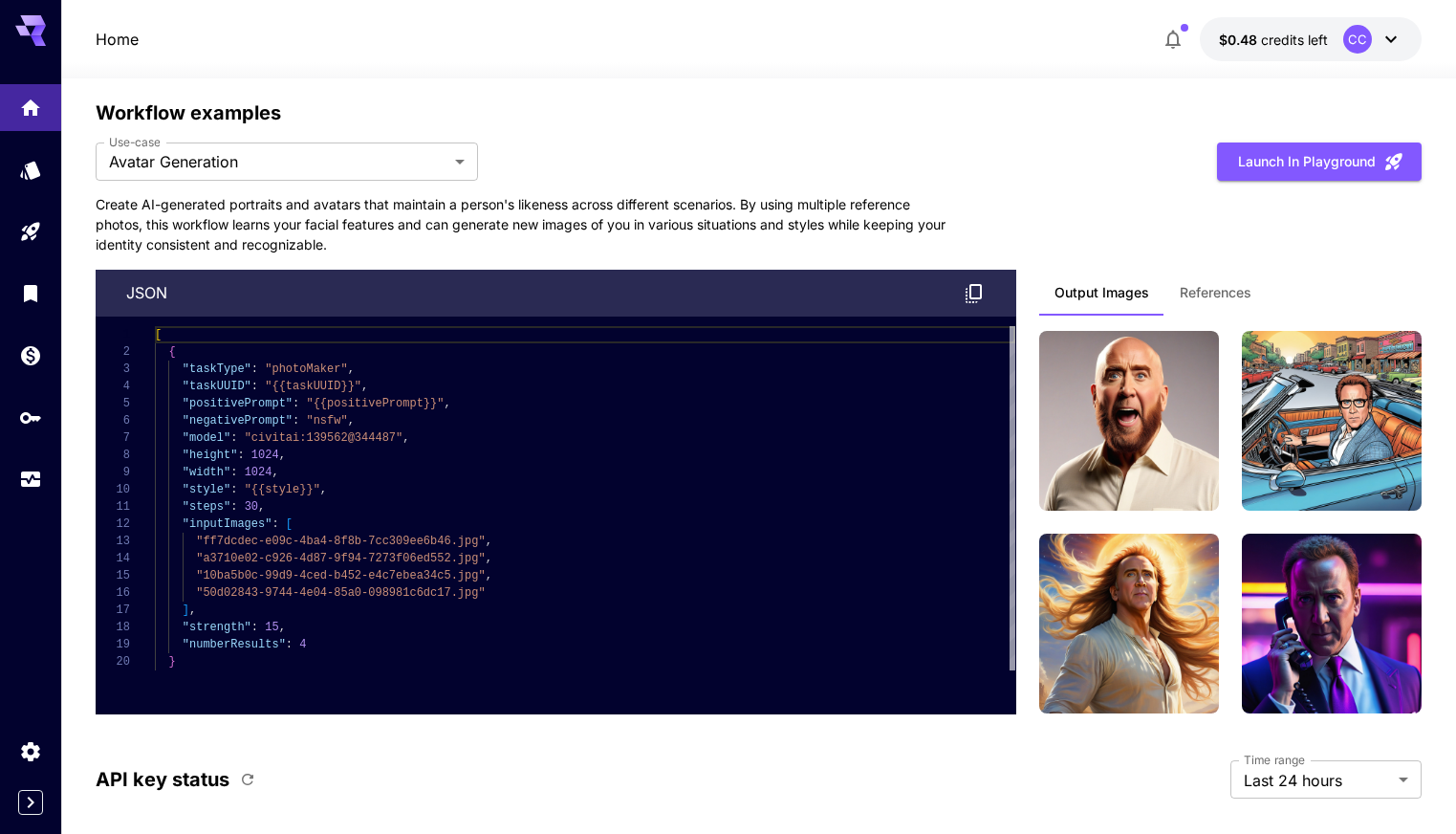scroll, scrollTop: 4621, scrollLeft: 0, axis: vertical 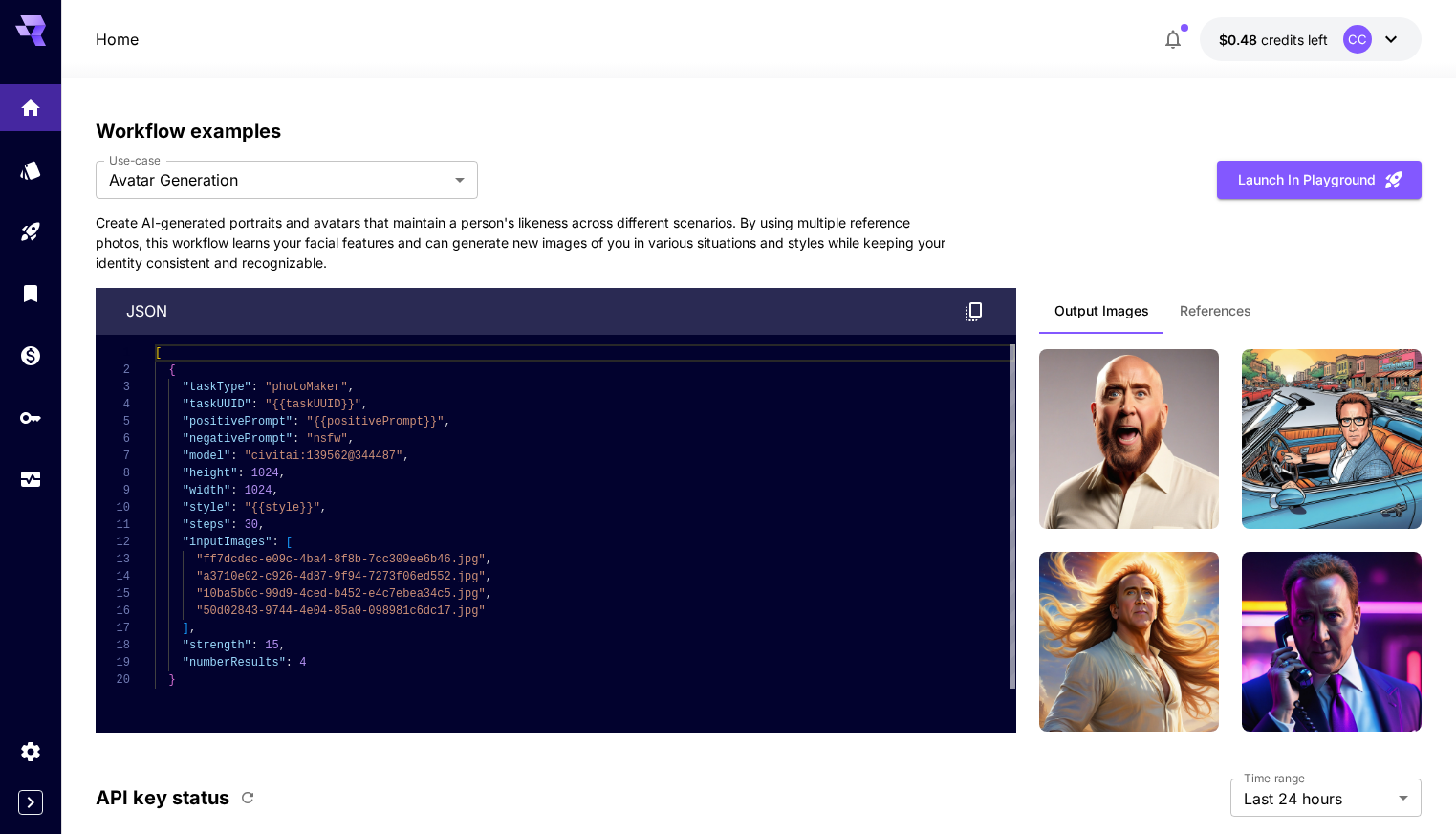 click on "Create AI-generated portraits and avatars that maintain a person's likeness across different scenarios. By using multiple reference photos, this workflow learns your facial features and can generate new images of you in various situations and styles while keeping your identity consistent and recognizable." at bounding box center (526, 242) 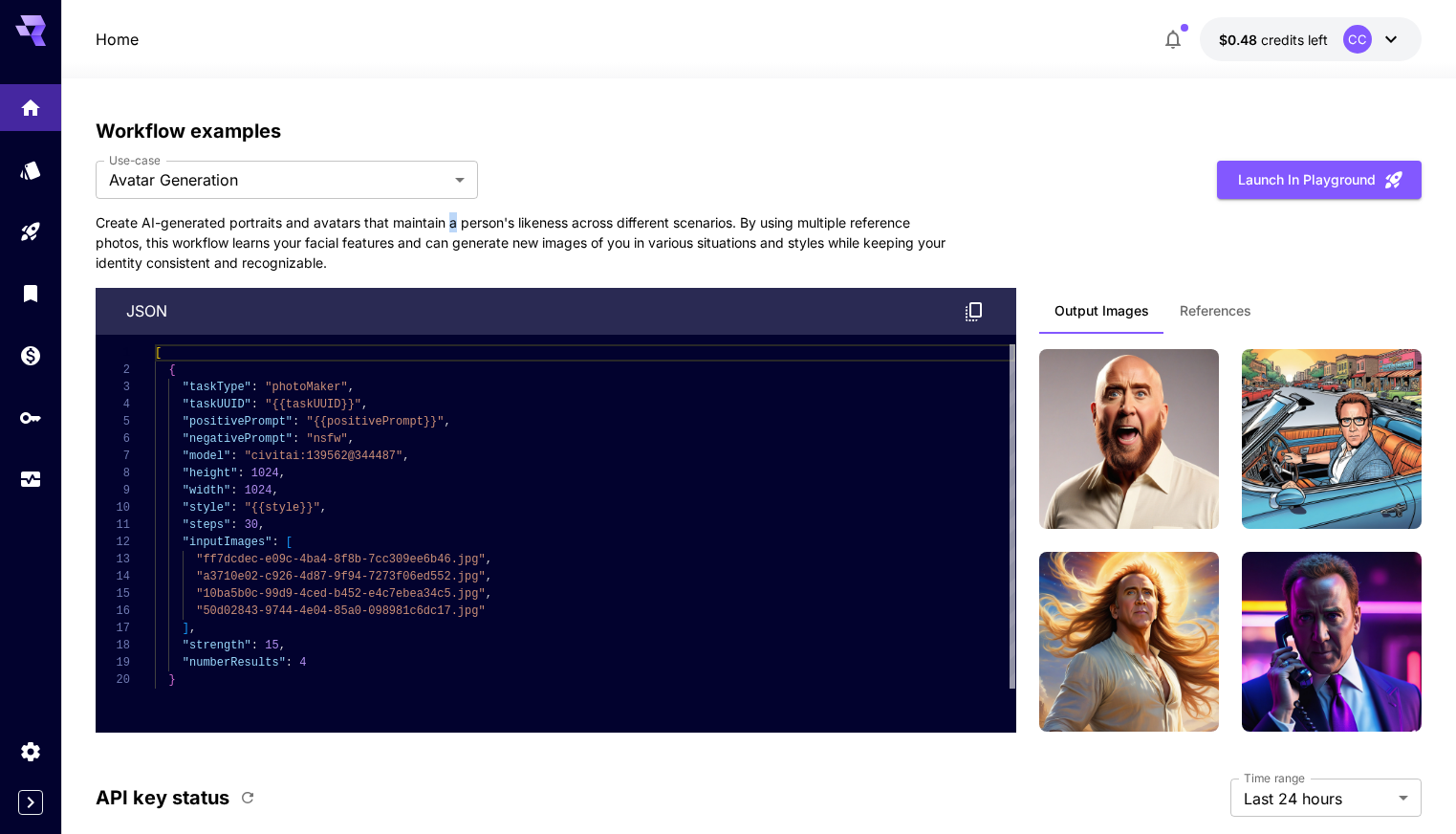 click on "Create AI-generated portraits and avatars that maintain a person's likeness across different scenarios. By using multiple reference photos, this workflow learns your facial features and can generate new images of you in various situations and styles while keeping your identity consistent and recognizable." at bounding box center (526, 242) 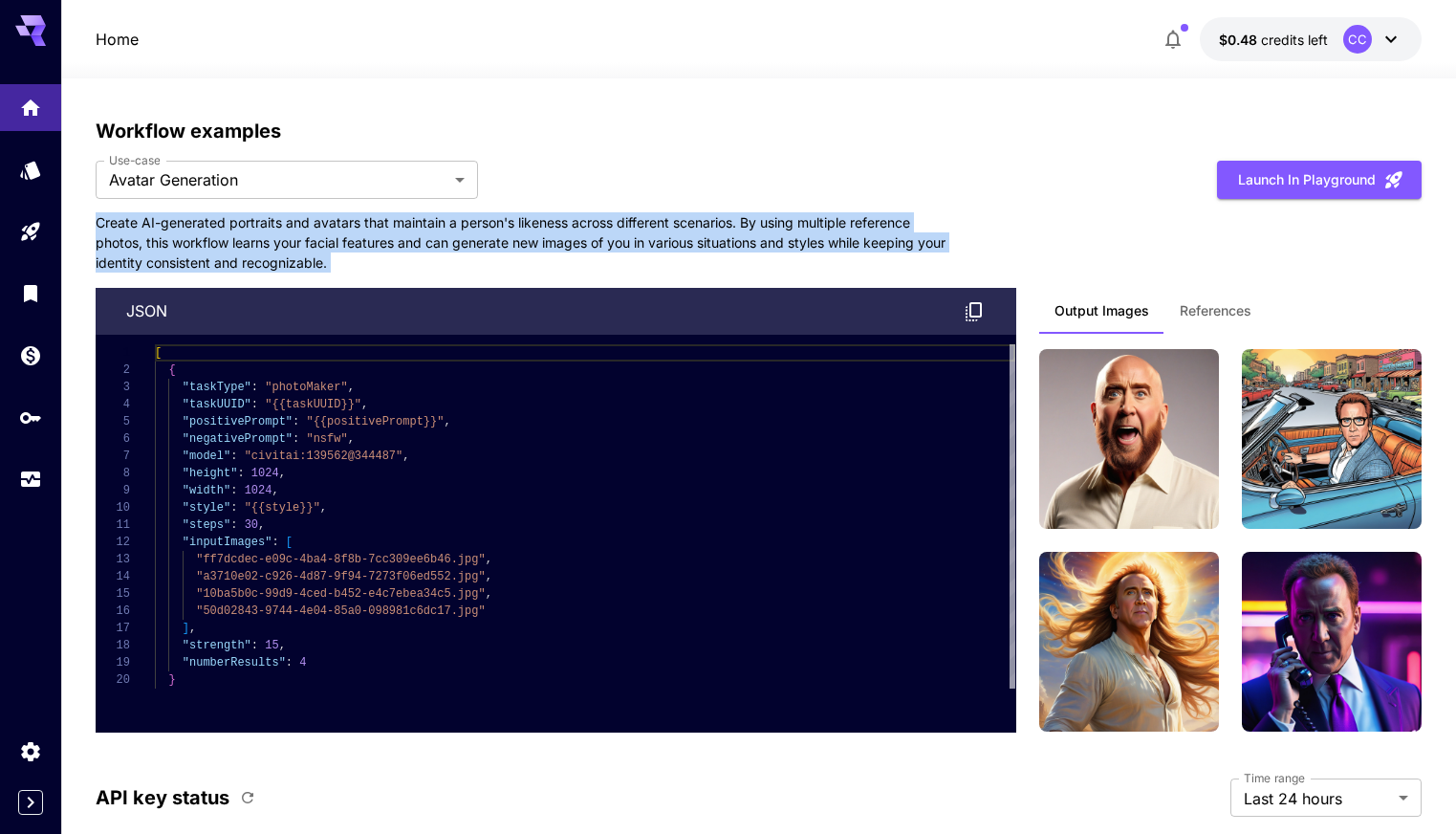 click on "Create AI-generated portraits and avatars that maintain a person's likeness across different scenarios. By using multiple reference photos, this workflow learns your facial features and can generate new images of you in various situations and styles while keeping your identity consistent and recognizable." at bounding box center [526, 242] 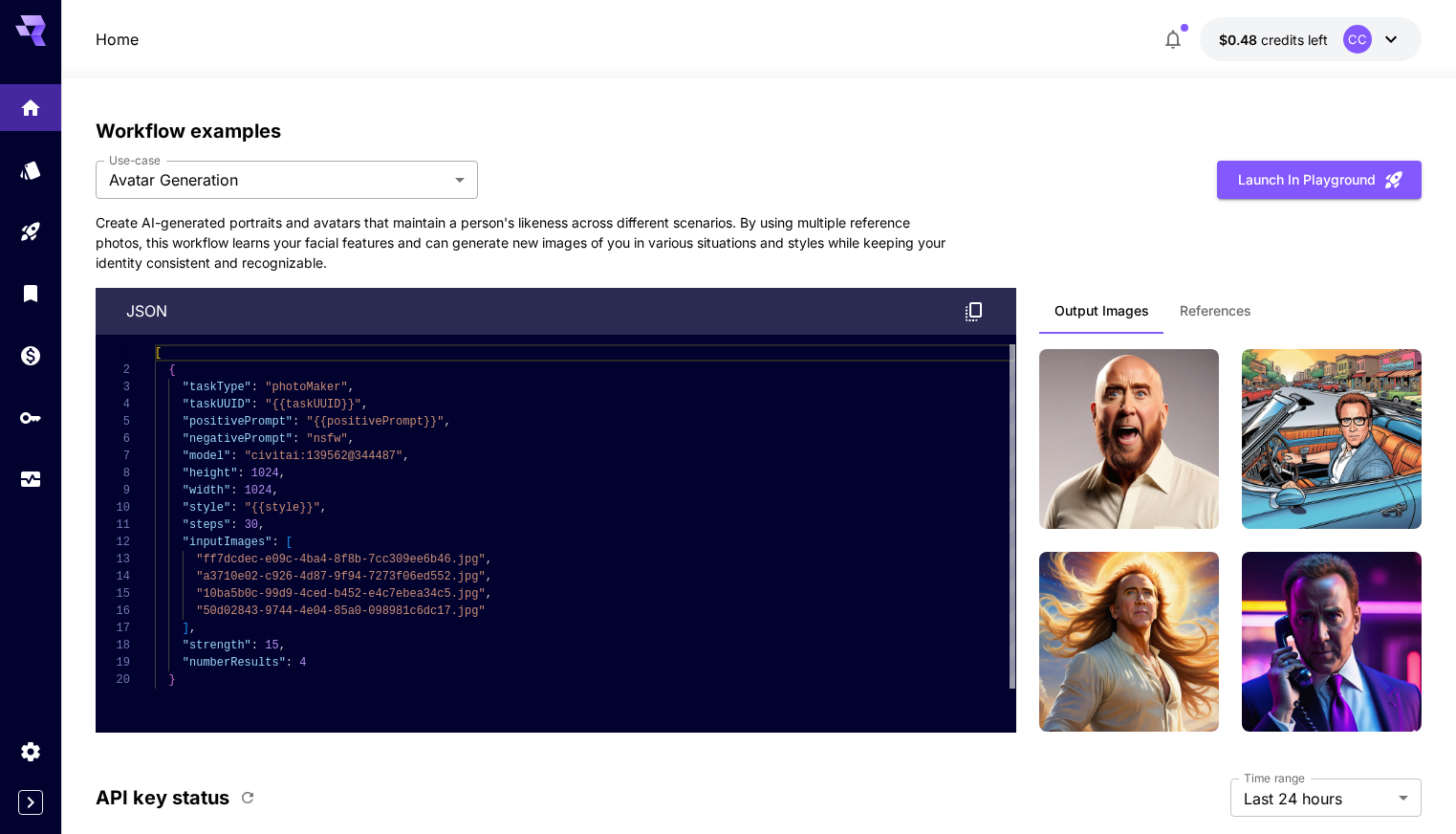 click on "Home $0.48    credits left  CC Welcome to Runware! Check out your usage stats and API key performance at a glance. Explore featured models, dive into workflow examples, review platform updates, or get help when you need it. NEW Now supporting video! Run the best video models, at much lower cost. Save up to $225 for every 1000 Vidu assets. 6 Test drive the best video models Featured models New releases MiniMax KlingAI ByteDance Google Veo PixVerse Vidu Launch in Playground minimax:3@1                             MiniMax 02 Hailuo Most polished and dynamic model with vibrant, theatrical visuals and fluid motion. Ideal for viral content and commercial-style footage. Launch in Playground bytedance:2@1                             Seedance 1.0 Pro Advanced video model that creates smooth, high-quality 1080p clips up to 10 seconds long. Great for dynamic scenes, clean motion, and strong consistency across shots. Launch in Playground bytedance:1@1                             Seedance 1.0 Lite klingai:5@3" at bounding box center [728, -1628] 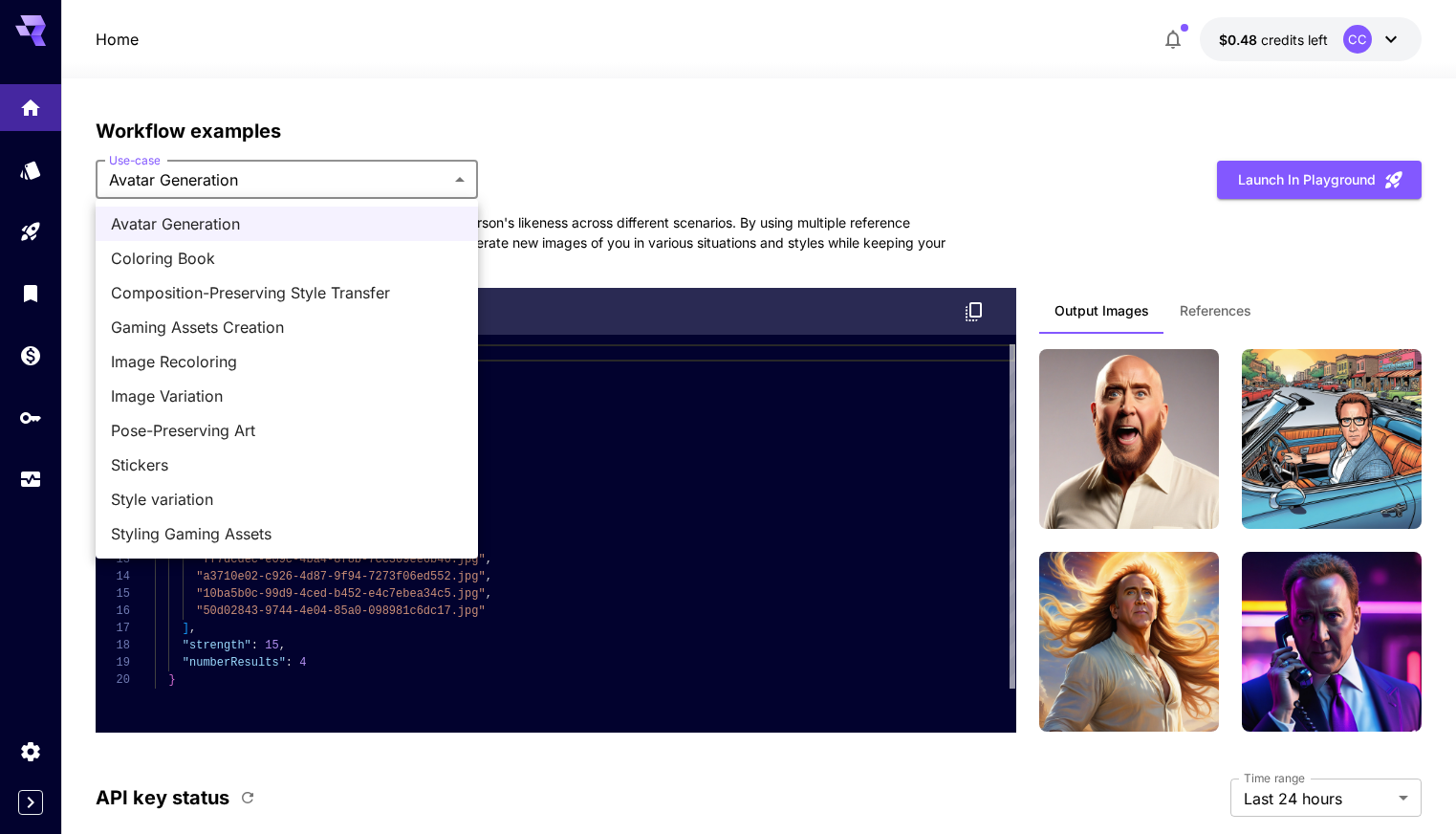 click on "Coloring Book" at bounding box center (287, 258) 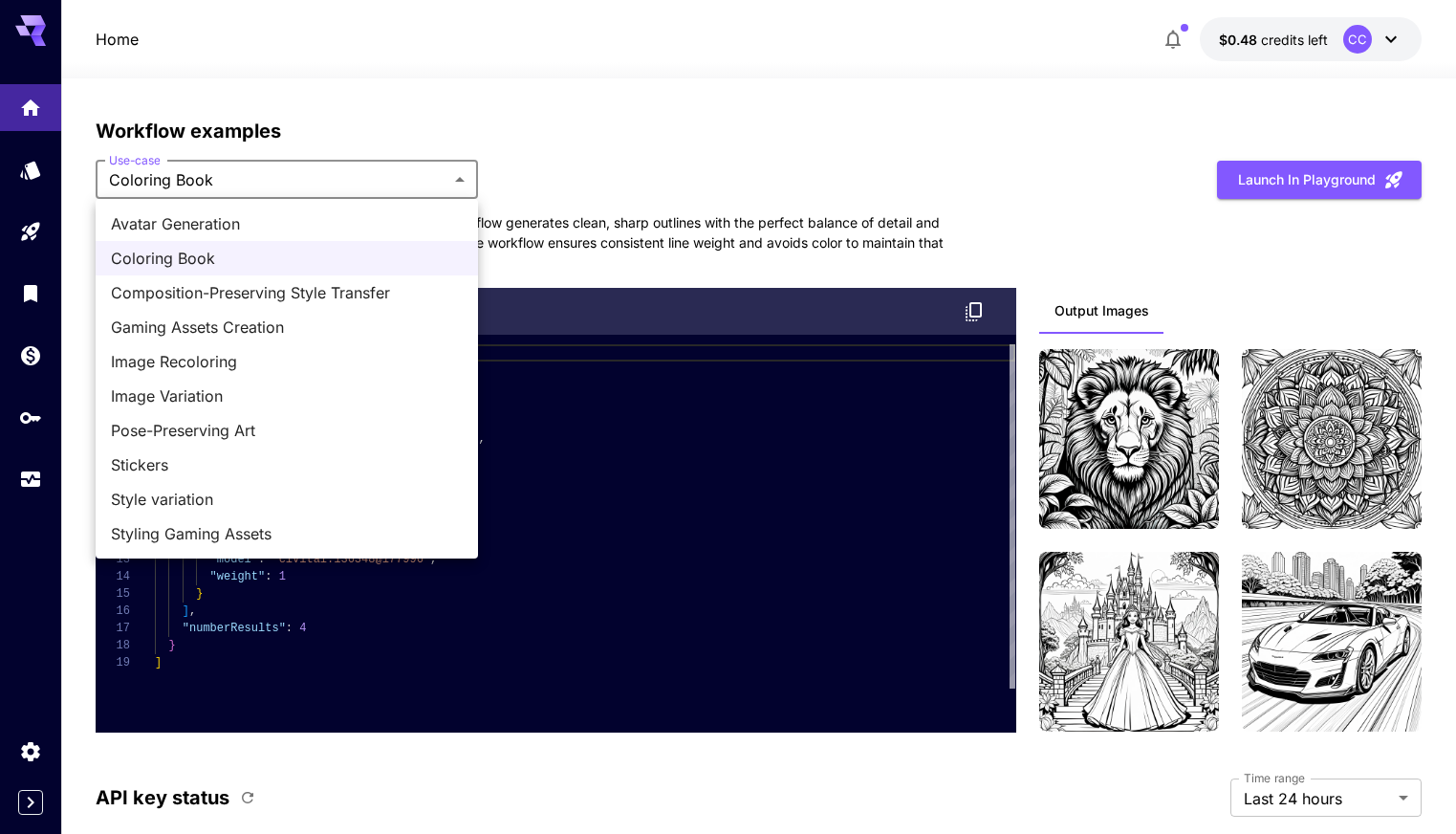 click on "Home $0.48    credits left  CC Welcome to Runware! Check out your usage stats and API key performance at a glance. Explore featured models, dive into workflow examples, review platform updates, or get help when you need it. NEW Now supporting video! Run the best video models, at much lower cost. Save up to $225 for every 1000 Vidu assets. 2 Test drive the best video models Featured models New releases MiniMax KlingAI ByteDance Google Veo PixVerse Vidu Launch in Playground minimax:3@1                             MiniMax 02 Hailuo Most polished and dynamic model with vibrant, theatrical visuals and fluid motion. Ideal for viral content and commercial-style footage. Launch in Playground bytedance:2@1                             Seedance 1.0 Pro Advanced video model that creates smooth, high-quality 1080p clips up to 10 seconds long. Great for dynamic scenes, clean motion, and strong consistency across shots. Launch in Playground bytedance:1@1                             Seedance 1.0 Lite klingai:5@3" at bounding box center [728, -1628] 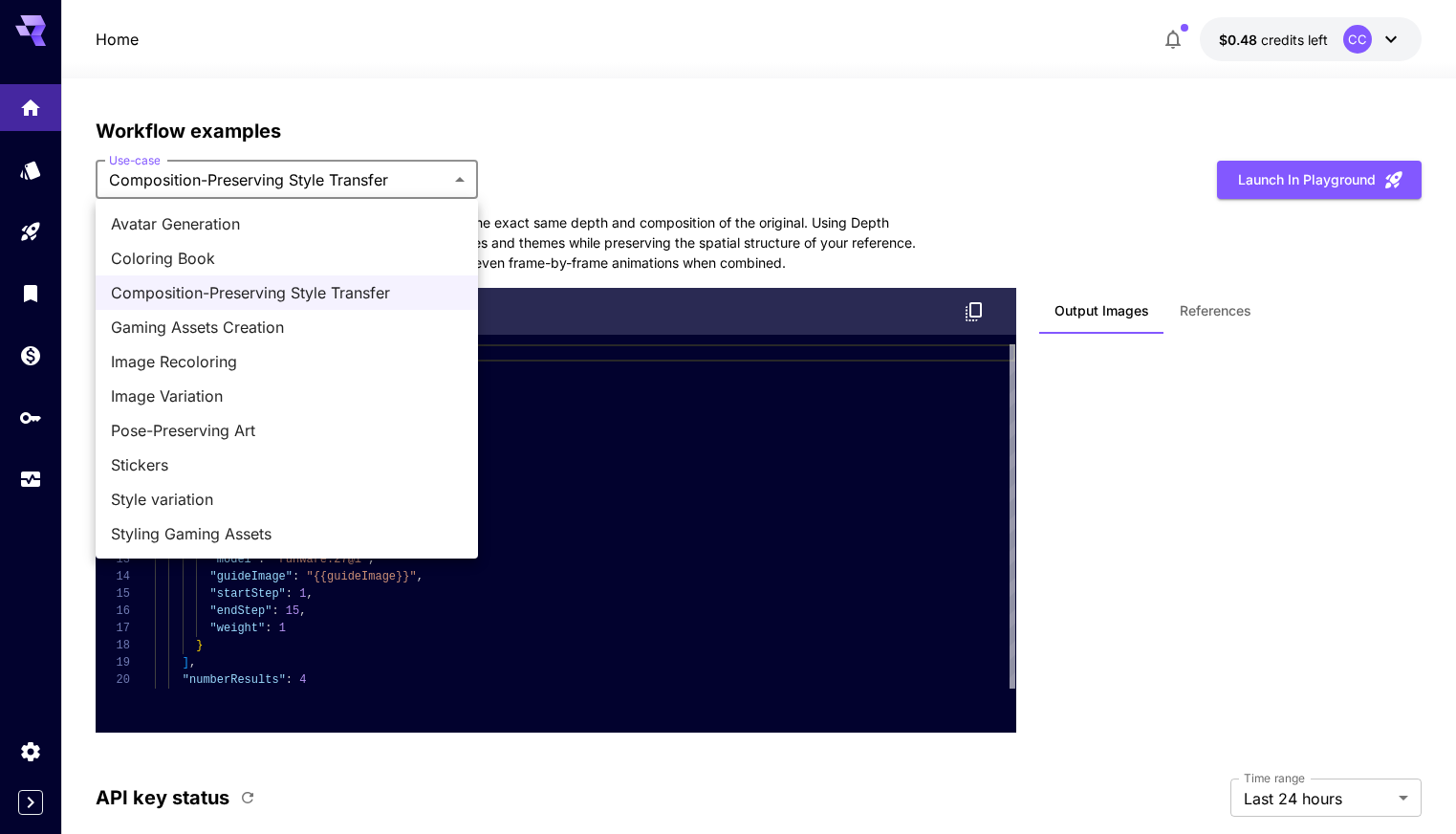 click on "Home $0.48    credits left  CC Welcome to Runware! Check out your usage stats and API key performance at a glance. Explore featured models, dive into workflow examples, review platform updates, or get help when you need it. NEW Now supporting video! Run the best video models, at much lower cost. Save up to $500 for every 1000 Kling assets. 3 Test drive the best video models Featured models New releases MiniMax KlingAI ByteDance Google Veo PixVerse Vidu Launch in Playground minimax:3@1                             MiniMax 02 Hailuo Most polished and dynamic model with vibrant, theatrical visuals and fluid motion. Ideal for viral content and commercial-style footage. Launch in Playground bytedance:2@1                             Seedance 1.0 Pro Advanced video model that creates smooth, high-quality 1080p clips up to 10 seconds long. Great for dynamic scenes, clean motion, and strong consistency across shots. Launch in Playground bytedance:1@1                             Seedance 1.0 Lite klingai:5@3" at bounding box center (728, -1628) 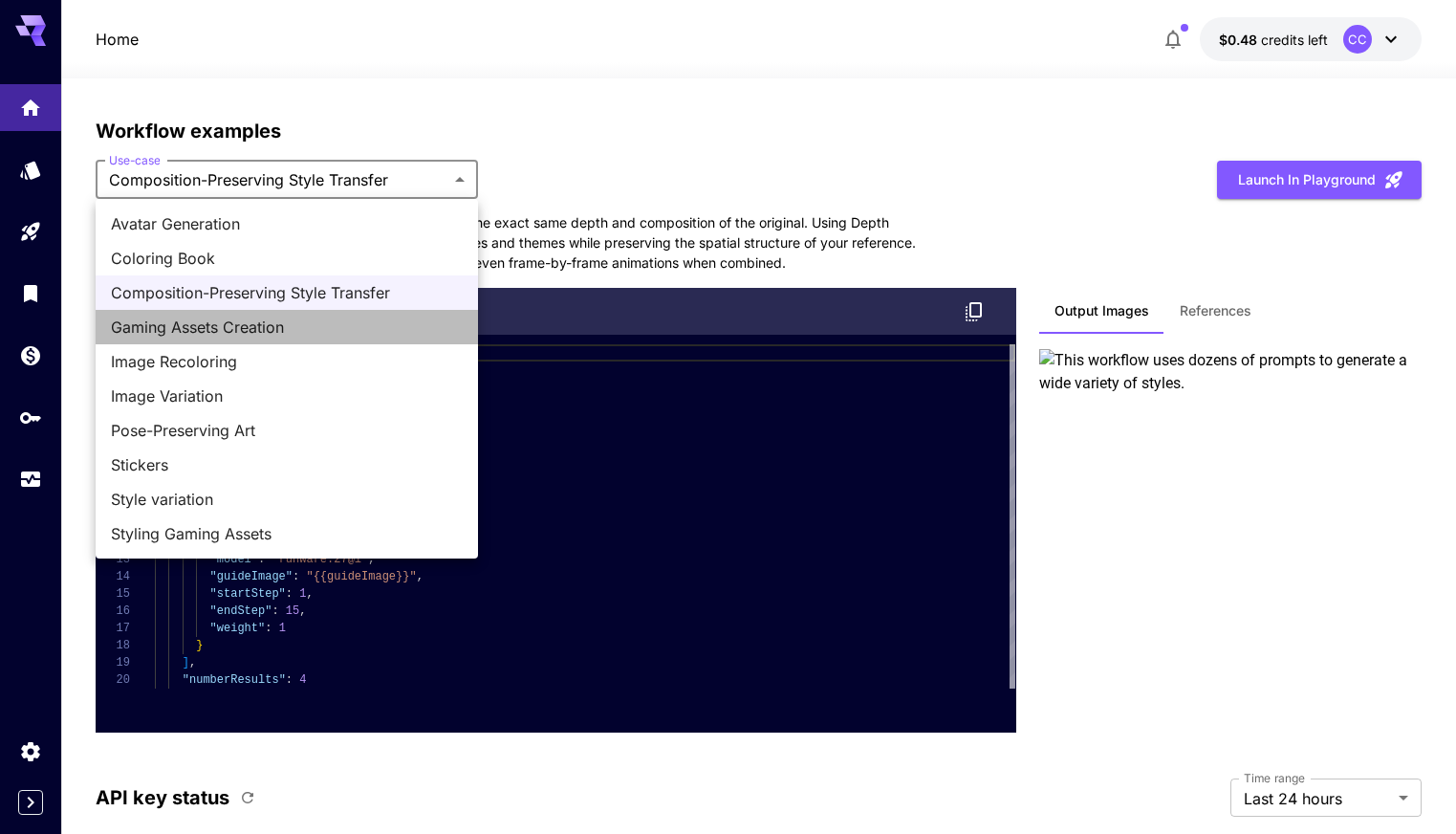 click on "Gaming Assets Creation" at bounding box center (287, 327) 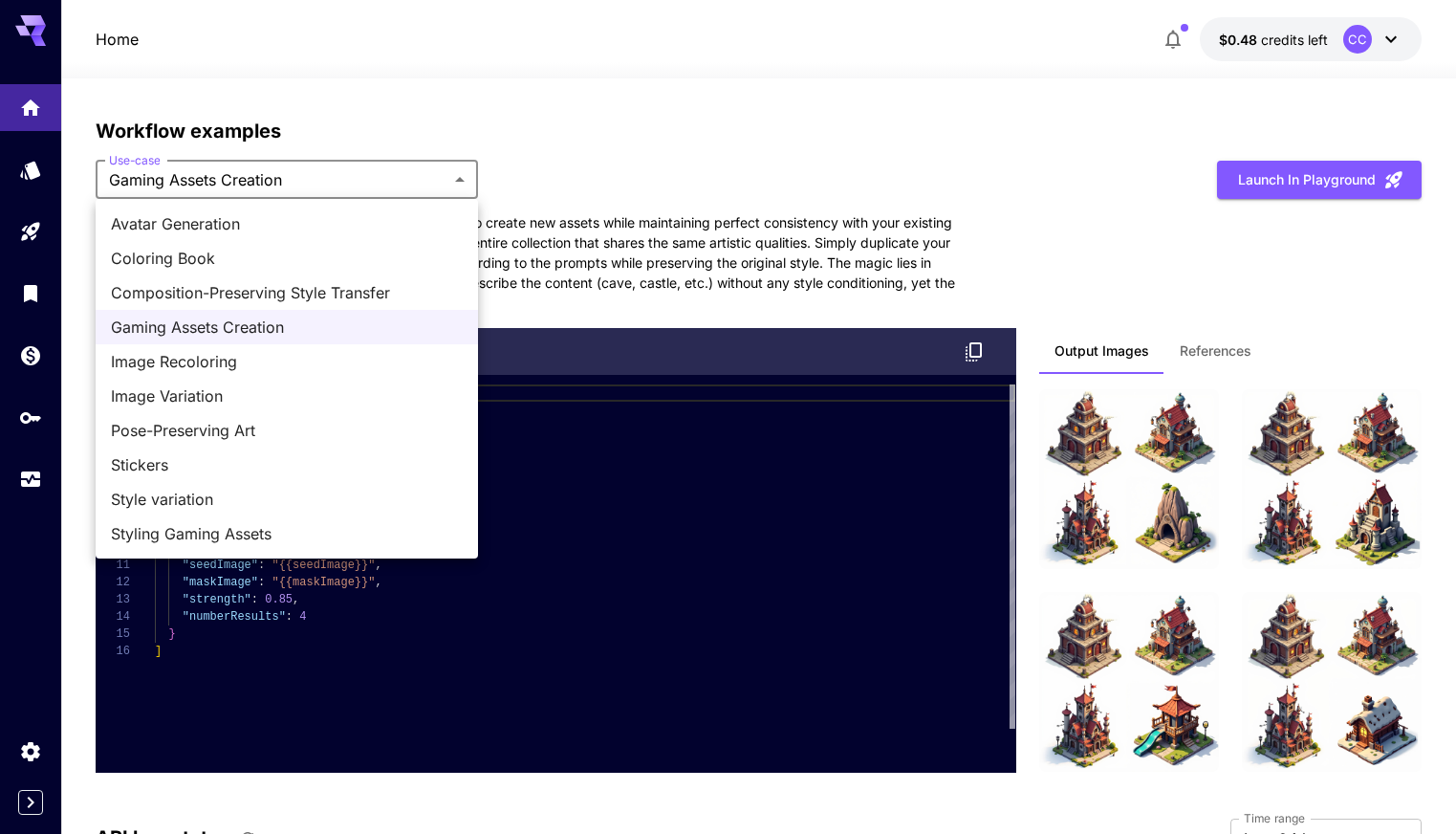 click on "Home $0.48    credits left  CC Welcome to Runware! Check out your usage stats and API key performance at a glance. Explore featured models, dive into workflow examples, review platform updates, or get help when you need it. NEW Now supporting video! Run the best video models, at much lower cost. Save up to $500 for every 1000 Kling assets. 1 Test drive the best video models Featured models New releases MiniMax KlingAI ByteDance Google Veo PixVerse Vidu Launch in Playground minimax:3@1                             MiniMax 02 Hailuo Most polished and dynamic model with vibrant, theatrical visuals and fluid motion. Ideal for viral content and commercial-style footage. Launch in Playground bytedance:2@1                             Seedance 1.0 Pro Advanced video model that creates smooth, high-quality 1080p clips up to 10 seconds long. Great for dynamic scenes, clean motion, and strong consistency across shots. Launch in Playground bytedance:1@1                             Seedance 1.0 Lite klingai:5@3" at bounding box center (728, -1608) 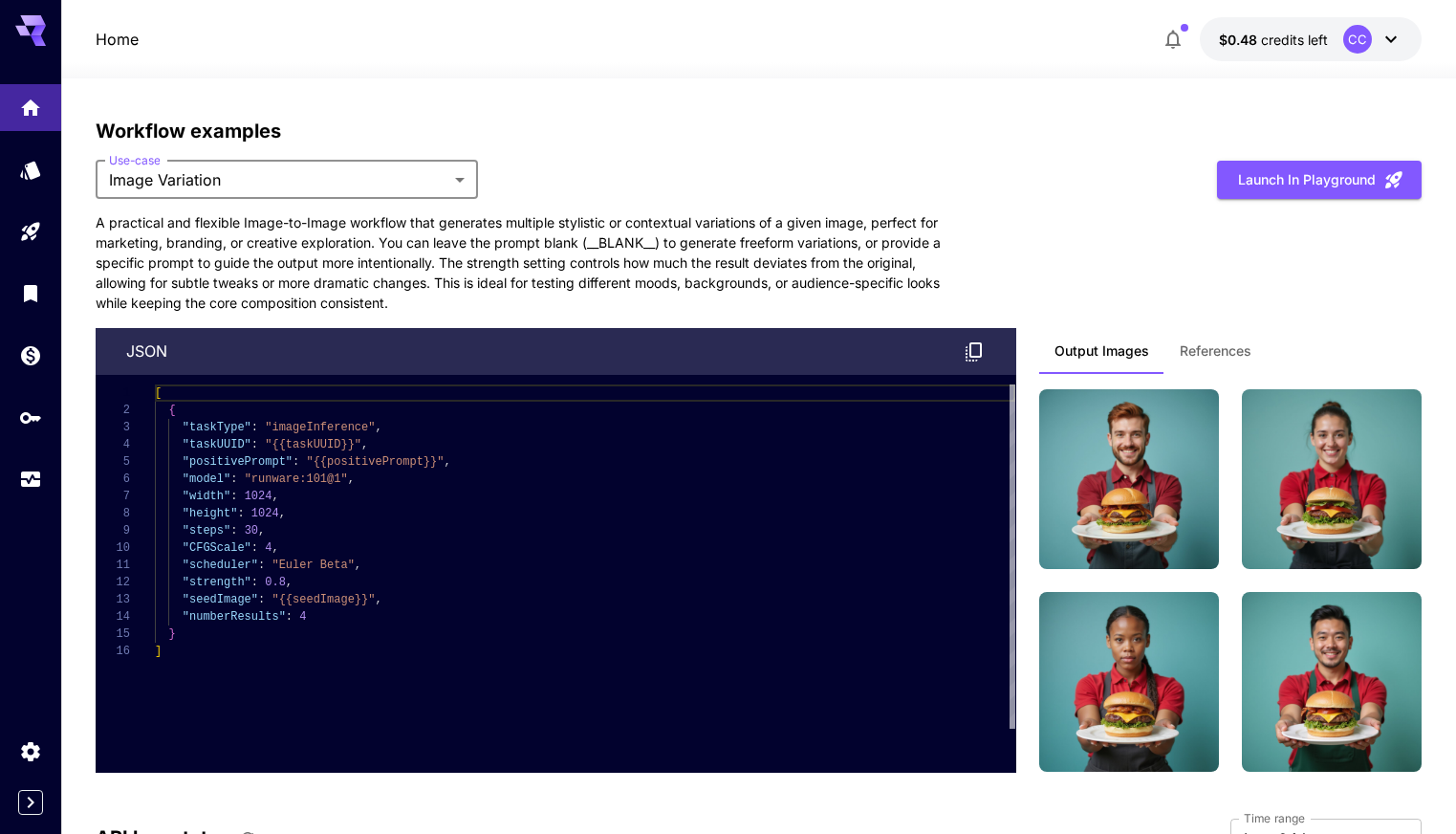 click on "Home $0.48    credits left  CC Welcome to Runware! Check out your usage stats and API key performance at a glance. Explore featured models, dive into workflow examples, review platform updates, or get help when you need it. NEW Now supporting video! Run the best video models, at much lower cost. Save up to $350 for every 1000 Minimax assets. 1 Test drive the best video models Featured models New releases MiniMax KlingAI ByteDance Google Veo PixVerse Vidu Launch in Playground minimax:3@1                             MiniMax 02 Hailuo Most polished and dynamic model with vibrant, theatrical visuals and fluid motion. Ideal for viral content and commercial-style footage. Launch in Playground bytedance:2@1                             Seedance 1.0 Pro Advanced video model that creates smooth, high-quality 1080p clips up to 10 seconds long. Great for dynamic scenes, clean motion, and strong consistency across shots. Launch in Playground bytedance:1@1                             Seedance 1.0 Lite klingai:5@3" at bounding box center (728, -1608) 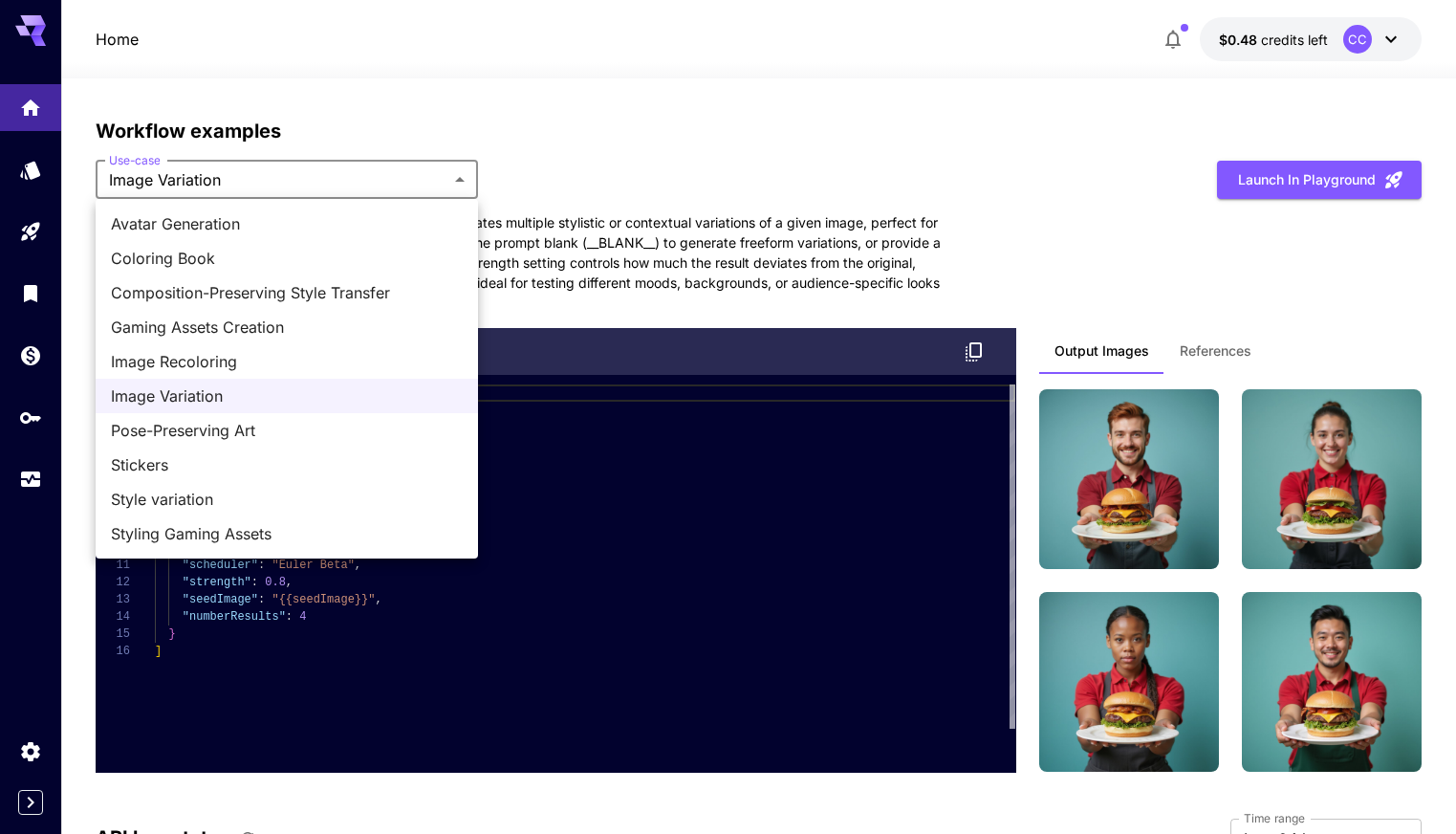 click on "Style variation" at bounding box center [287, 499] 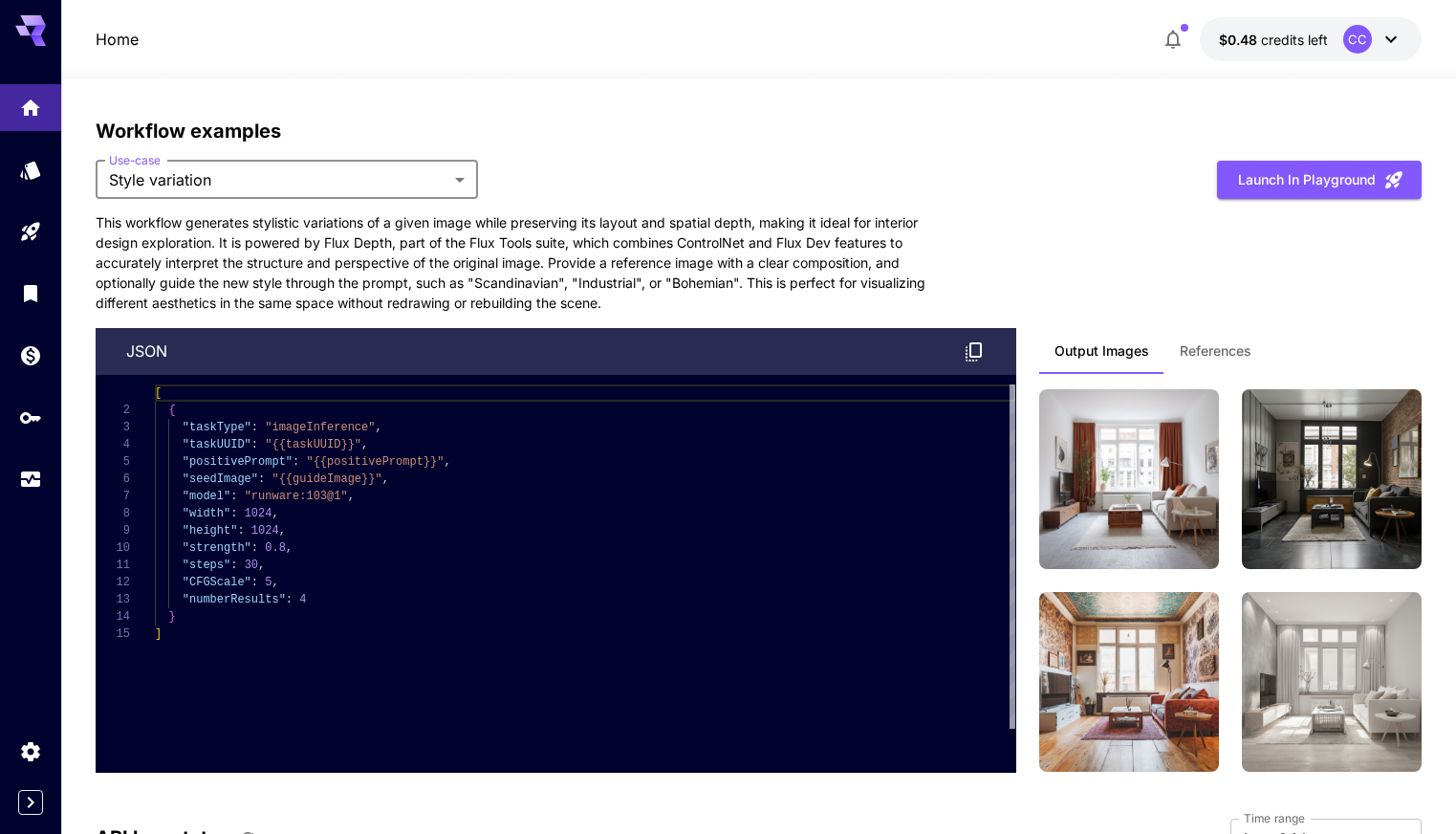 click on "**********" at bounding box center [758, 180] 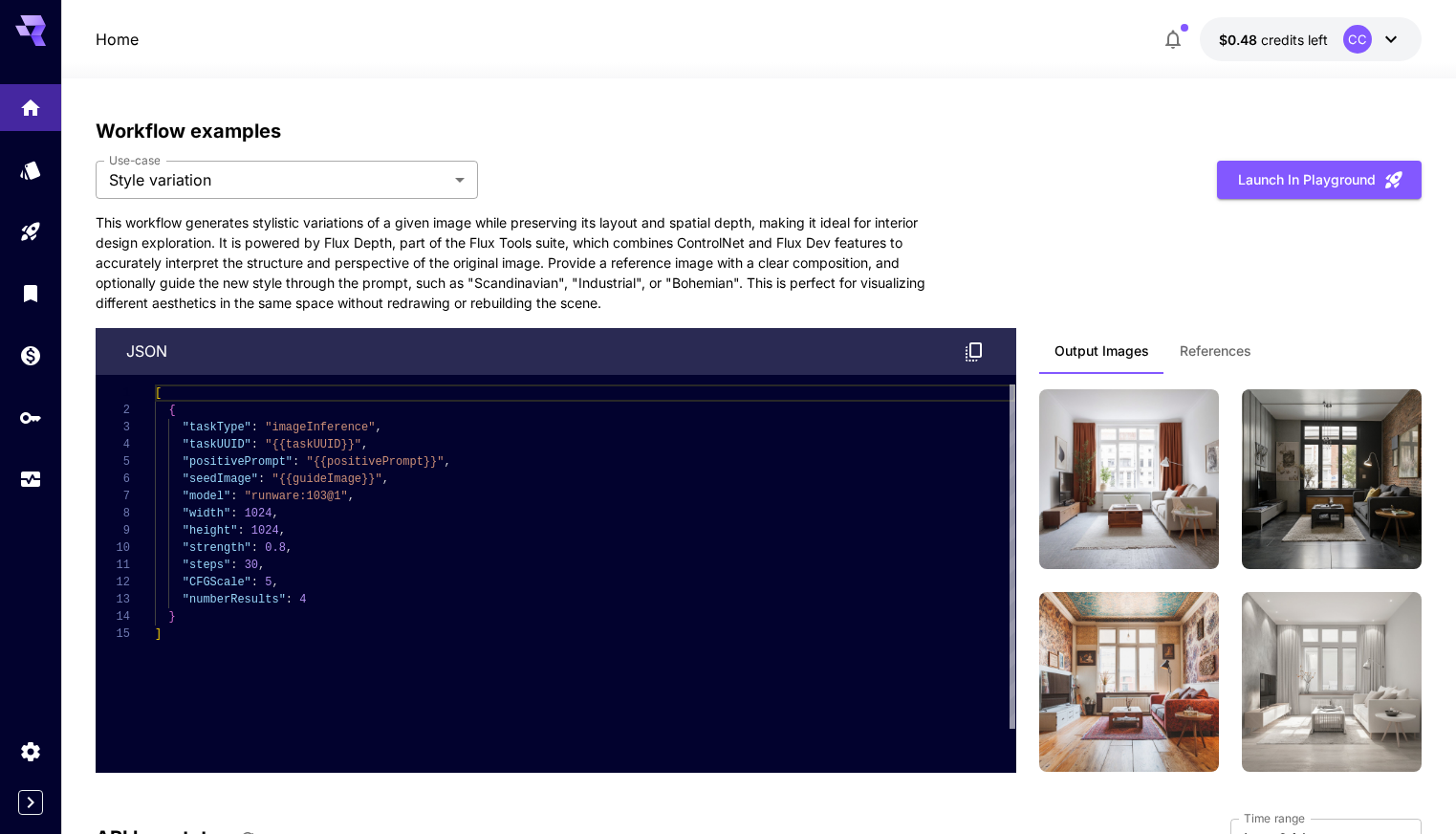 click on "Home $0.48    credits left  CC Welcome to Runware! Check out your usage stats and API key performance at a glance. Explore featured models, dive into workflow examples, review platform updates, or get help when you need it. NEW Now supporting video! Run the best video models, at much lower cost. Save up to $50 for every 1000 Seedance assets. 1 Test drive the best video models Featured models New releases MiniMax KlingAI ByteDance Google Veo PixVerse Vidu Launch in Playground minimax:3@1                             MiniMax 02 Hailuo Most polished and dynamic model with vibrant, theatrical visuals and fluid motion. Ideal for viral content and commercial-style footage. Launch in Playground bytedance:2@1                             Seedance 1.0 Pro Advanced video model that creates smooth, high-quality 1080p clips up to 10 seconds long. Great for dynamic scenes, clean motion, and strong consistency across shots. Launch in Playground bytedance:1@1                             Seedance 1.0 Lite klingai:5@3" at bounding box center [728, -1608] 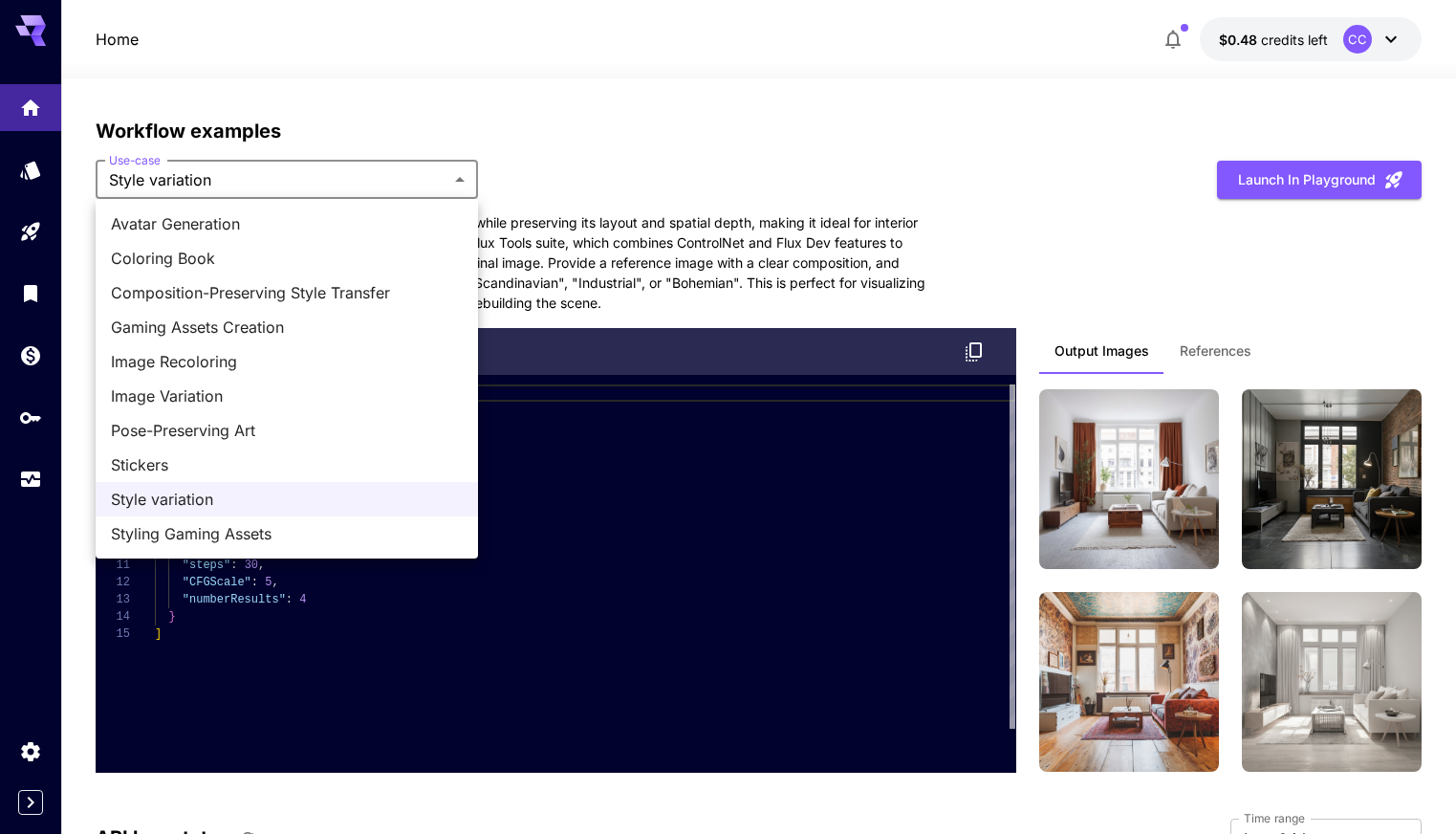 click on "Stickers" at bounding box center (287, 465) 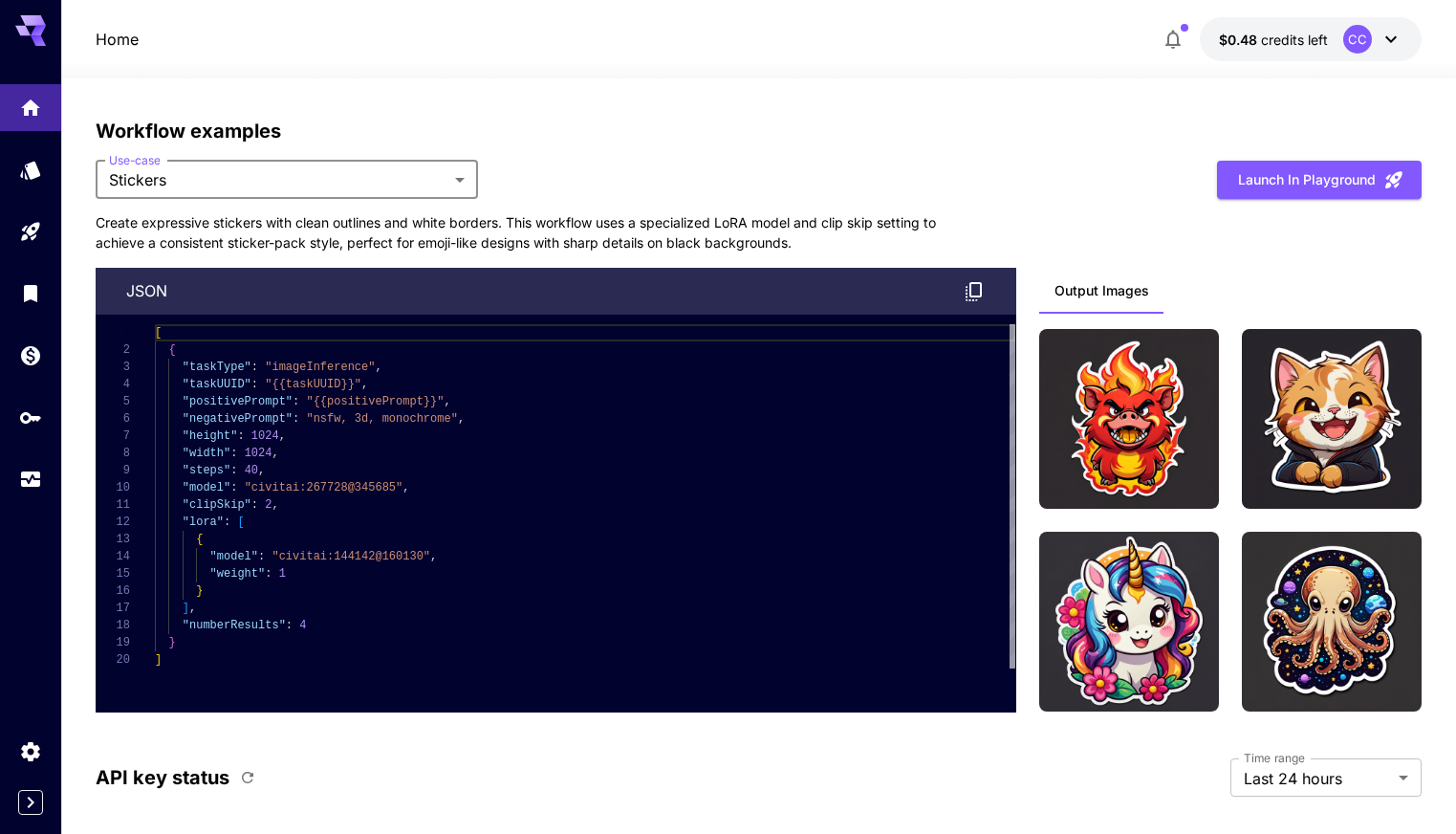 click on "Home $0.48    credits left  CC Welcome to Runware! Check out your usage stats and API key performance at a glance. Explore featured models, dive into workflow examples, review platform updates, or get help when you need it. NEW Now supporting video! Run the best video models, at much lower cost. Reach out for volume discounts. 5 Test drive the best video models Featured models New releases MiniMax KlingAI ByteDance Google Veo PixVerse Vidu Launch in Playground minimax:3@1                             MiniMax 02 Hailuo Most polished and dynamic model with vibrant, theatrical visuals and fluid motion. Ideal for viral content and commercial-style footage. Launch in Playground bytedance:2@1                             Seedance 1.0 Pro Advanced video model that creates smooth, high-quality 1080p clips up to 10 seconds long. Great for dynamic scenes, clean motion, and strong consistency across shots. Launch in Playground bytedance:1@1                             Seedance 1.0 Lite Launch in Playground" at bounding box center (728, -1637) 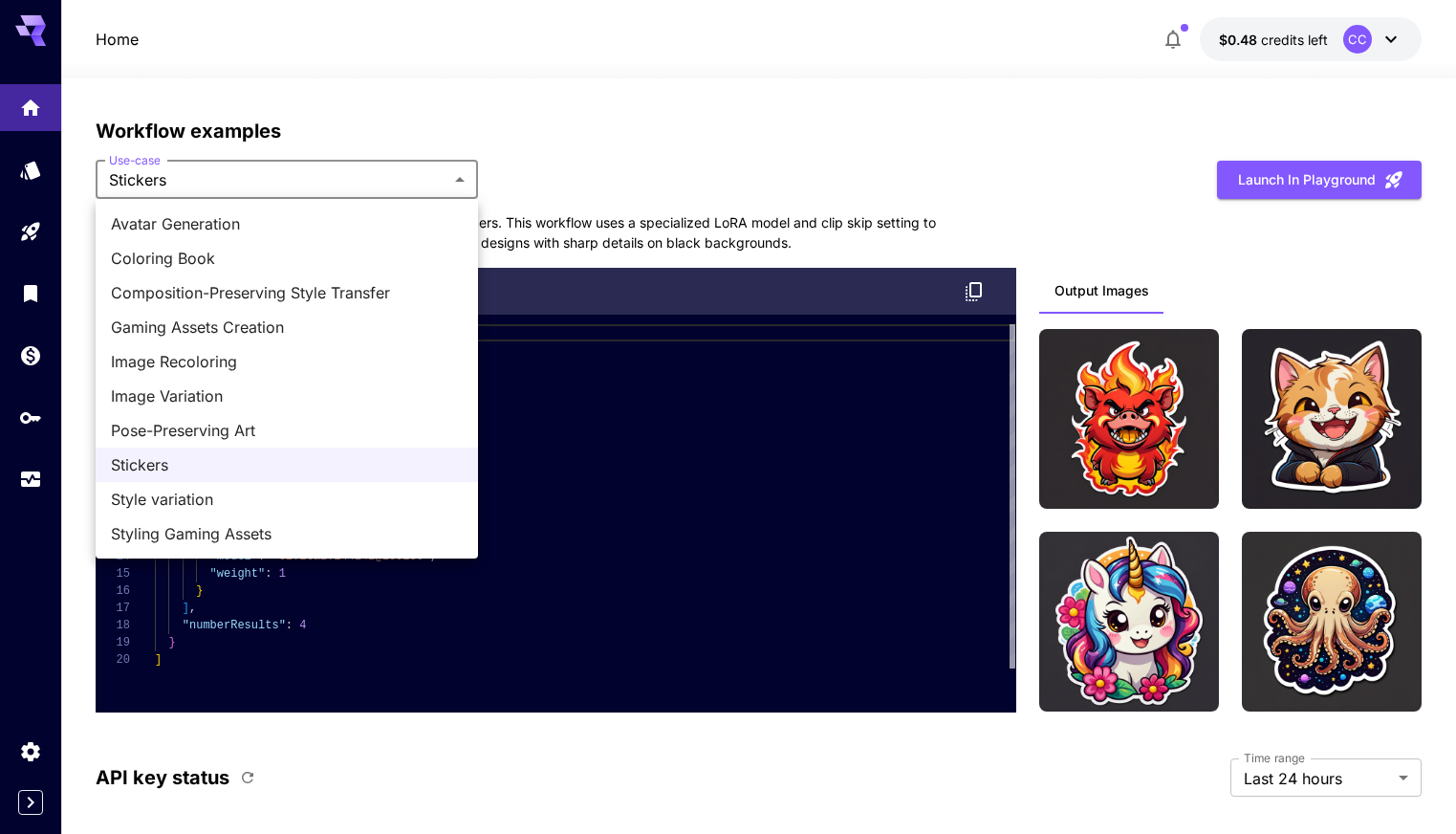 click at bounding box center [728, 417] 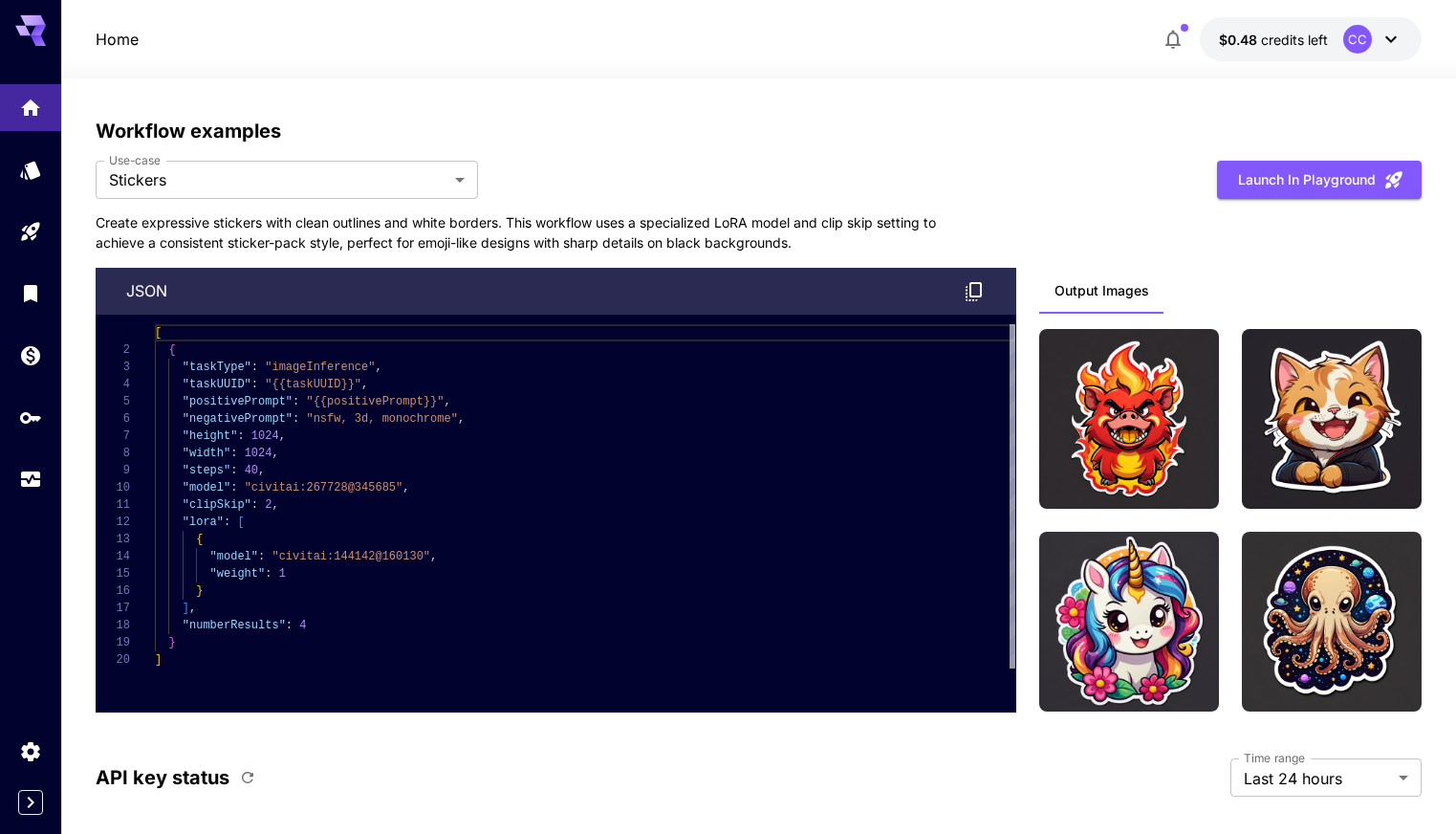 click on "Create expressive stickers with clean outlines and white borders. This workflow uses a specialized LoRA model and clip skip setting to achieve a consistent sticker-pack style, perfect for emoji-like designs with sharp details on black backgrounds." at bounding box center [526, 232] 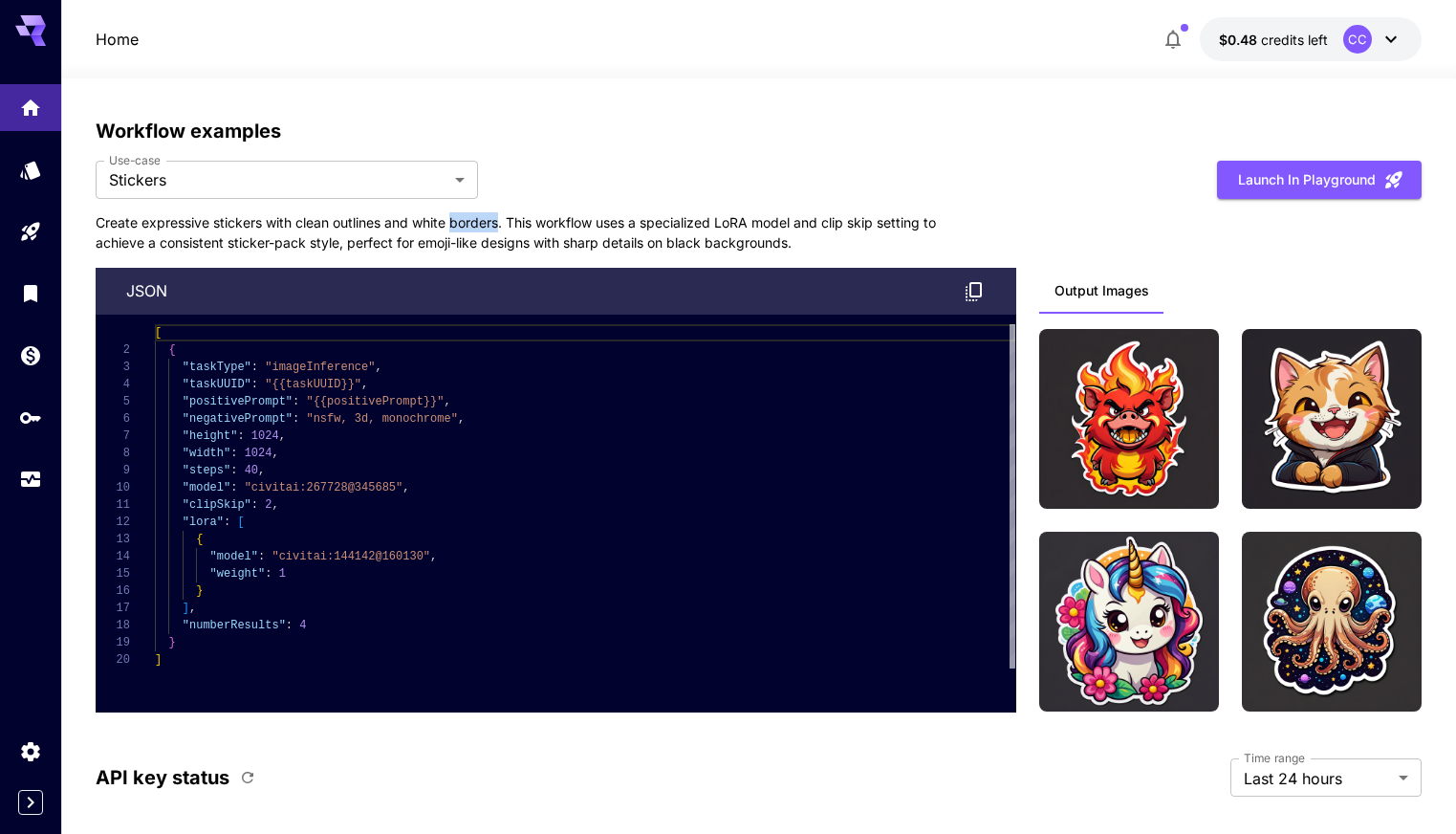 click on "Create expressive stickers with clean outlines and white borders. This workflow uses a specialized LoRA model and clip skip setting to achieve a consistent sticker-pack style, perfect for emoji-like designs with sharp details on black backgrounds." at bounding box center (526, 232) 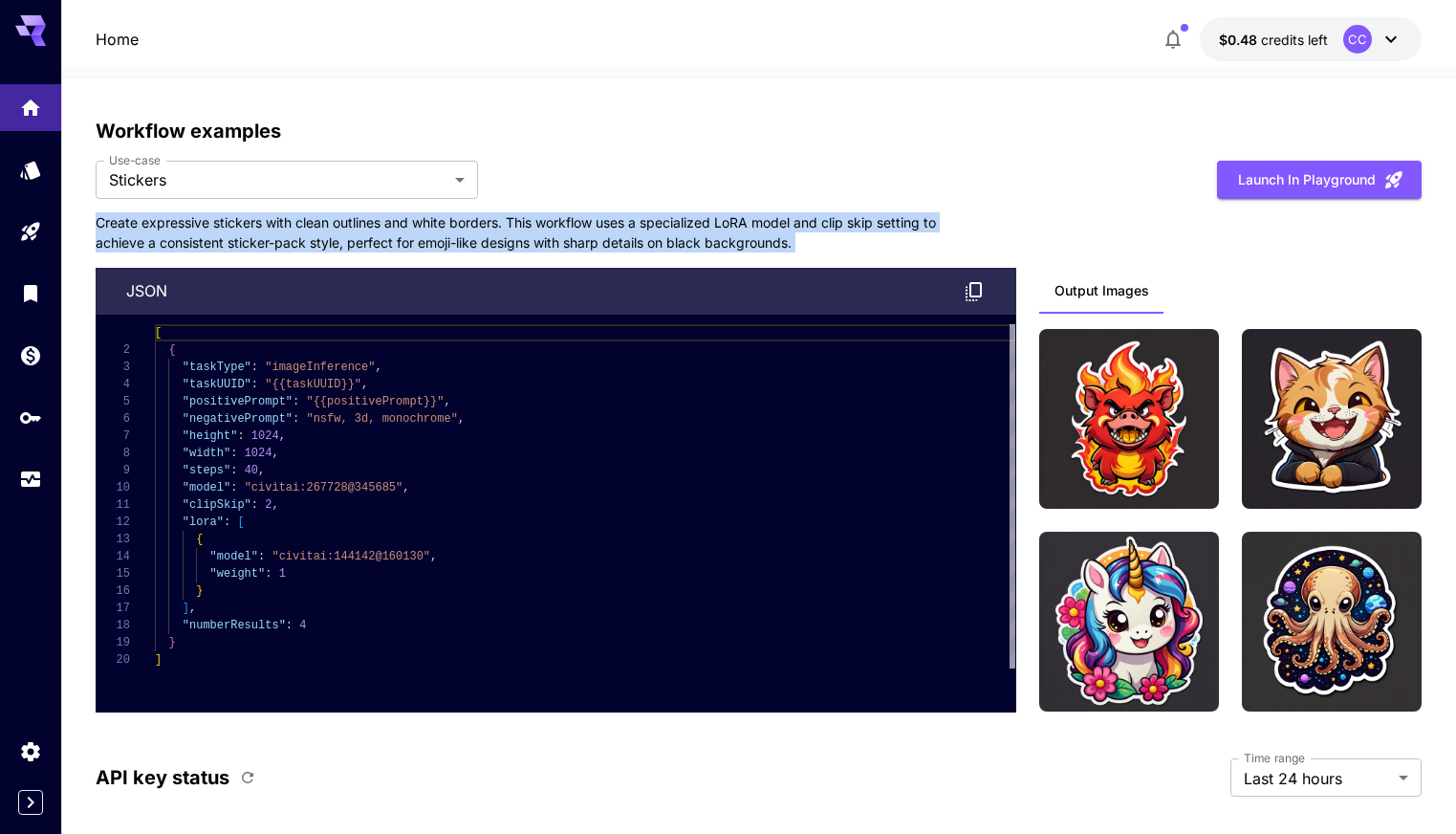 click on "Create expressive stickers with clean outlines and white borders. This workflow uses a specialized LoRA model and clip skip setting to achieve a consistent sticker-pack style, perfect for emoji-like designs with sharp details on black backgrounds." at bounding box center [526, 232] 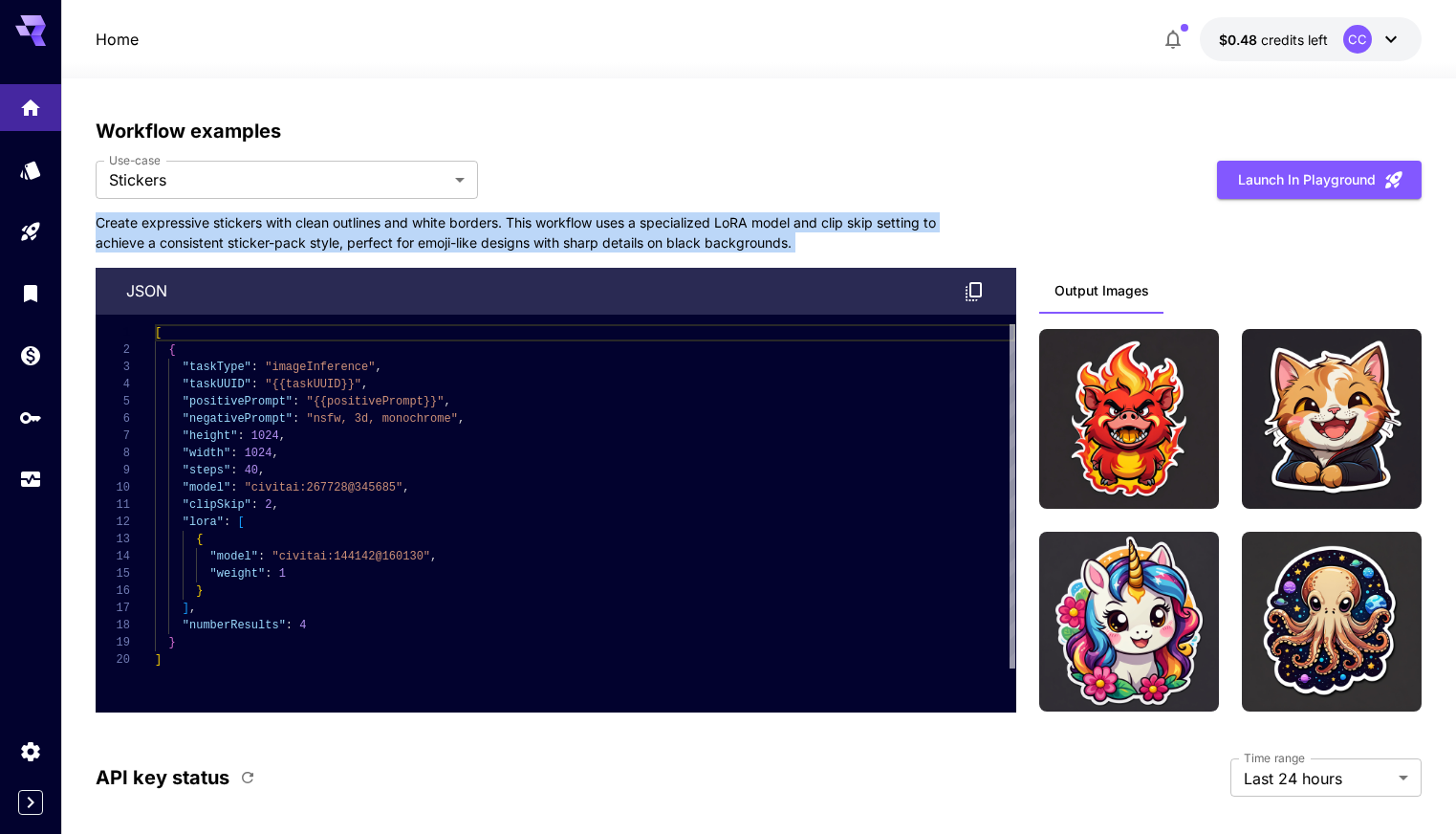 click on "Create expressive stickers with clean outlines and white borders. This workflow uses a specialized LoRA model and clip skip setting to achieve a consistent sticker-pack style, perfect for emoji-like designs with sharp details on black backgrounds." at bounding box center (526, 232) 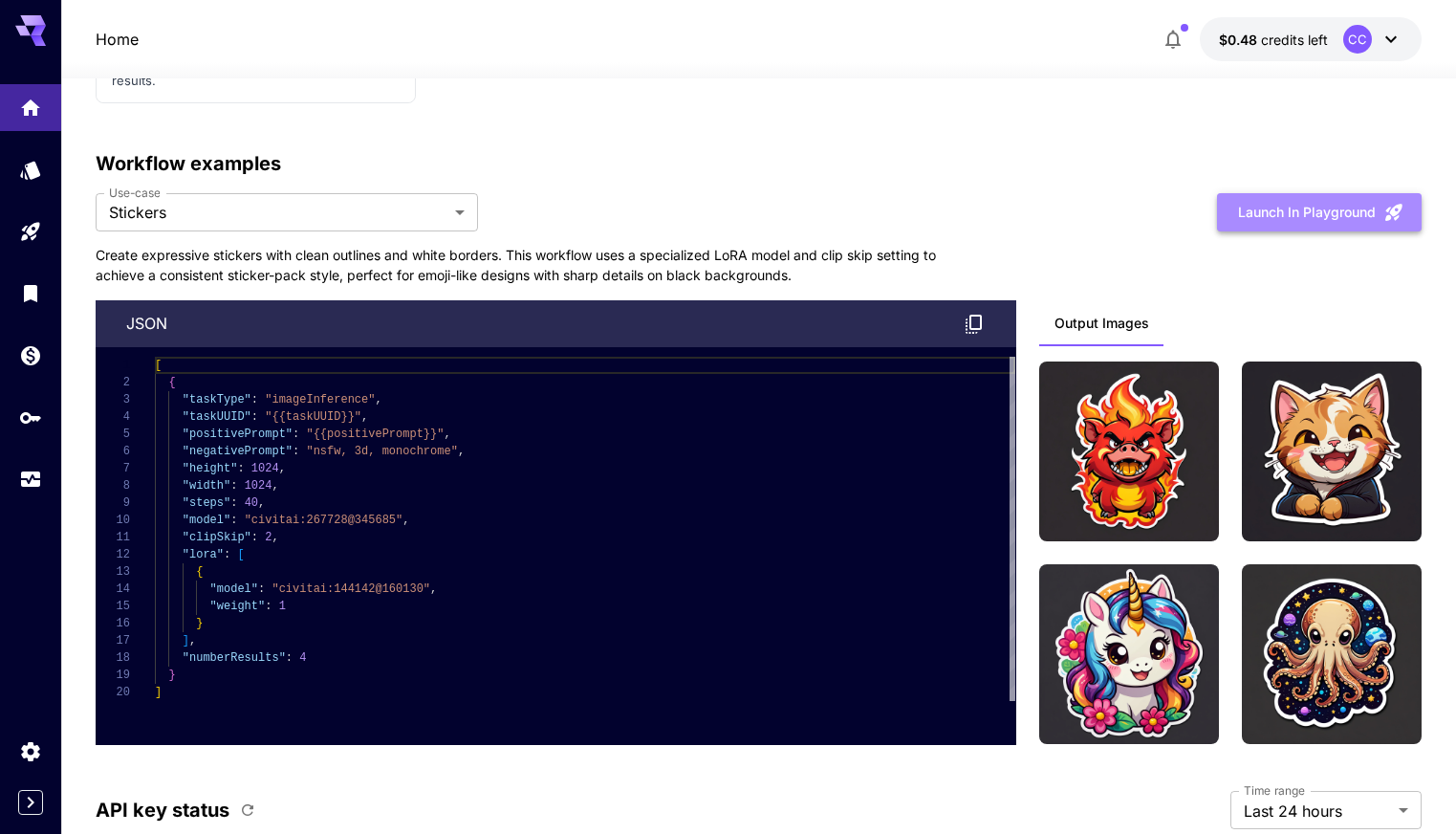 click on "Launch in Playground" at bounding box center [1319, 212] 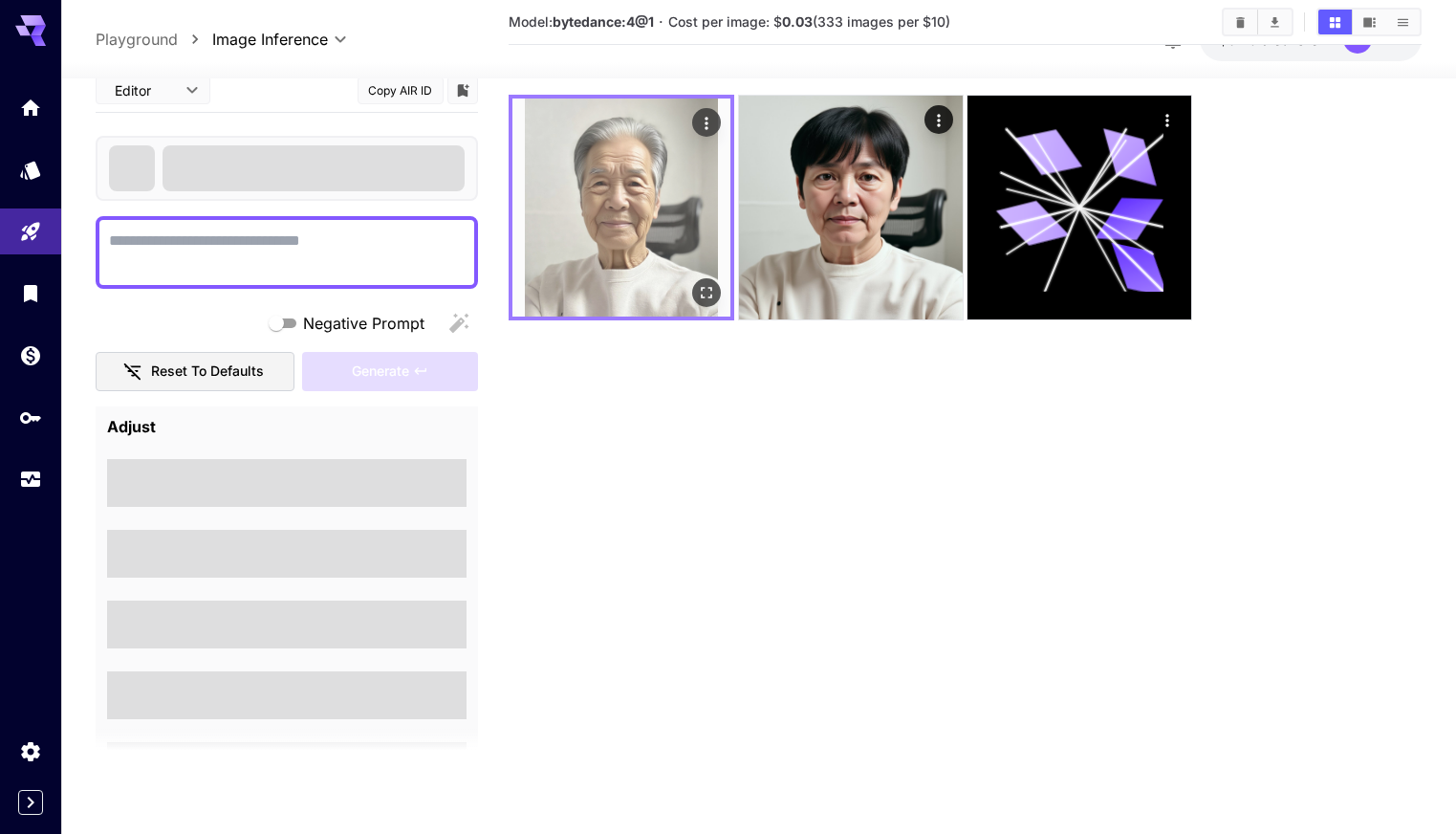scroll, scrollTop: 151, scrollLeft: 0, axis: vertical 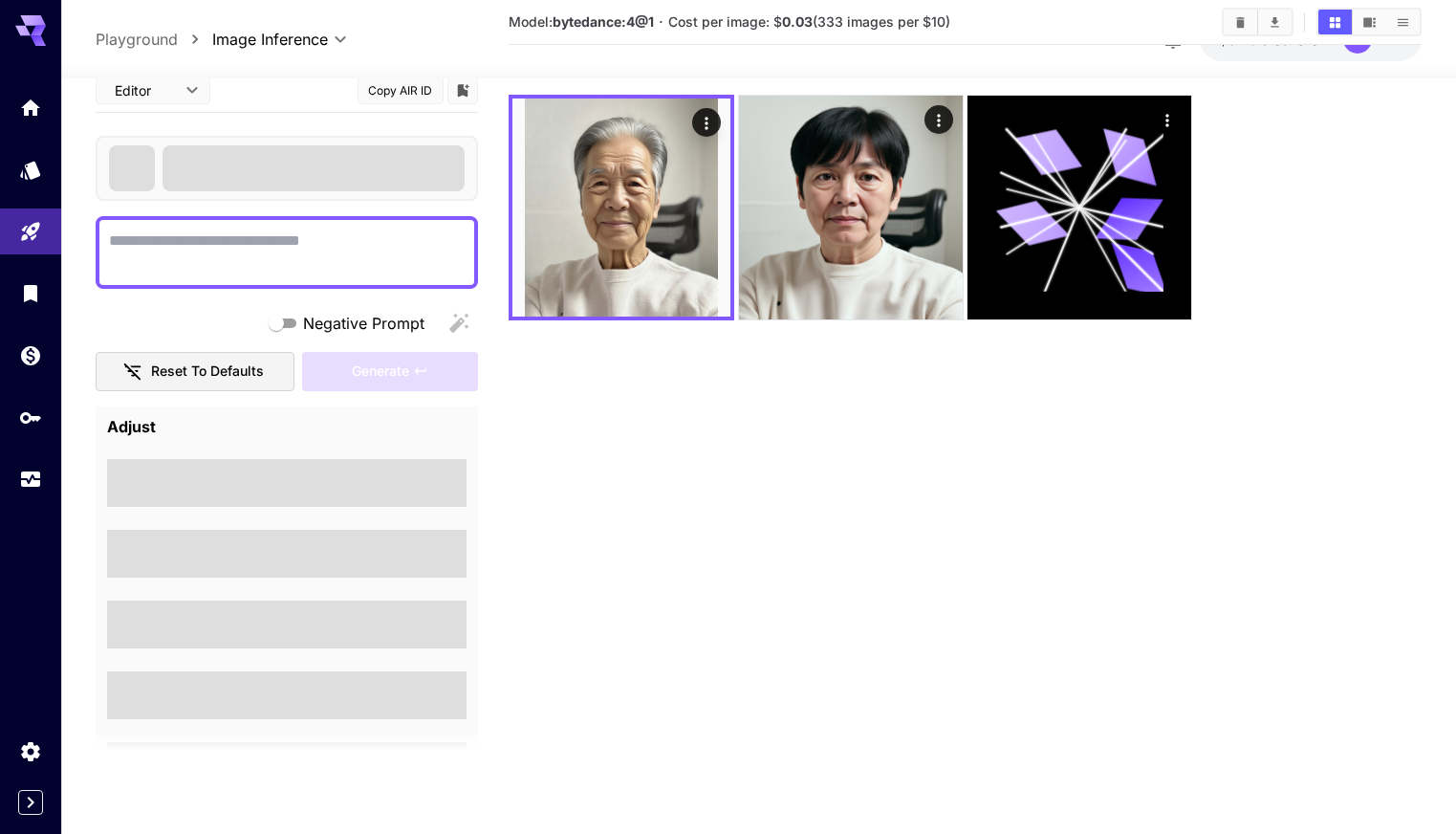 type on "**********" 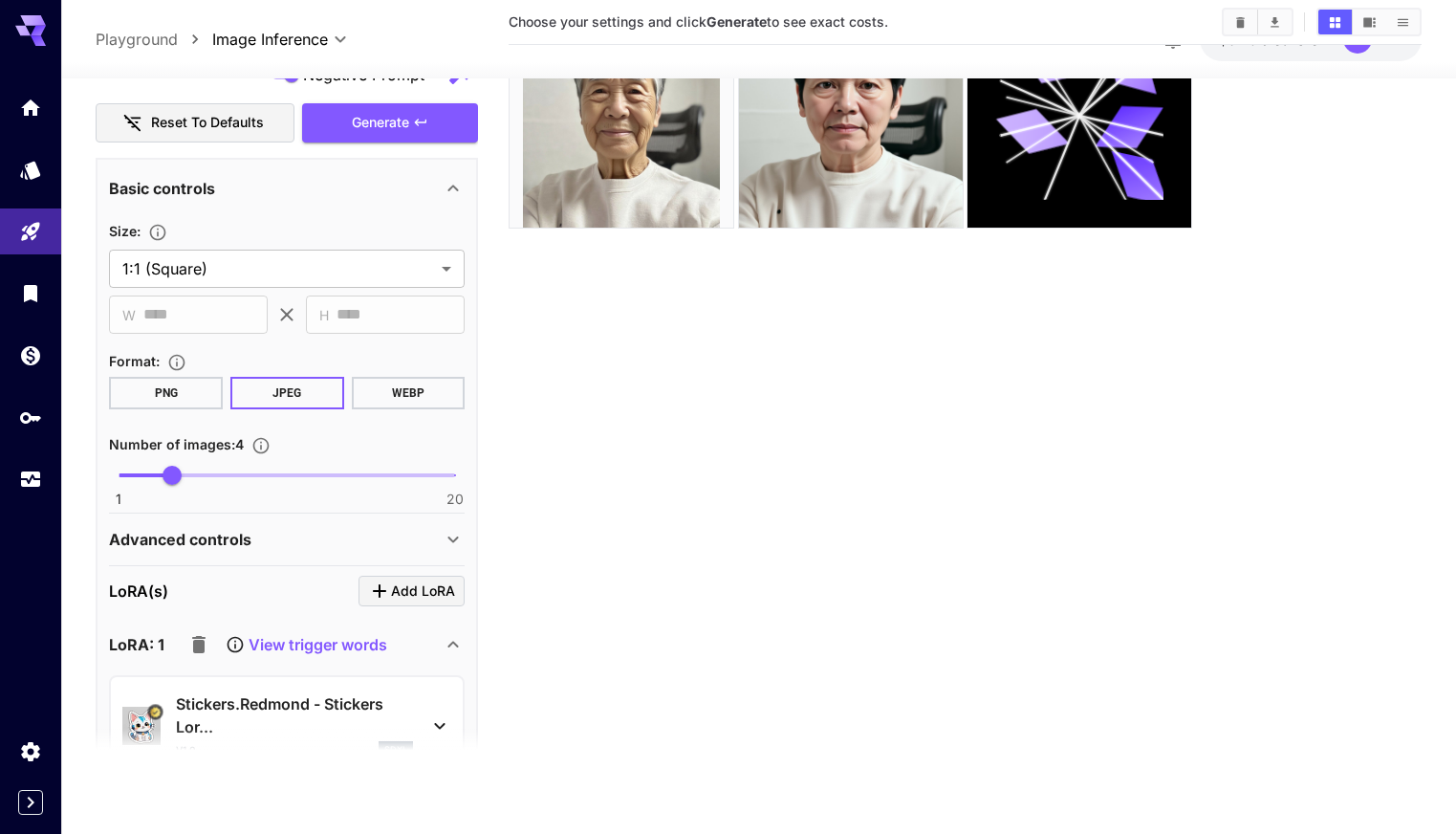 scroll, scrollTop: 577, scrollLeft: 0, axis: vertical 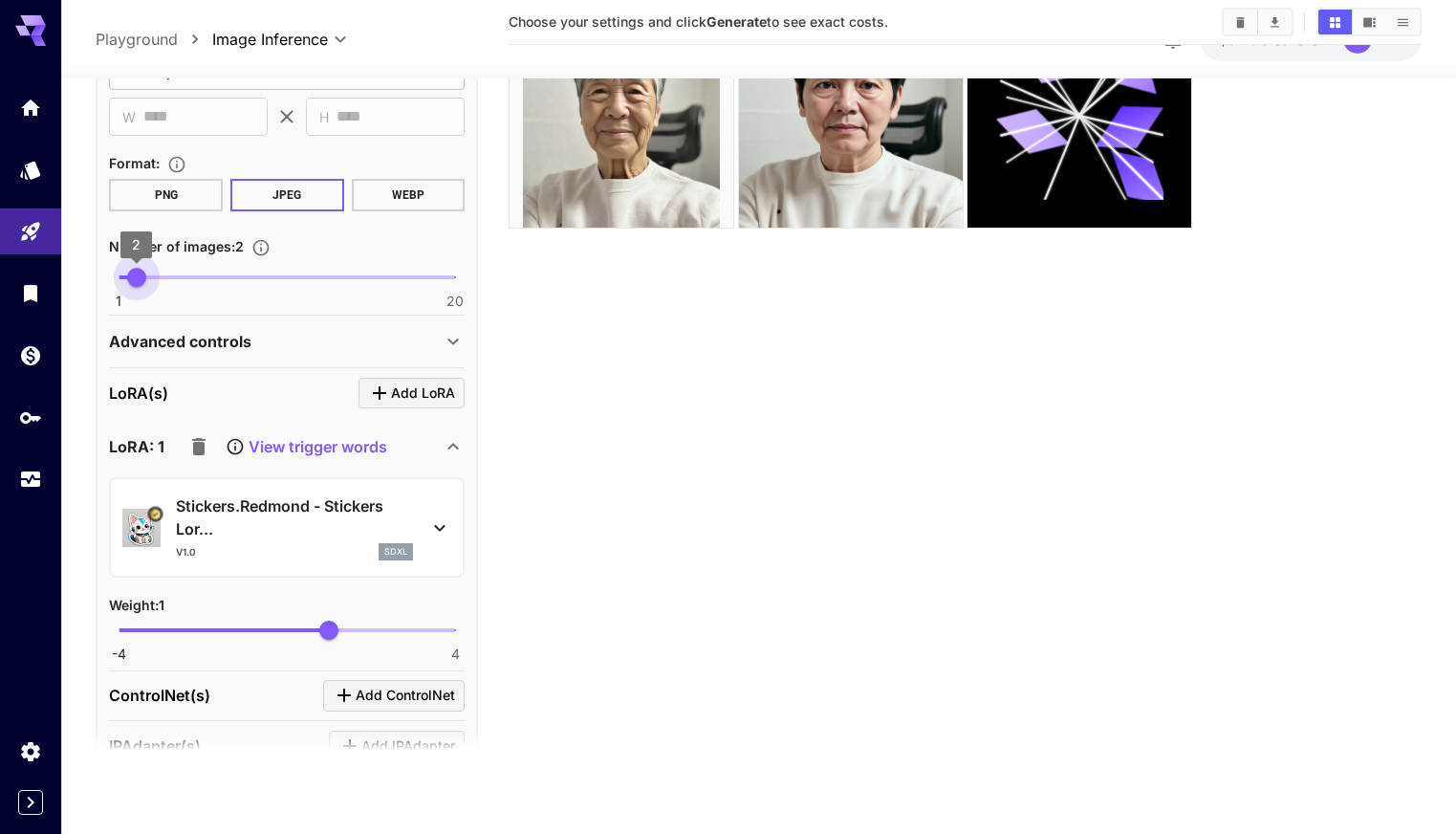 type on "*" 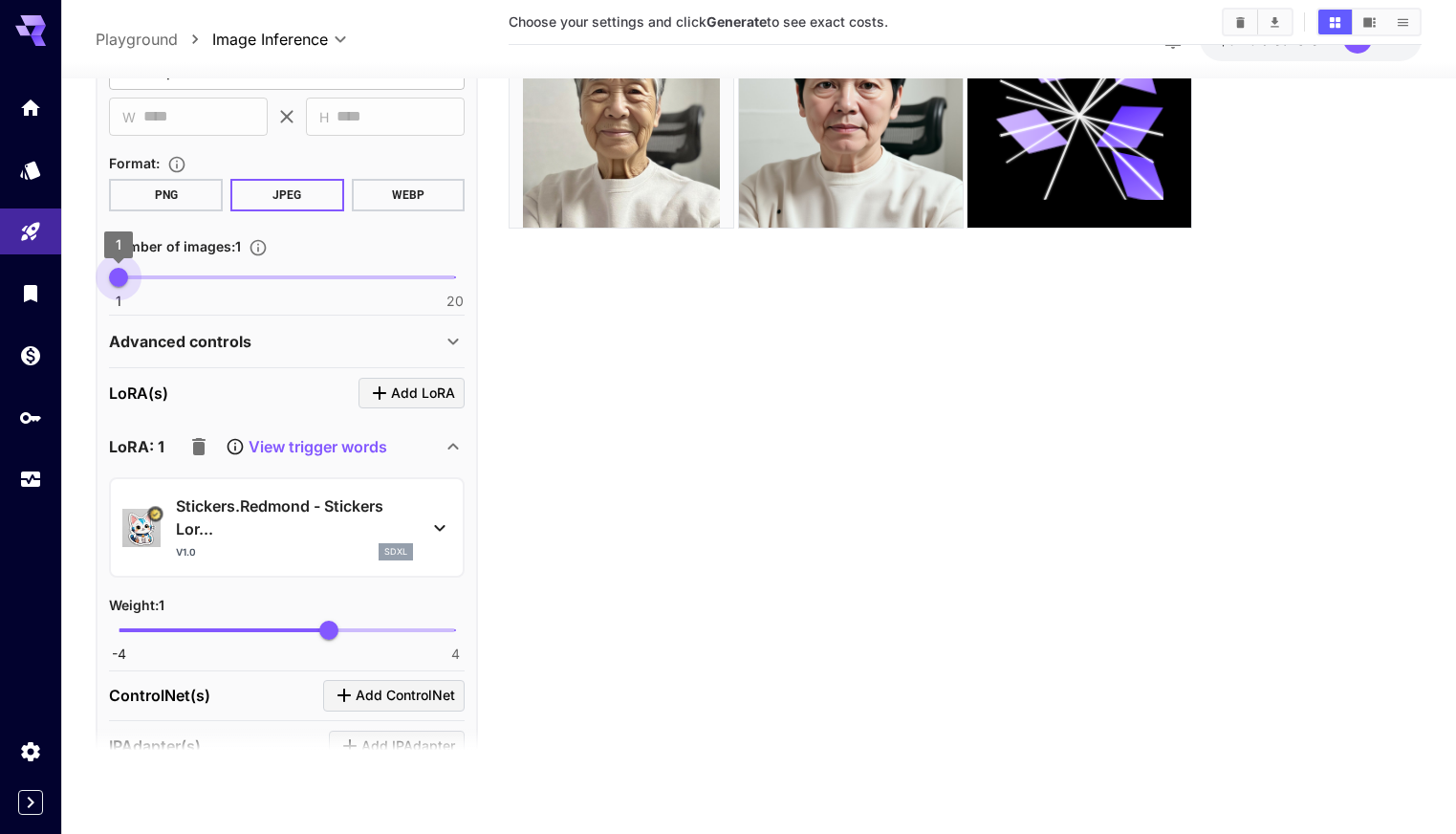 drag, startPoint x: 175, startPoint y: 279, endPoint x: 113, endPoint y: 281, distance: 62.03225 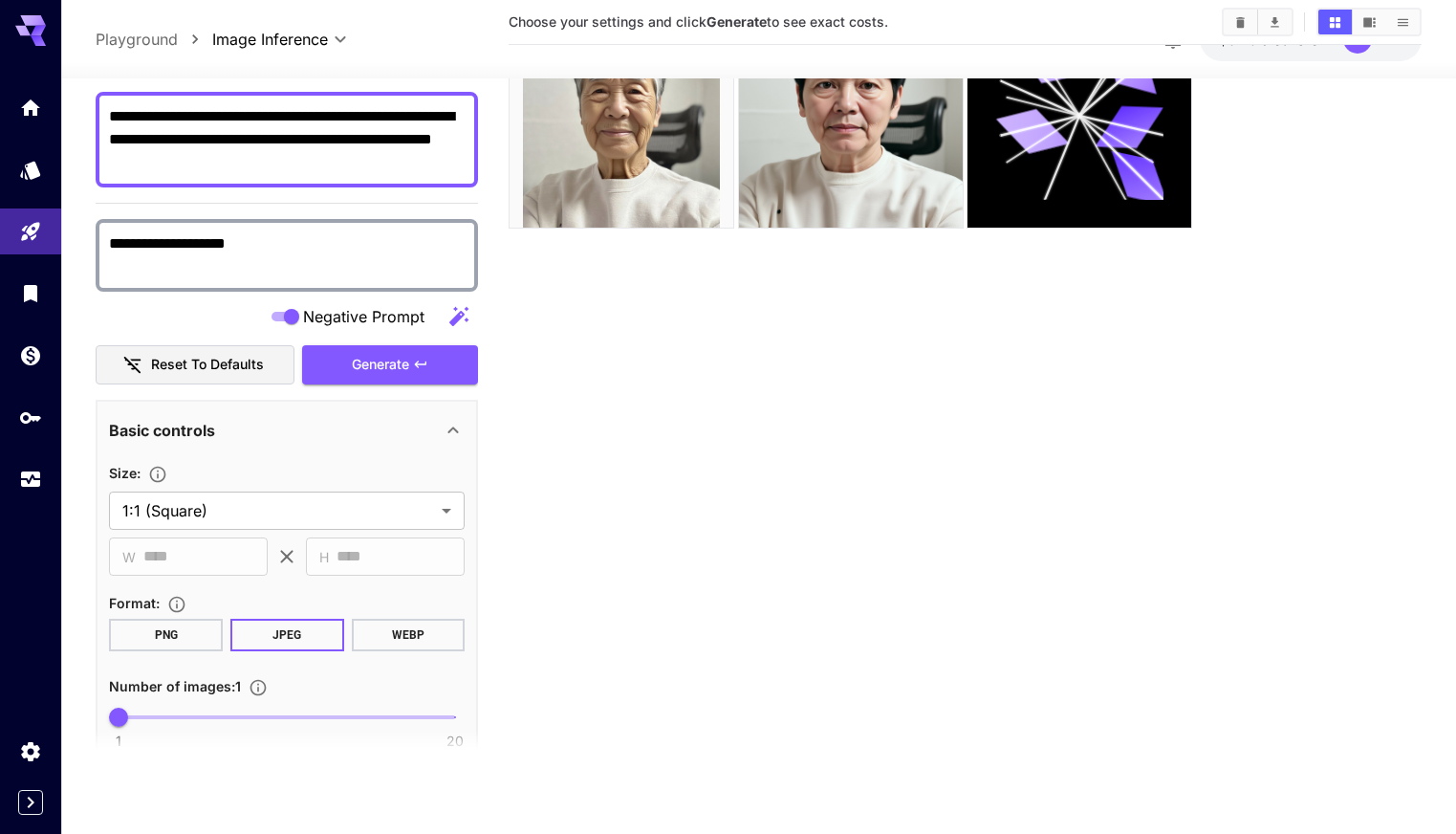 scroll, scrollTop: 0, scrollLeft: 0, axis: both 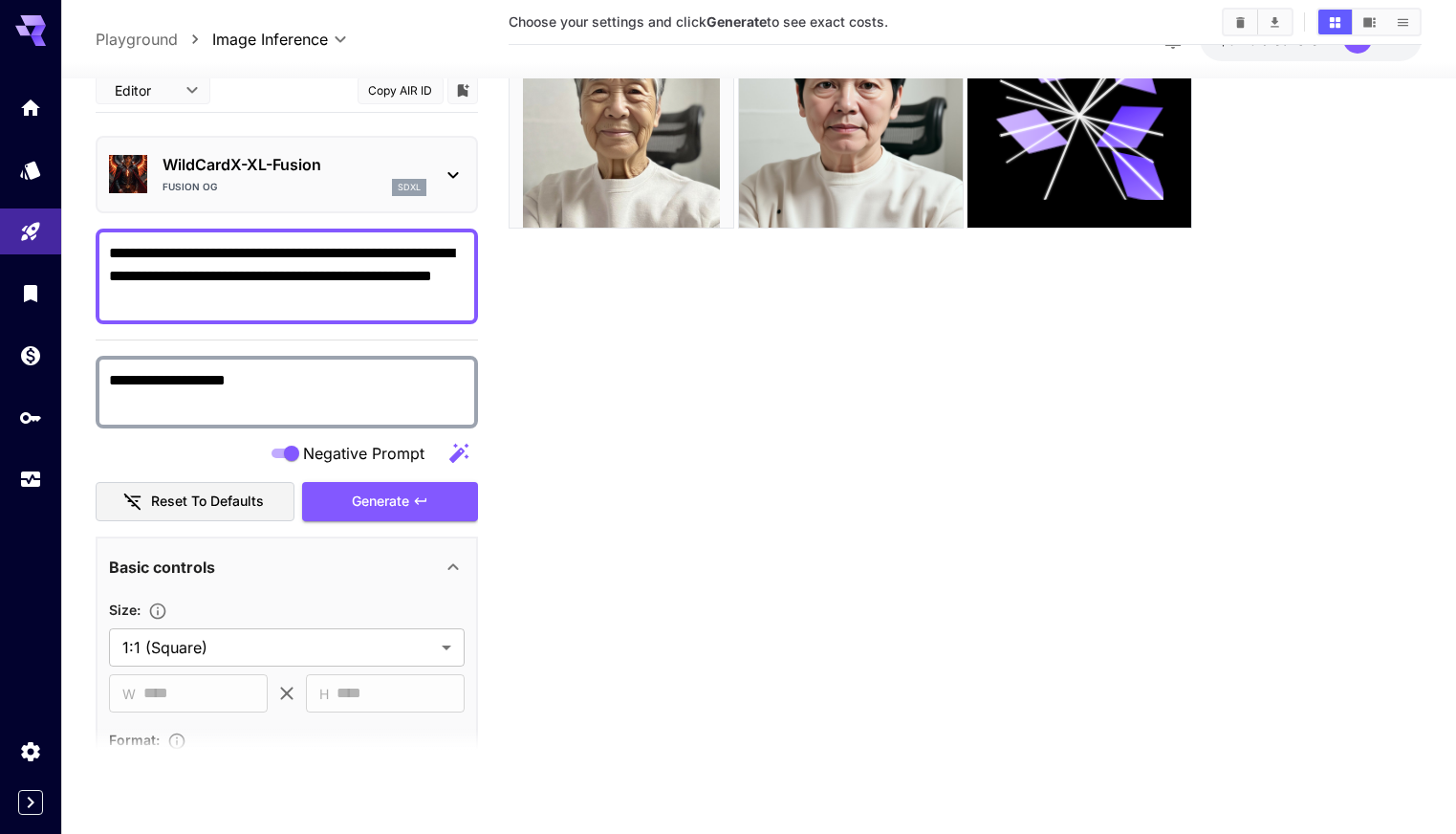 click 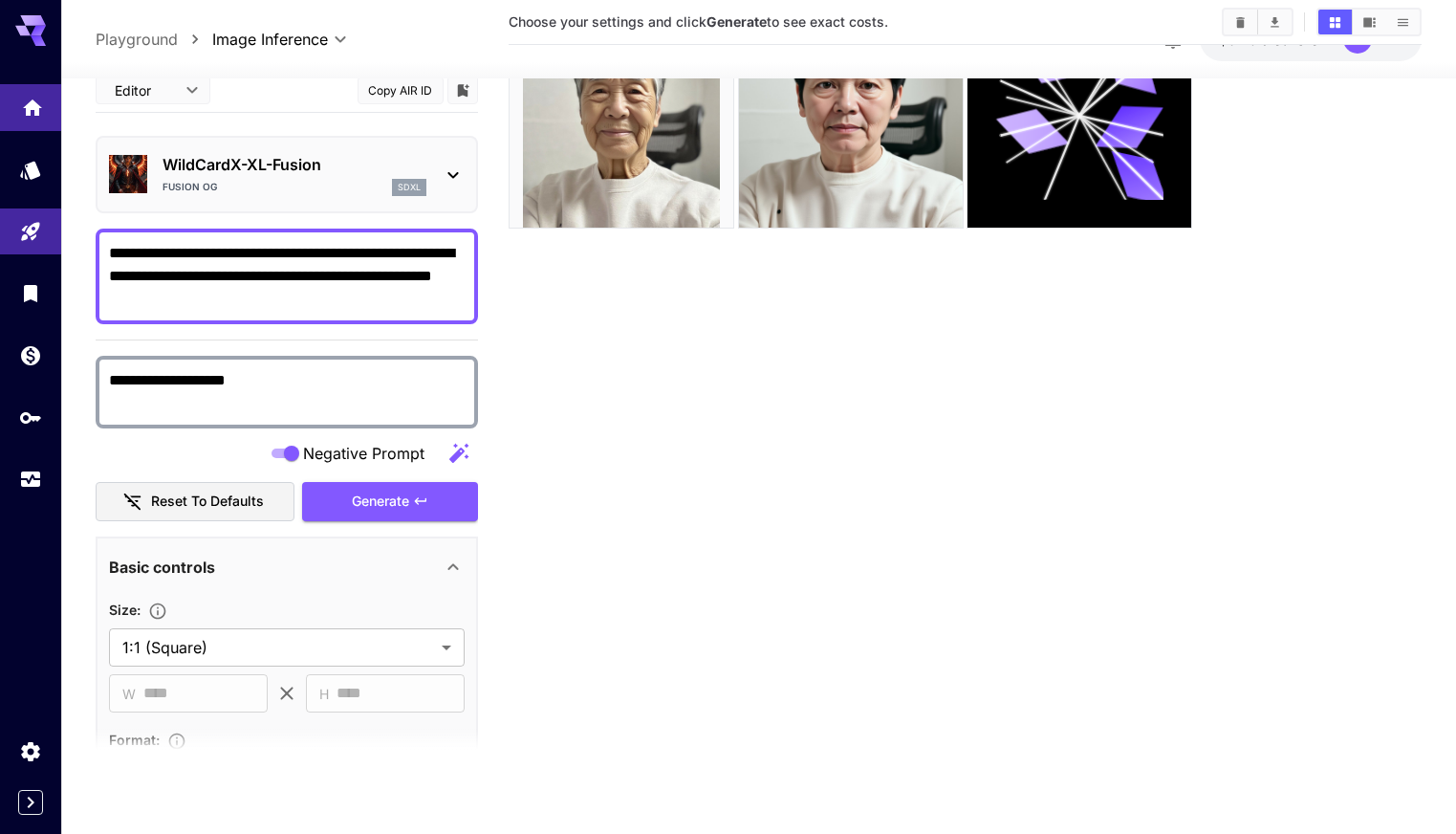click at bounding box center [31, 107] 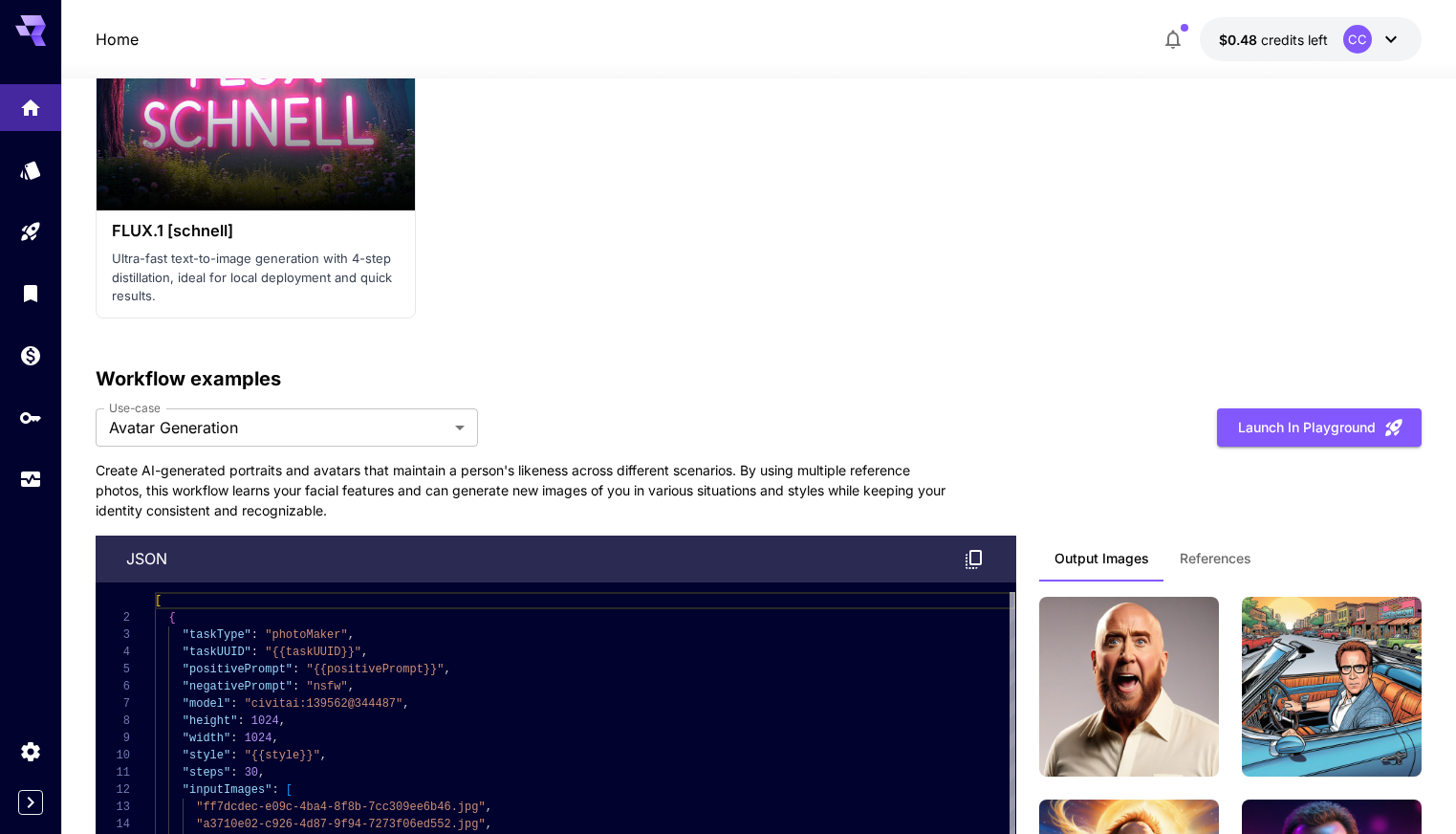 scroll, scrollTop: 4505, scrollLeft: 0, axis: vertical 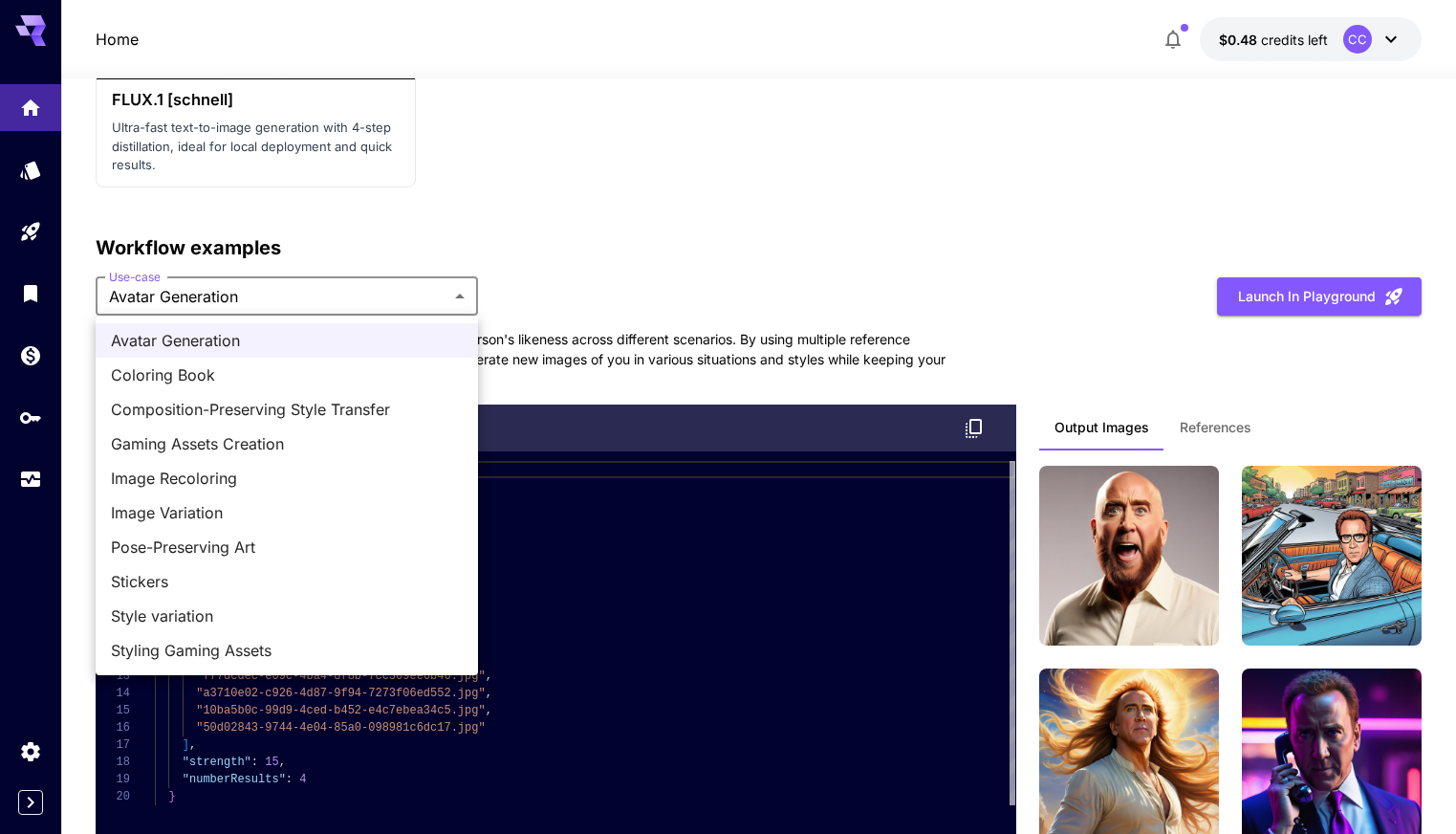 click on "Home $0.48    credits left  CC Welcome to Runware! Check out your usage stats and API key performance at a glance. Explore featured models, dive into workflow examples, review platform updates, or get help when you need it. NEW Now supporting video! Run the best video models, at much lower cost. Save up to $350 for every 1000 Minimax assets. 6 Test drive the best video models Featured models New releases MiniMax KlingAI ByteDance Google Veo PixVerse Vidu Launch in Playground minimax:3@1                             MiniMax 02 Hailuo Most polished and dynamic model with vibrant, theatrical visuals and fluid motion. Ideal for viral content and commercial-style footage. Launch in Playground bytedance:2@1                             Seedance 1.0 Pro Advanced video model that creates smooth, high-quality 1080p clips up to 10 seconds long. Great for dynamic scenes, clean motion, and strong consistency across shots. Launch in Playground bytedance:1@1                             Seedance 1.0 Lite klingai:5@3" at bounding box center [728, -1511] 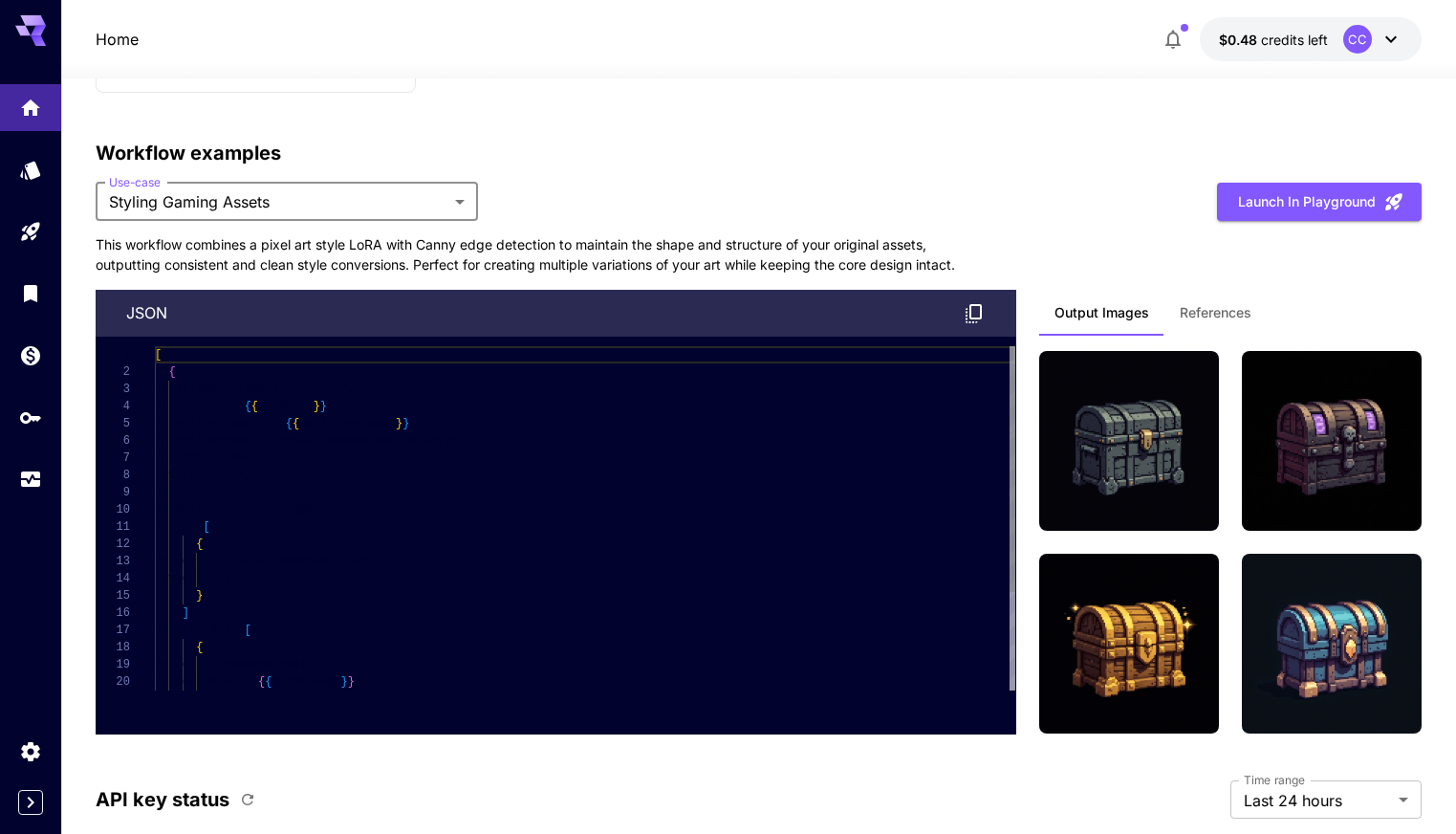 scroll, scrollTop: 4703, scrollLeft: 0, axis: vertical 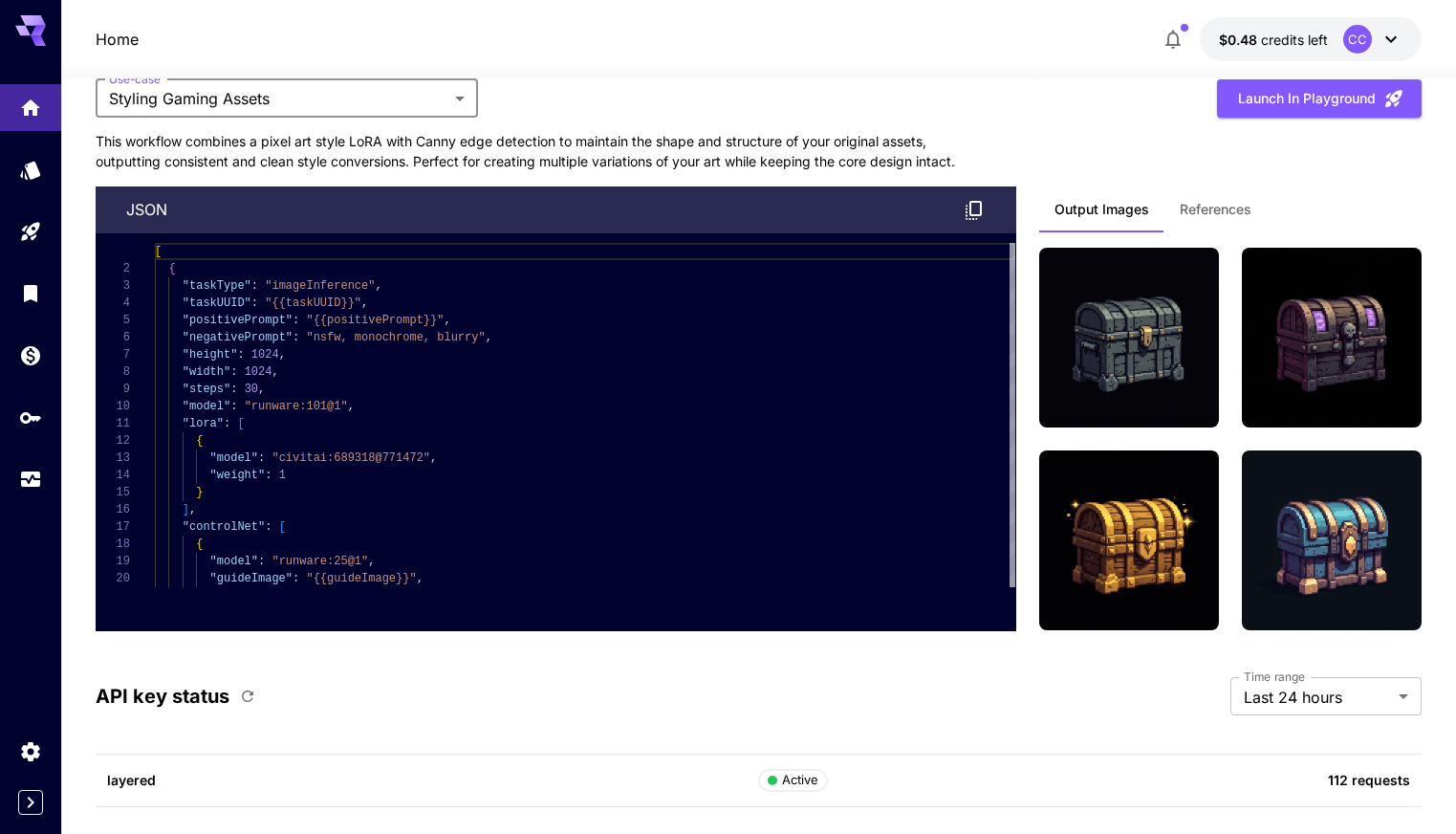 click on "Home $0.48    credits left  CC Welcome to Runware! Check out your usage stats and API key performance at a glance. Explore featured models, dive into workflow examples, review platform updates, or get help when you need it. NEW Now supporting video! Run the best video models, at much lower cost. Save up to $350 for every 1000 Minimax assets. 4 Test drive the best video models Featured models New releases MiniMax KlingAI ByteDance Google Veo PixVerse Vidu Launch in Playground minimax:3@1                             MiniMax 02 Hailuo Most polished and dynamic model with vibrant, theatrical visuals and fluid motion. Ideal for viral content and commercial-style footage. Launch in Playground bytedance:2@1                             Seedance 1.0 Pro Advanced video model that creates smooth, high-quality 1080p clips up to 10 seconds long. Great for dynamic scenes, clean motion, and strong consistency across shots. Launch in Playground bytedance:1@1                             Seedance 1.0 Lite klingai:5@3" at bounding box center [728, -1719] 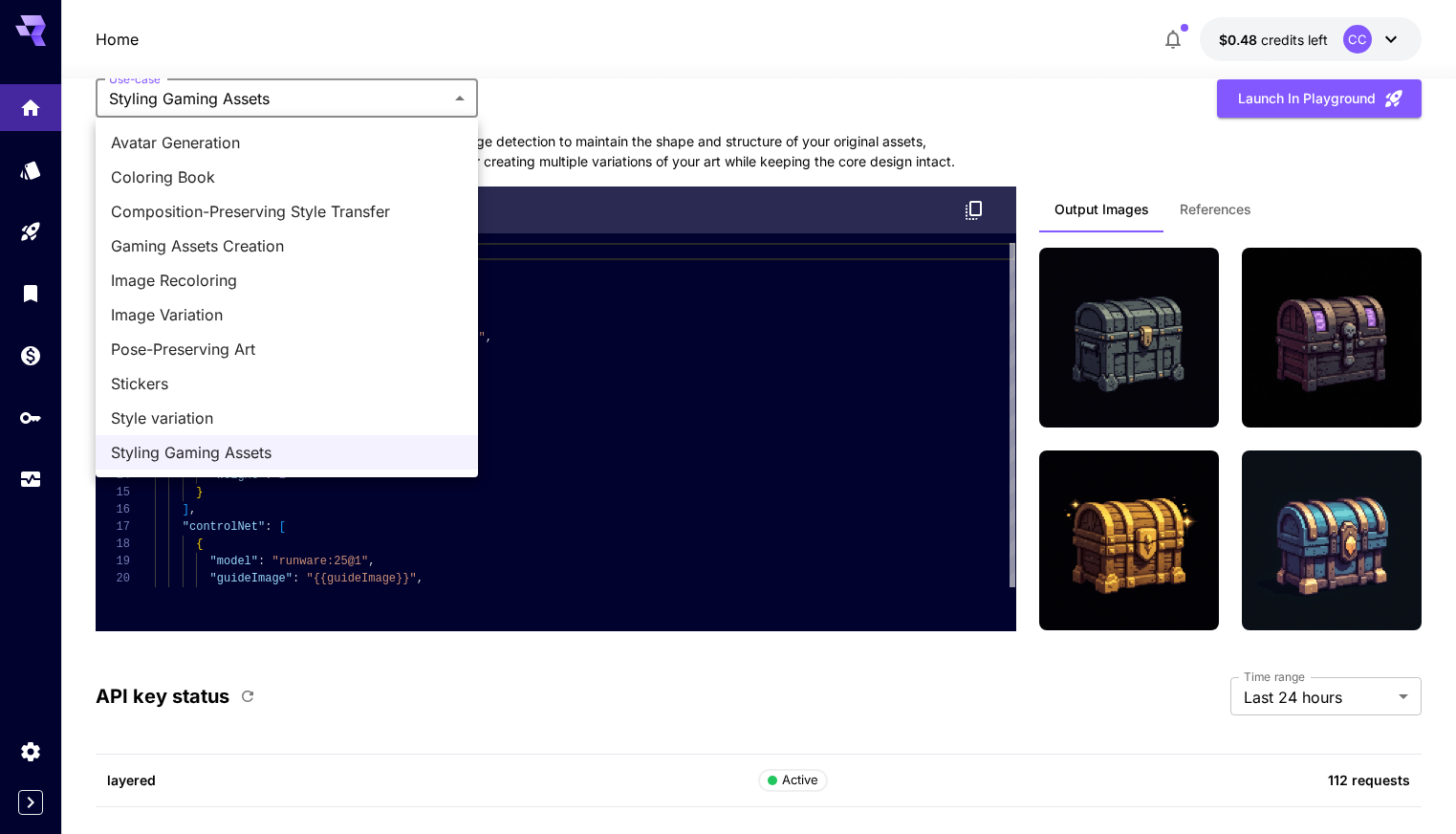 click on "Pose-Preserving Art" at bounding box center (287, 349) 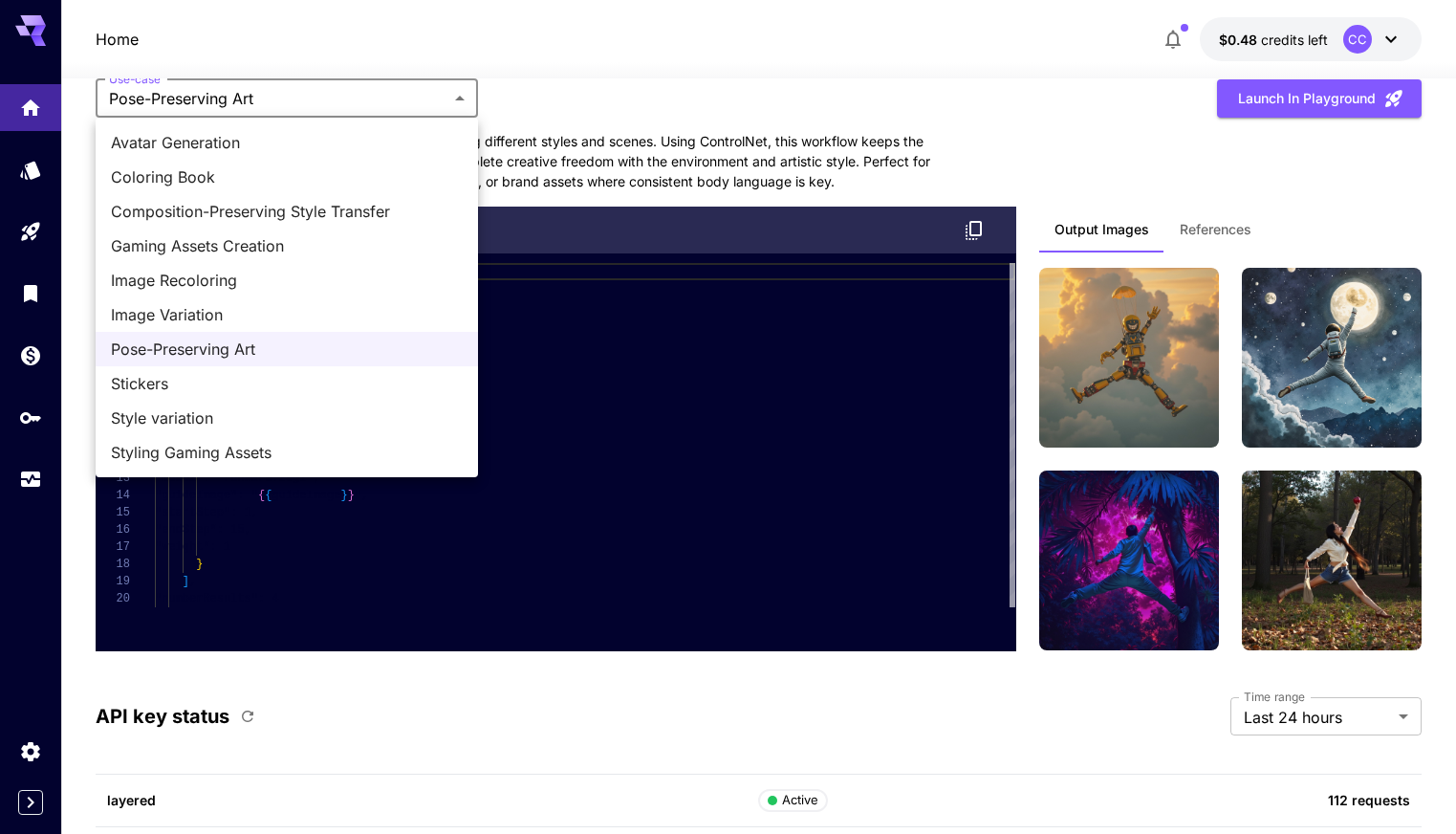 click on "Home $0.48    credits left  CC Welcome to Runware! Check out your usage stats and API key performance at a glance. Explore featured models, dive into workflow examples, review platform updates, or get help when you need it. NEW Now supporting video! Run the best video models, at much lower cost. Save up to $350 for every 1000 Minimax assets. 1 Test drive the best video models Featured models New releases MiniMax KlingAI ByteDance Google Veo PixVerse Vidu Launch in Playground minimax:3@1                             MiniMax 02 Hailuo Most polished and dynamic model with vibrant, theatrical visuals and fluid motion. Ideal for viral content and commercial-style footage. Launch in Playground bytedance:2@1                             Seedance 1.0 Pro Advanced video model that creates smooth, high-quality 1080p clips up to 10 seconds long. Great for dynamic scenes, clean motion, and strong consistency across shots. Launch in Playground bytedance:1@1                             Seedance 1.0 Lite klingai:5@3" at bounding box center (728, -1709) 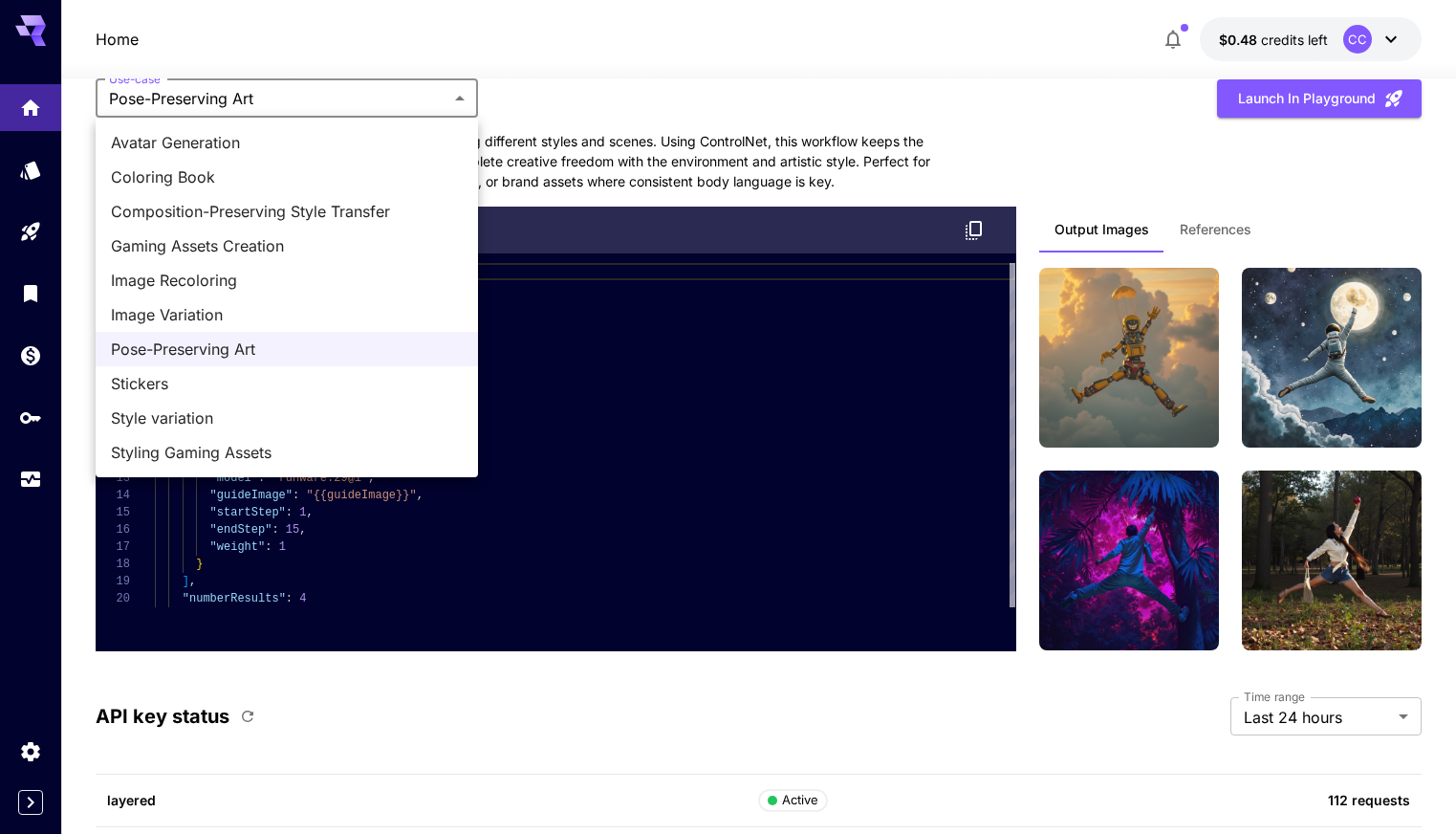 click on "Image Variation" at bounding box center [287, 315] 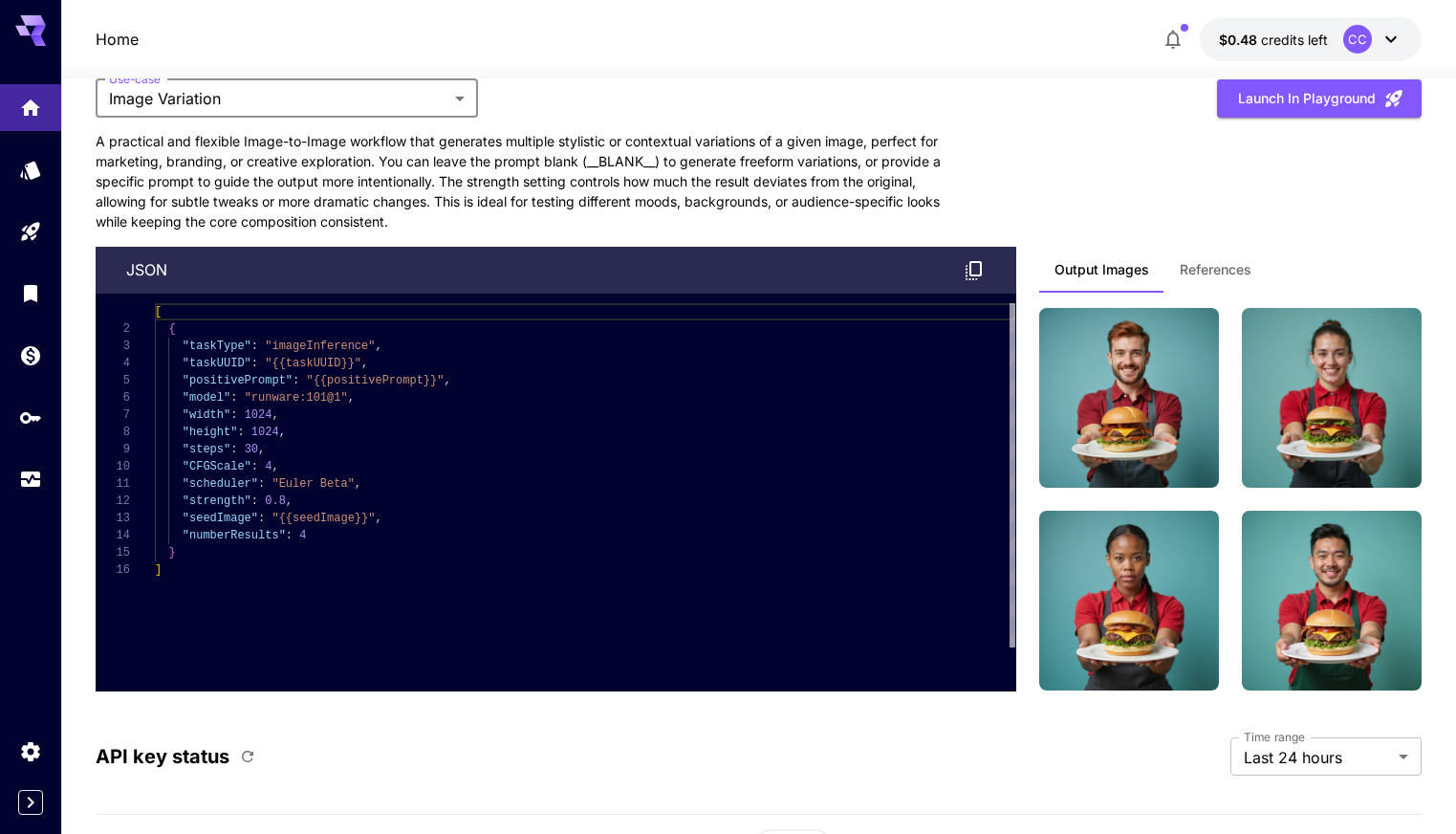 click on "References" at bounding box center (1215, 270) 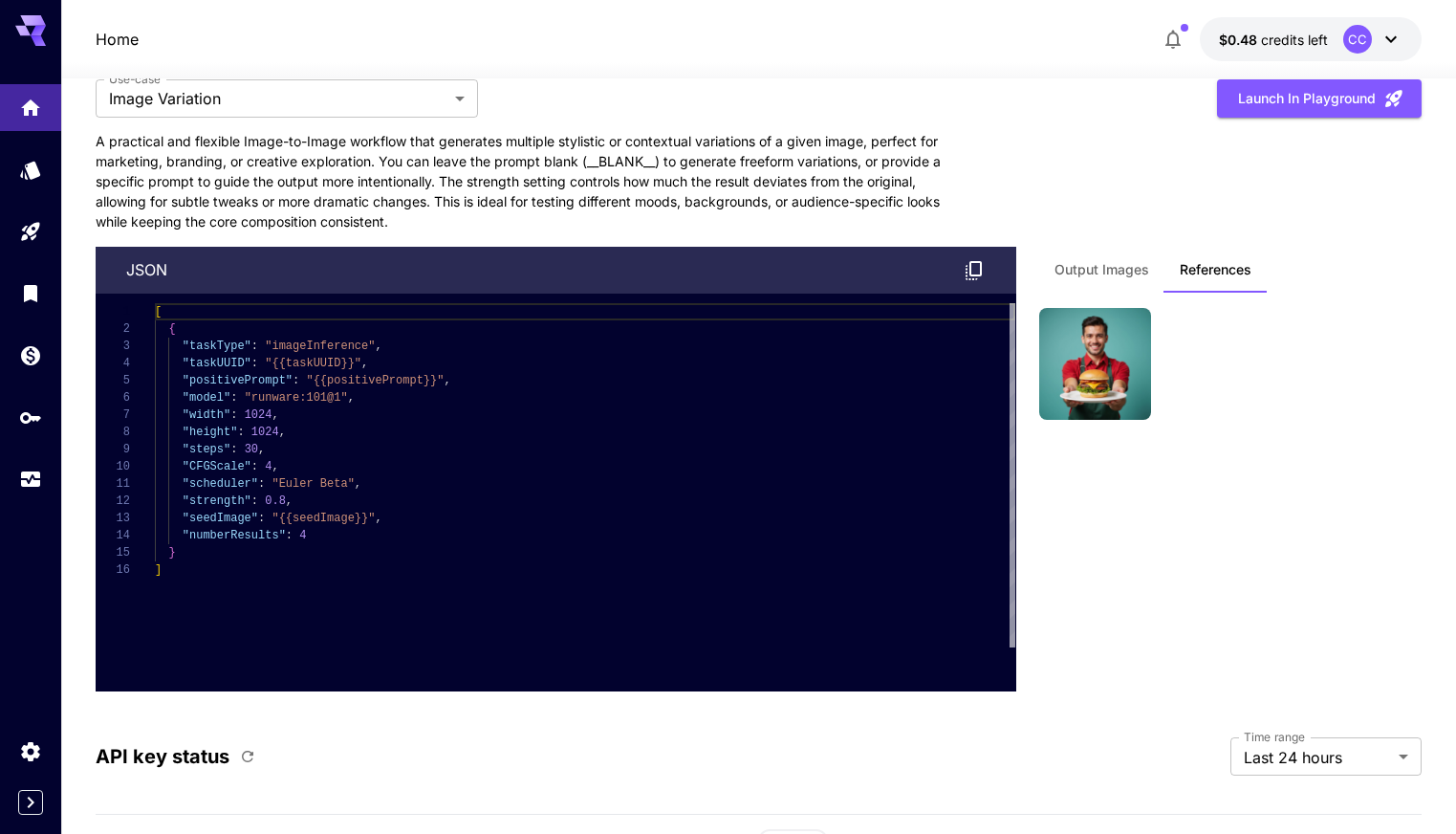 click on "Output Images" at bounding box center (1101, 270) 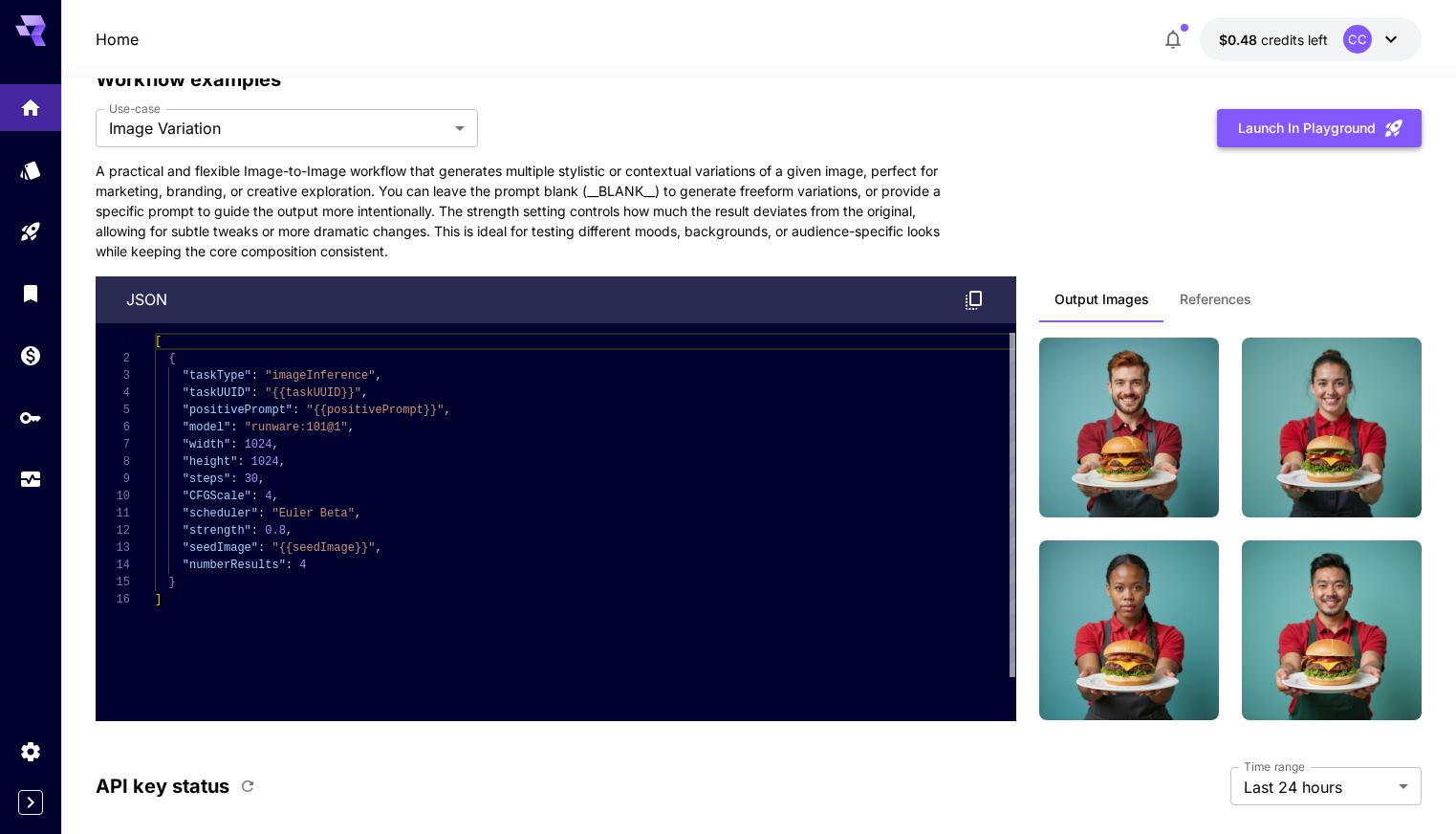 click on "Launch in Playground" at bounding box center (1319, 128) 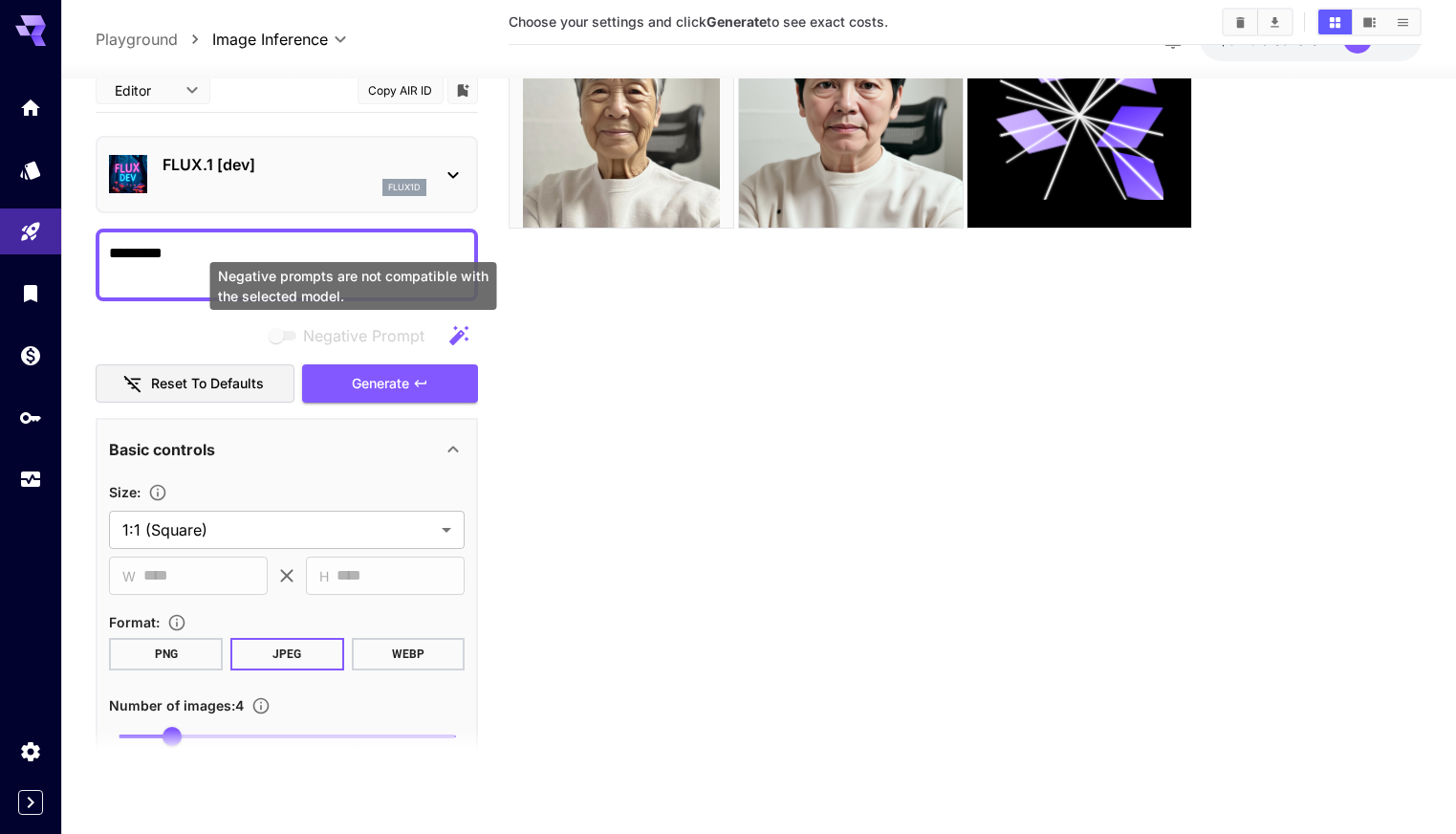 scroll, scrollTop: 102, scrollLeft: 0, axis: vertical 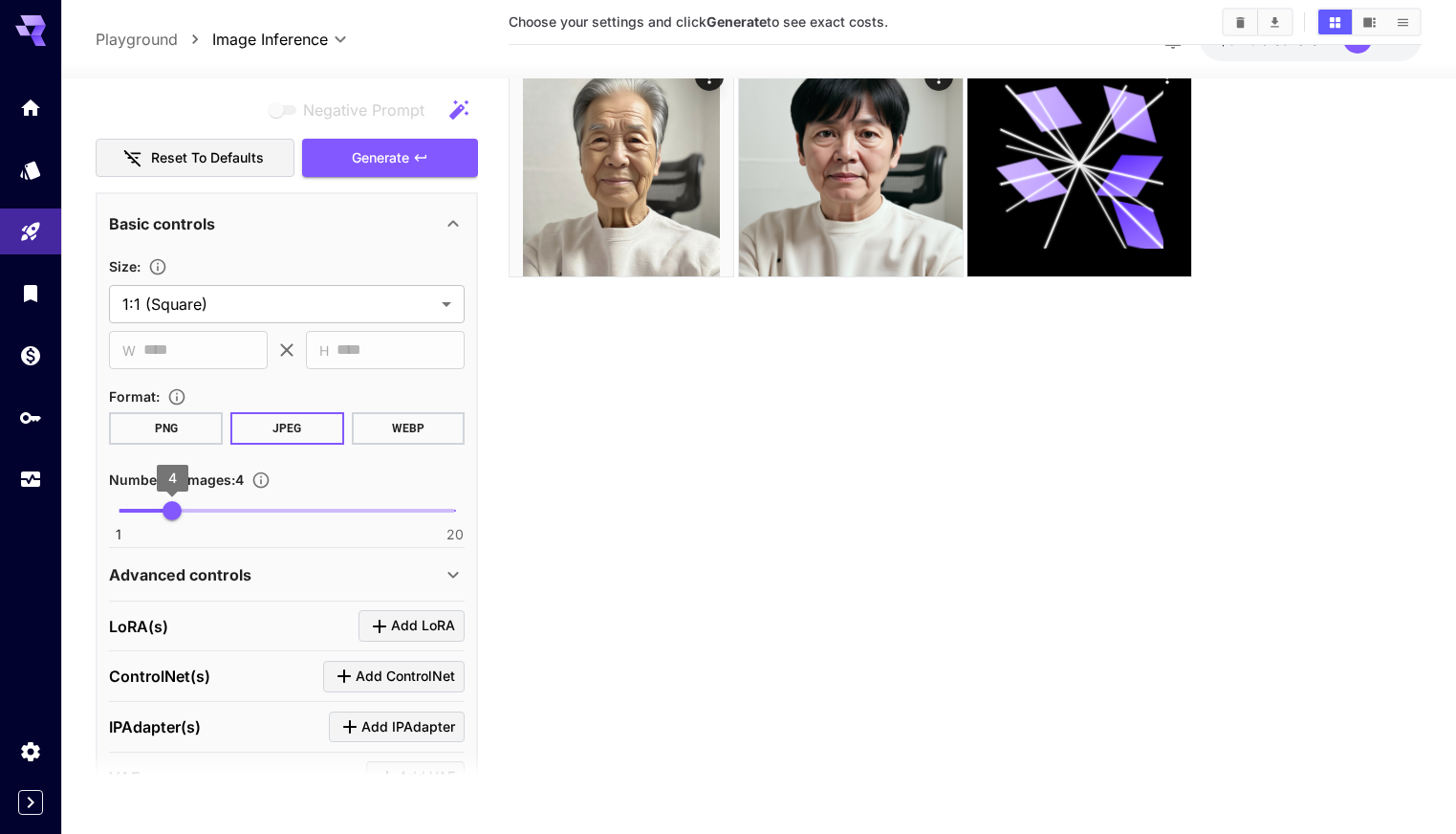 type on "*" 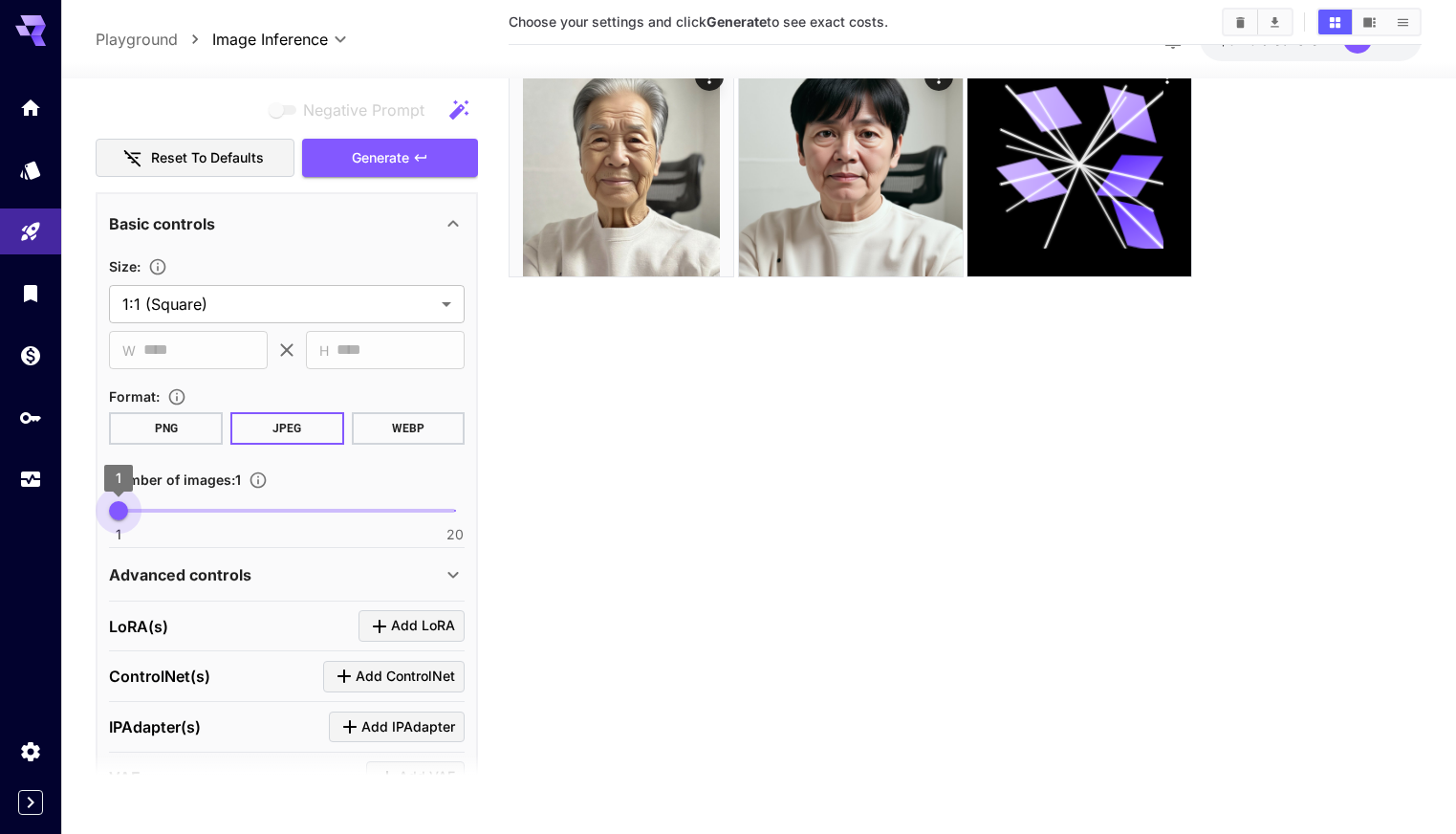 drag, startPoint x: 170, startPoint y: 503, endPoint x: 91, endPoint y: 500, distance: 79.0569 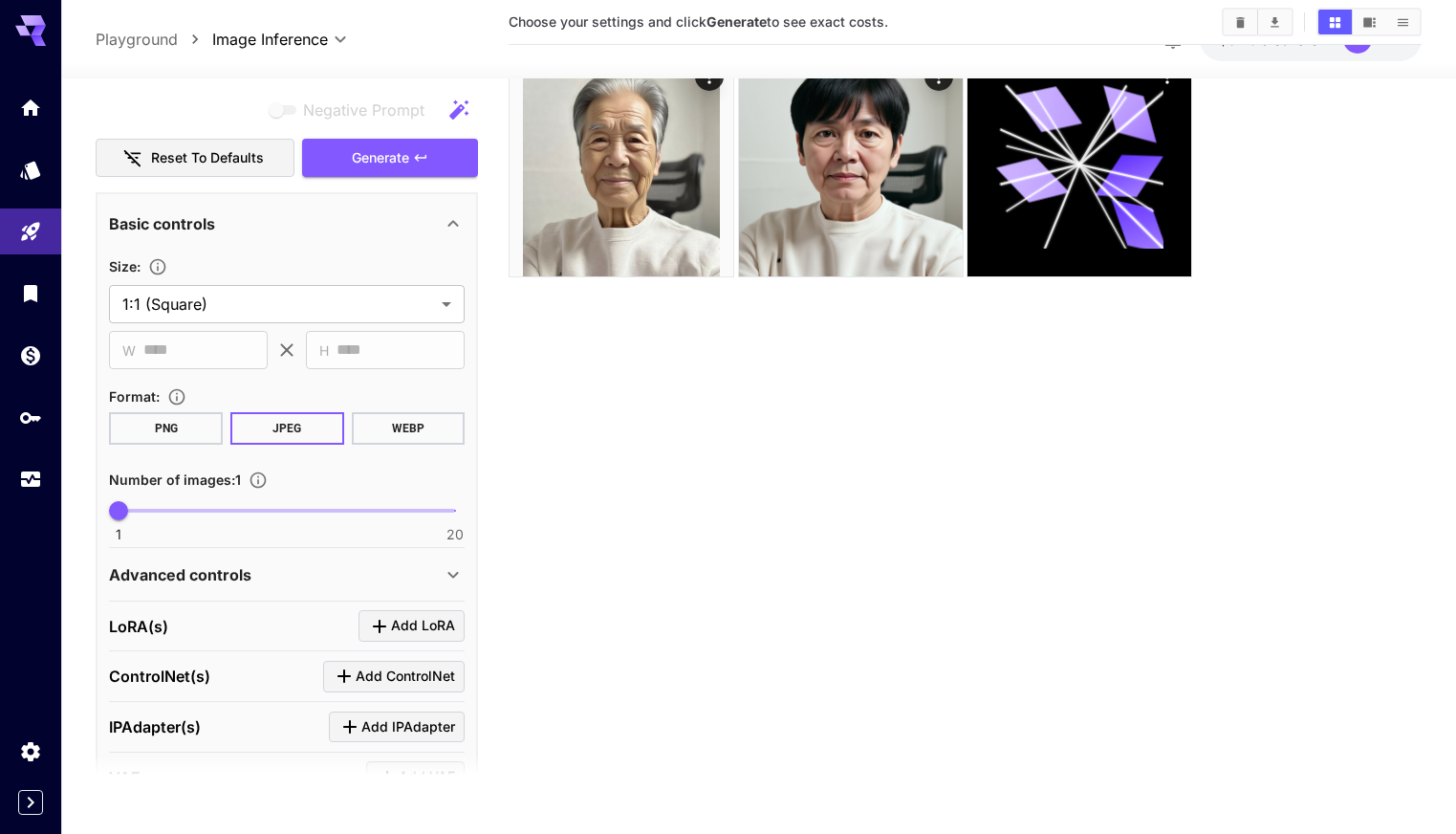scroll, scrollTop: 0, scrollLeft: 0, axis: both 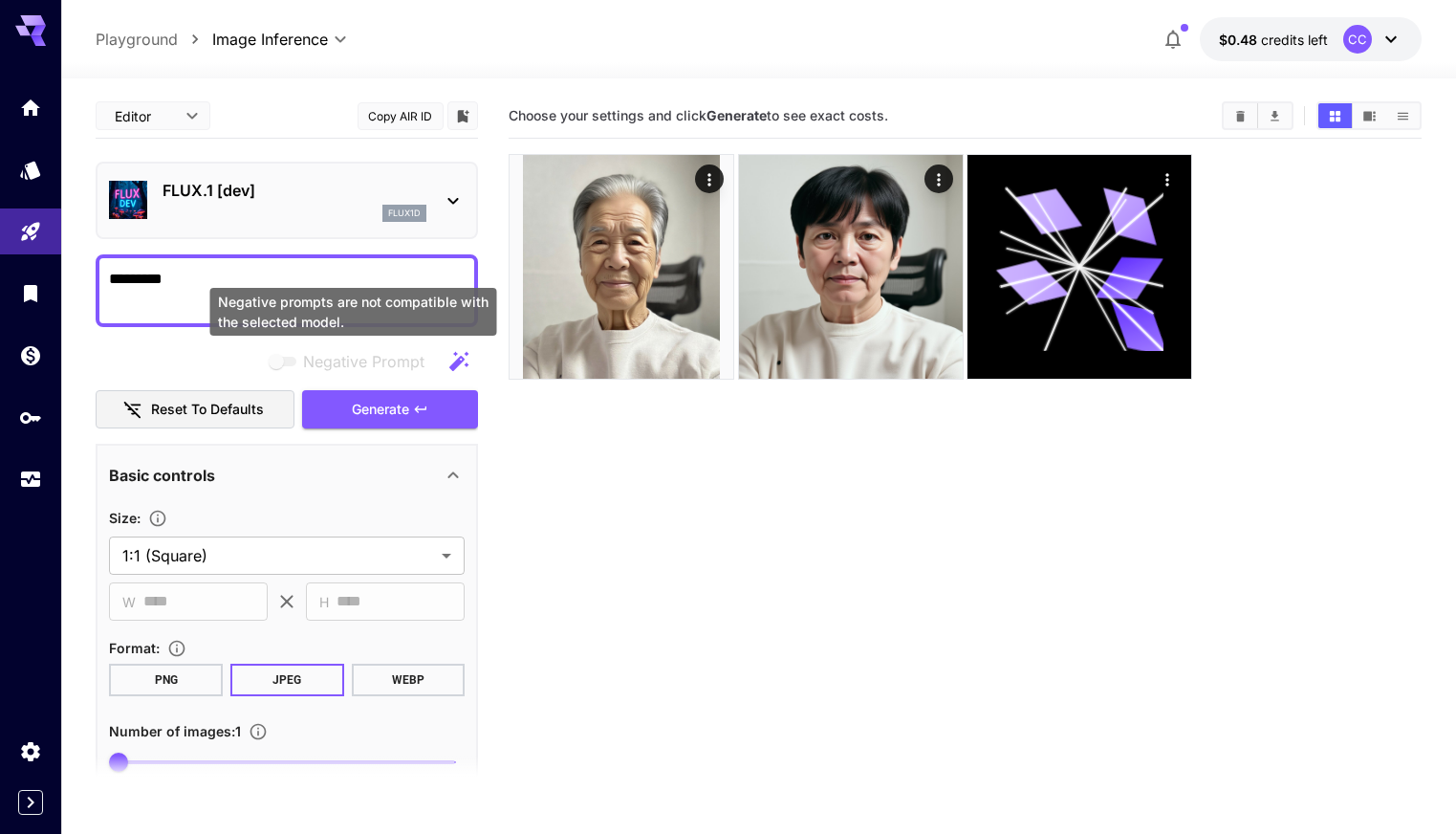 click on "Negative prompts are not compatible with the selected model." at bounding box center (354, 312) 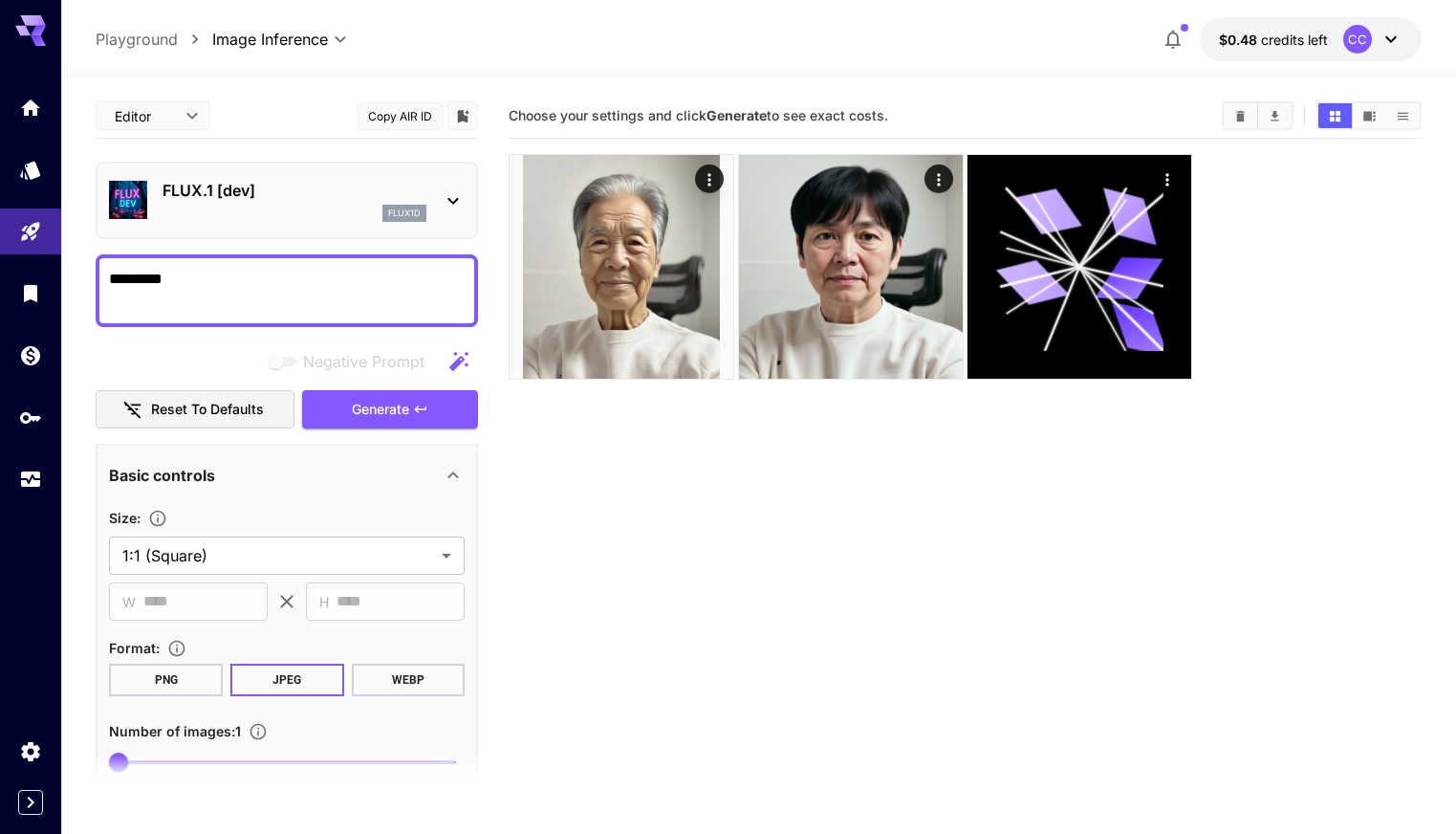 click on "*********" at bounding box center (287, 291) 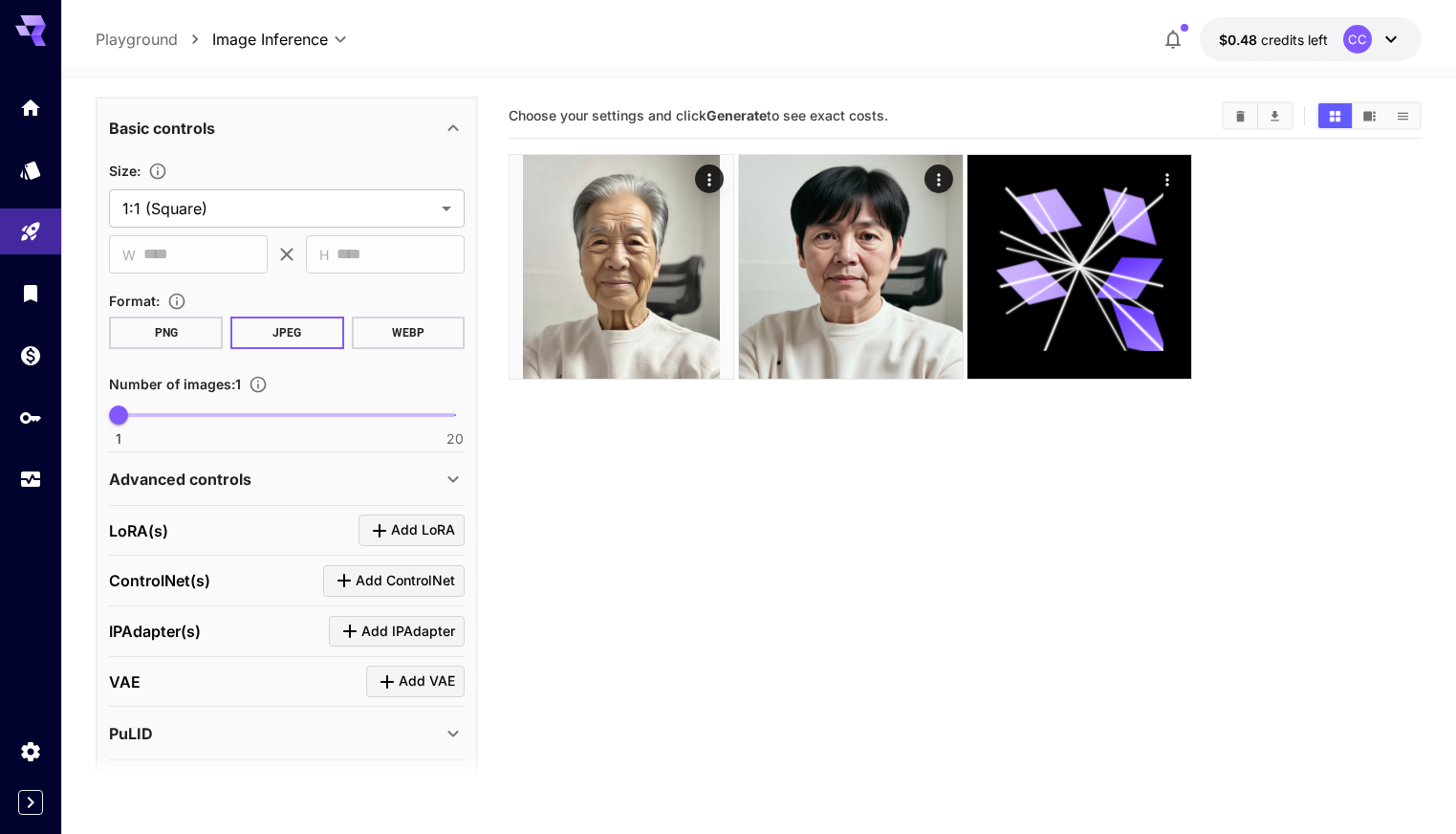 scroll, scrollTop: 459, scrollLeft: 0, axis: vertical 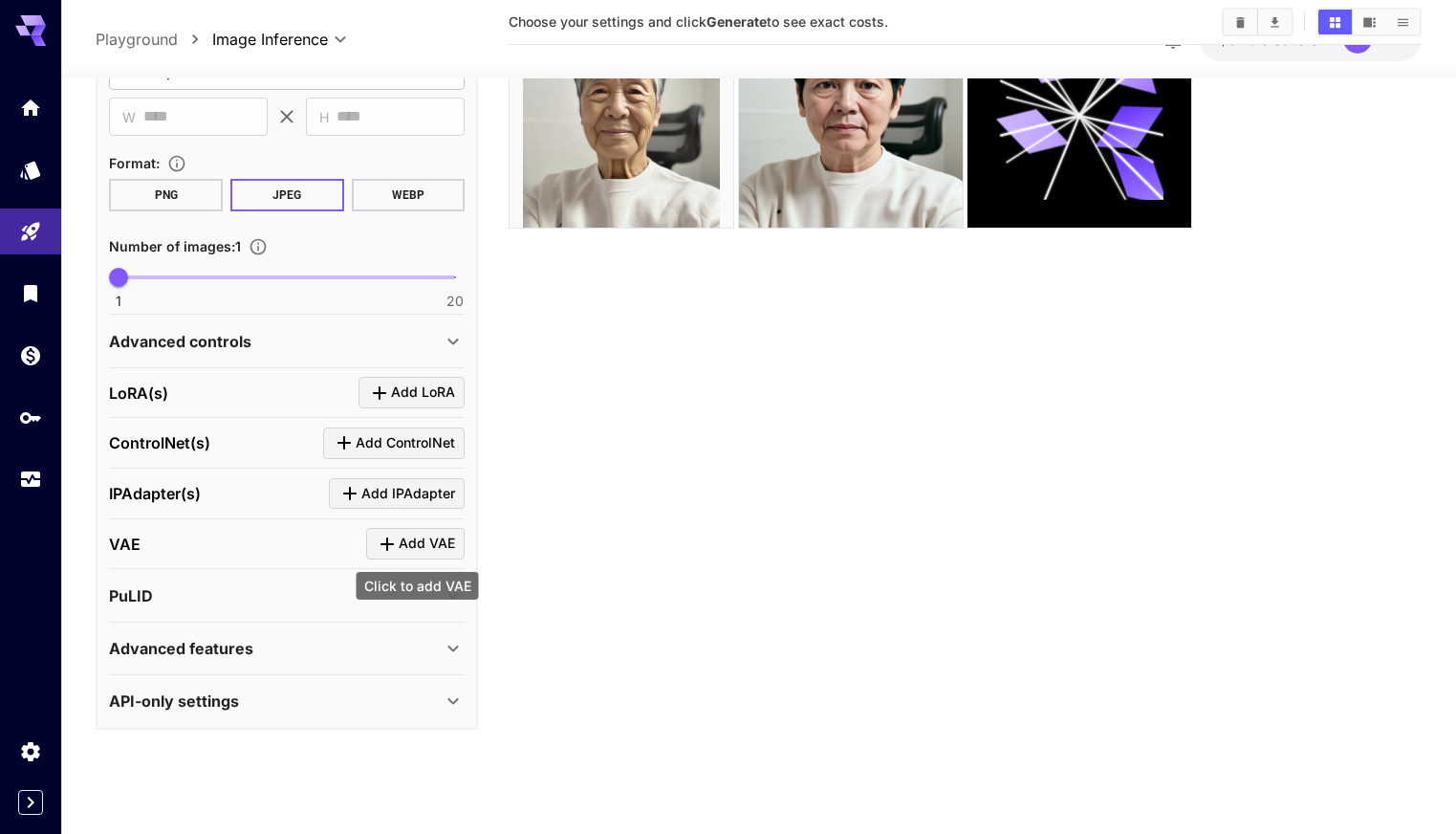 click on "Click to add VAE" at bounding box center [418, 585] 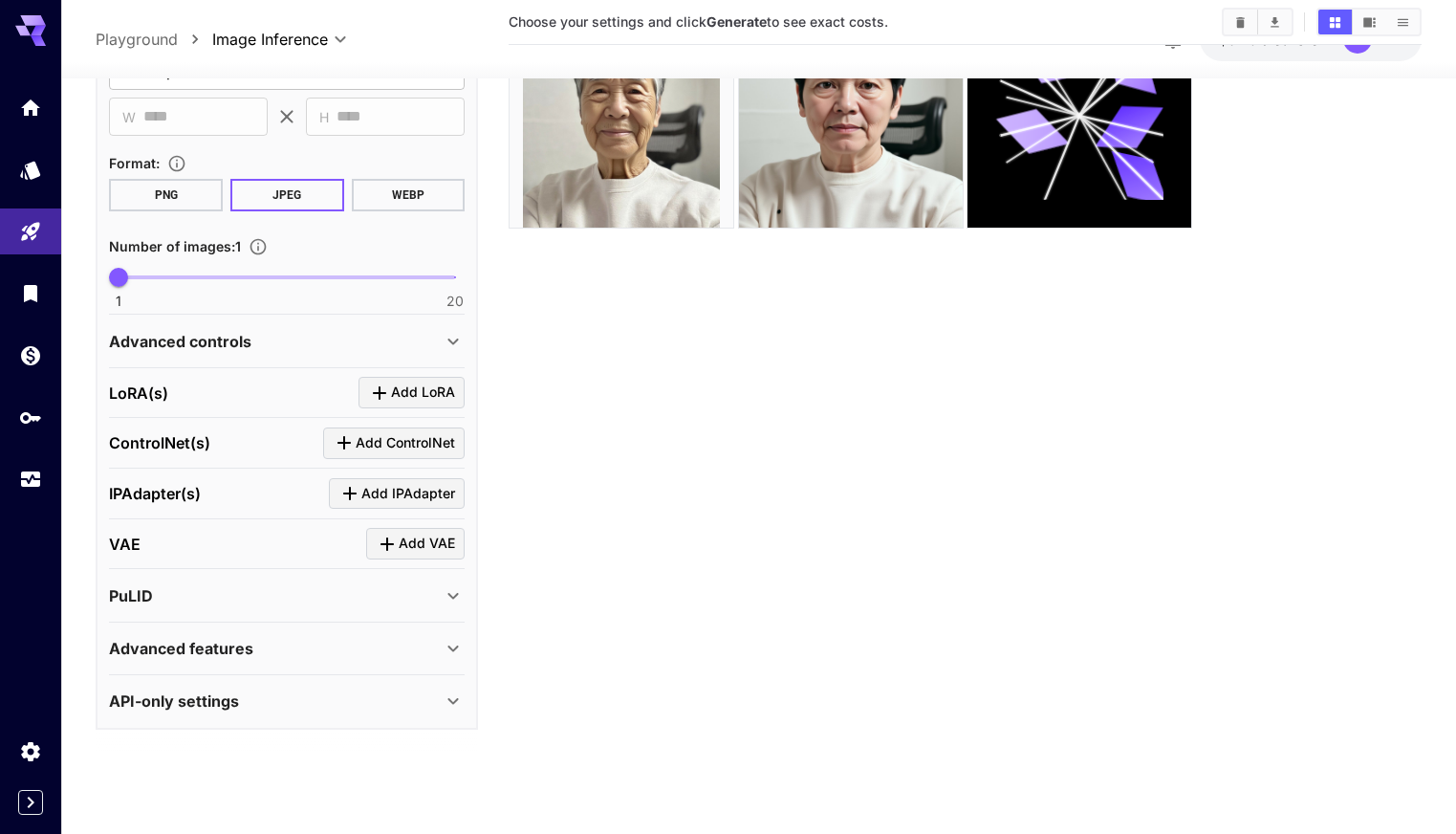 click on "Advanced features" at bounding box center (275, 648) 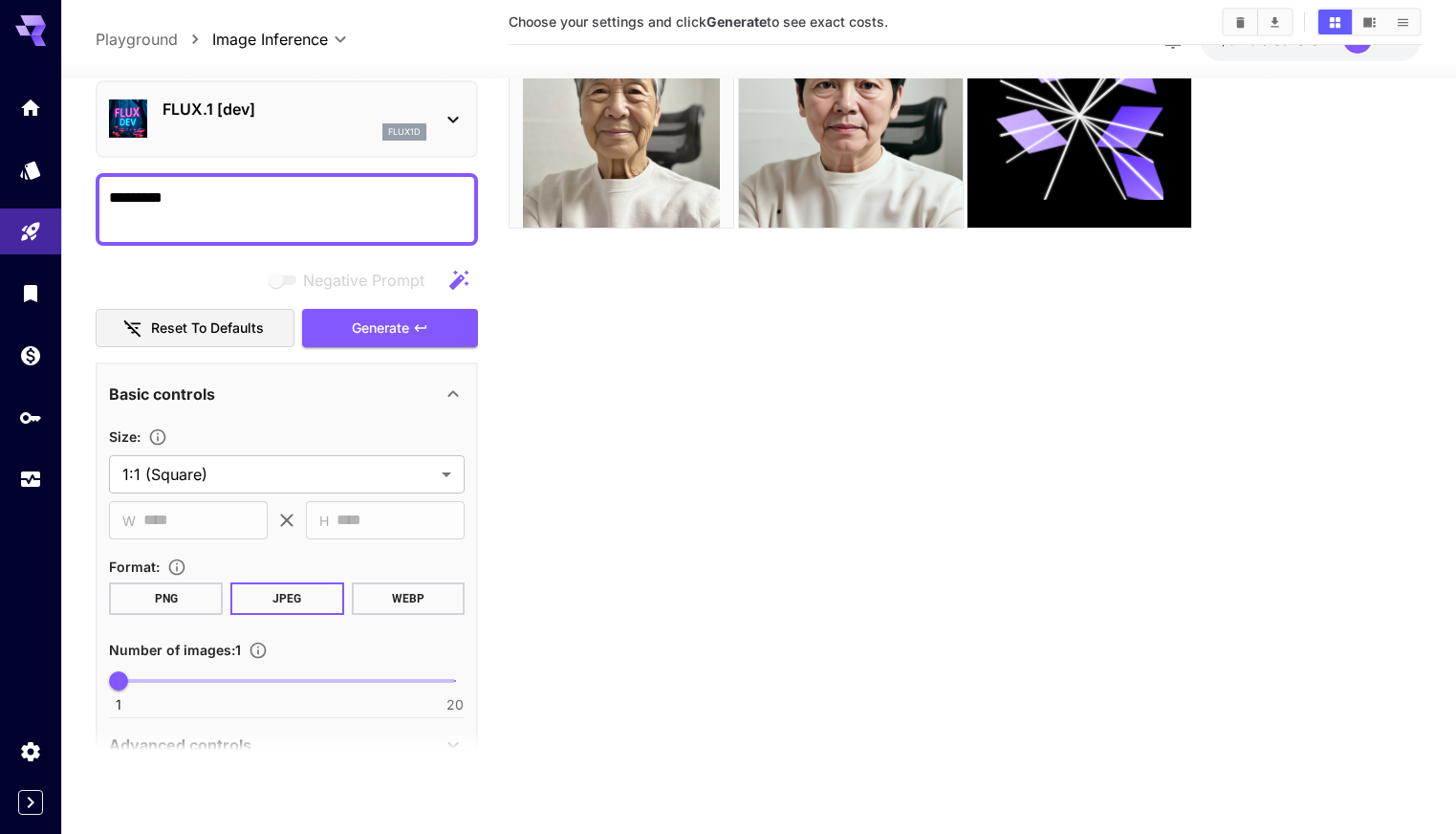 scroll, scrollTop: 0, scrollLeft: 0, axis: both 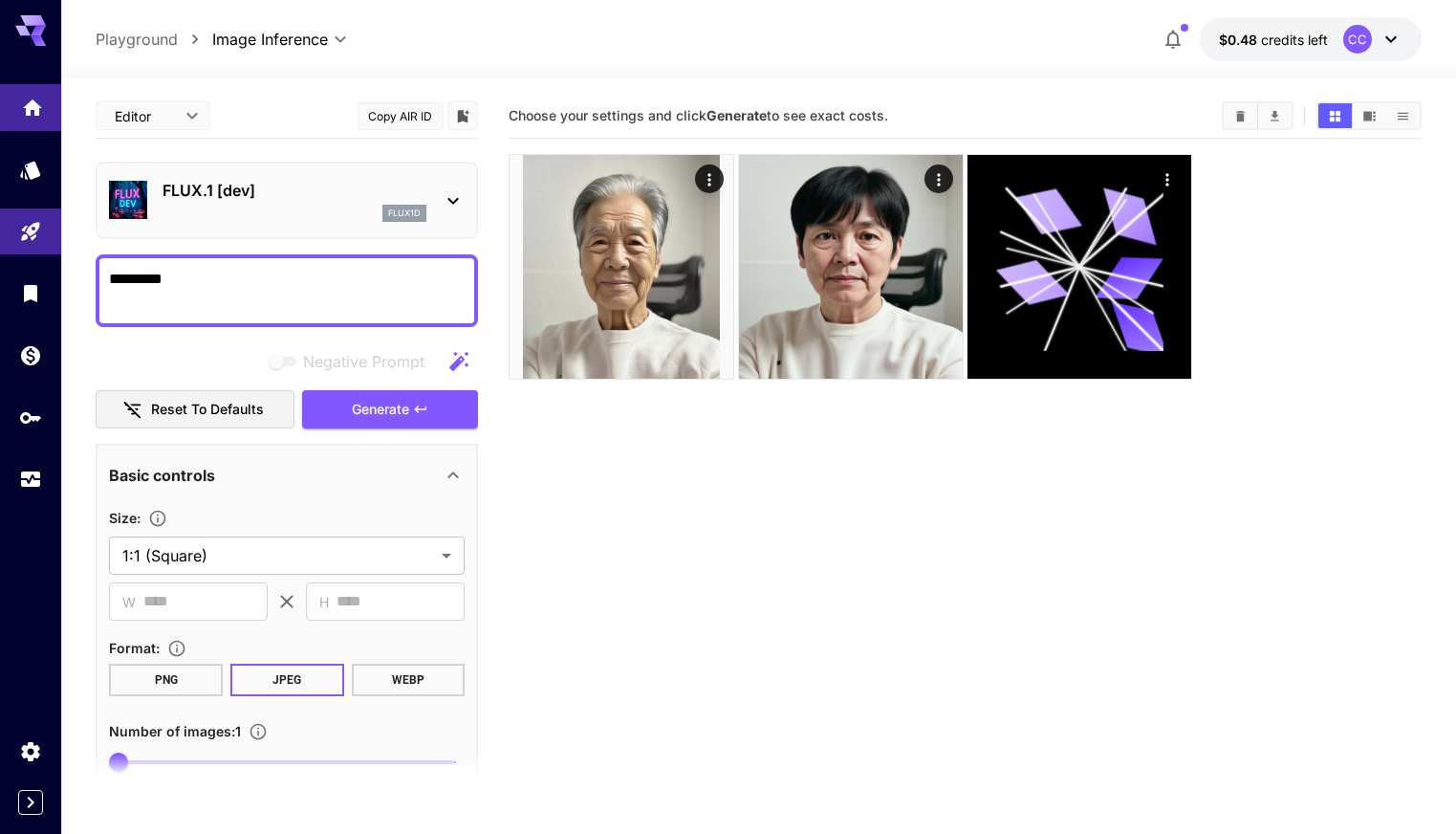 click at bounding box center [31, 107] 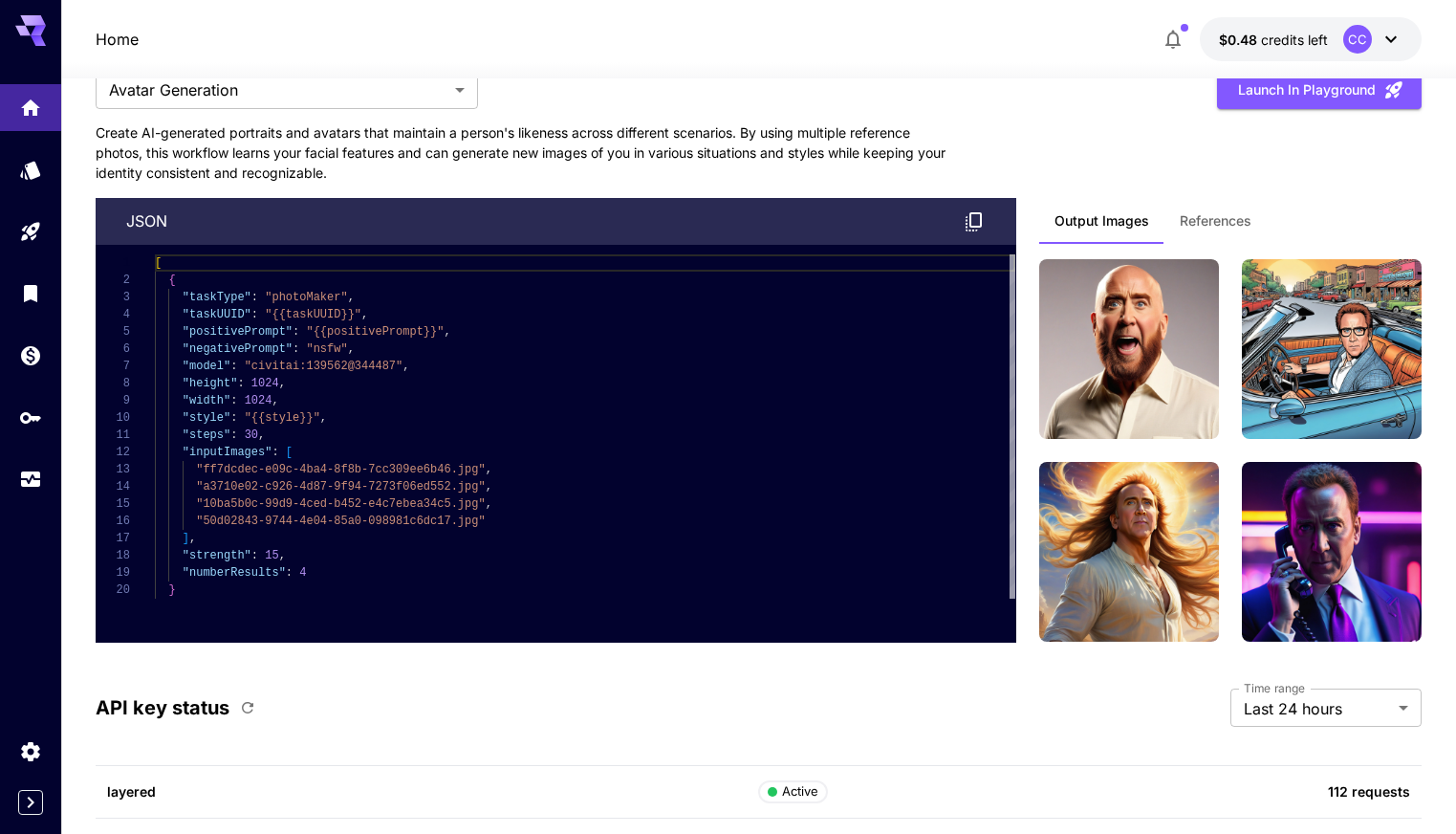 scroll, scrollTop: 4630, scrollLeft: 0, axis: vertical 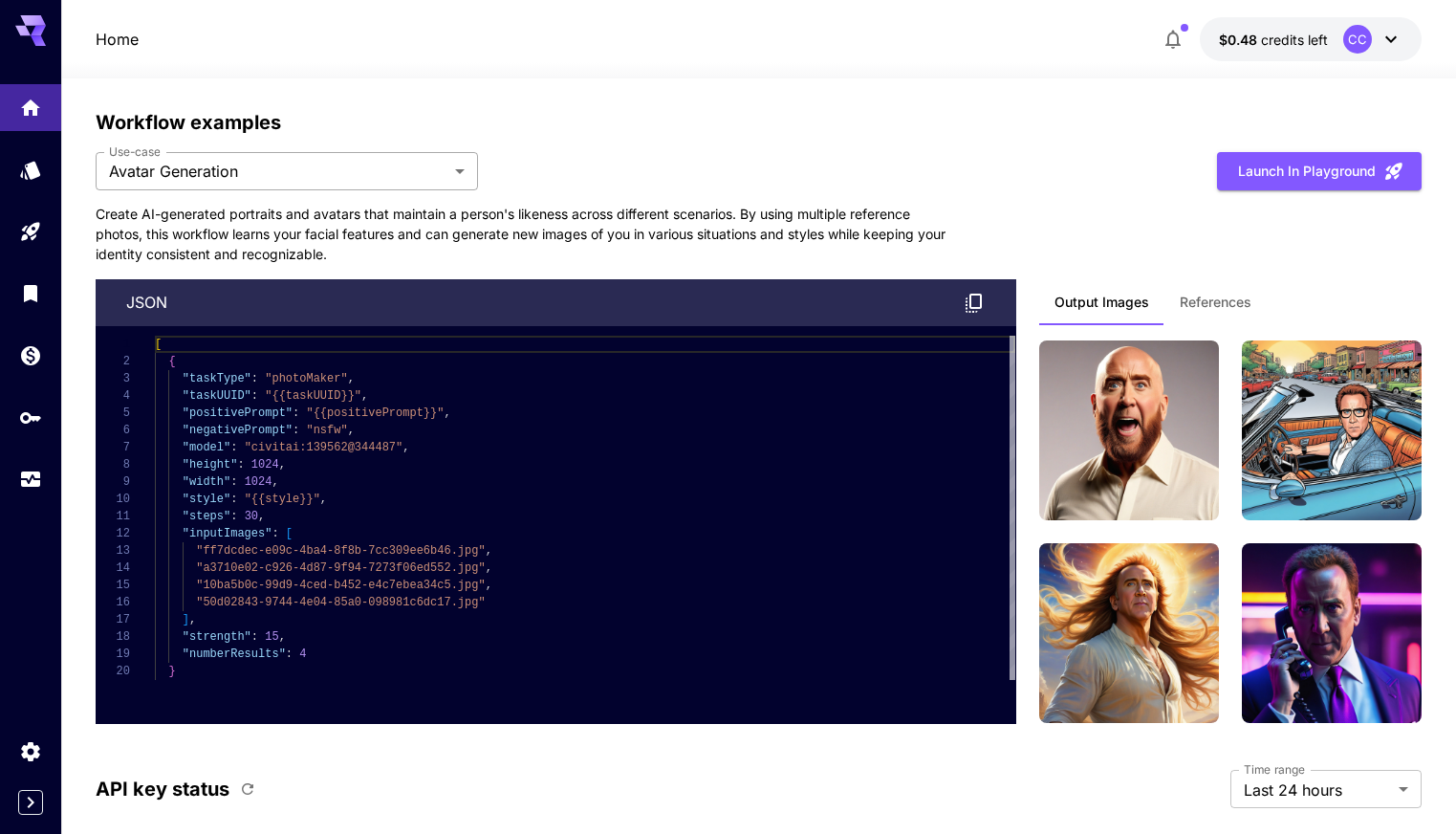 click on "Home $0.48    credits left  CC Welcome to Runware! Check out your usage stats and API key performance at a glance. Explore featured models, dive into workflow examples, review platform updates, or get help when you need it. NEW Now supporting video! Run the best video models, at much lower cost. Save up to $500 for every 1000 Kling assets. 1 Test drive the best video models Featured models New releases MiniMax KlingAI ByteDance Google Veo PixVerse Vidu Launch in Playground minimax:3@1                             MiniMax 02 Hailuo Most polished and dynamic model with vibrant, theatrical visuals and fluid motion. Ideal for viral content and commercial-style footage. Launch in Playground bytedance:2@1                             Seedance 1.0 Pro Advanced video model that creates smooth, high-quality 1080p clips up to 10 seconds long. Great for dynamic scenes, clean motion, and strong consistency across shots. Launch in Playground bytedance:1@1                             Seedance 1.0 Lite klingai:5@3" at bounding box center [728, -1636] 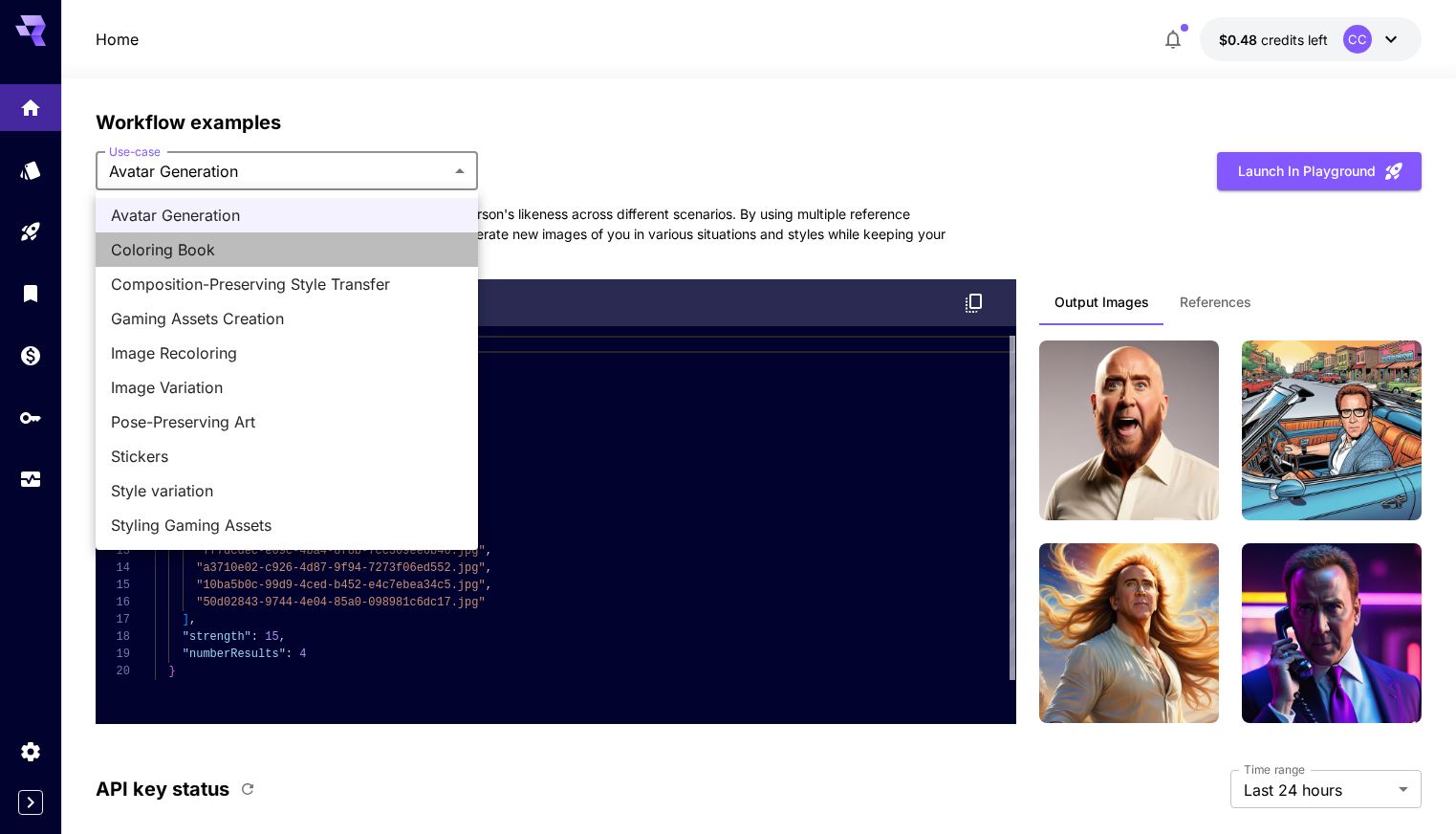 click on "Coloring Book" at bounding box center (287, 250) 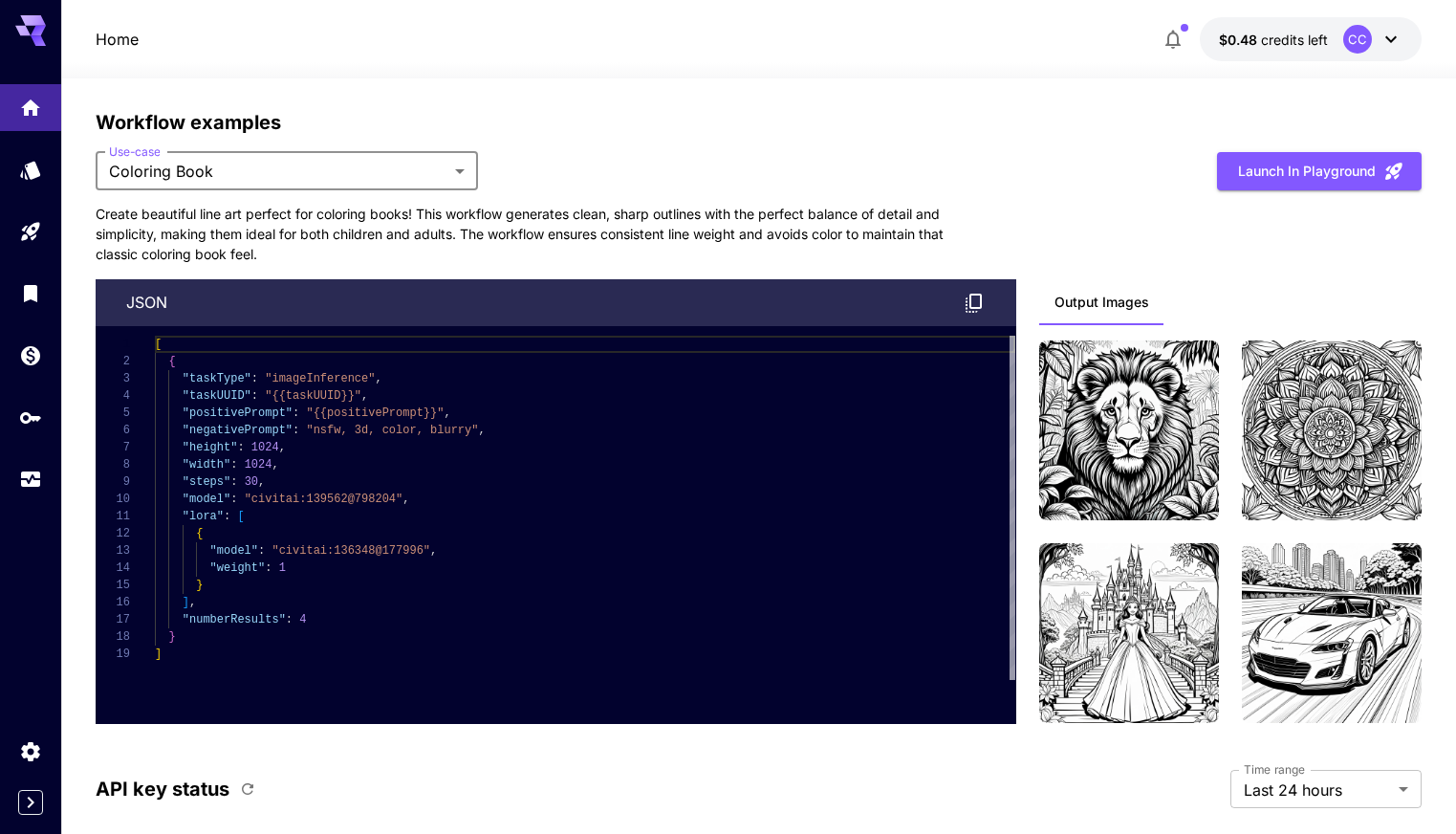 click on "Home $0.48    credits left  CC Welcome to Runware! Check out your usage stats and API key performance at a glance. Explore featured models, dive into workflow examples, review platform updates, or get help when you need it. NEW Now supporting video! Run the best video models, at much lower cost. Save up to $350 for every 1000 Minimax assets. 4 Test drive the best video models Featured models New releases MiniMax KlingAI ByteDance Google Veo PixVerse Vidu Launch in Playground minimax:3@1                             MiniMax 02 Hailuo Most polished and dynamic model with vibrant, theatrical visuals and fluid motion. Ideal for viral content and commercial-style footage. Launch in Playground bytedance:2@1                             Seedance 1.0 Pro Advanced video model that creates smooth, high-quality 1080p clips up to 10 seconds long. Great for dynamic scenes, clean motion, and strong consistency across shots. Launch in Playground bytedance:1@1                             Seedance 1.0 Lite klingai:5@3" at bounding box center [728, -1636] 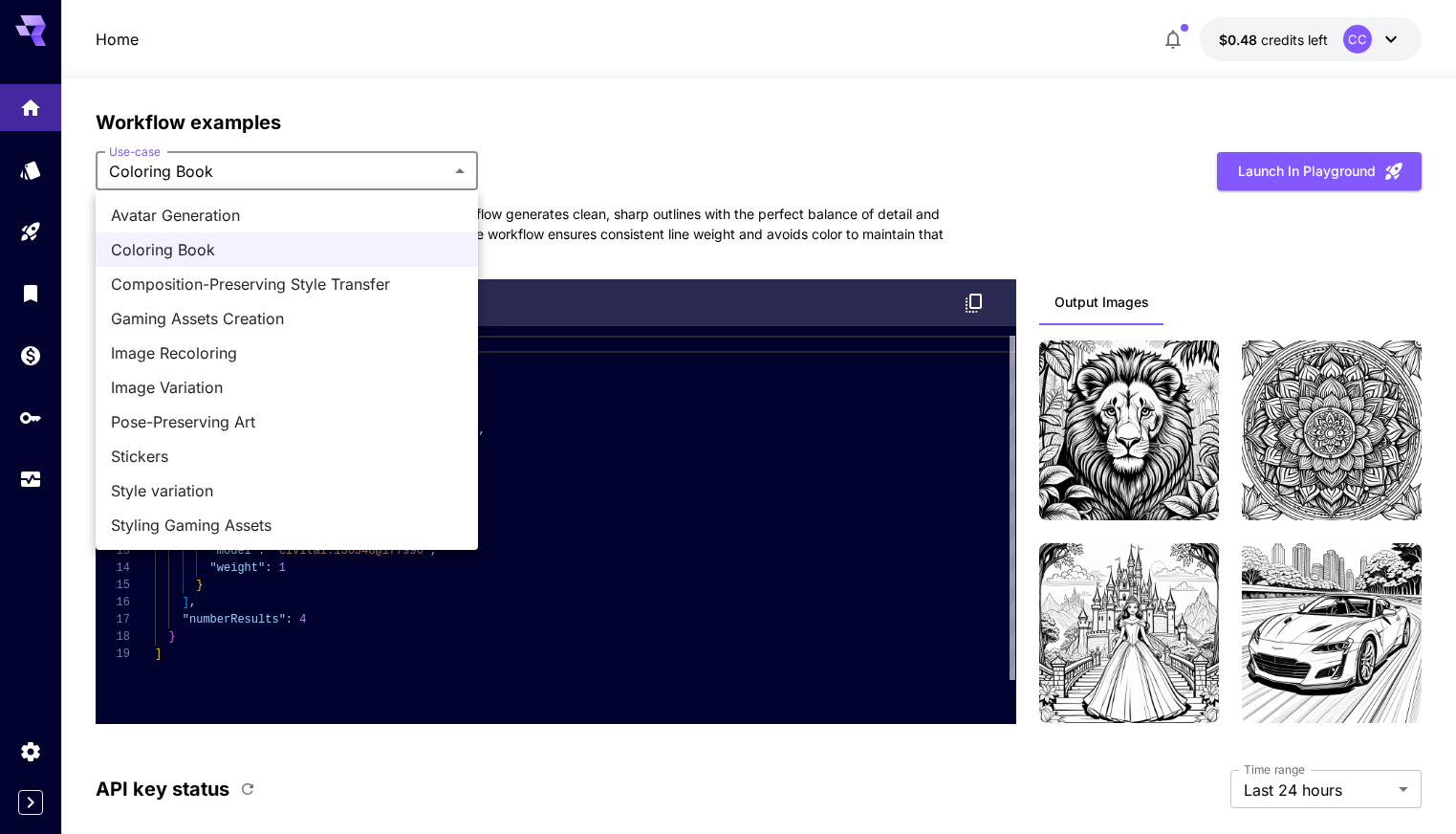 click at bounding box center (728, 417) 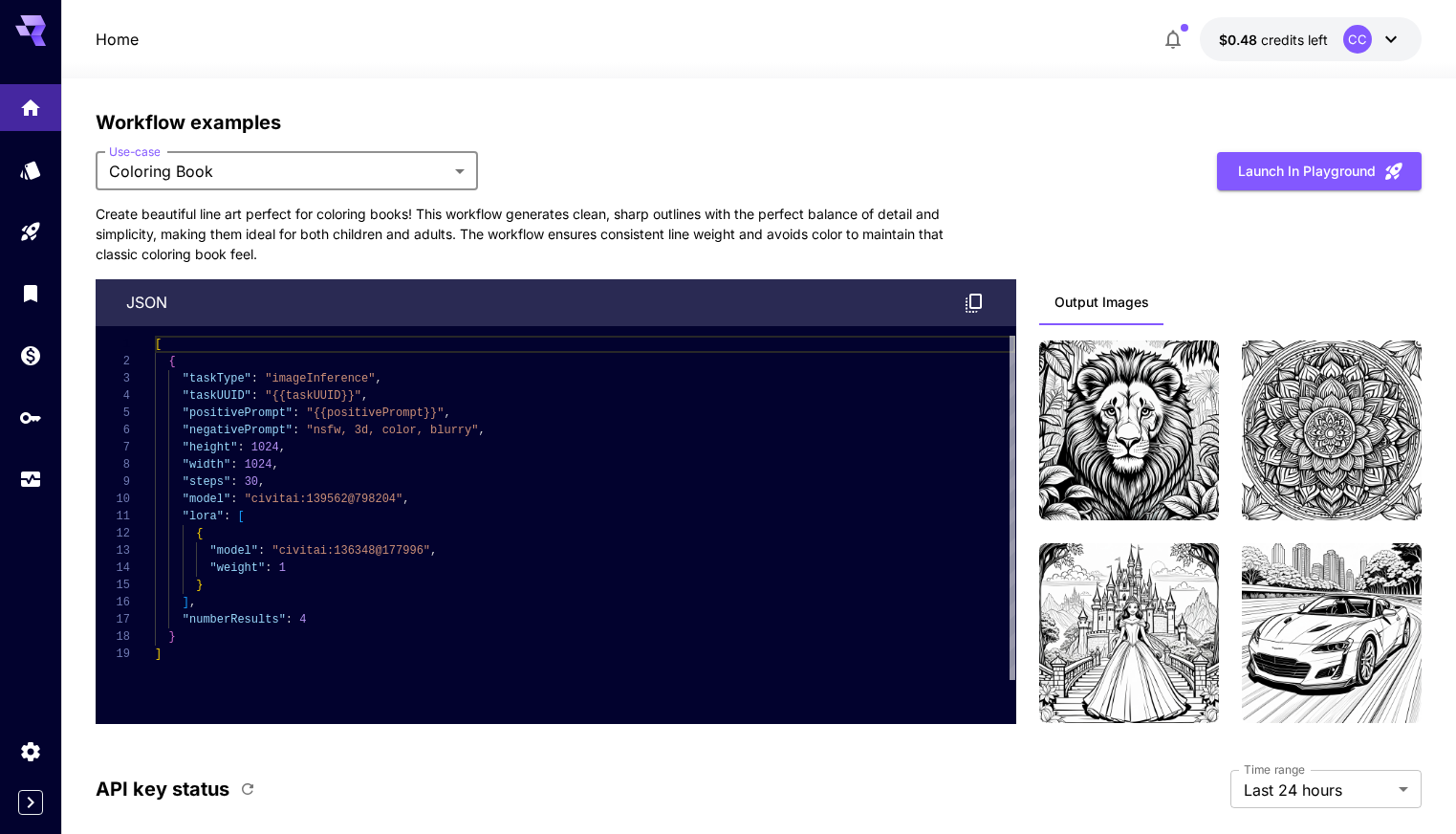 scroll, scrollTop: 5154, scrollLeft: 0, axis: vertical 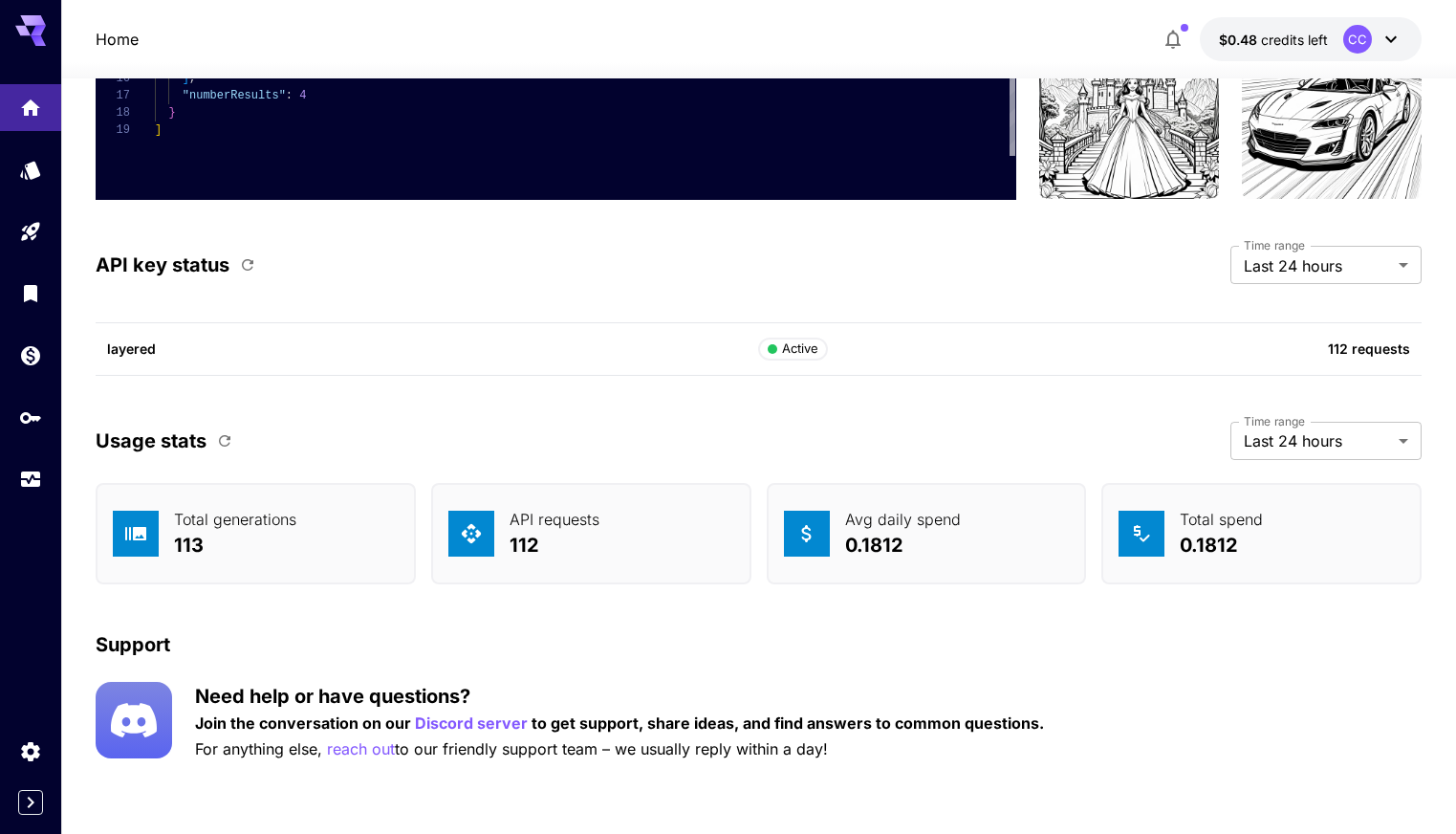 click 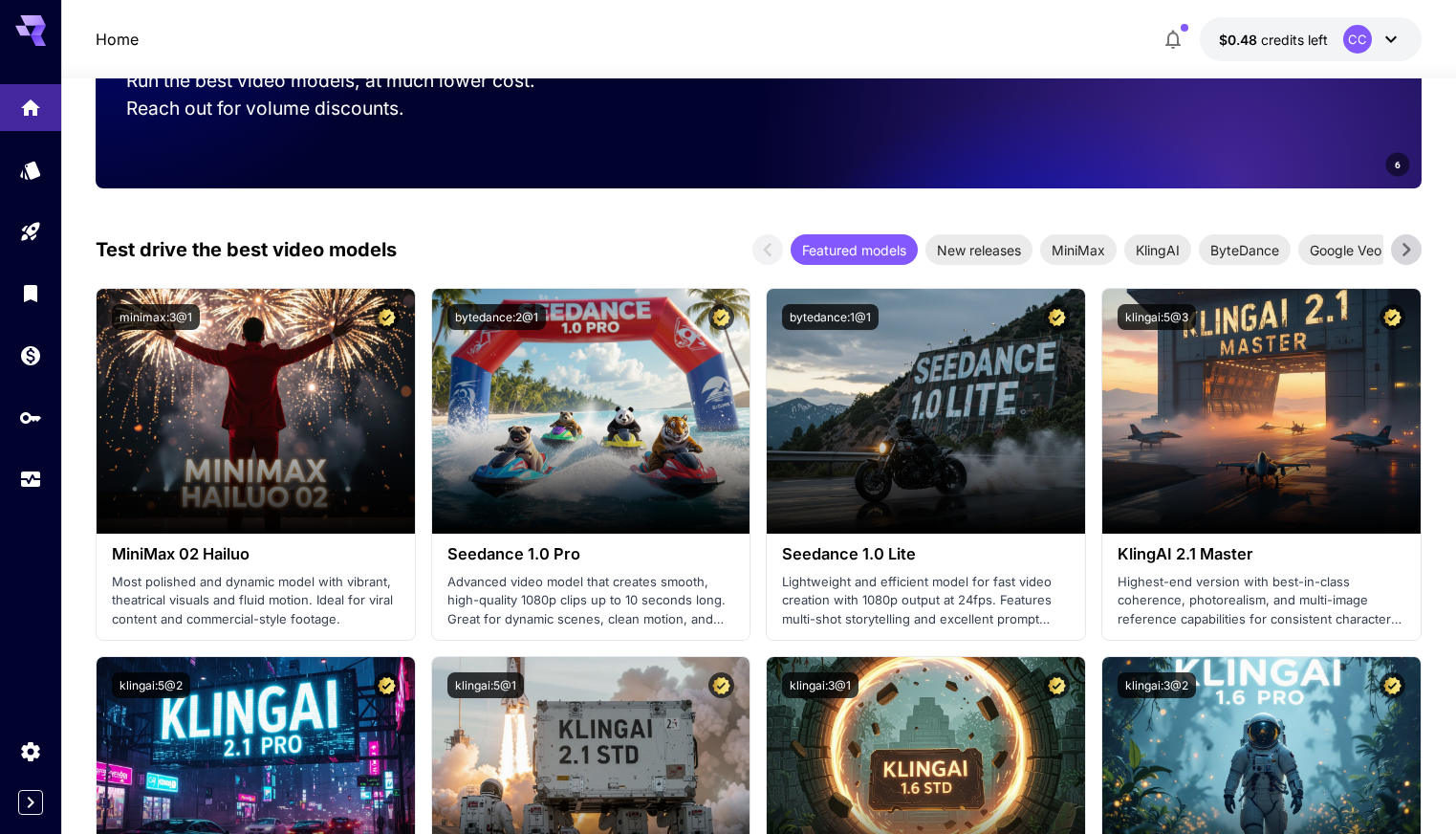 scroll, scrollTop: 0, scrollLeft: 0, axis: both 